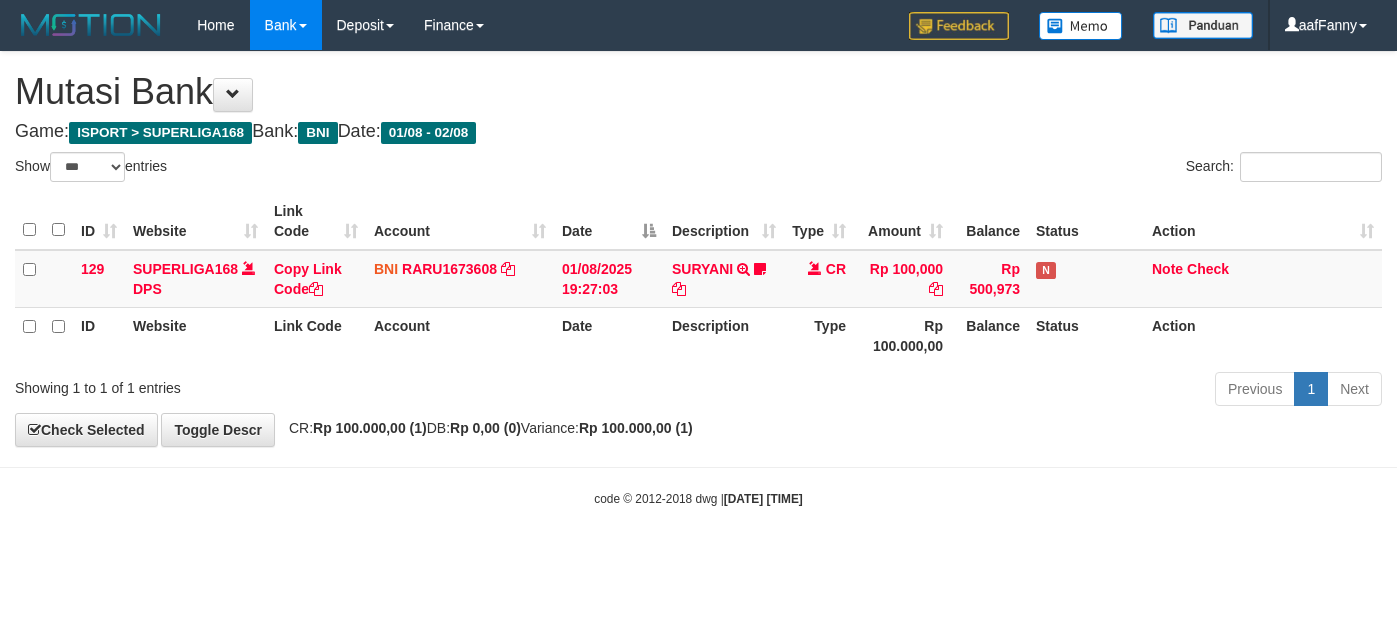 select on "***" 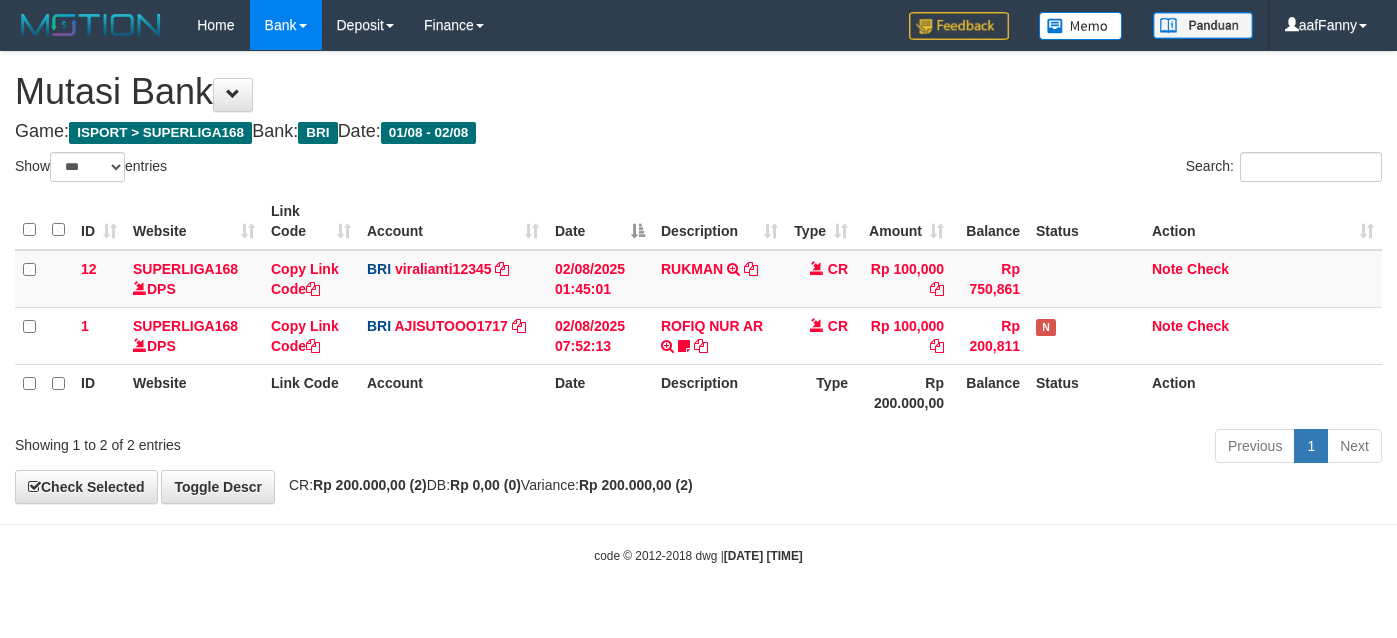 select on "***" 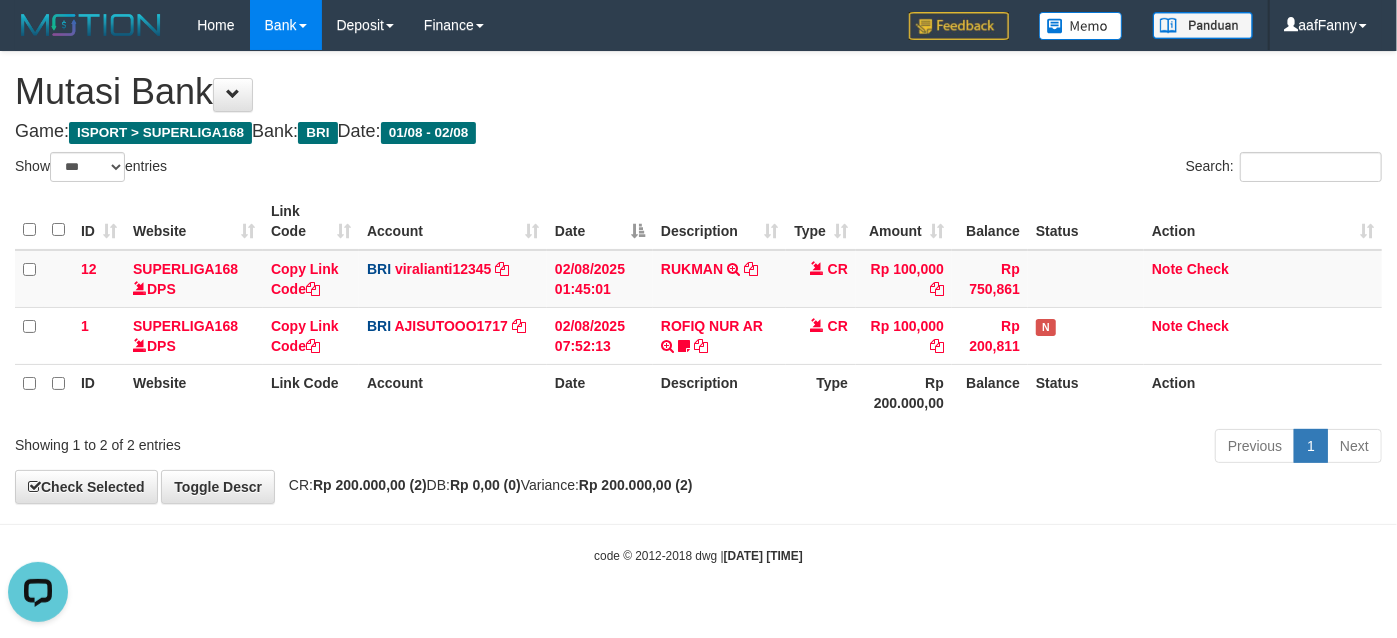 scroll, scrollTop: 0, scrollLeft: 0, axis: both 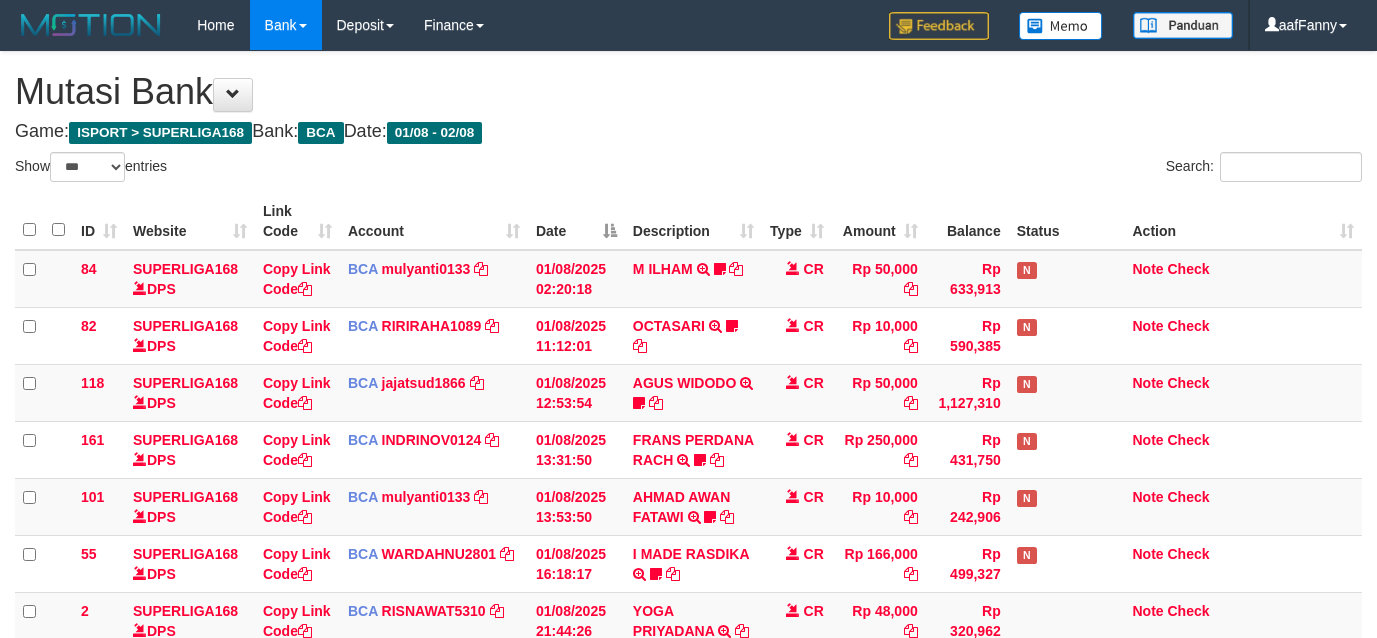 select on "***" 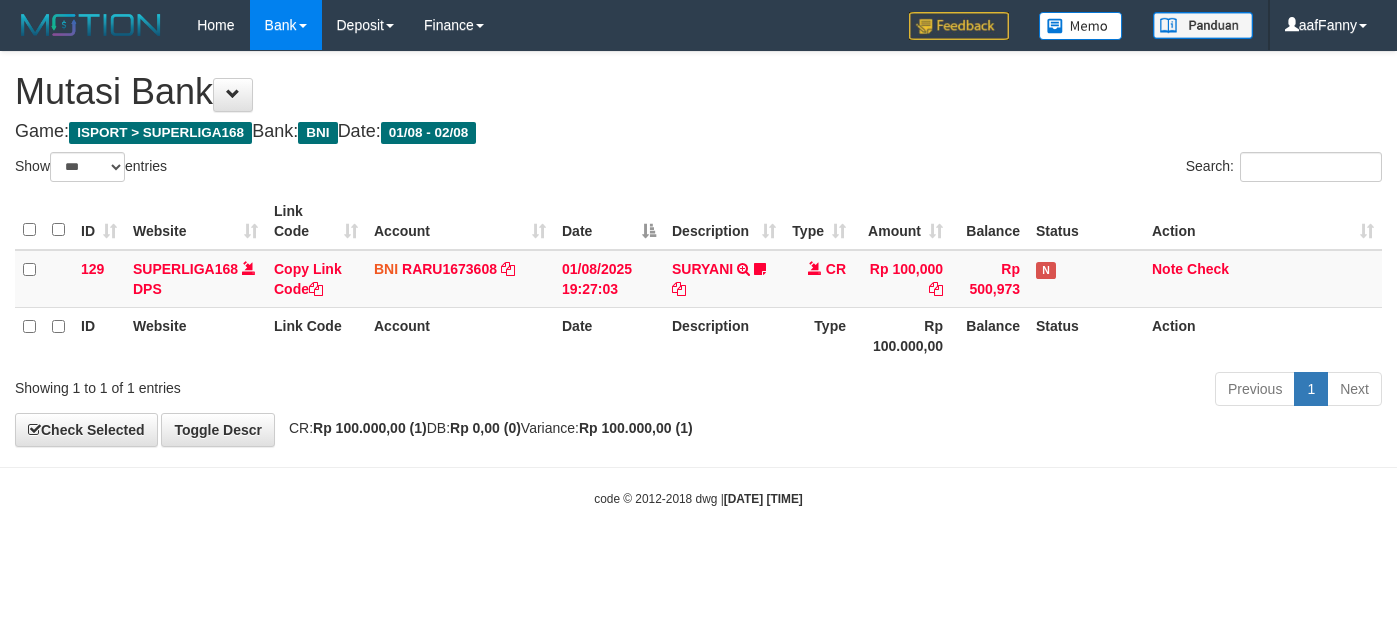 select on "***" 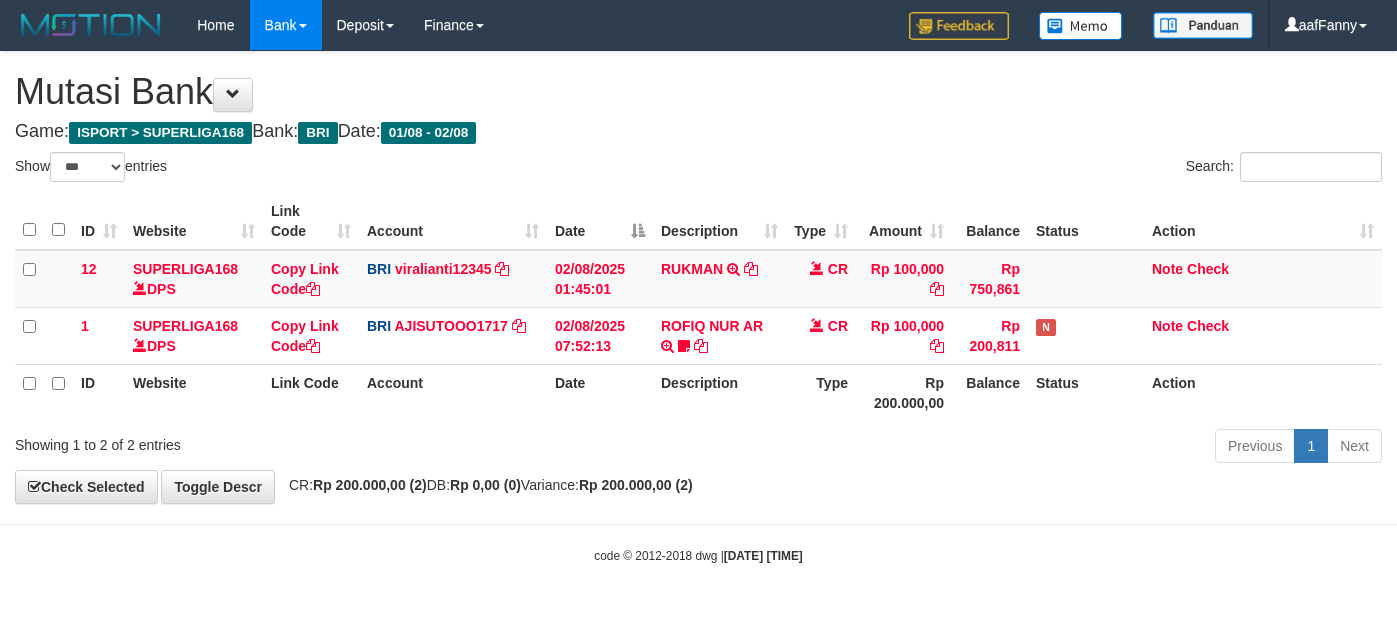 select on "***" 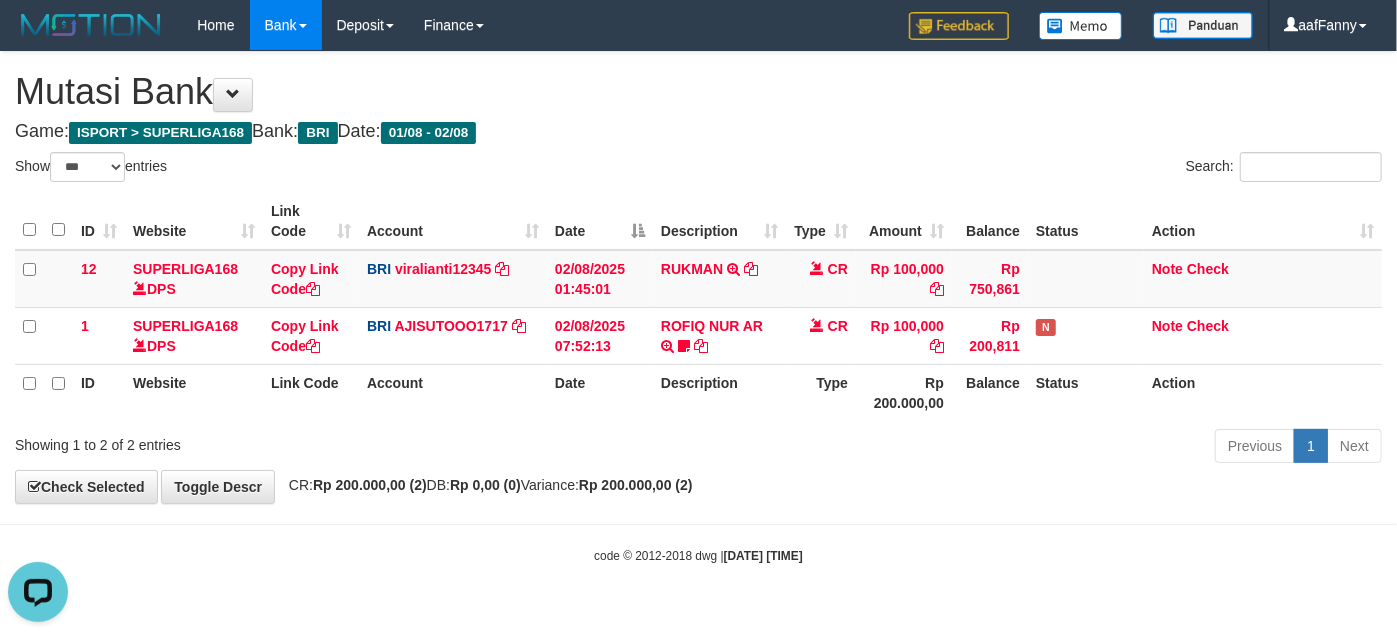scroll, scrollTop: 0, scrollLeft: 0, axis: both 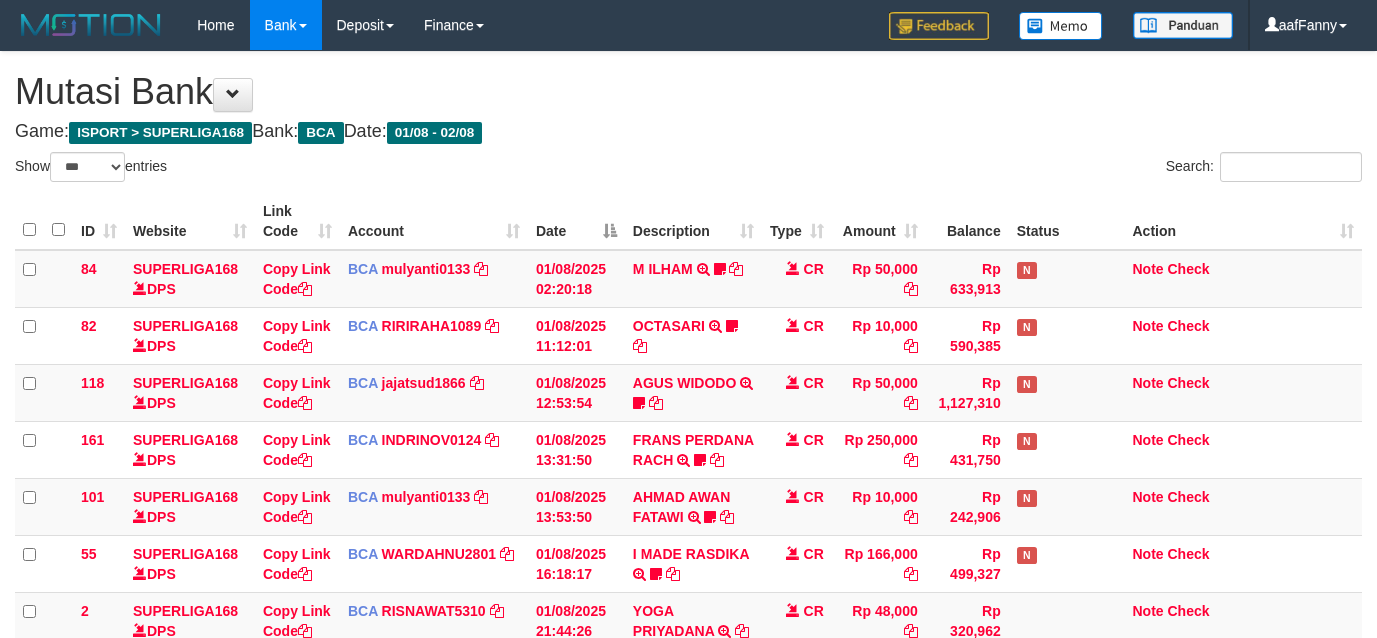 select on "***" 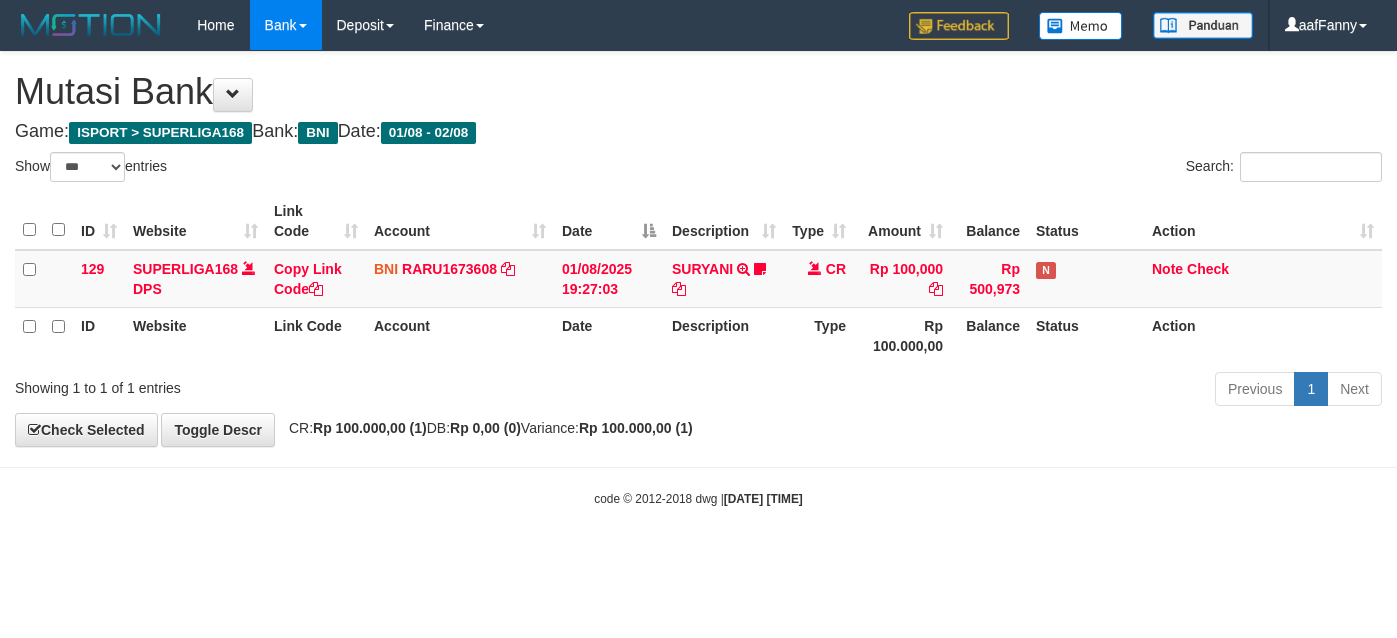 select on "***" 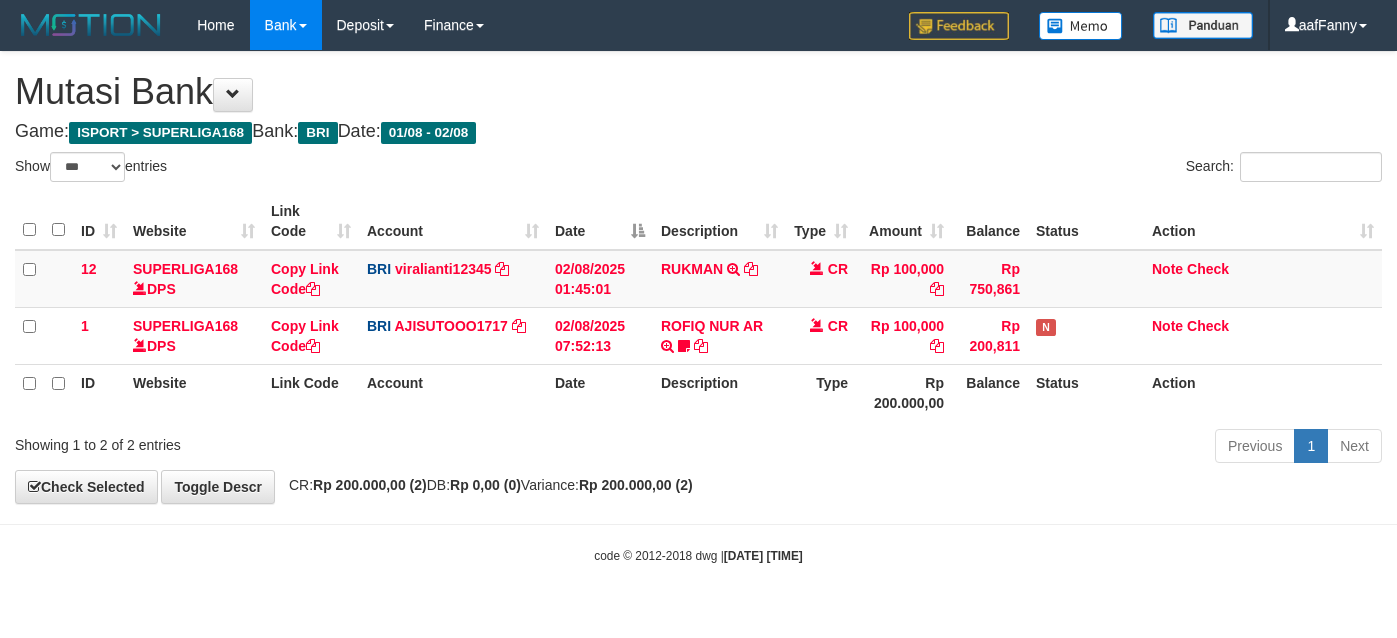 select on "***" 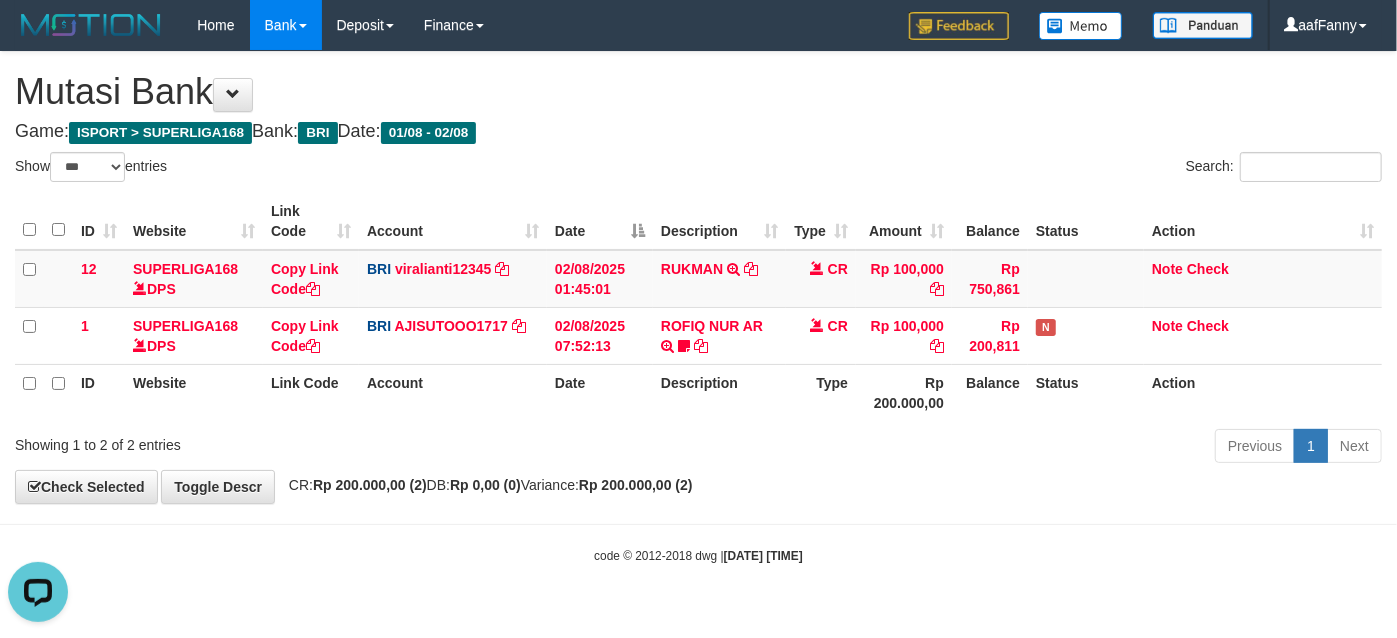 scroll, scrollTop: 0, scrollLeft: 0, axis: both 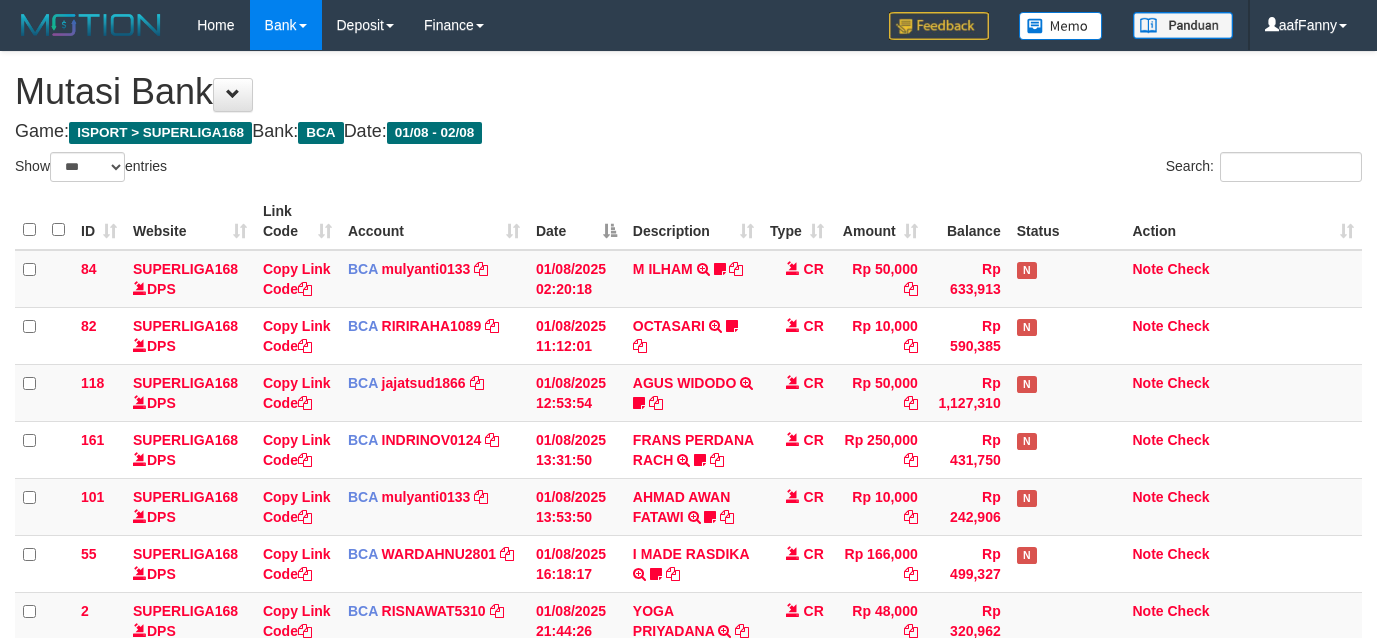 select on "***" 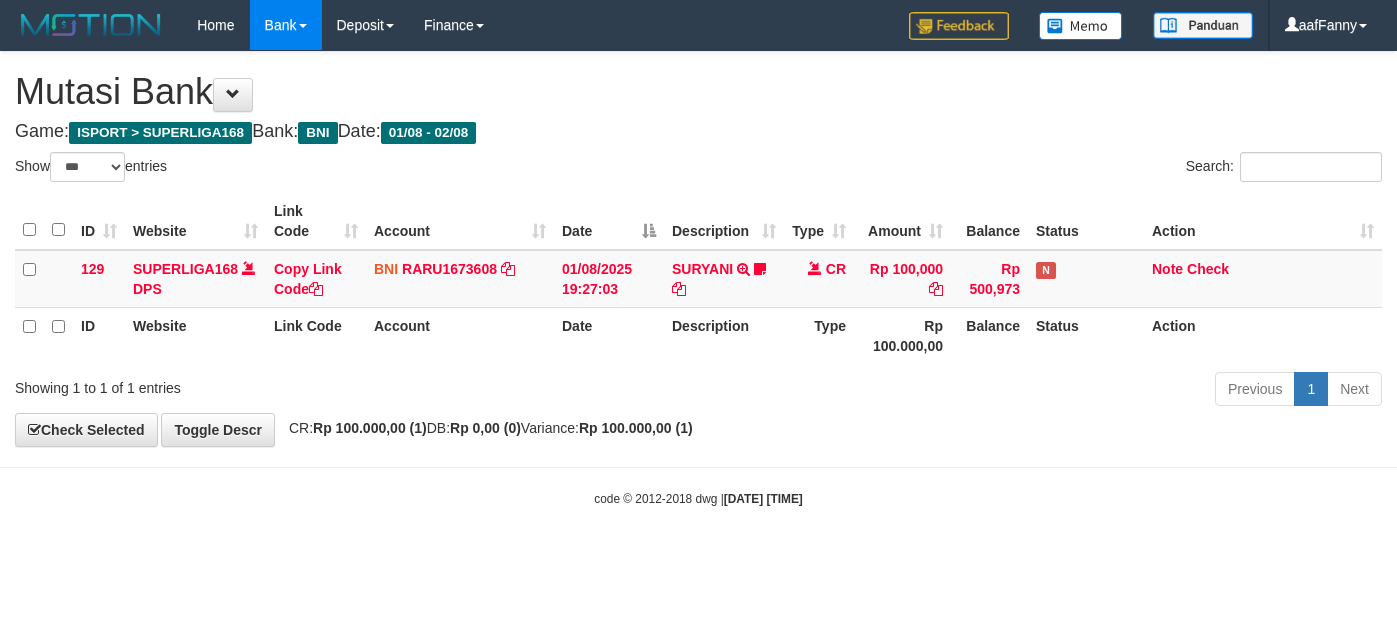 select on "***" 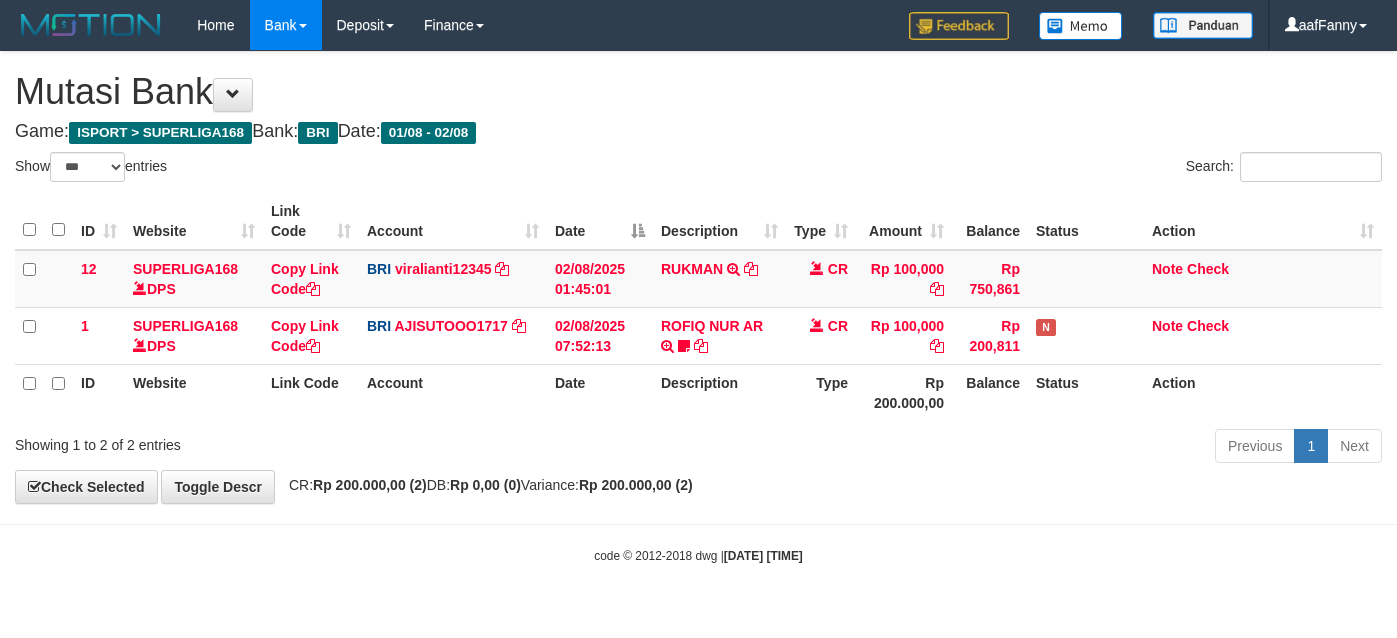 select on "***" 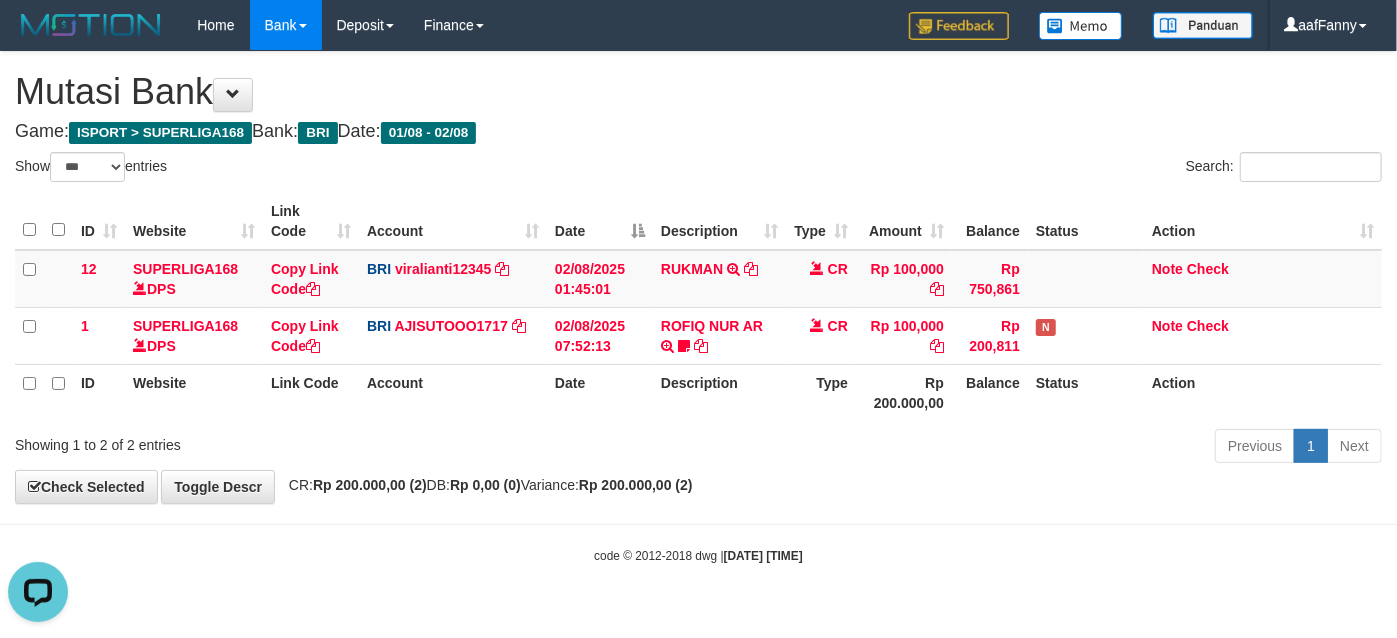 scroll, scrollTop: 0, scrollLeft: 0, axis: both 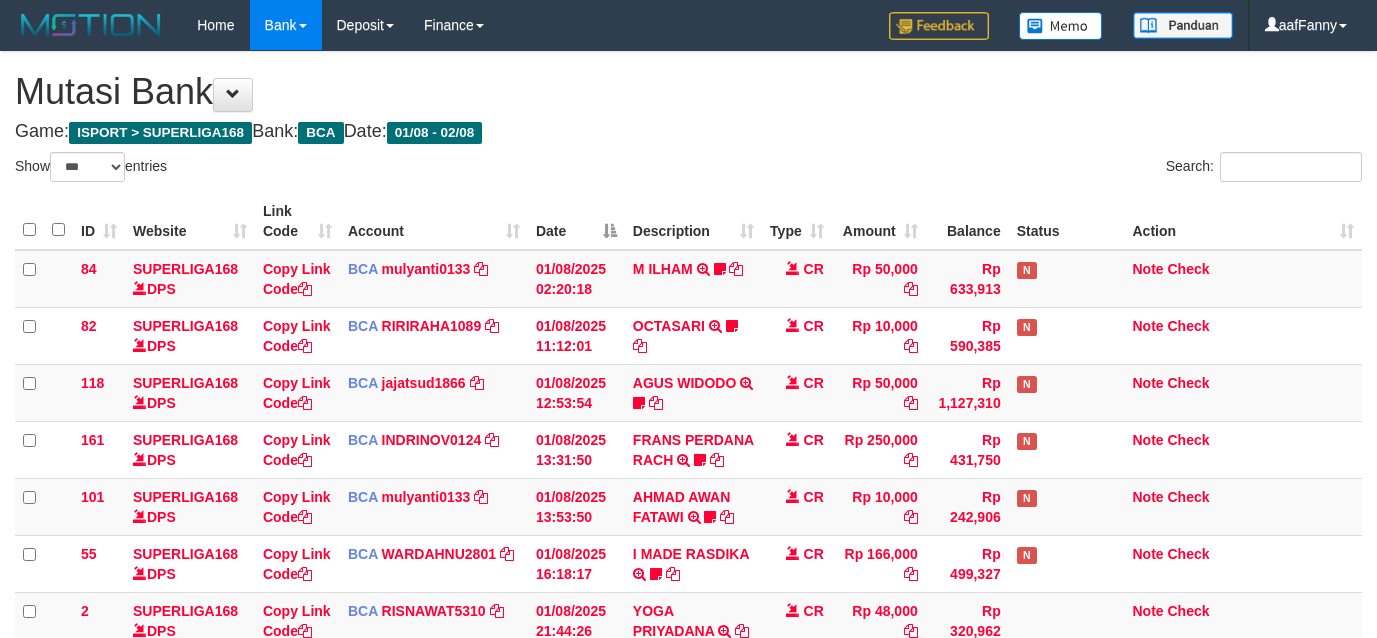 select on "***" 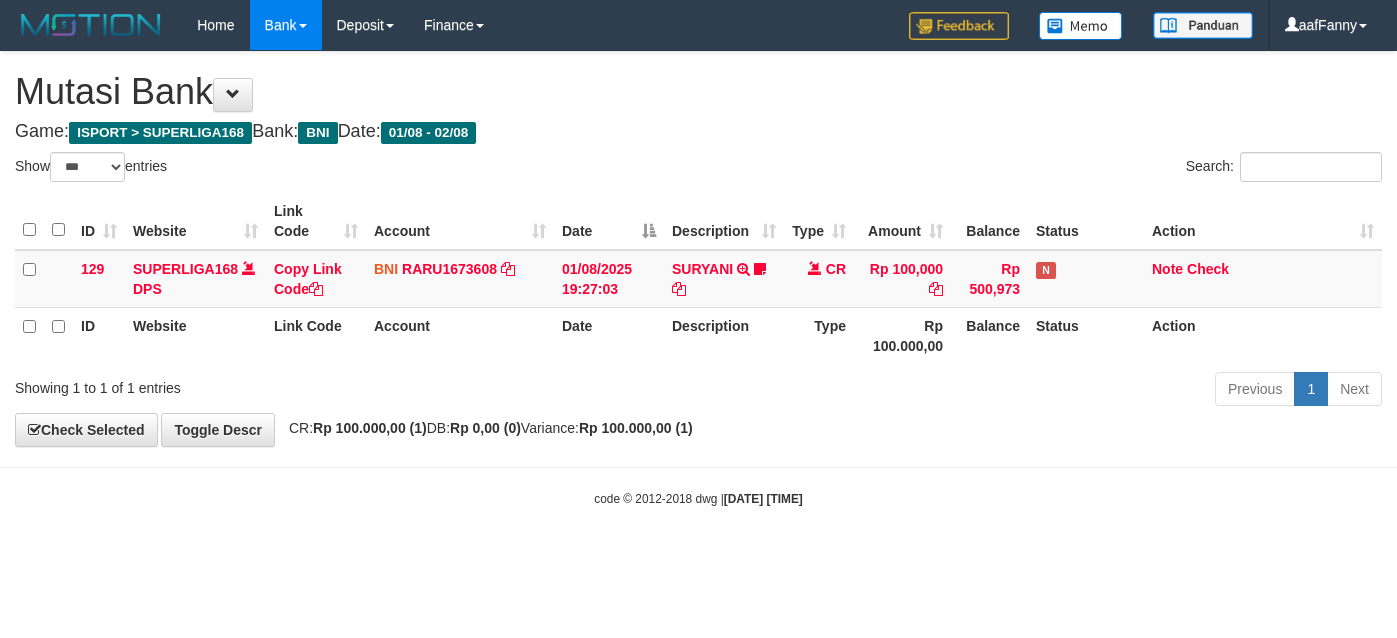 select on "***" 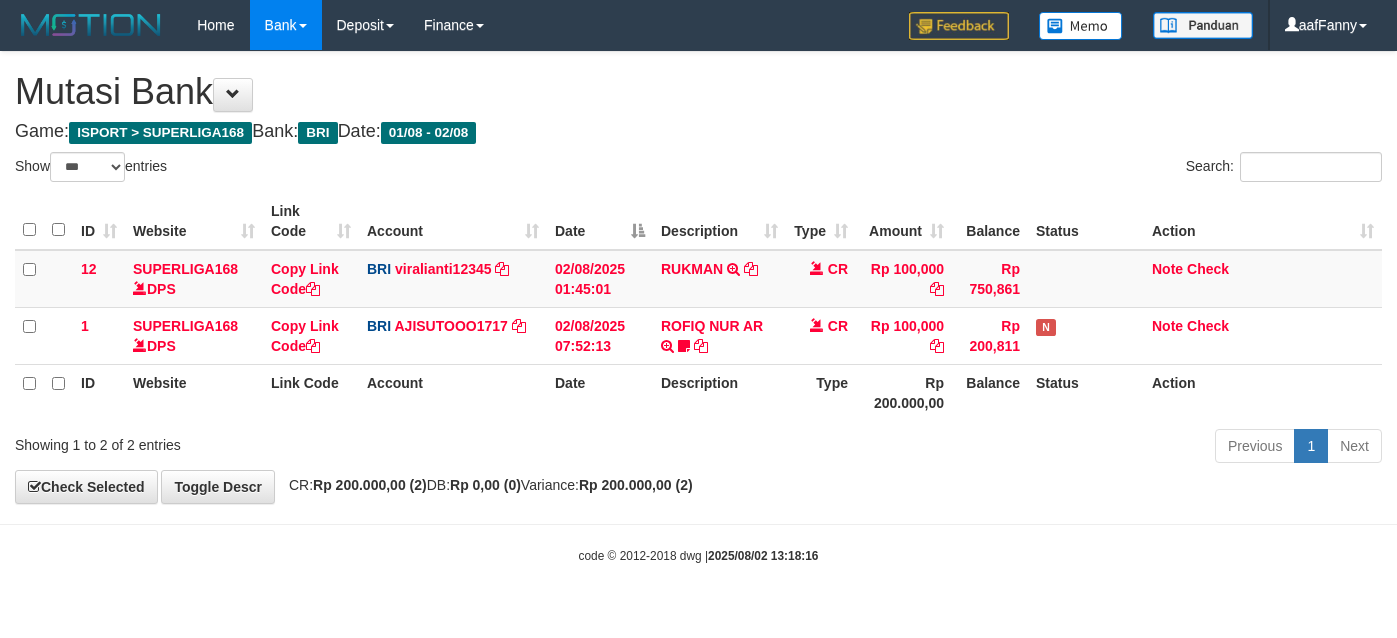 select on "***" 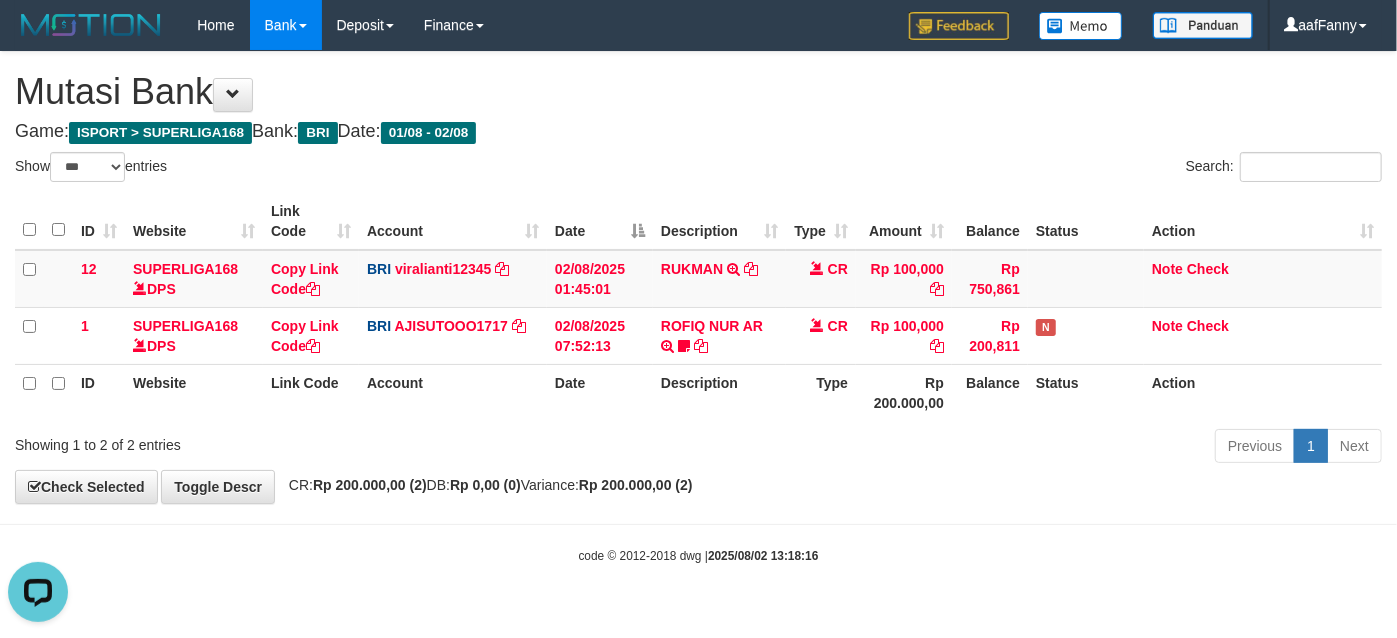scroll, scrollTop: 0, scrollLeft: 0, axis: both 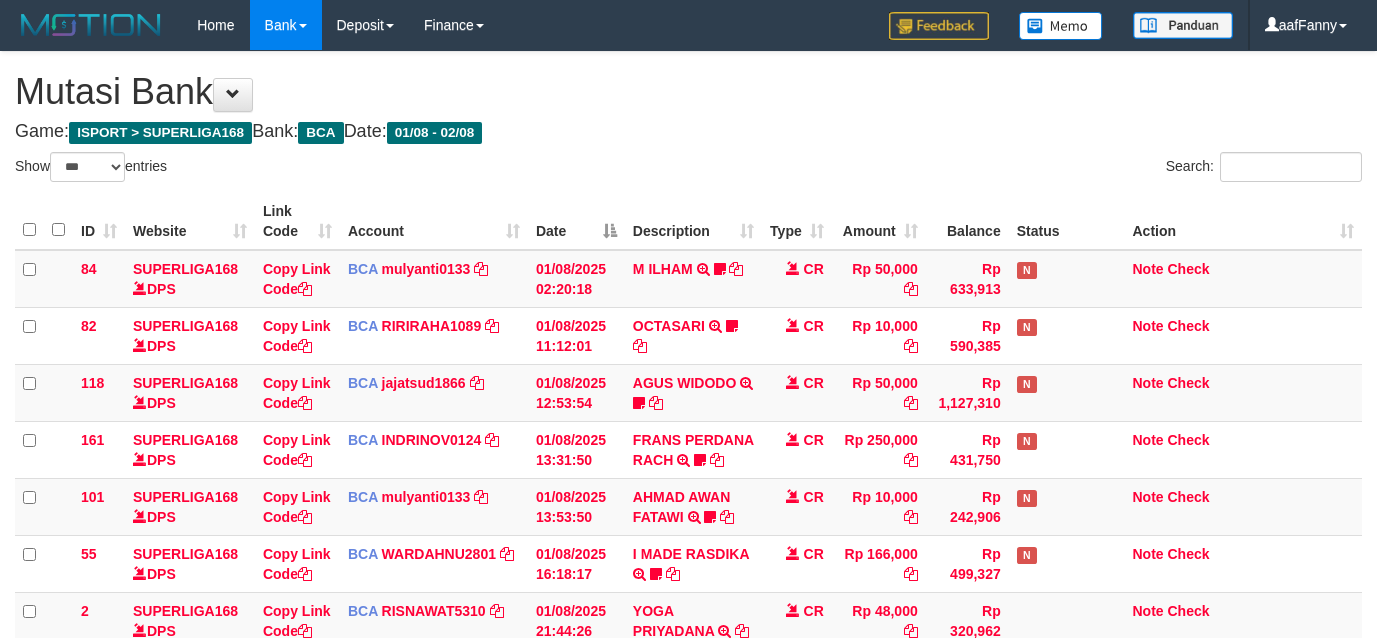 select on "***" 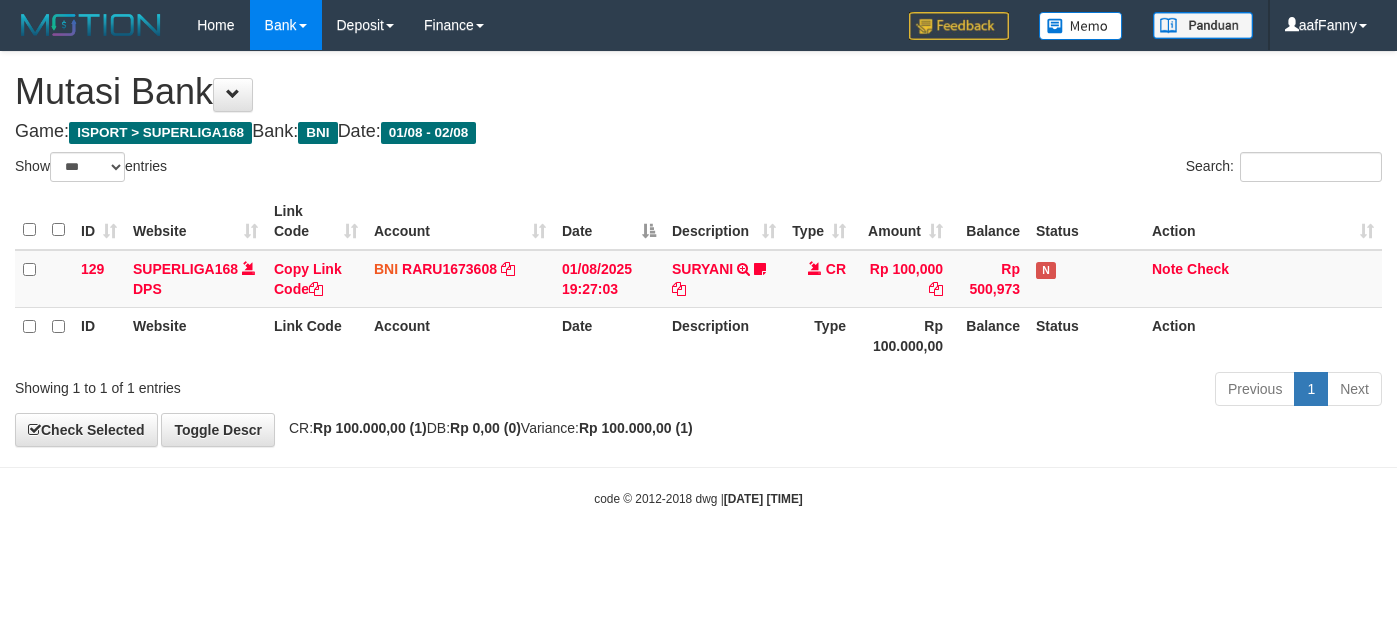 select on "***" 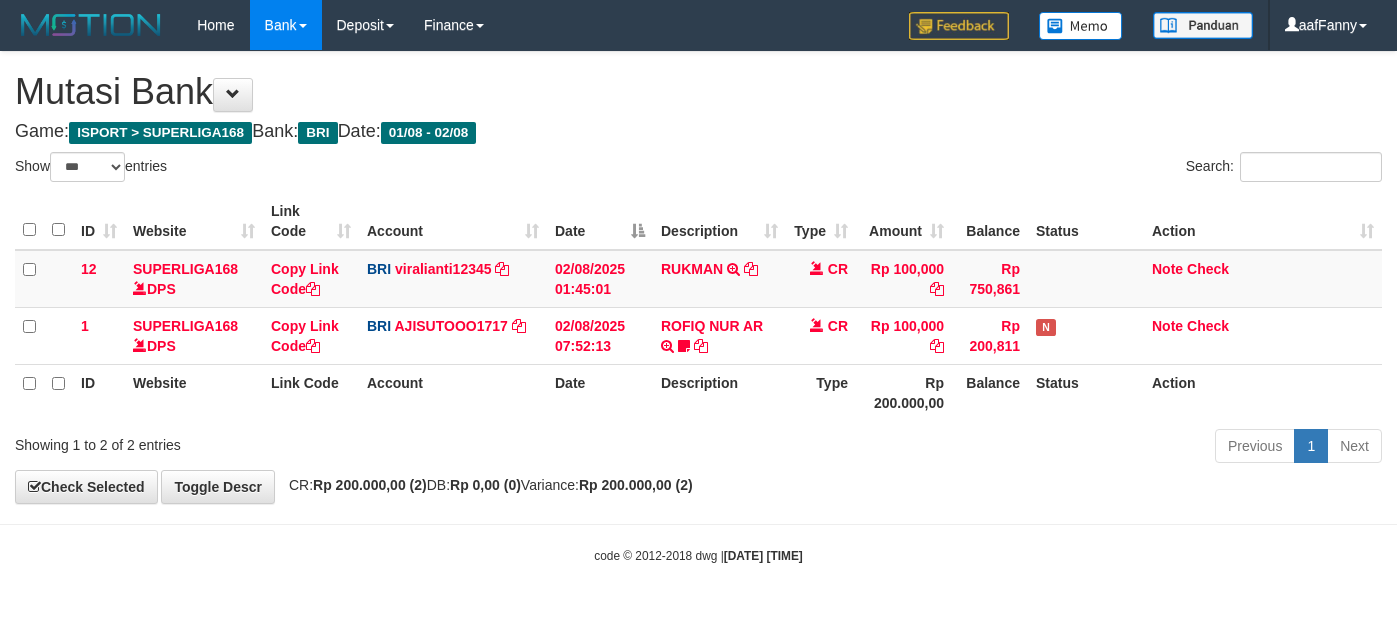 select on "***" 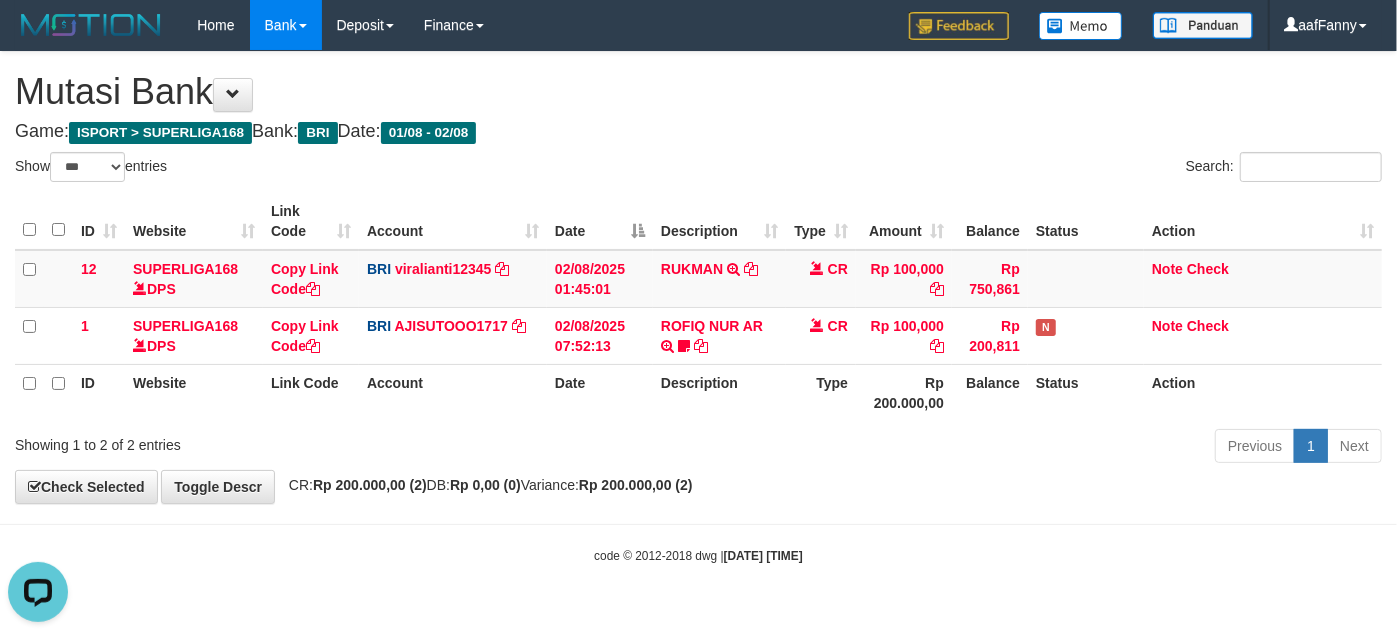 scroll, scrollTop: 0, scrollLeft: 0, axis: both 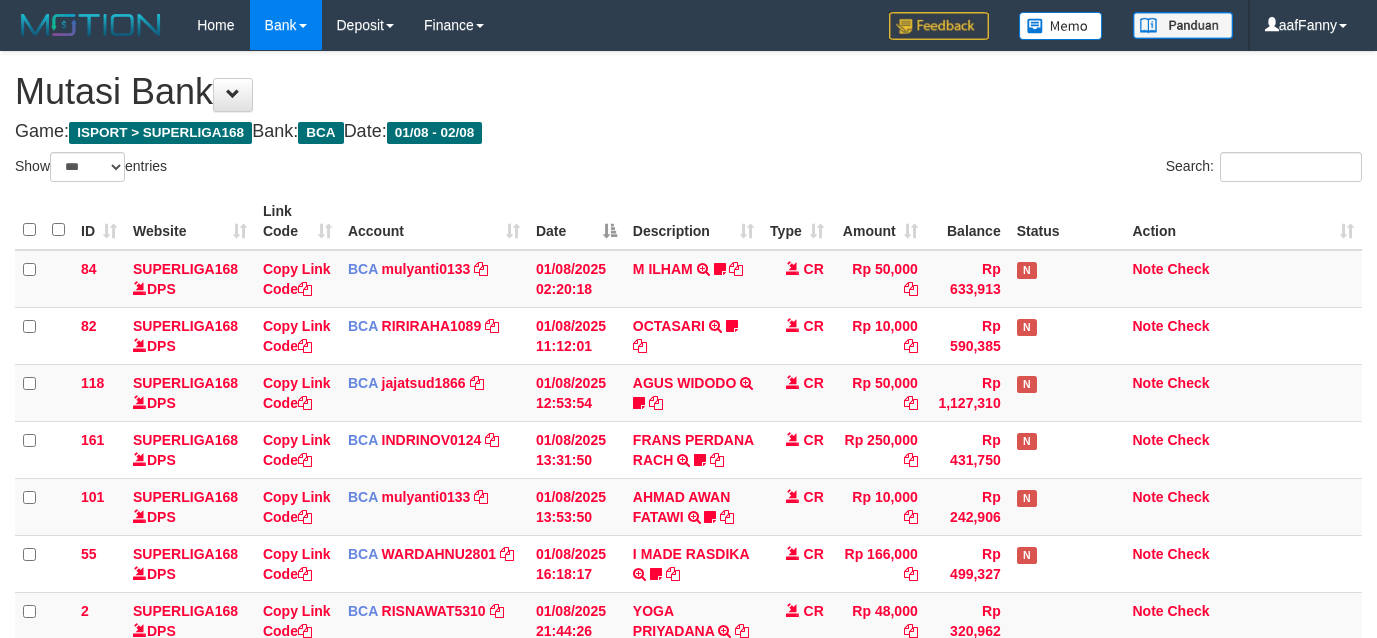 select on "***" 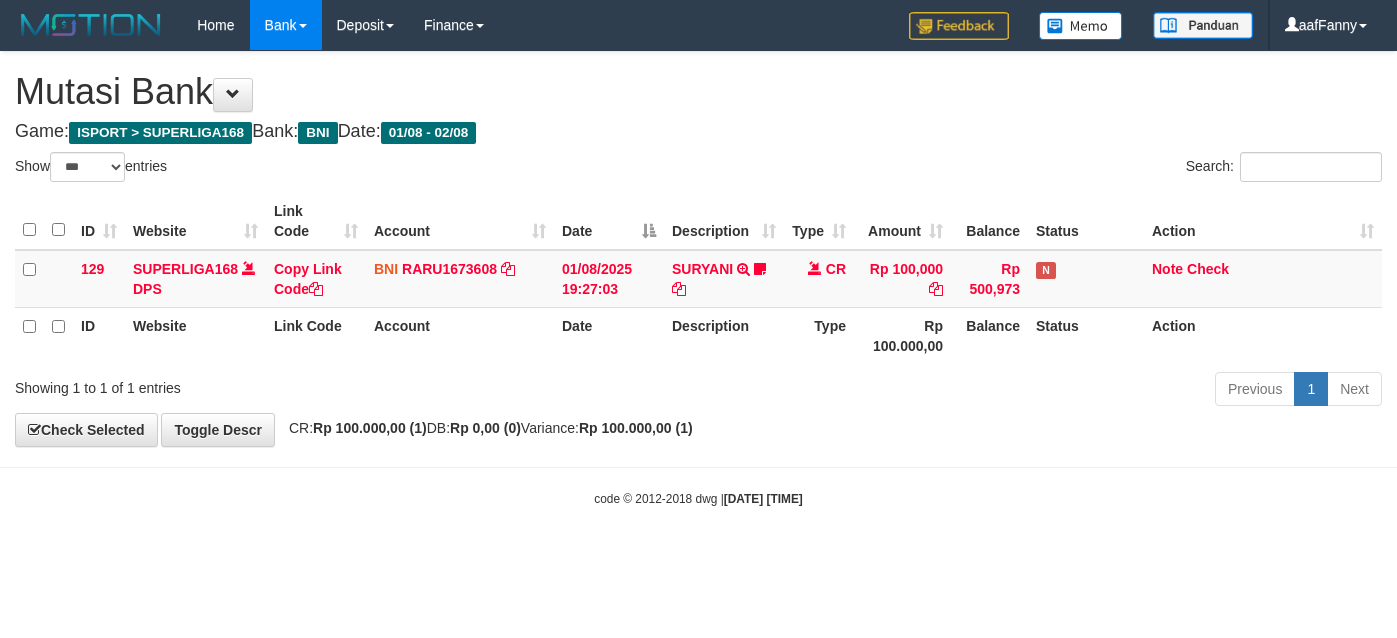 select on "***" 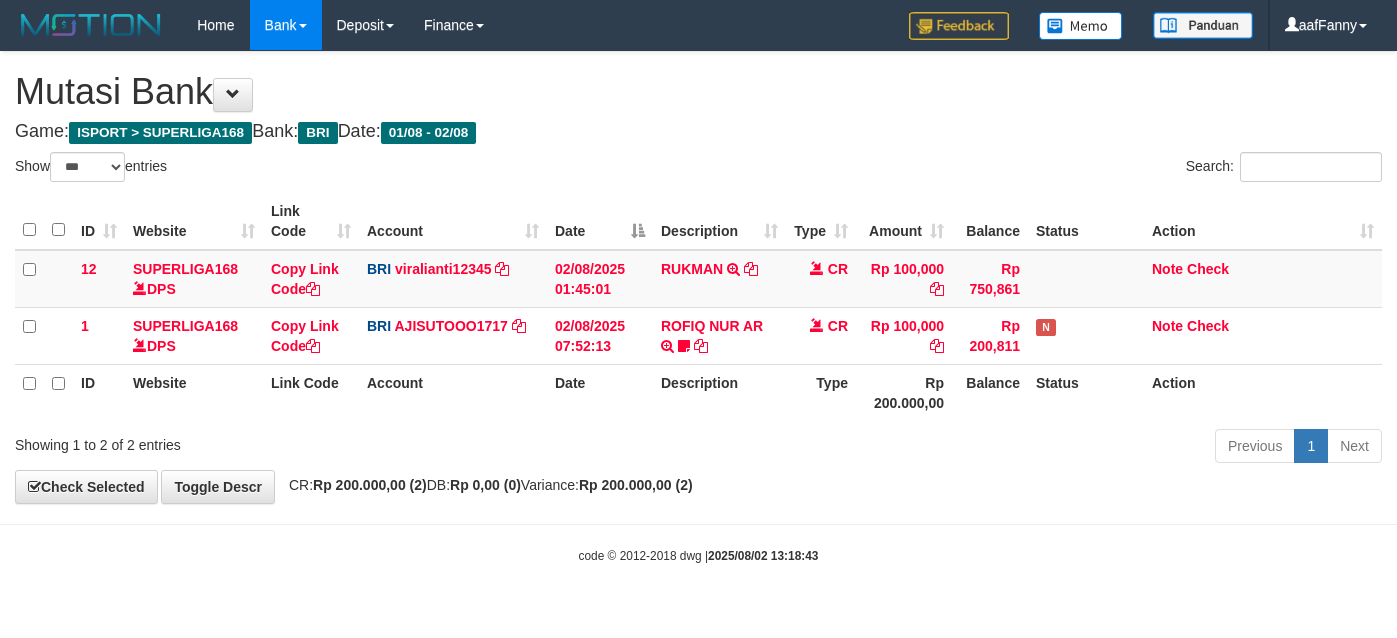 select on "***" 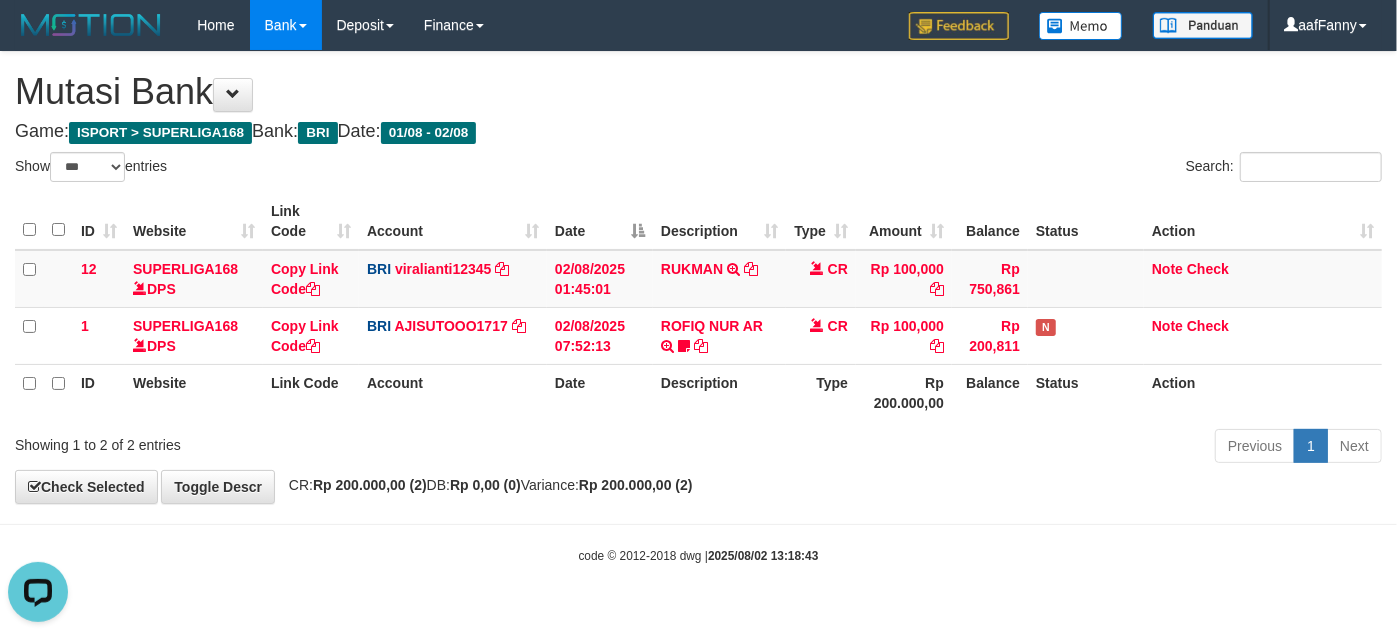 scroll, scrollTop: 0, scrollLeft: 0, axis: both 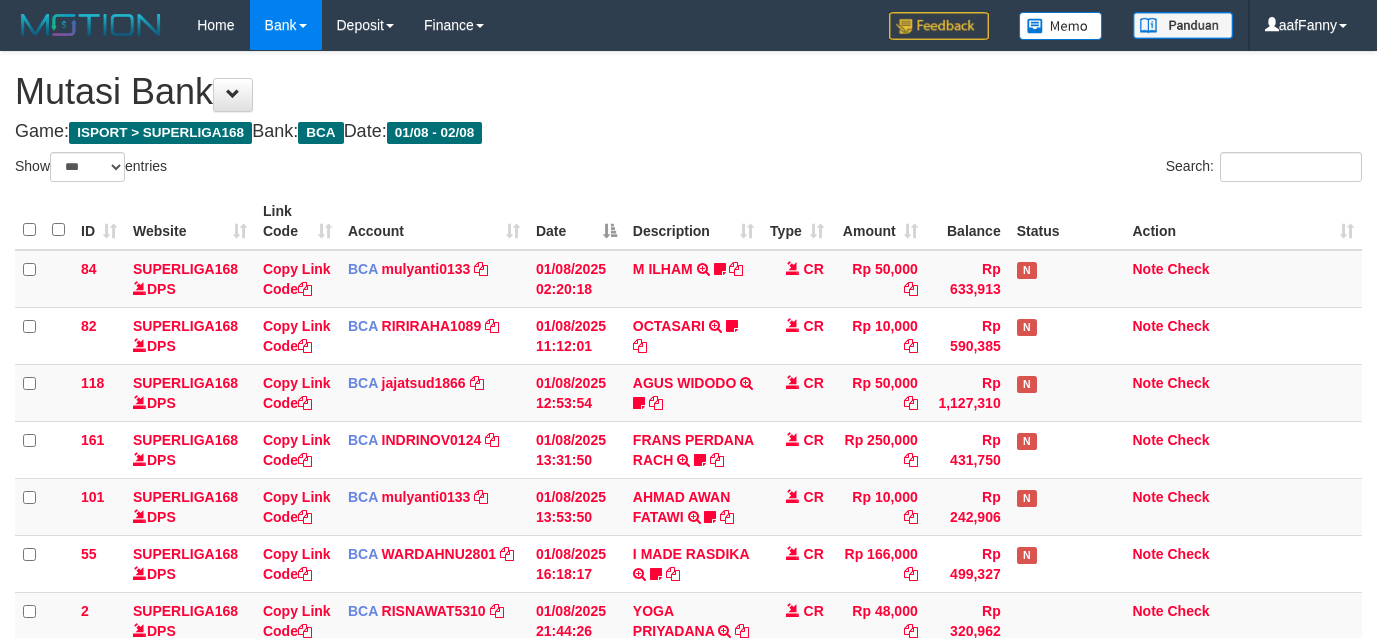select on "***" 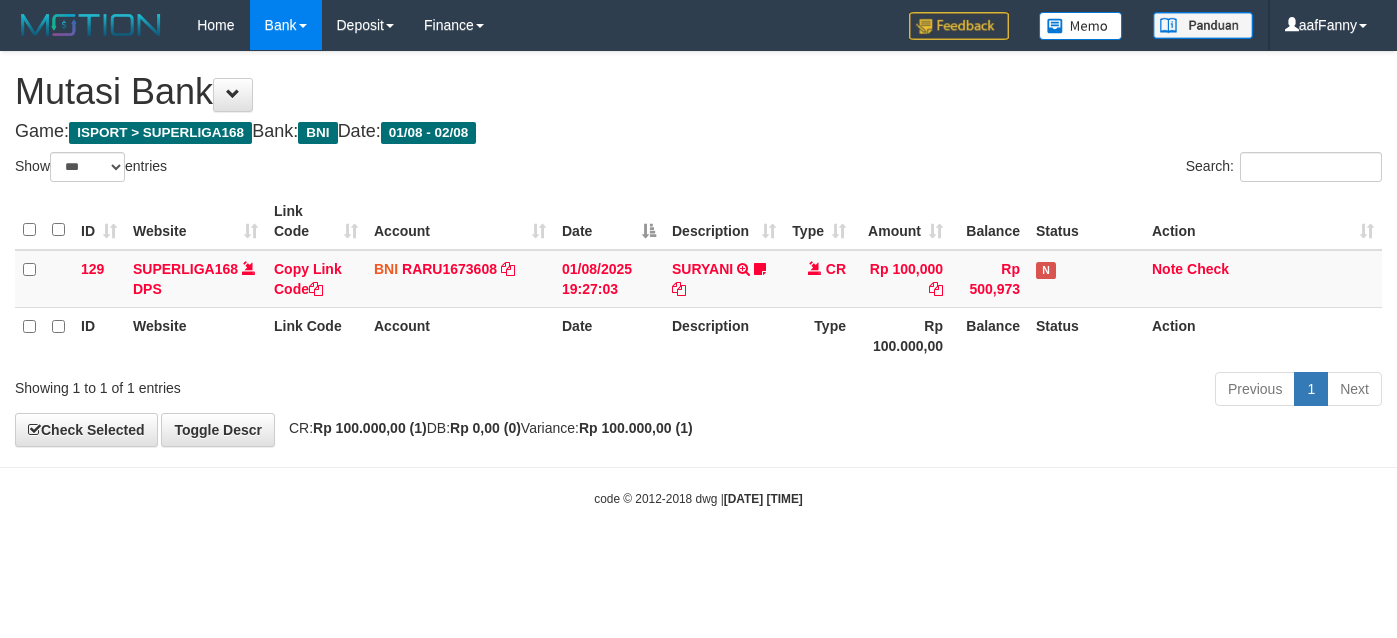 select on "***" 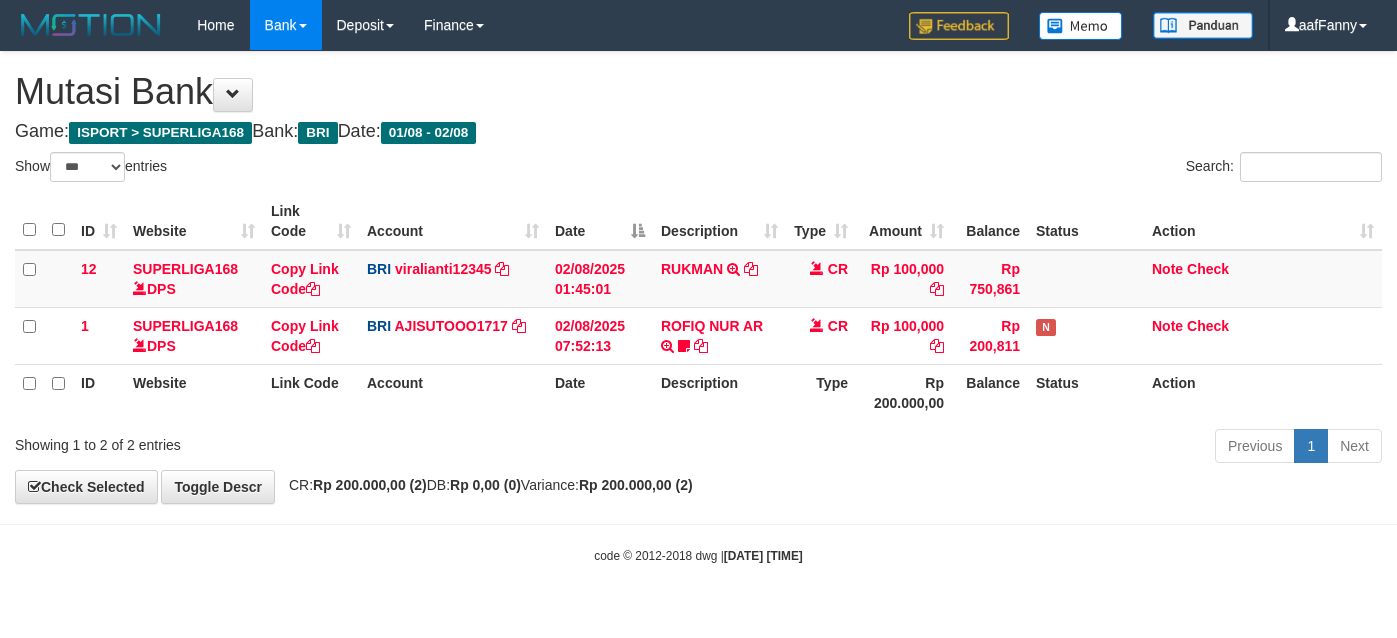 select on "***" 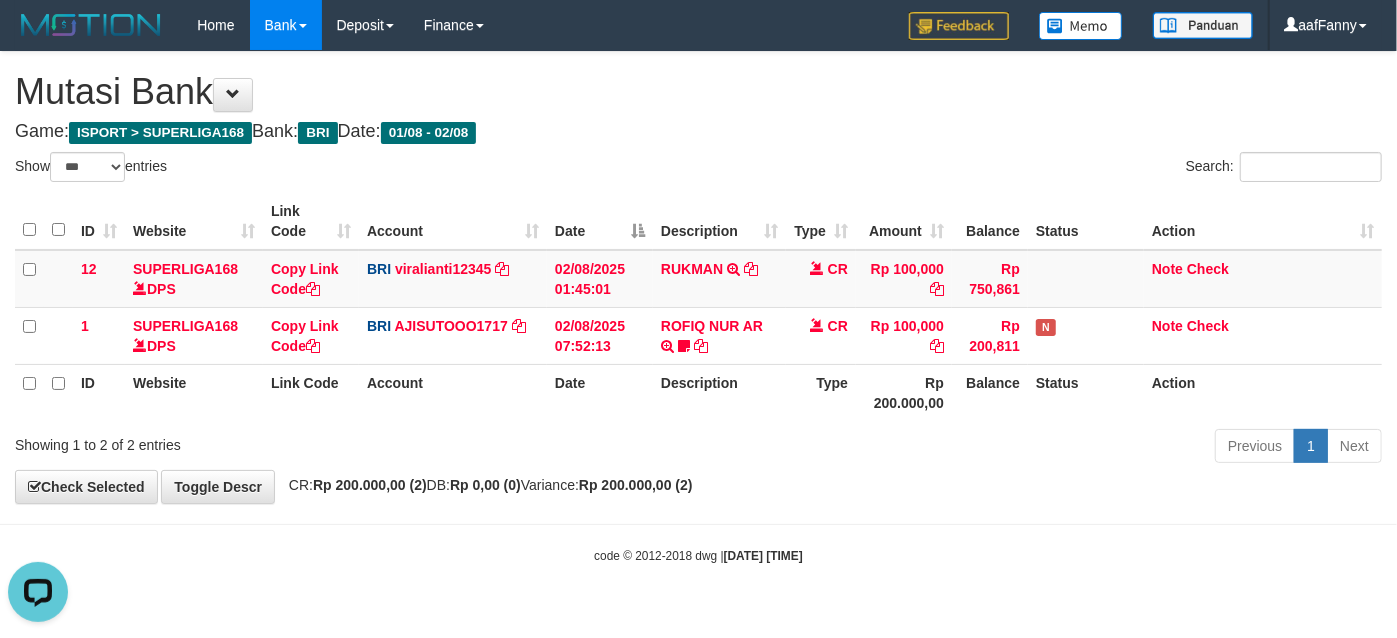 scroll, scrollTop: 0, scrollLeft: 0, axis: both 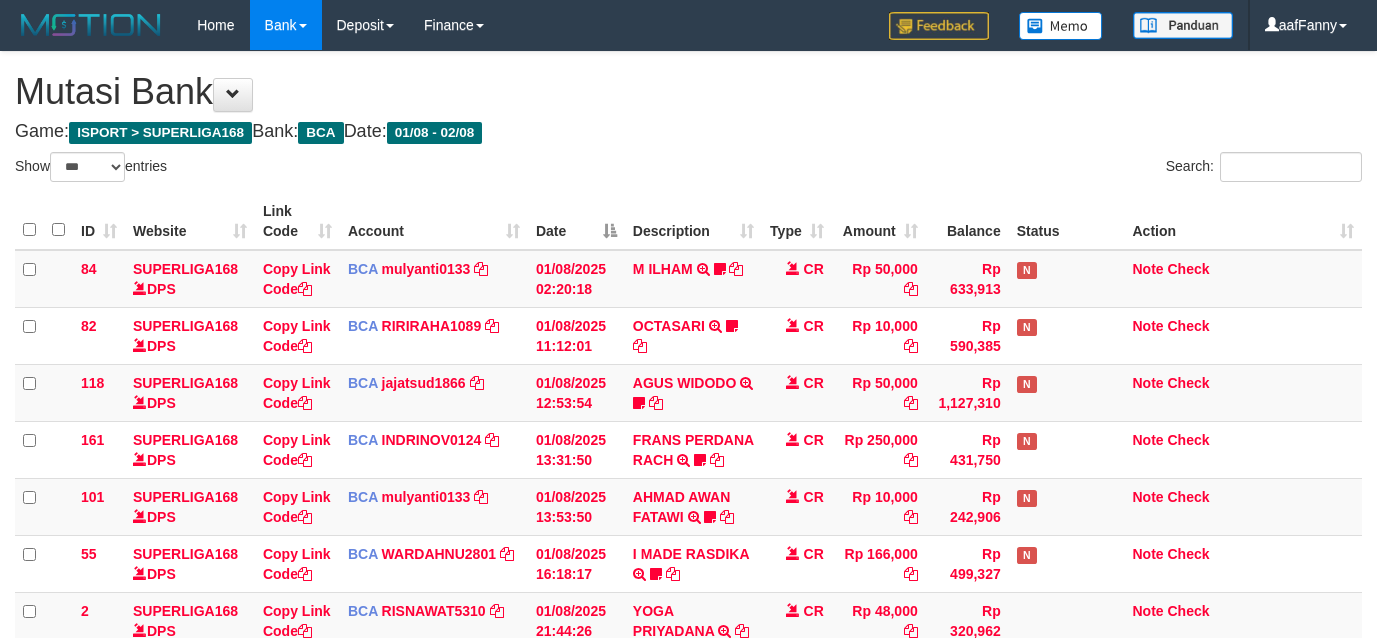 select on "***" 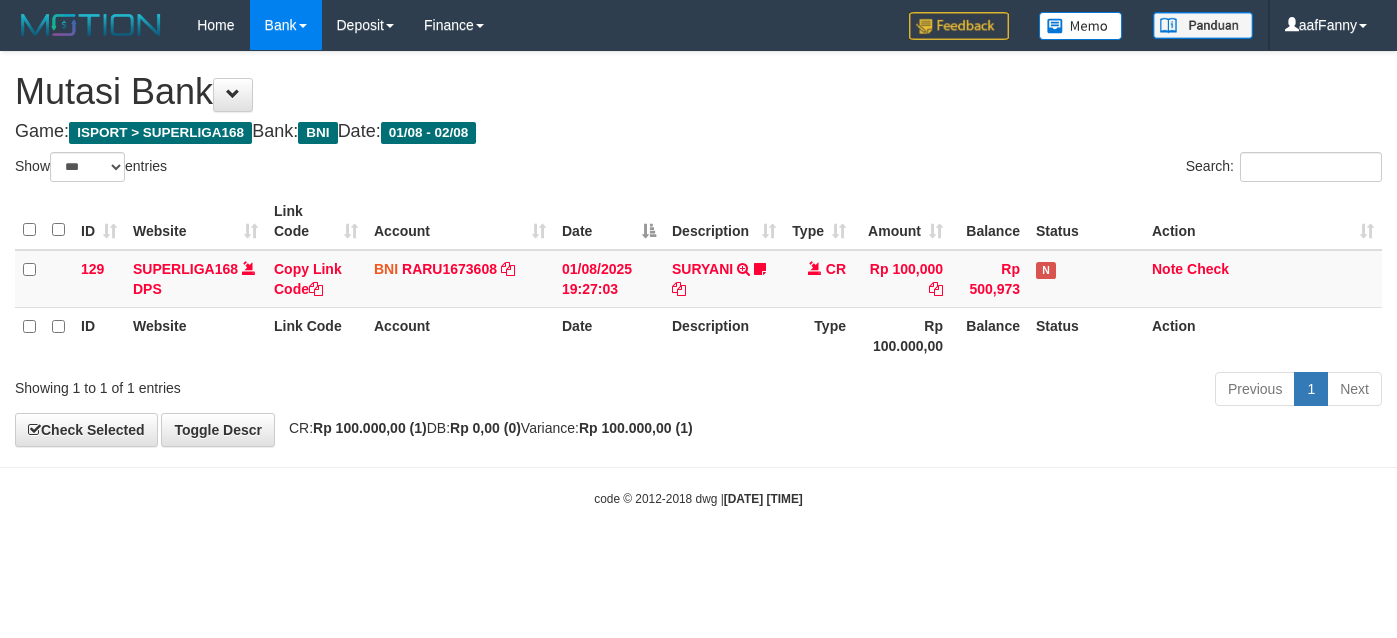 select on "***" 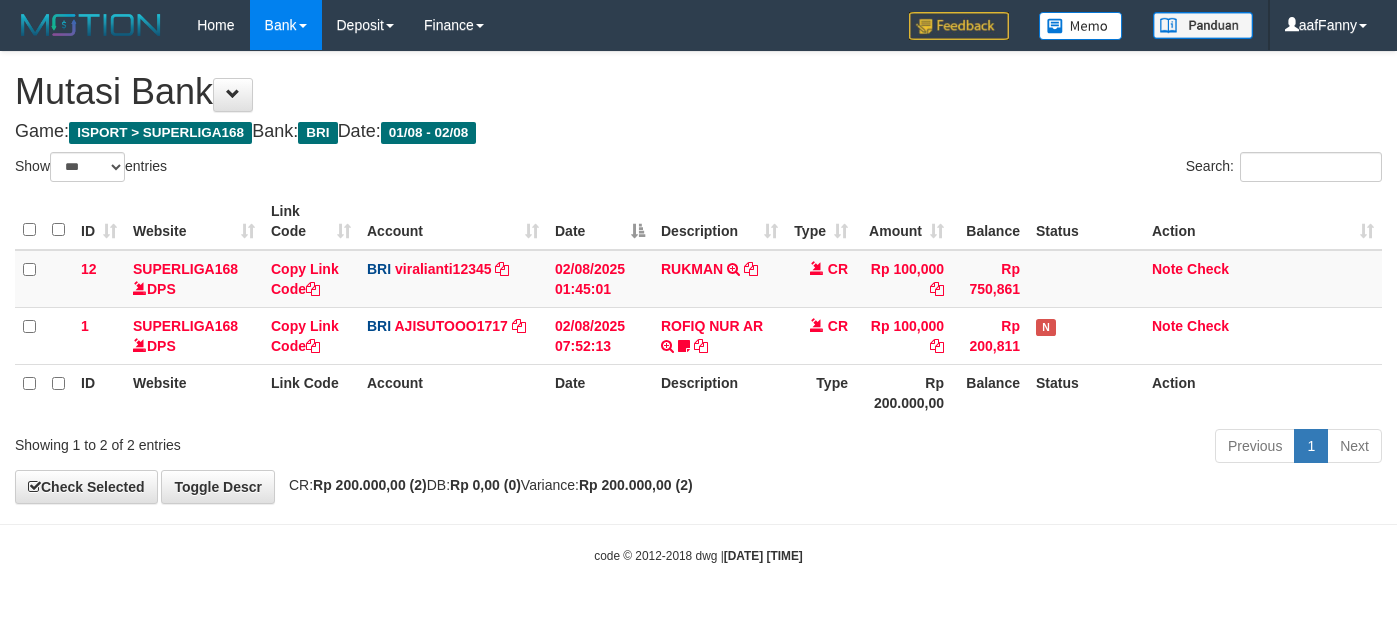 select on "***" 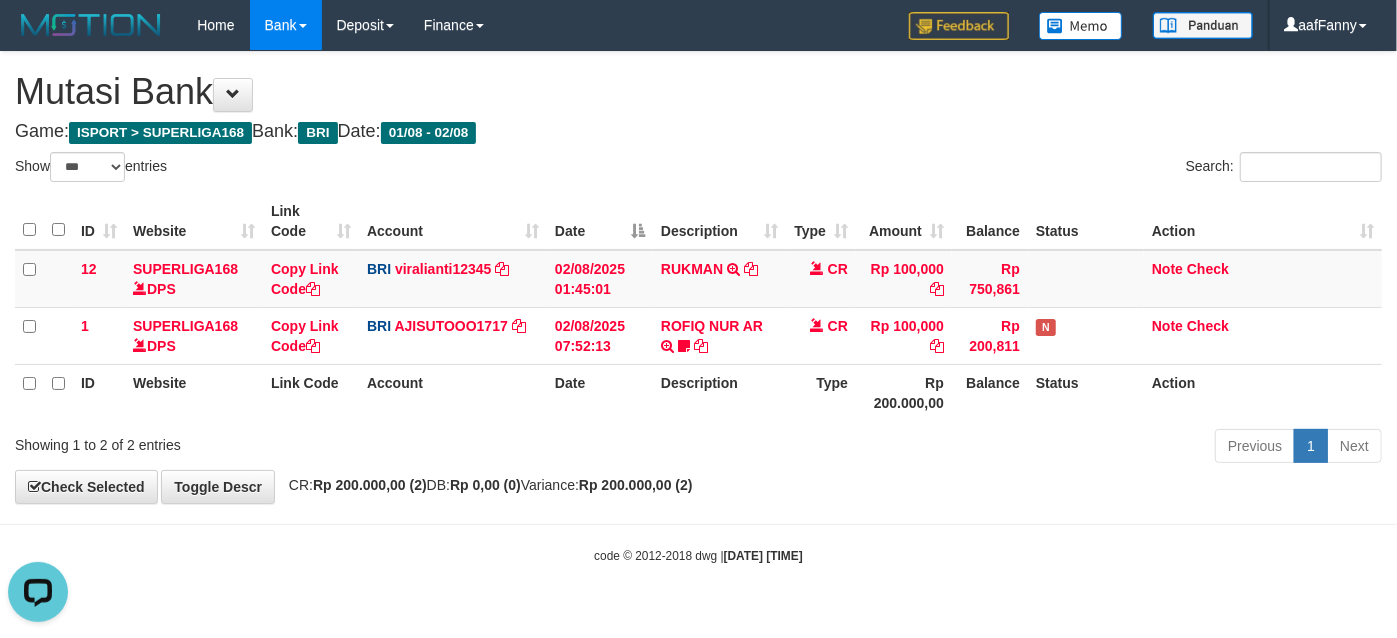 scroll, scrollTop: 0, scrollLeft: 0, axis: both 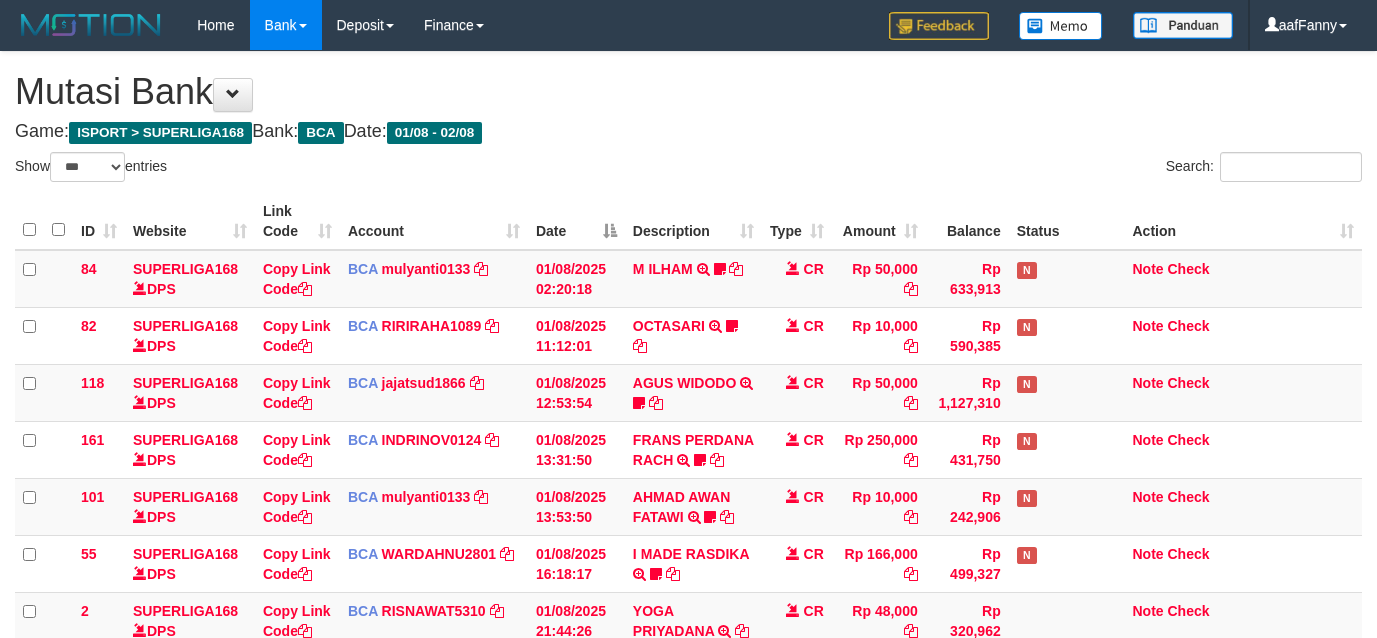 select on "***" 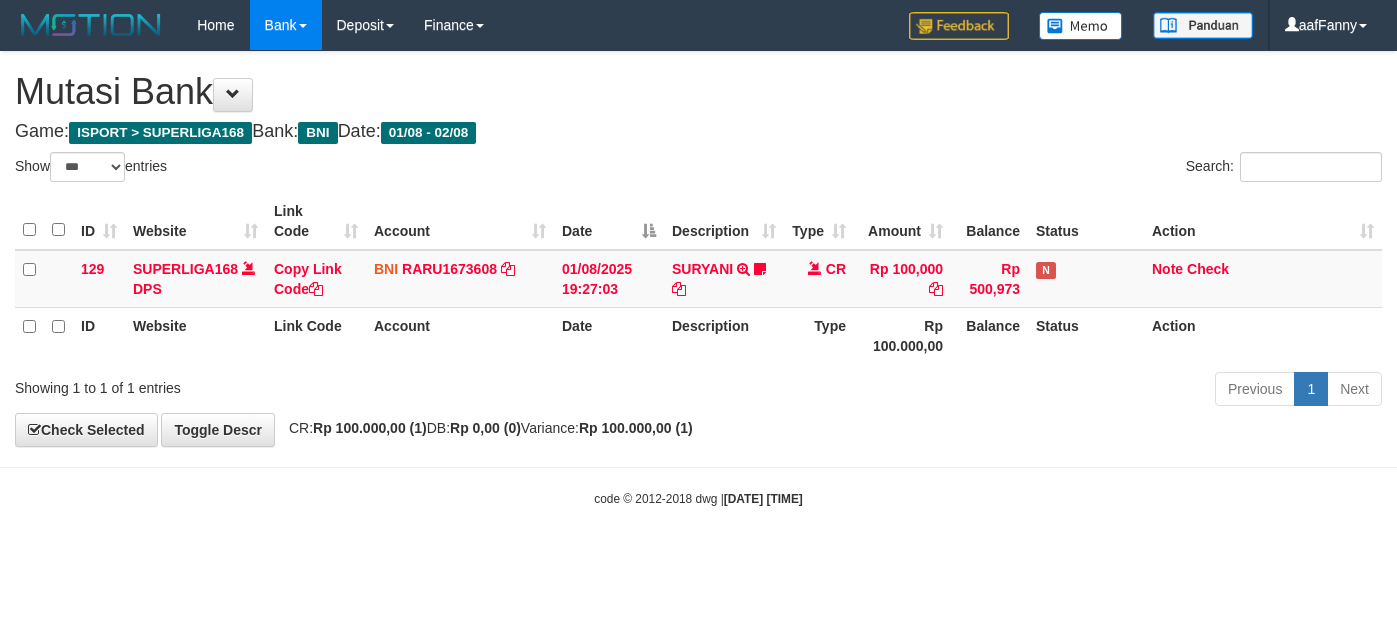 select on "***" 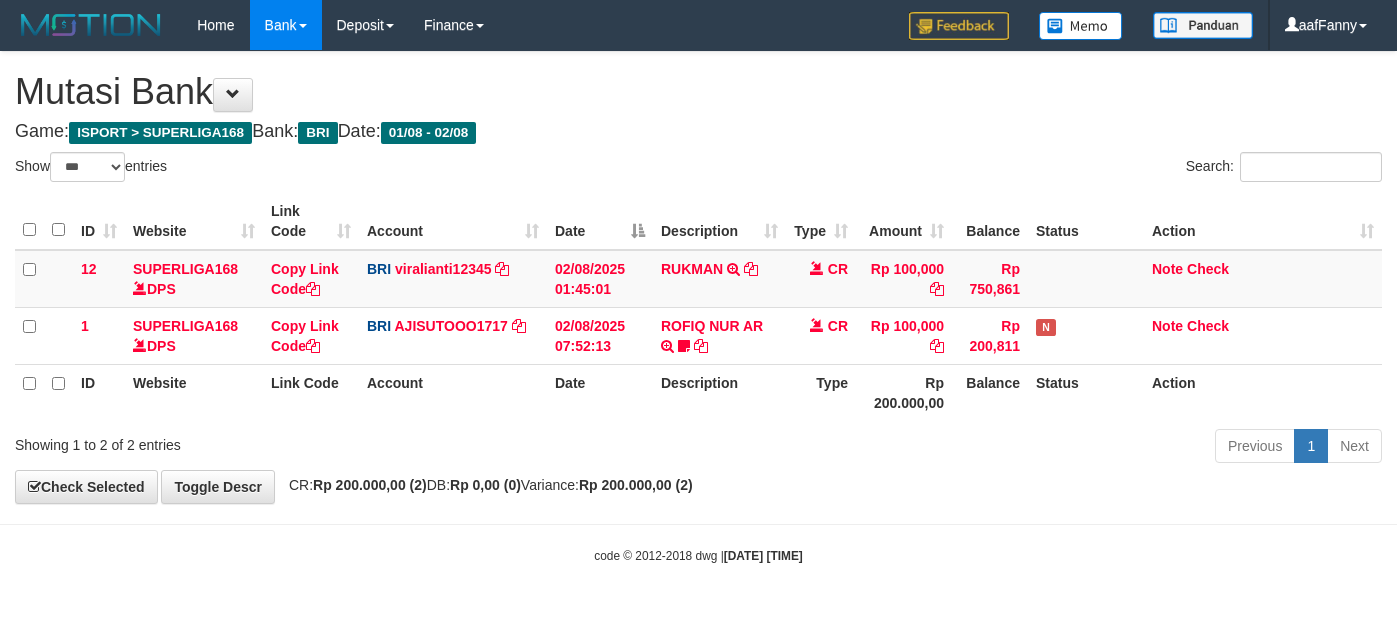 select on "***" 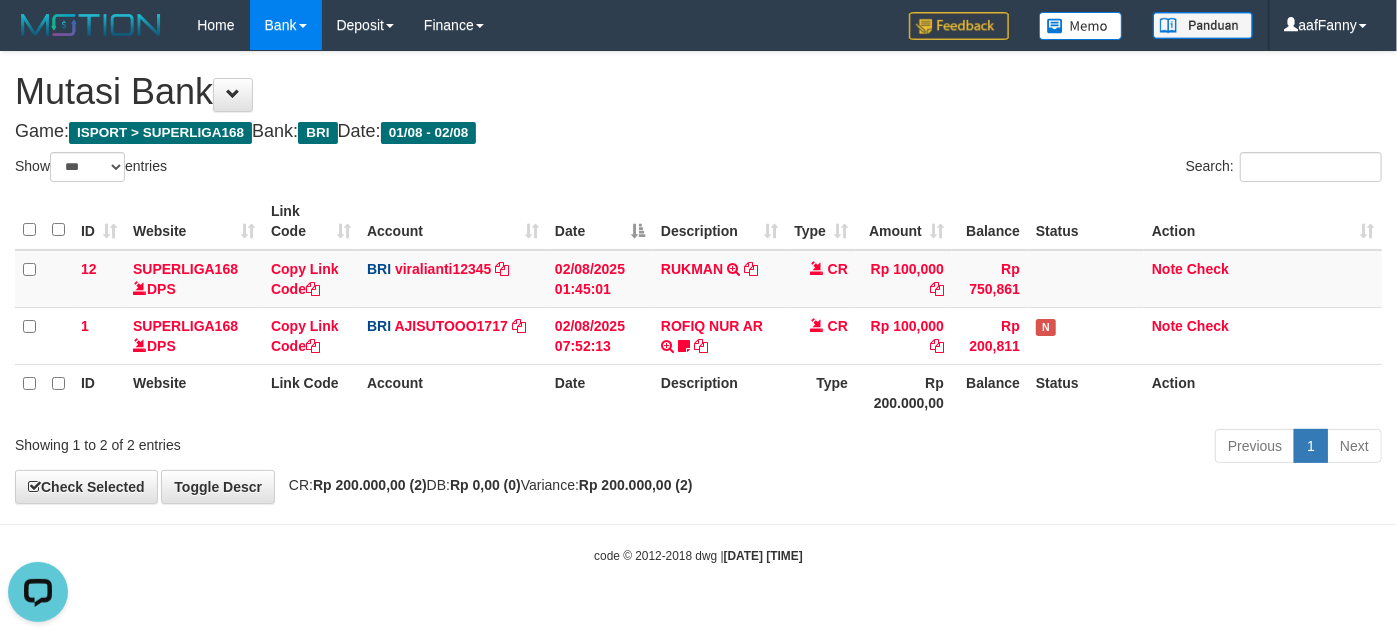 scroll, scrollTop: 0, scrollLeft: 0, axis: both 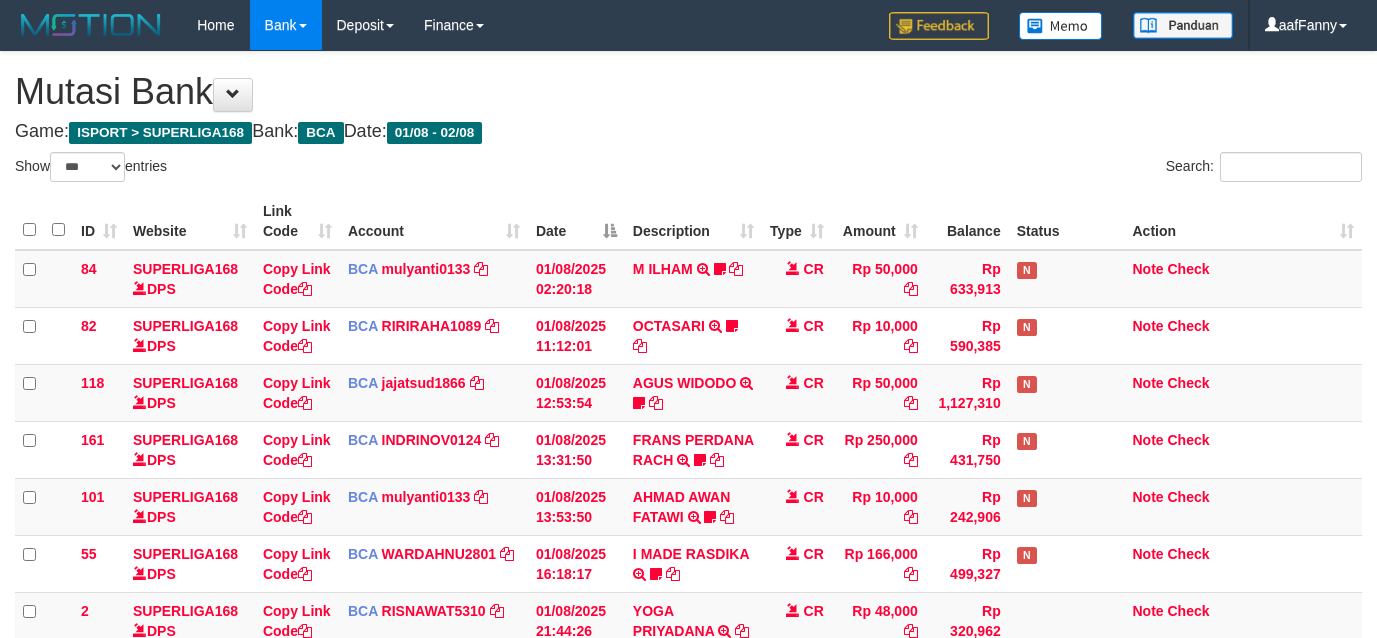select on "***" 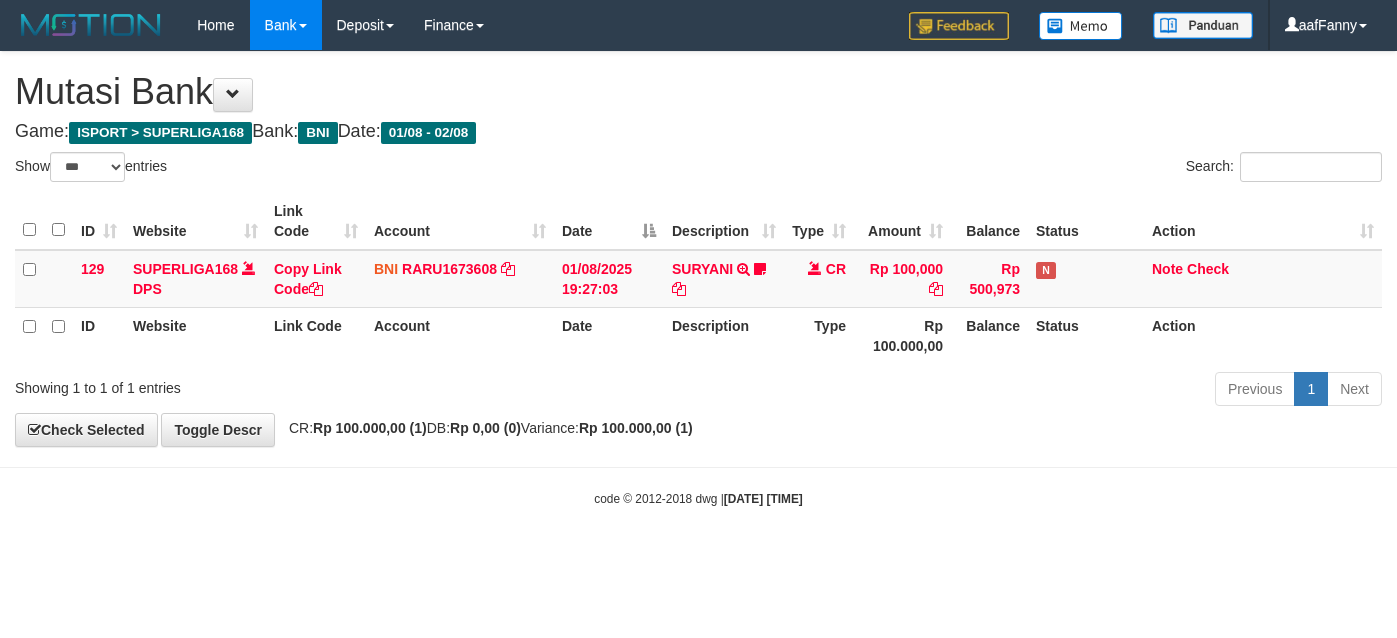 select on "***" 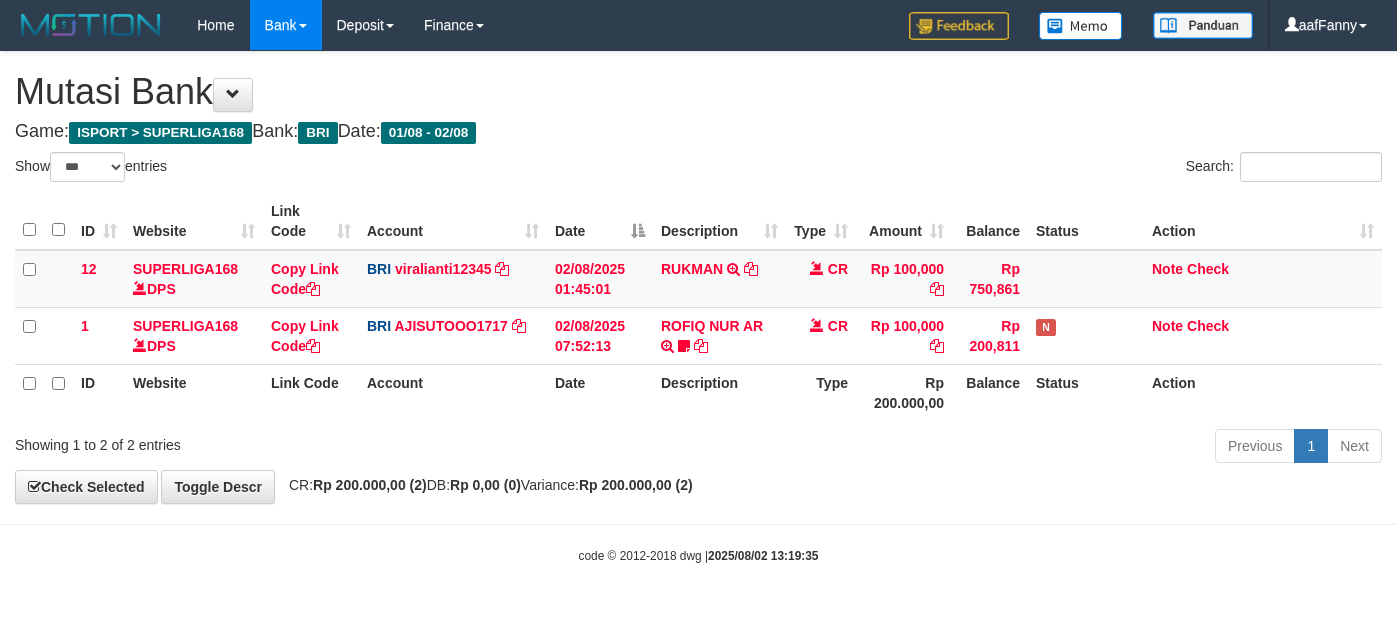 select on "***" 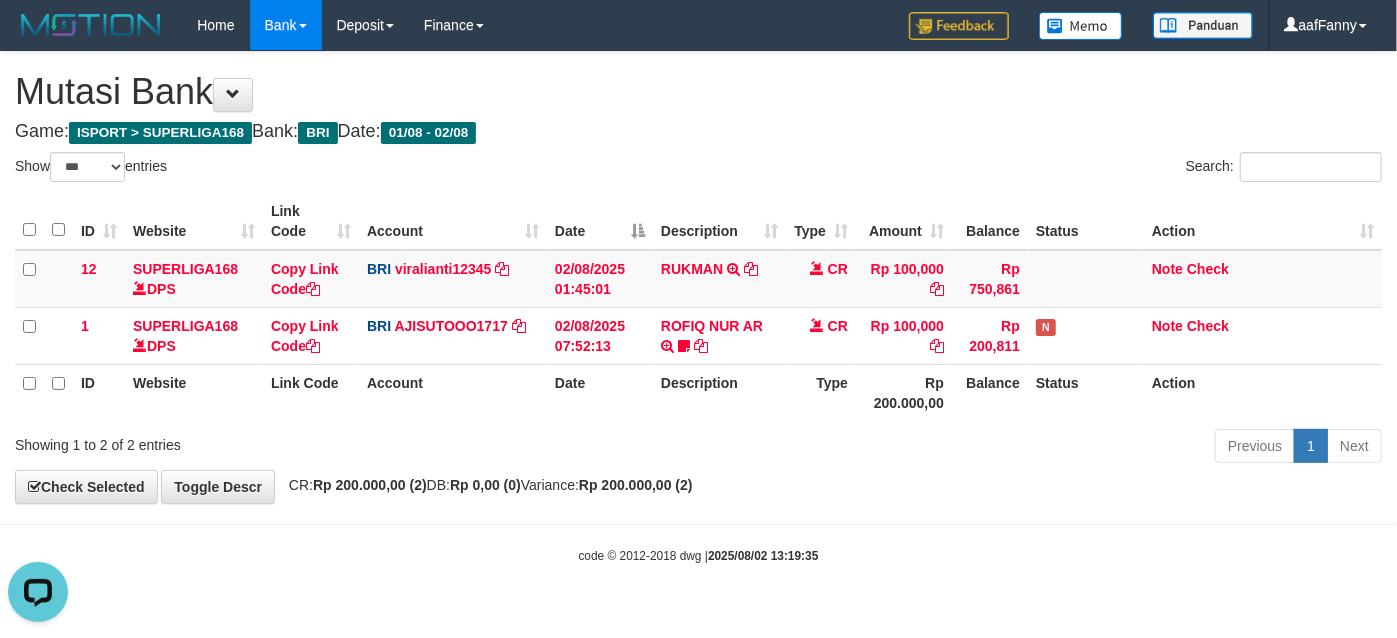 scroll, scrollTop: 0, scrollLeft: 0, axis: both 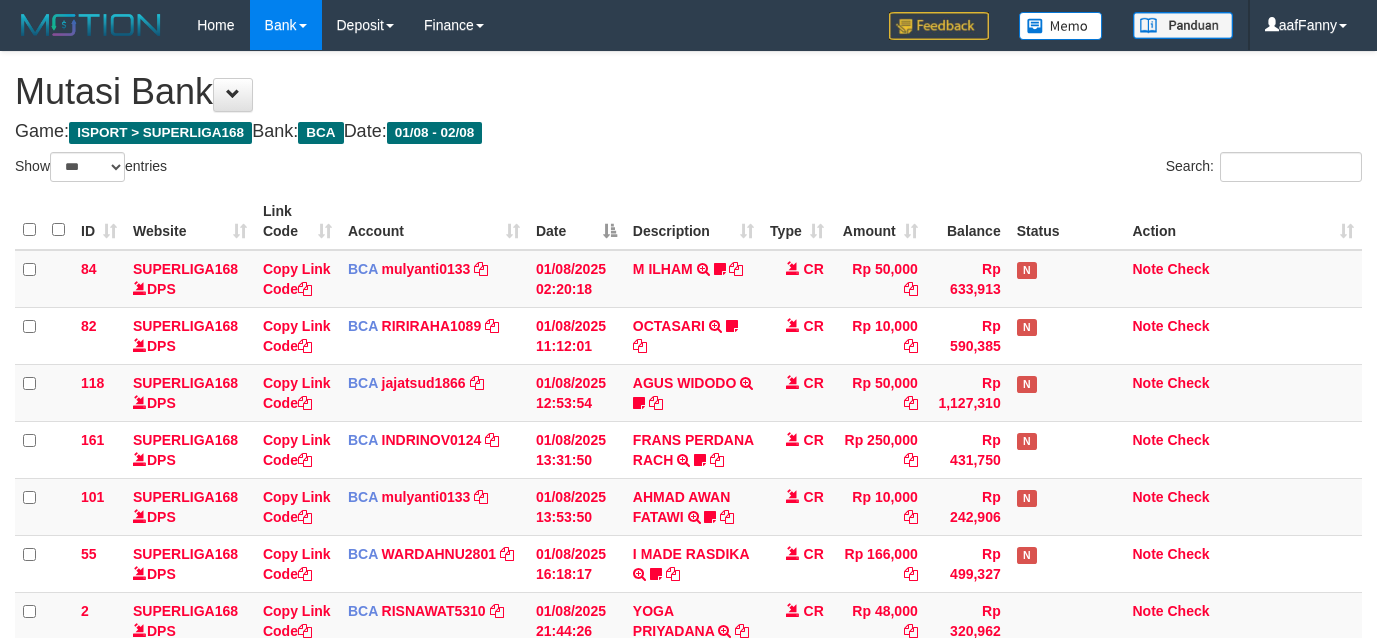 select on "***" 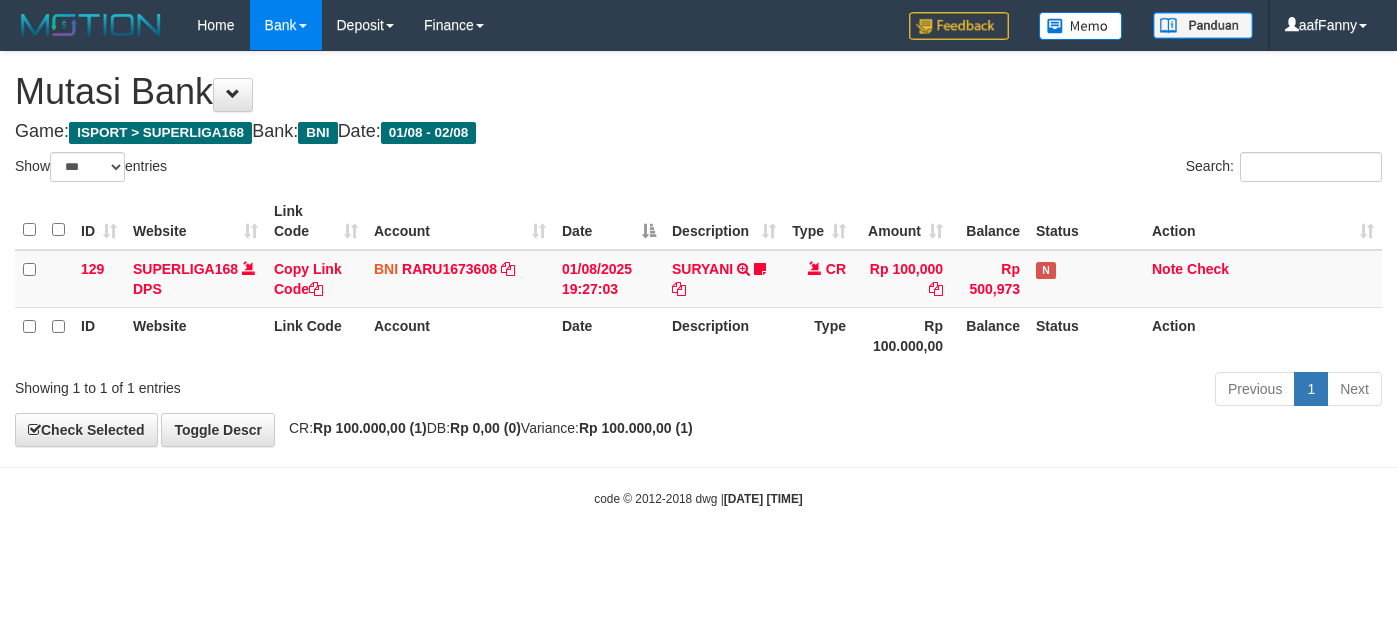select on "***" 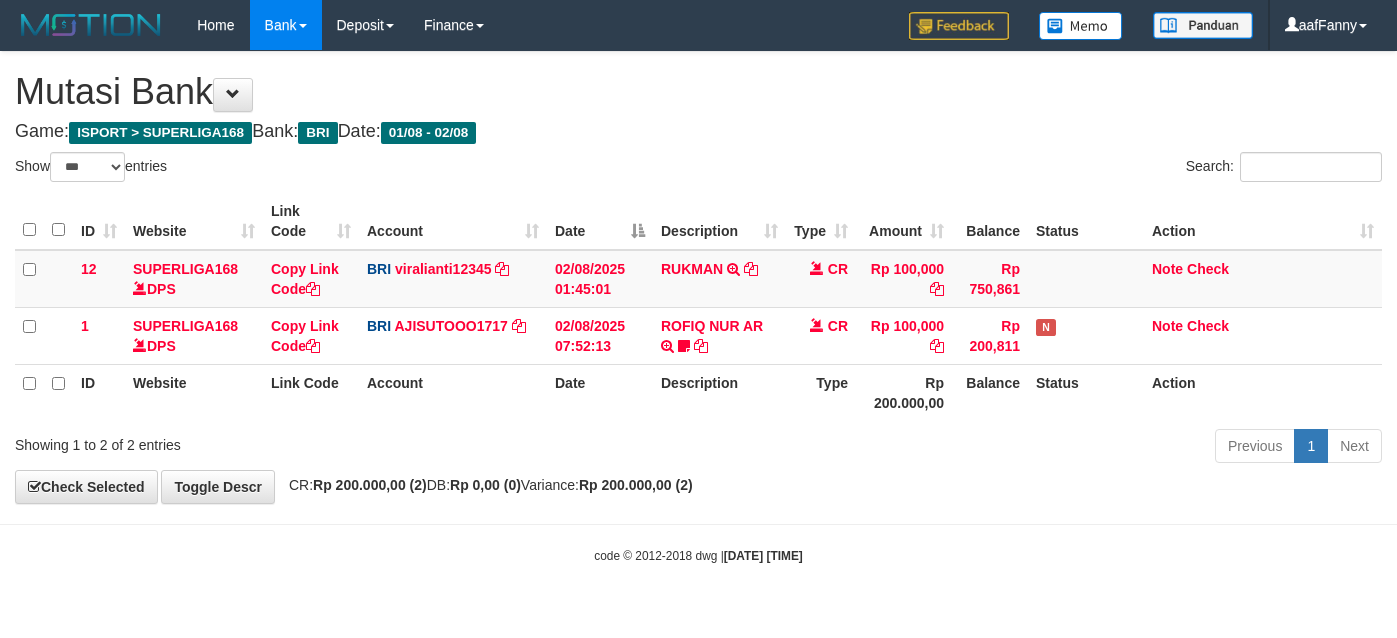 select on "***" 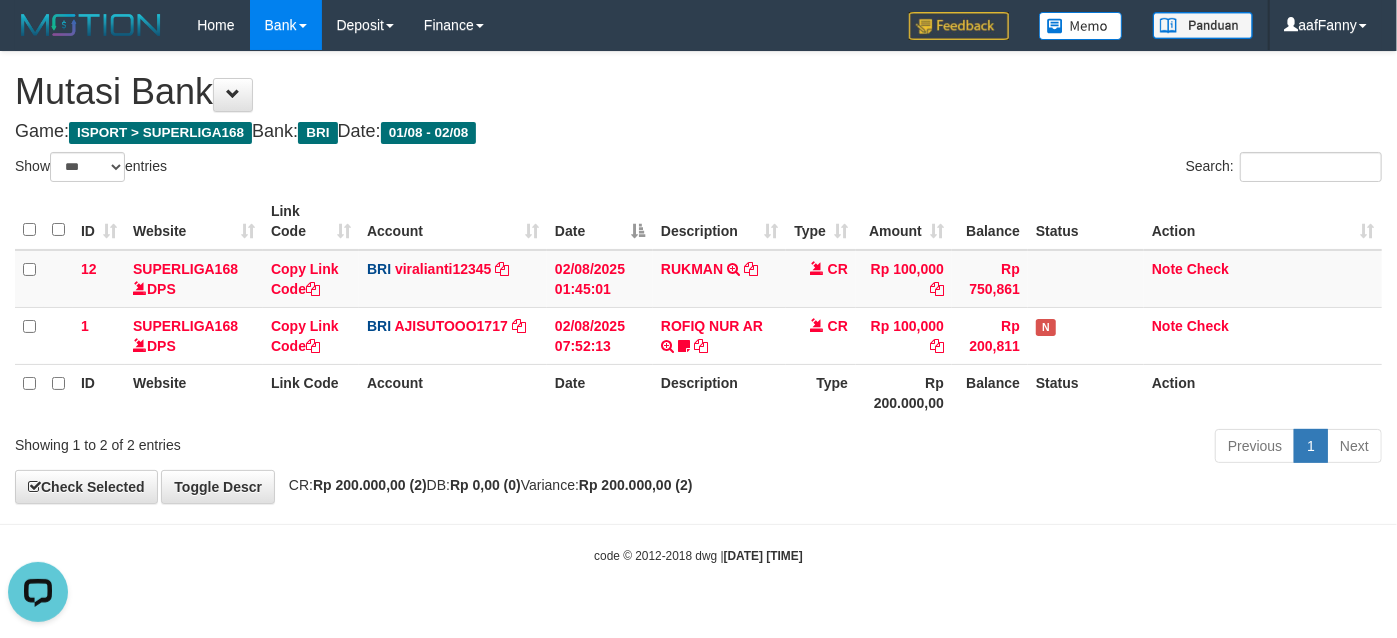 scroll, scrollTop: 0, scrollLeft: 0, axis: both 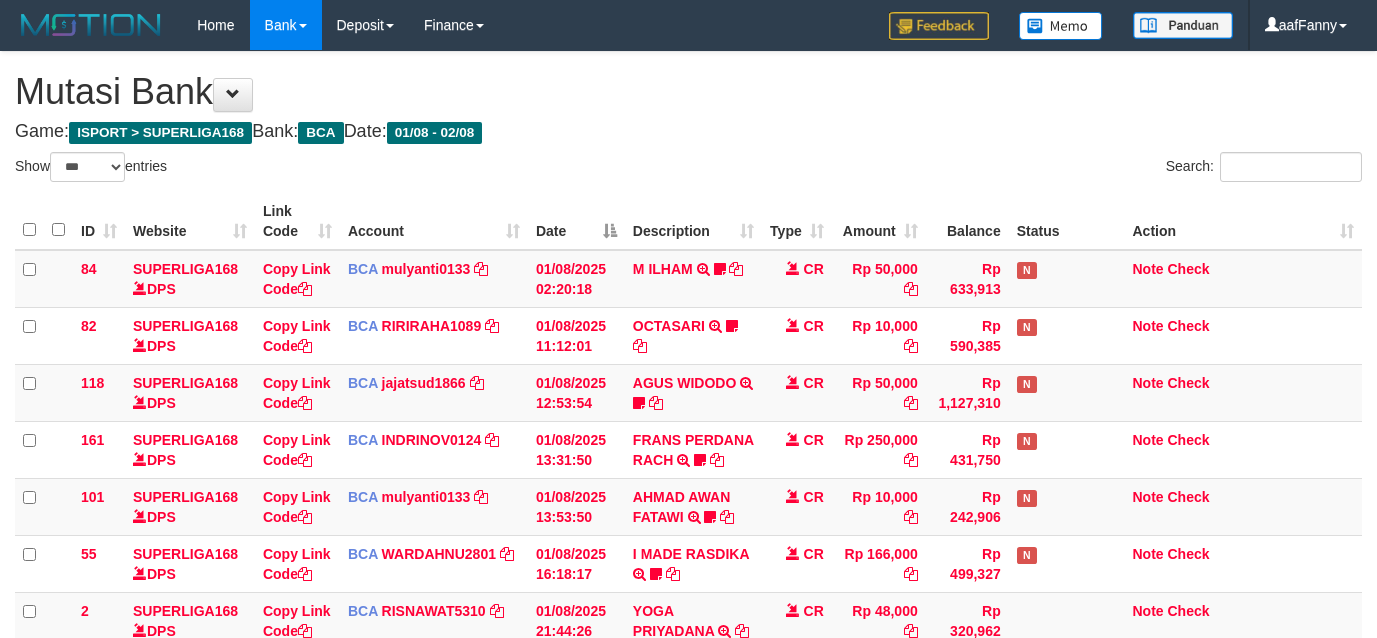 select on "***" 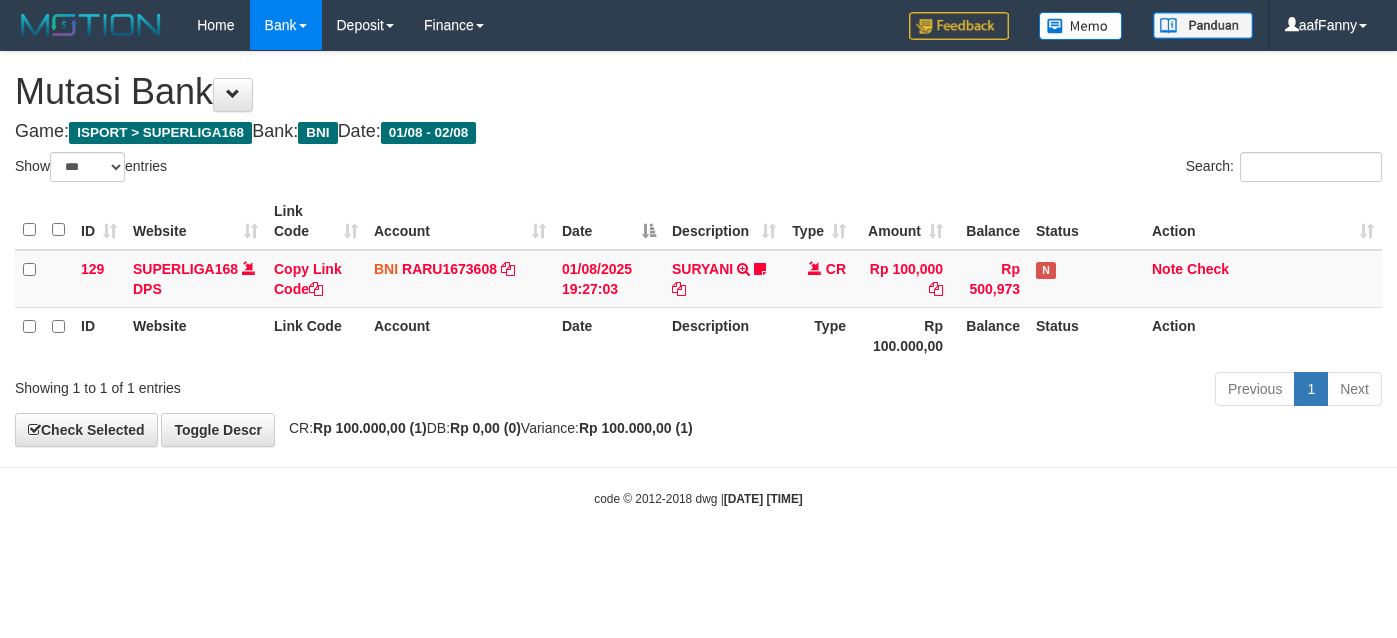 select on "***" 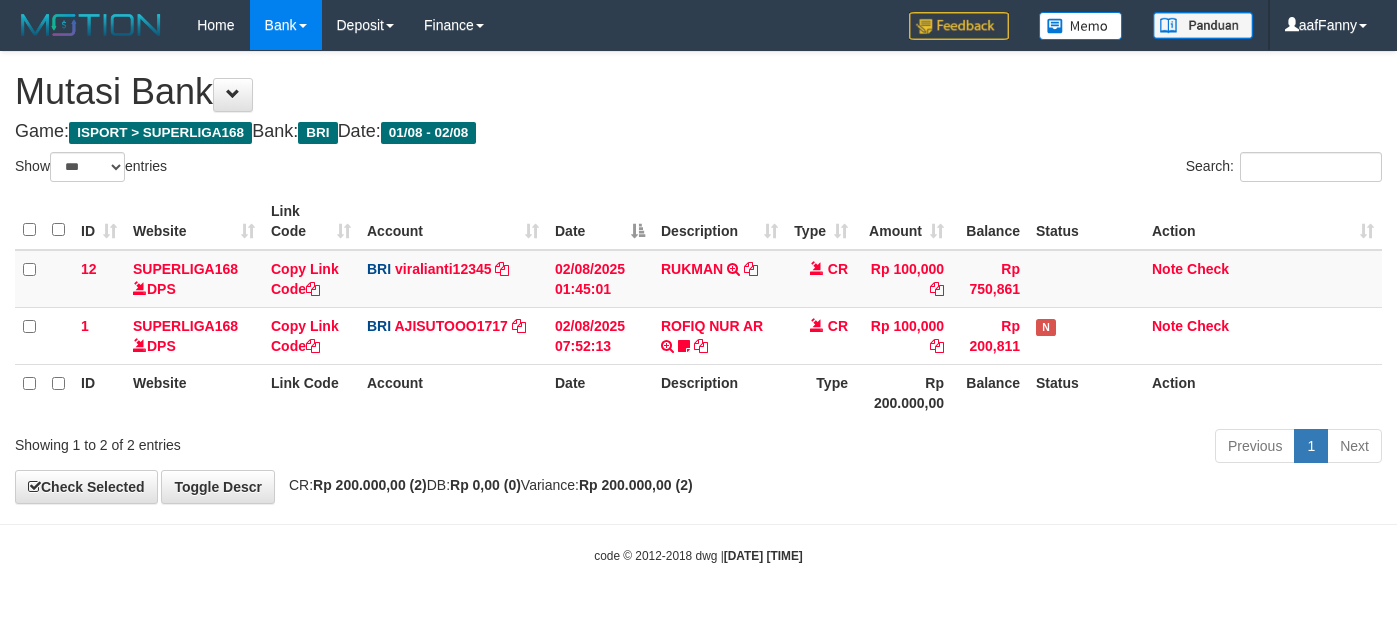 select on "***" 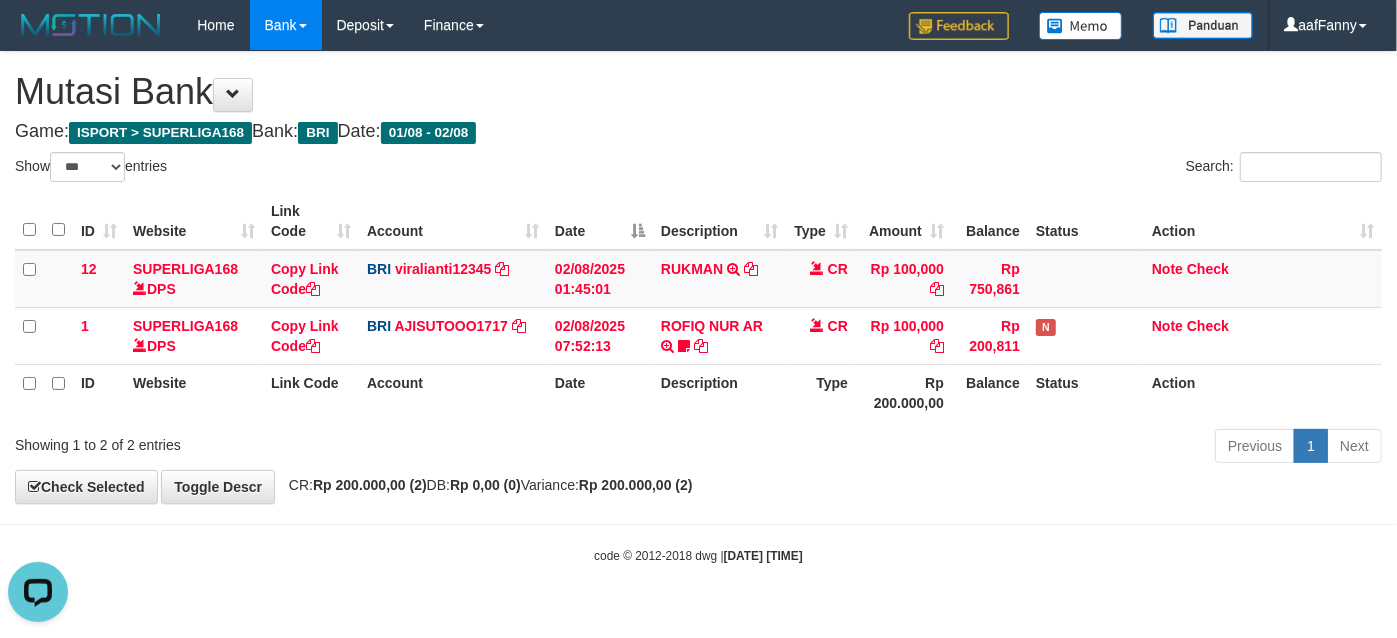 scroll, scrollTop: 0, scrollLeft: 0, axis: both 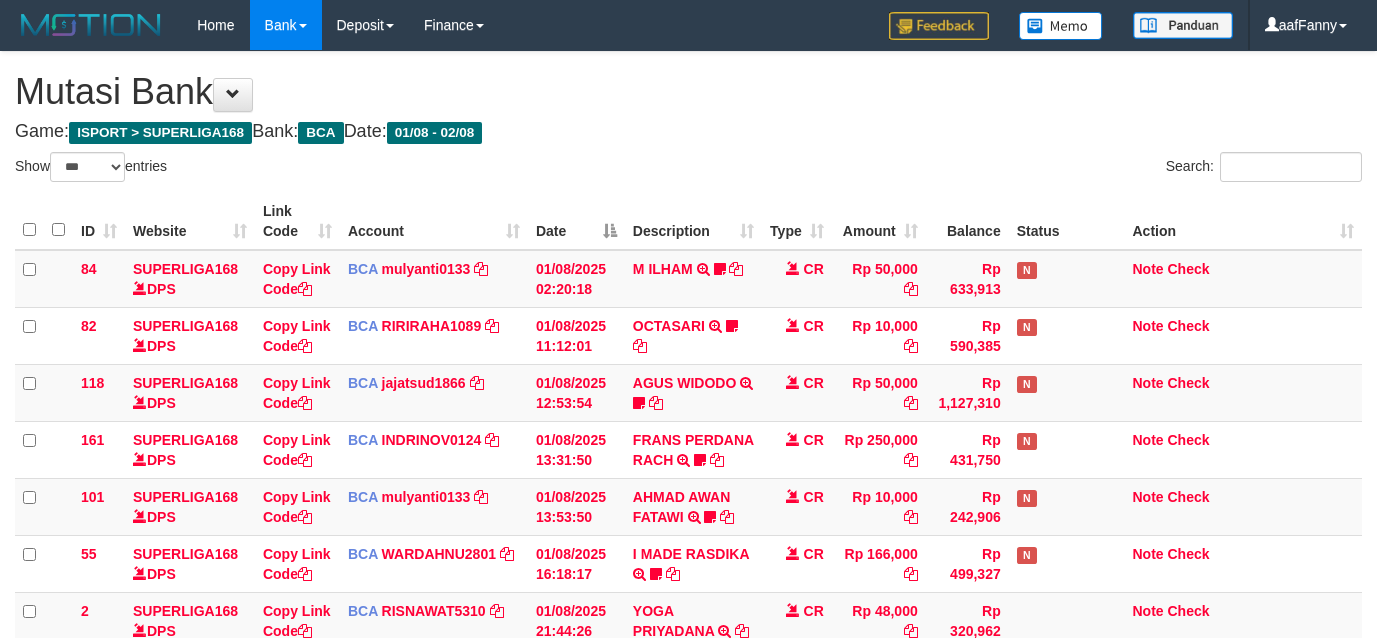 select on "***" 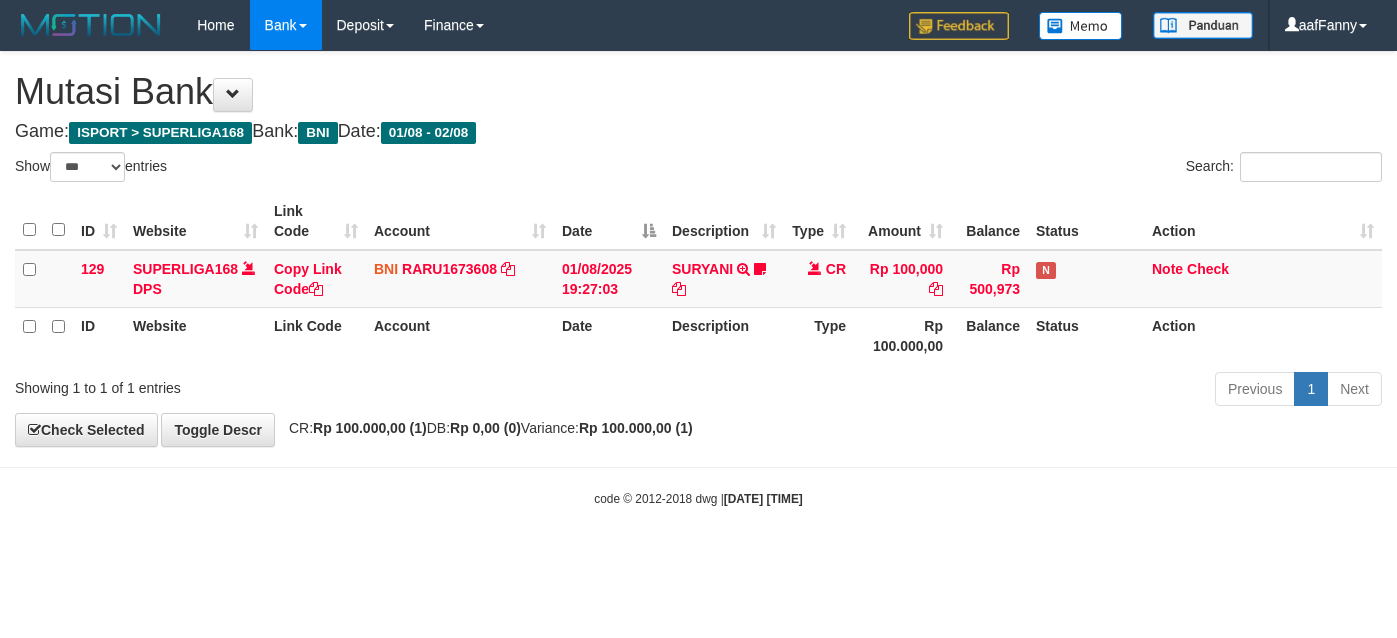 select on "***" 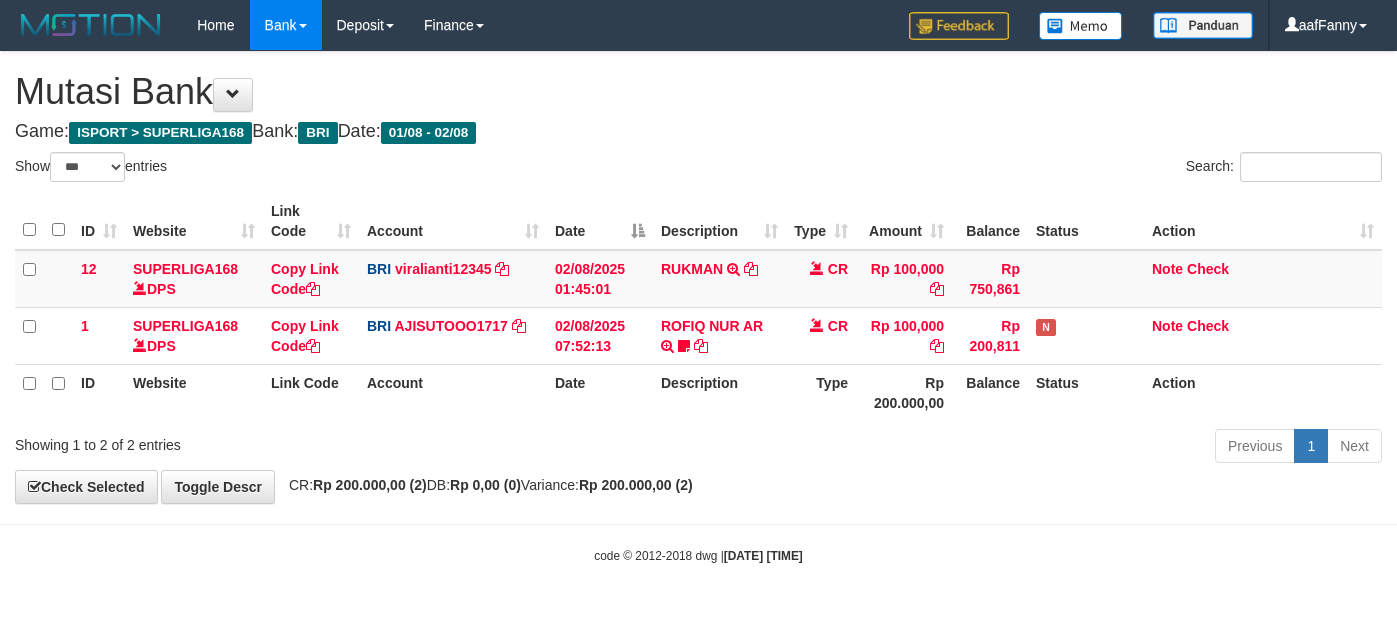 select on "***" 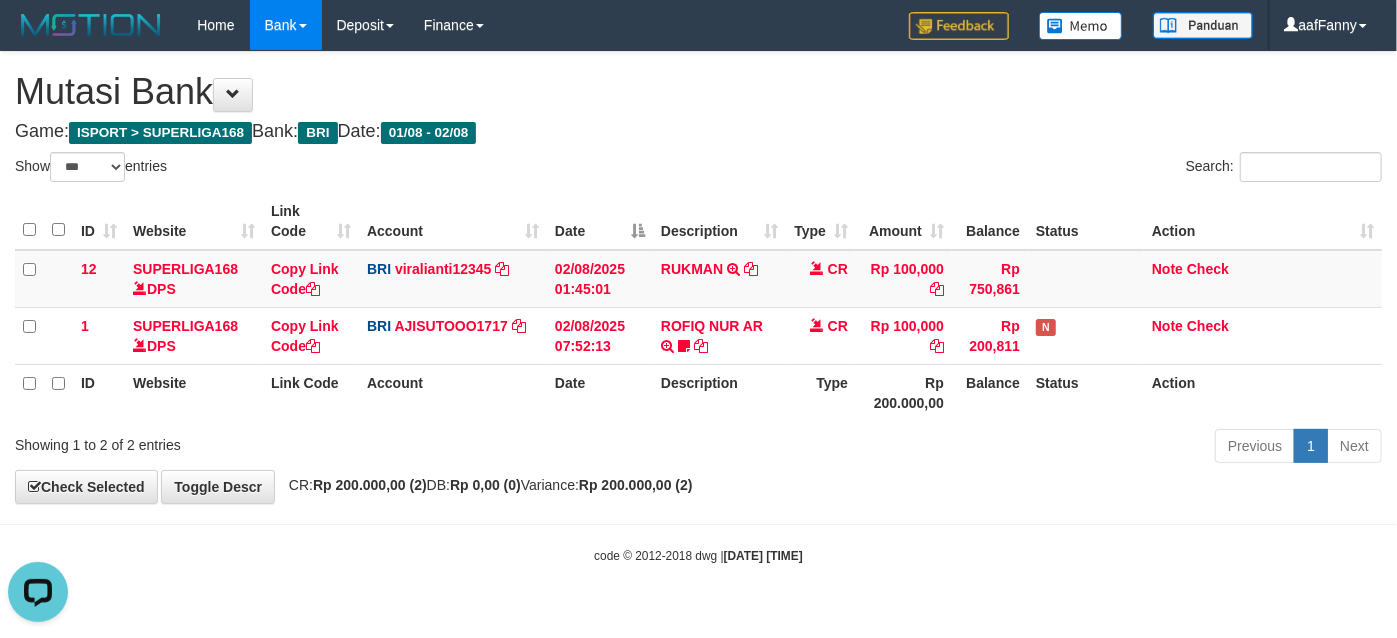 scroll, scrollTop: 0, scrollLeft: 0, axis: both 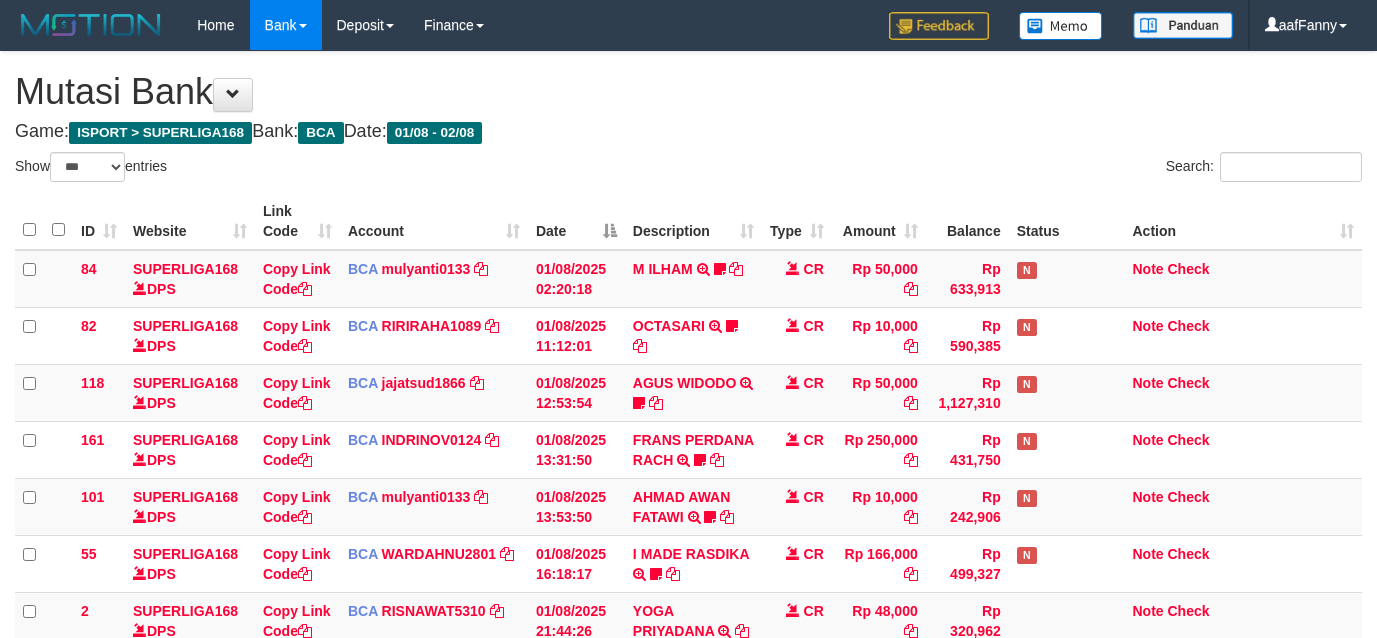 select on "***" 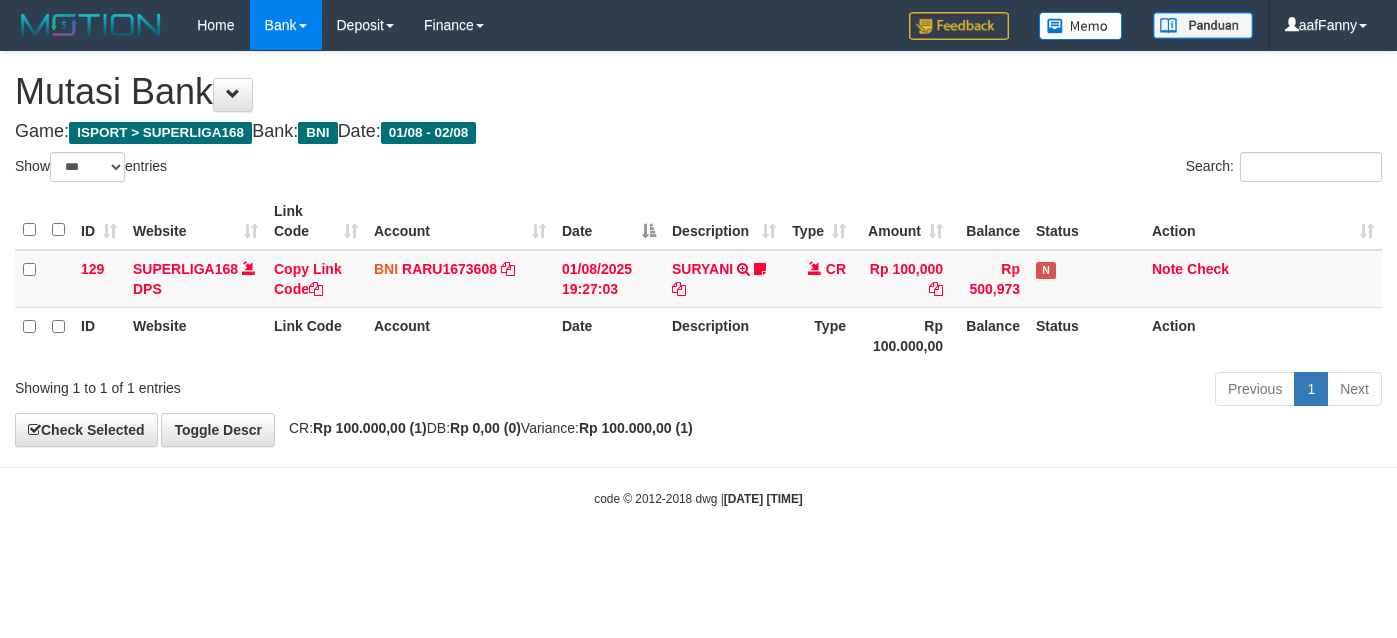 select on "***" 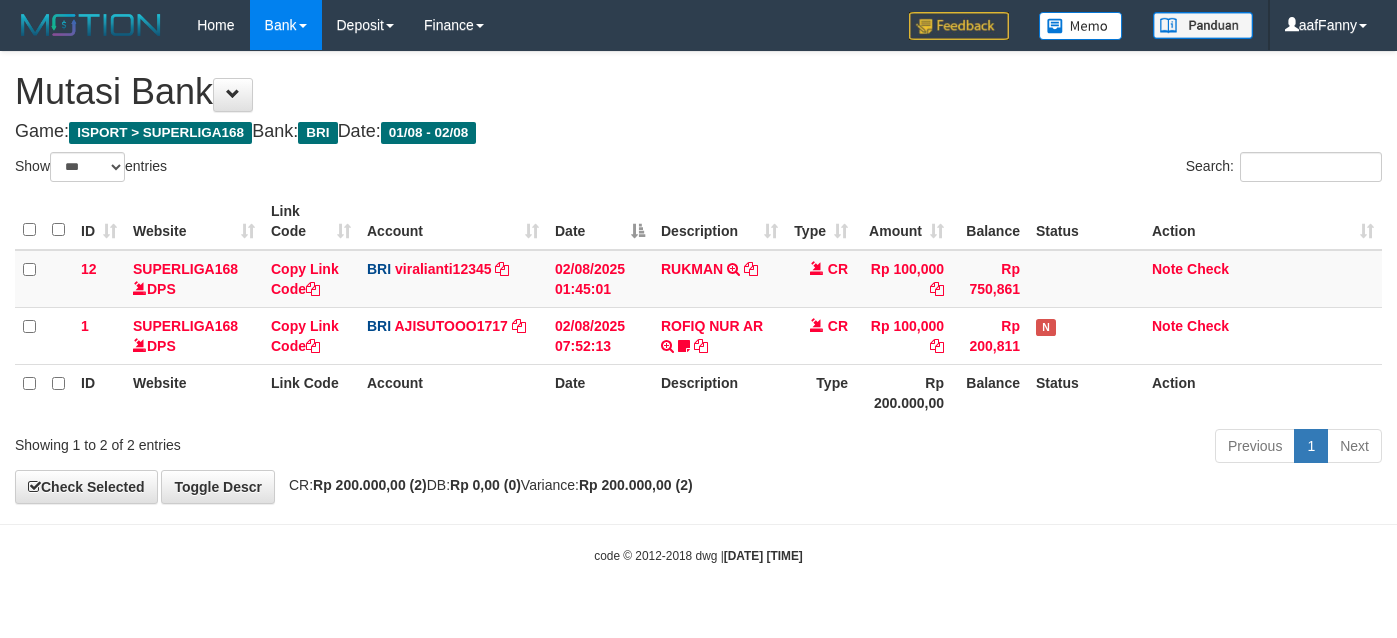 select on "***" 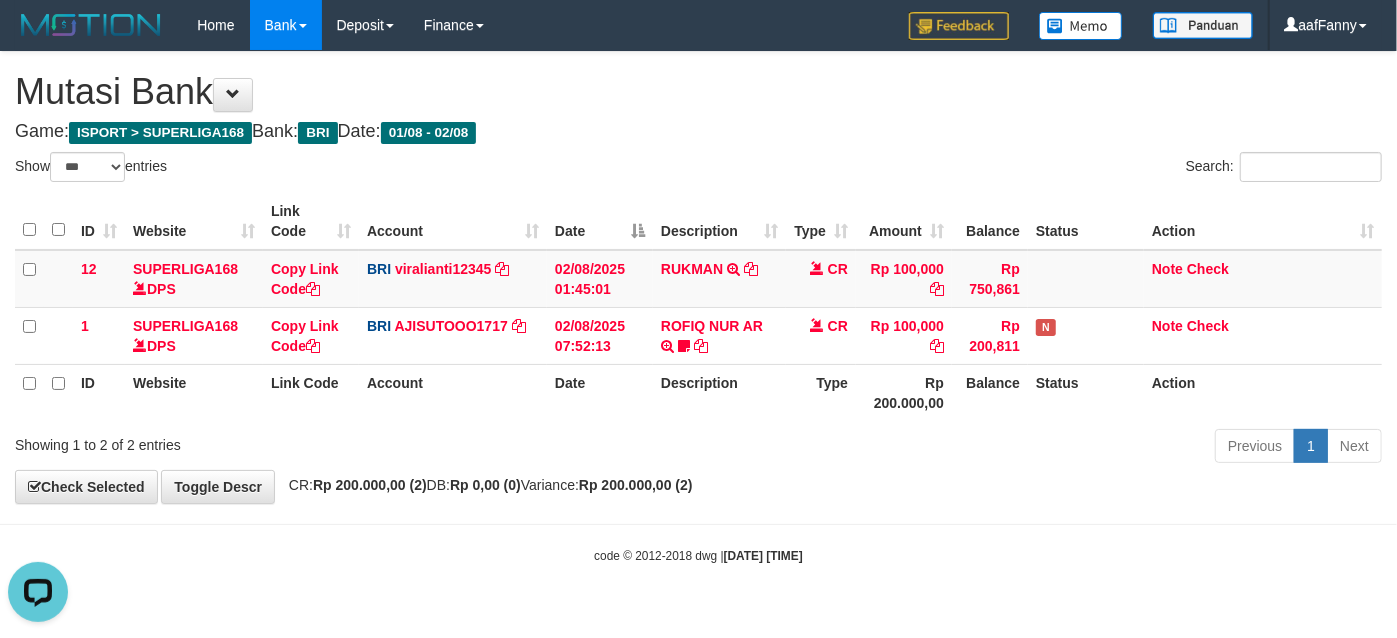 scroll, scrollTop: 0, scrollLeft: 0, axis: both 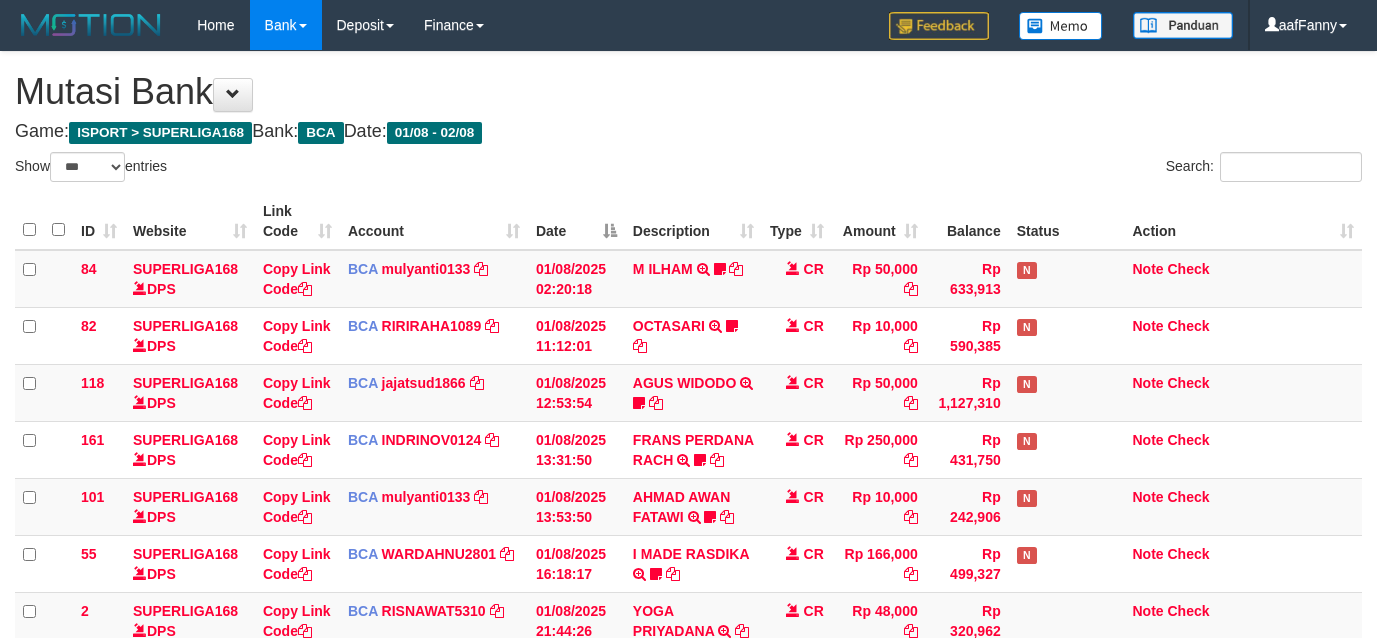 select on "***" 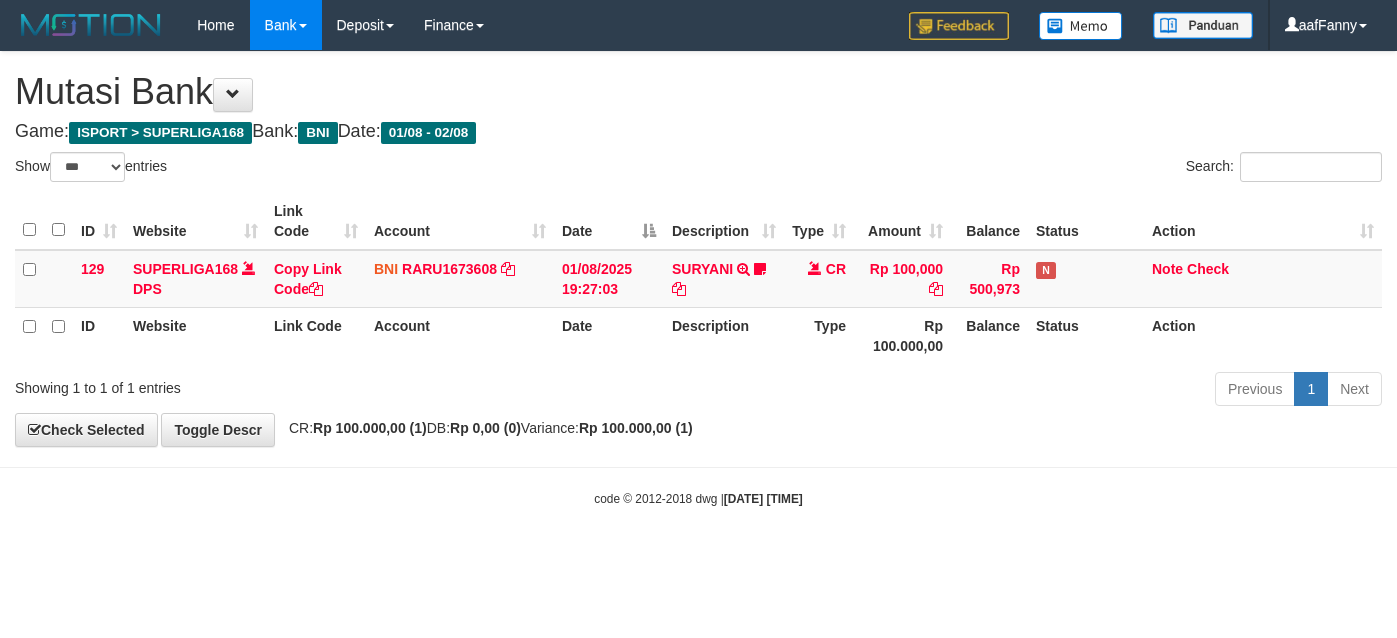 select on "***" 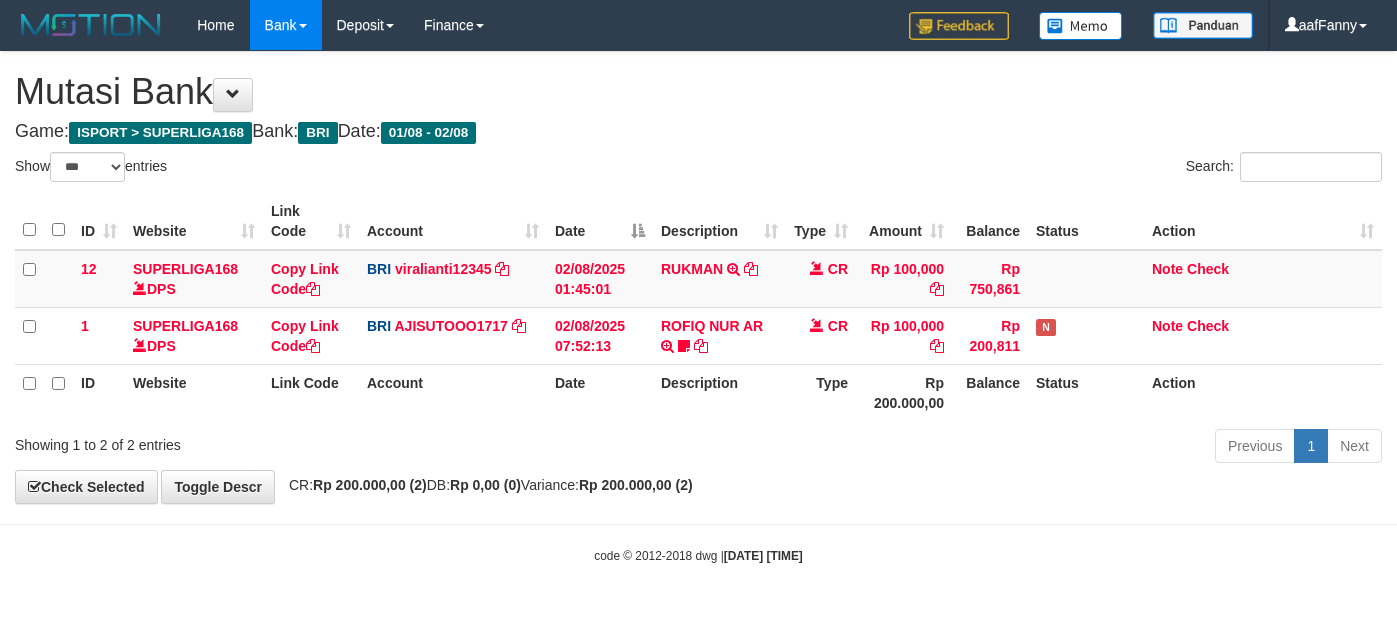 select on "***" 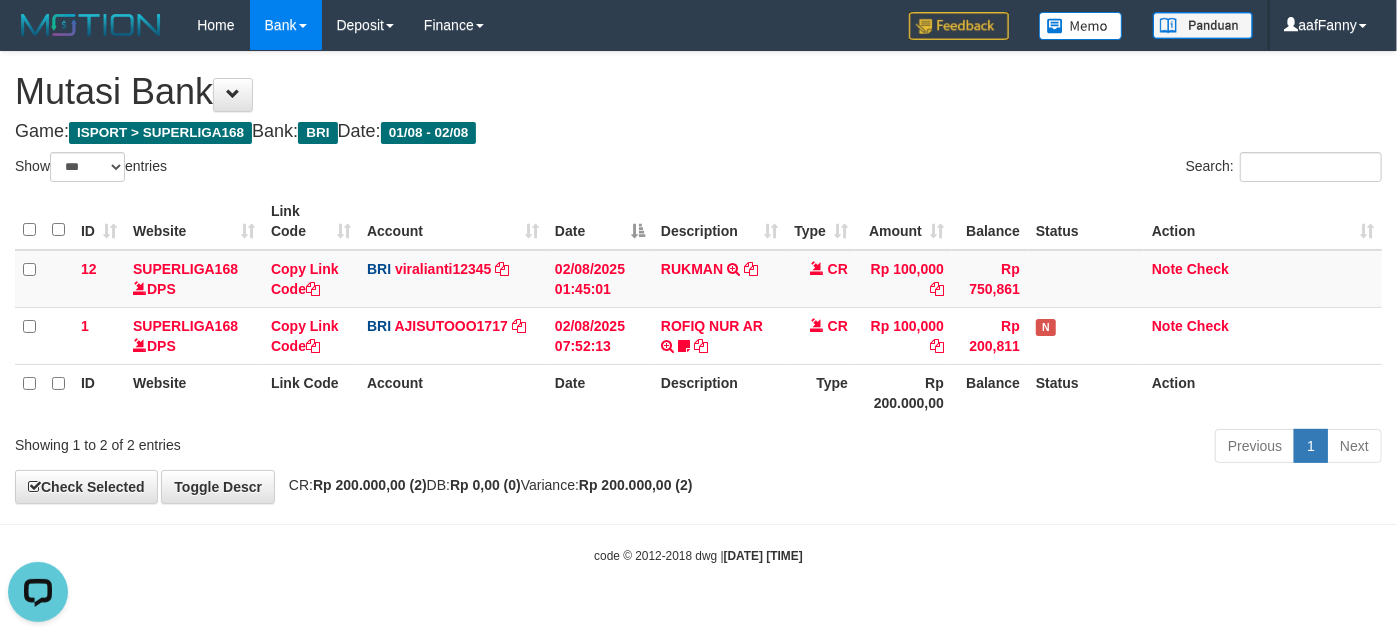 scroll, scrollTop: 0, scrollLeft: 0, axis: both 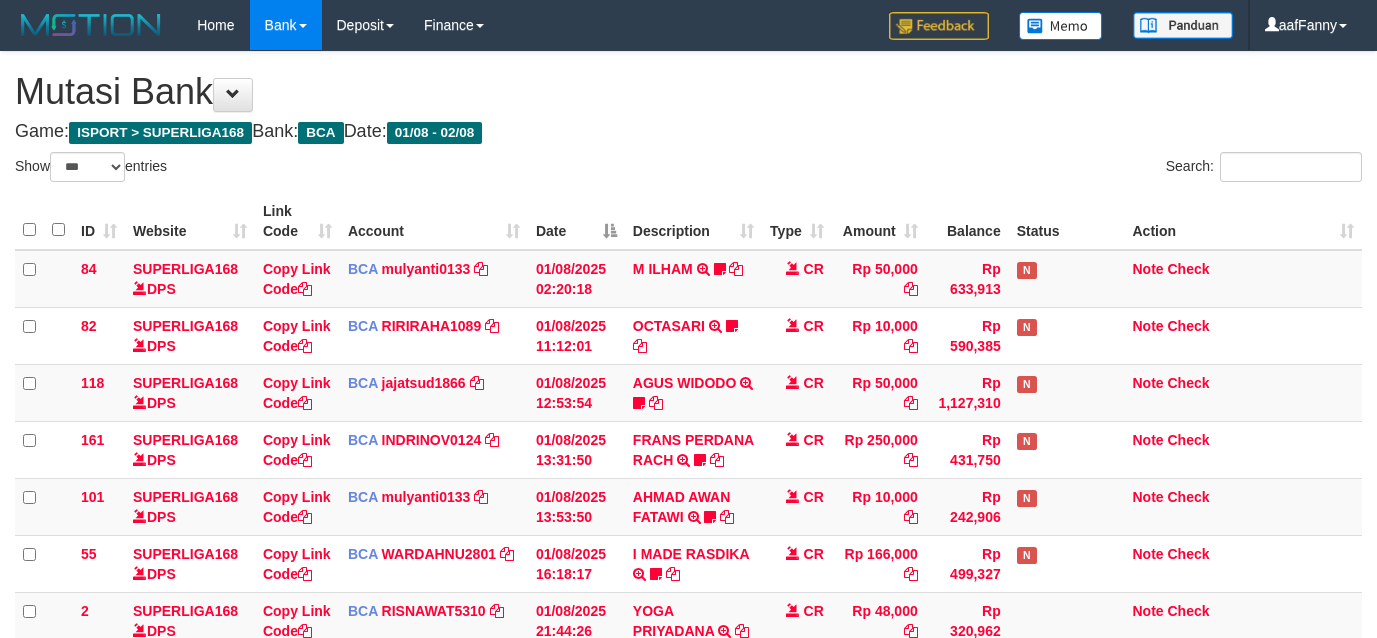 select on "***" 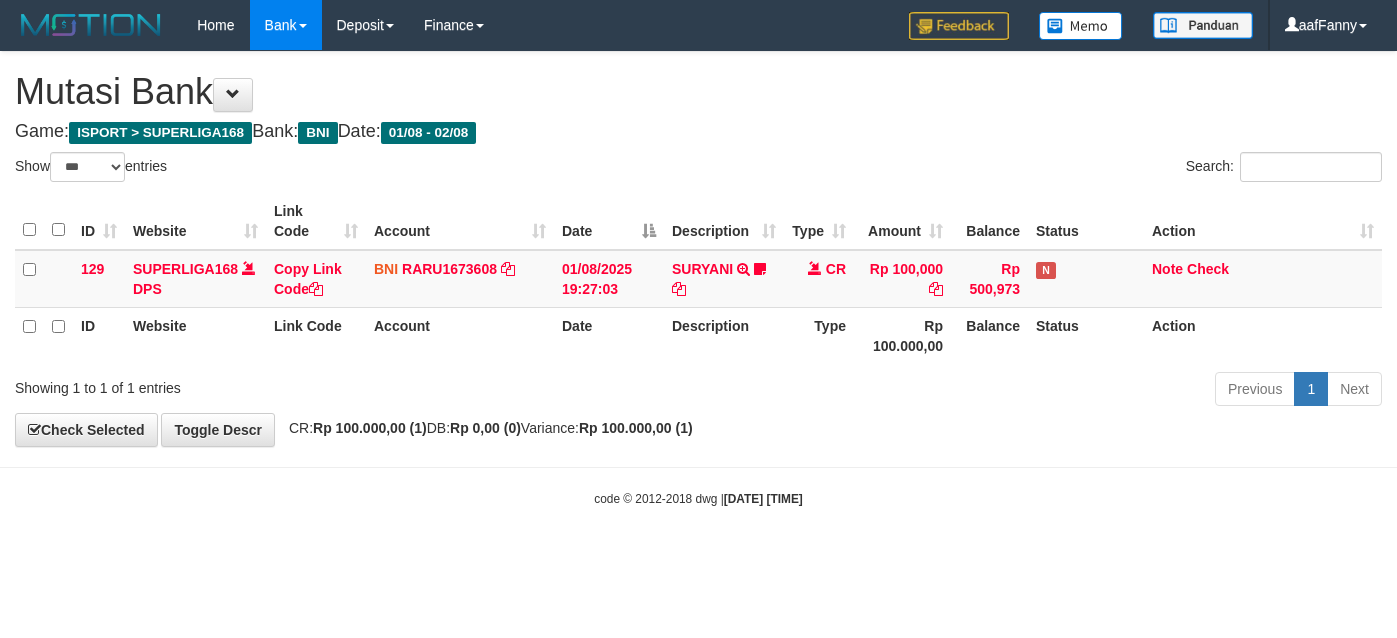select on "***" 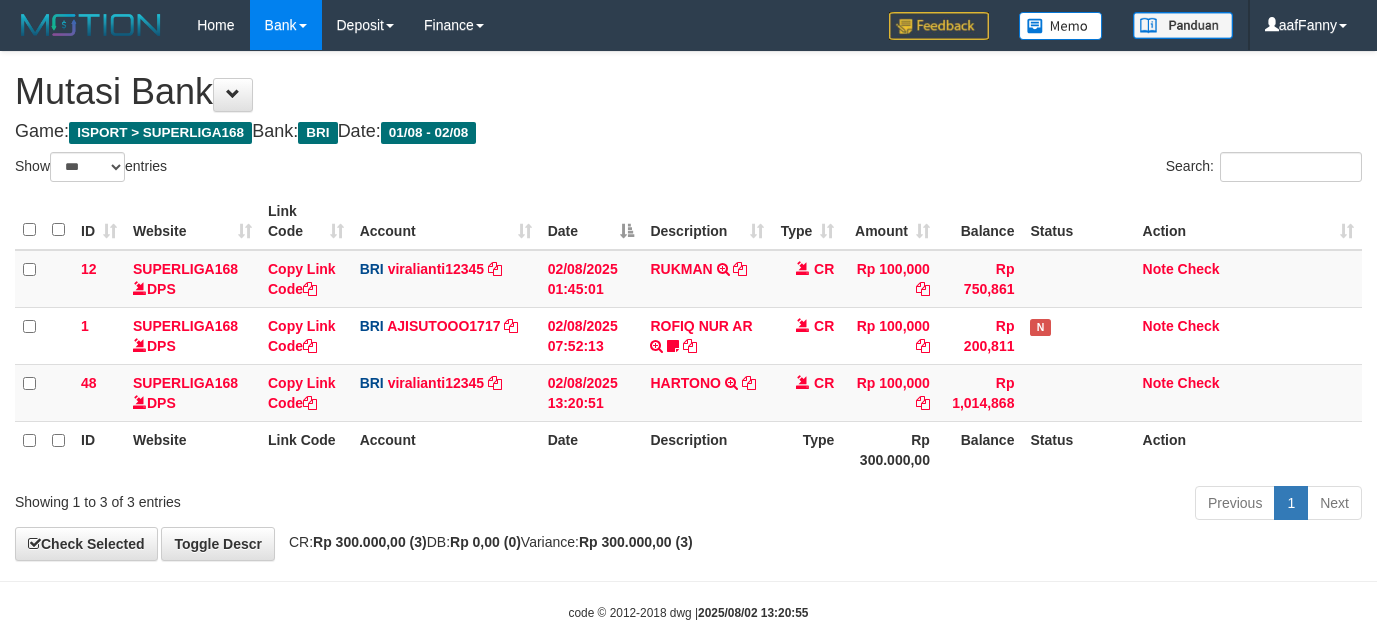 select on "***" 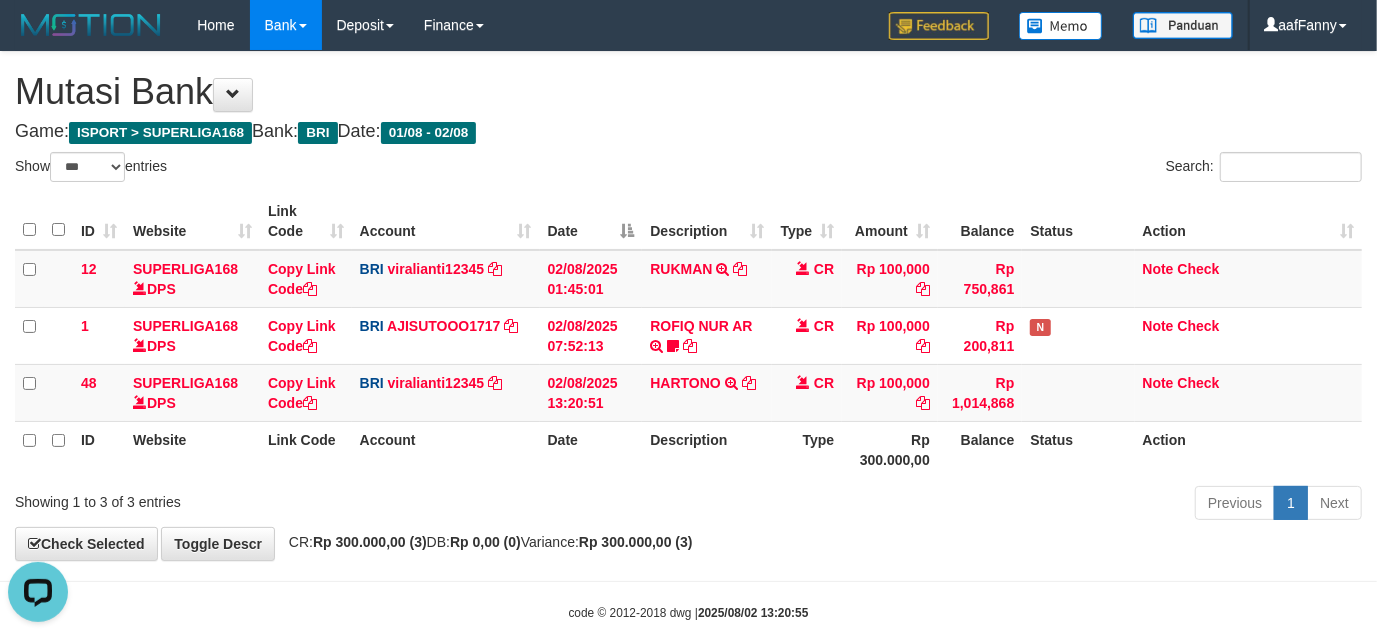 scroll, scrollTop: 0, scrollLeft: 0, axis: both 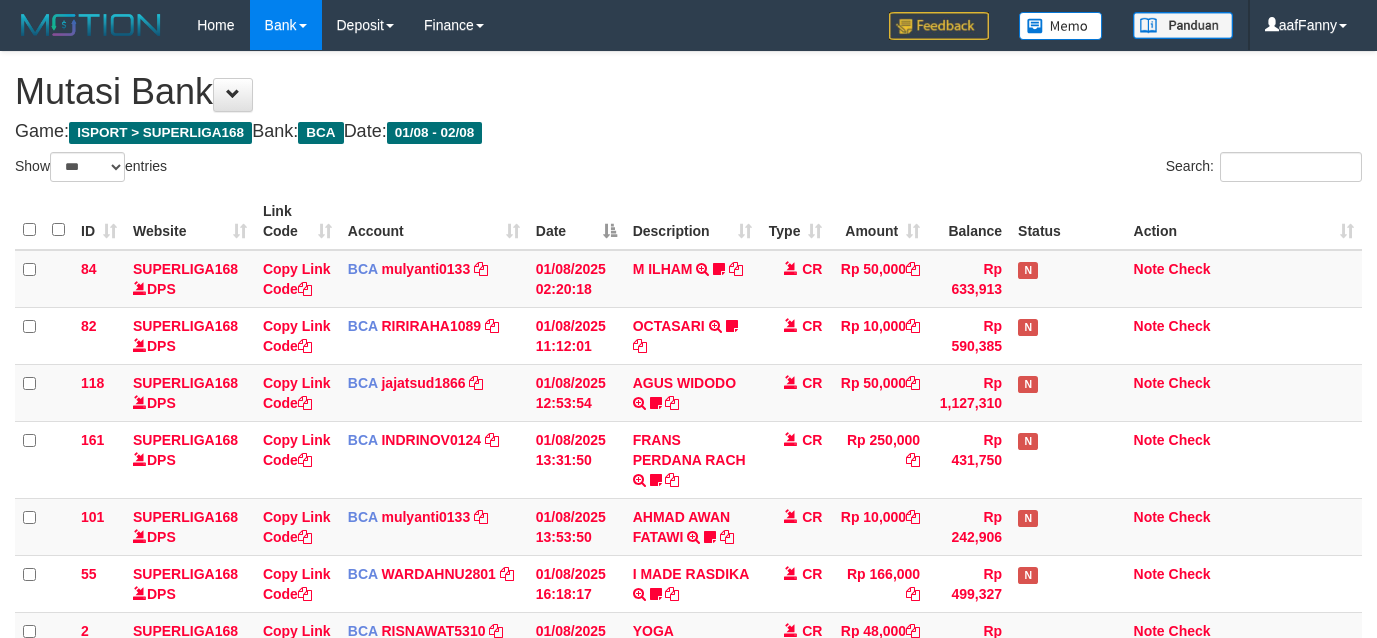 select on "***" 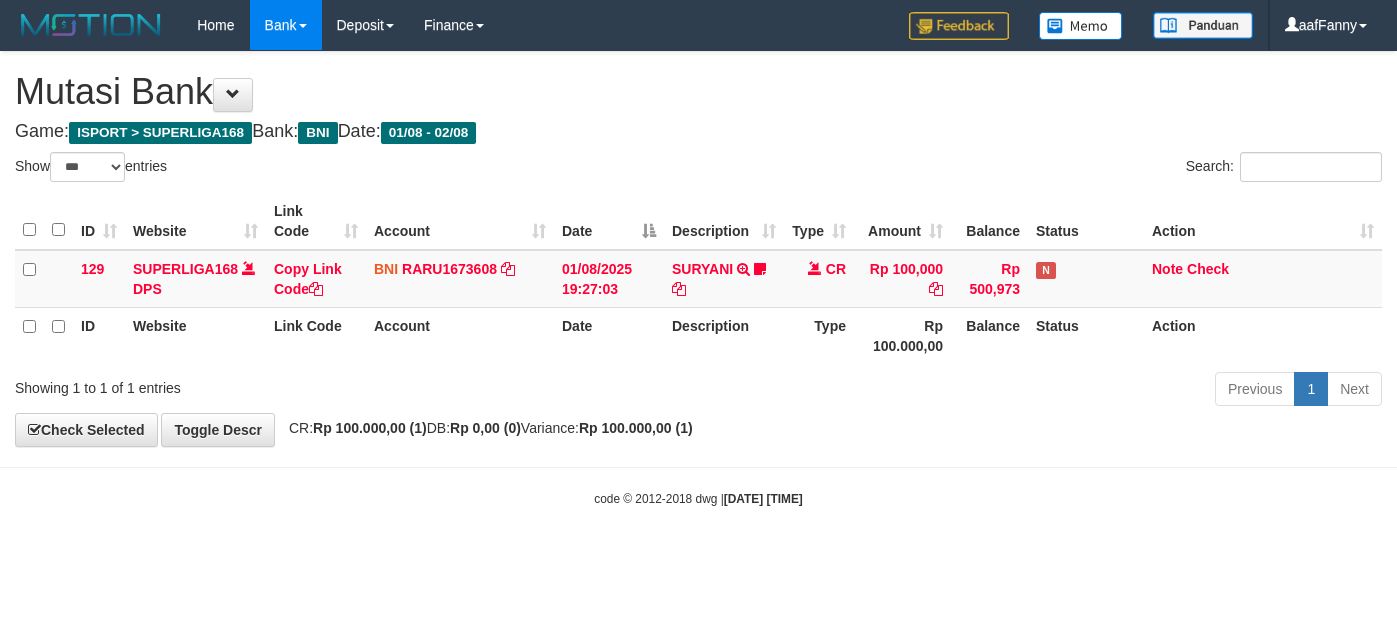 select on "***" 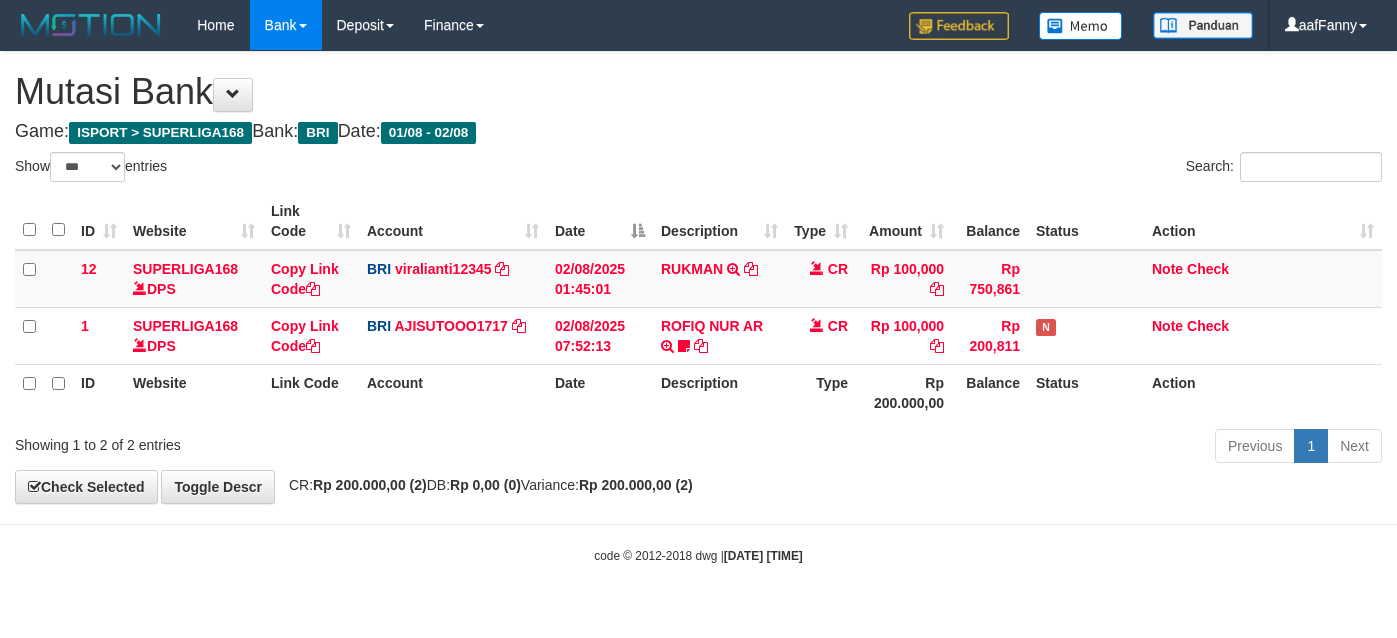 select on "***" 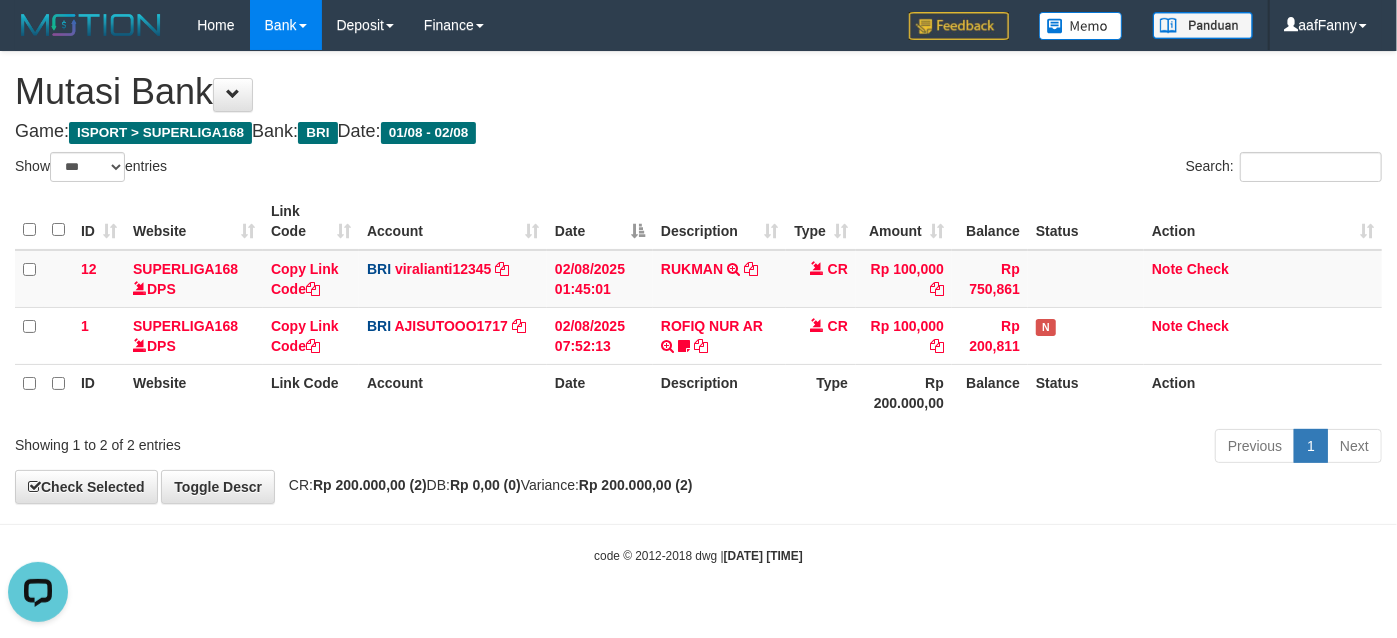 scroll, scrollTop: 0, scrollLeft: 0, axis: both 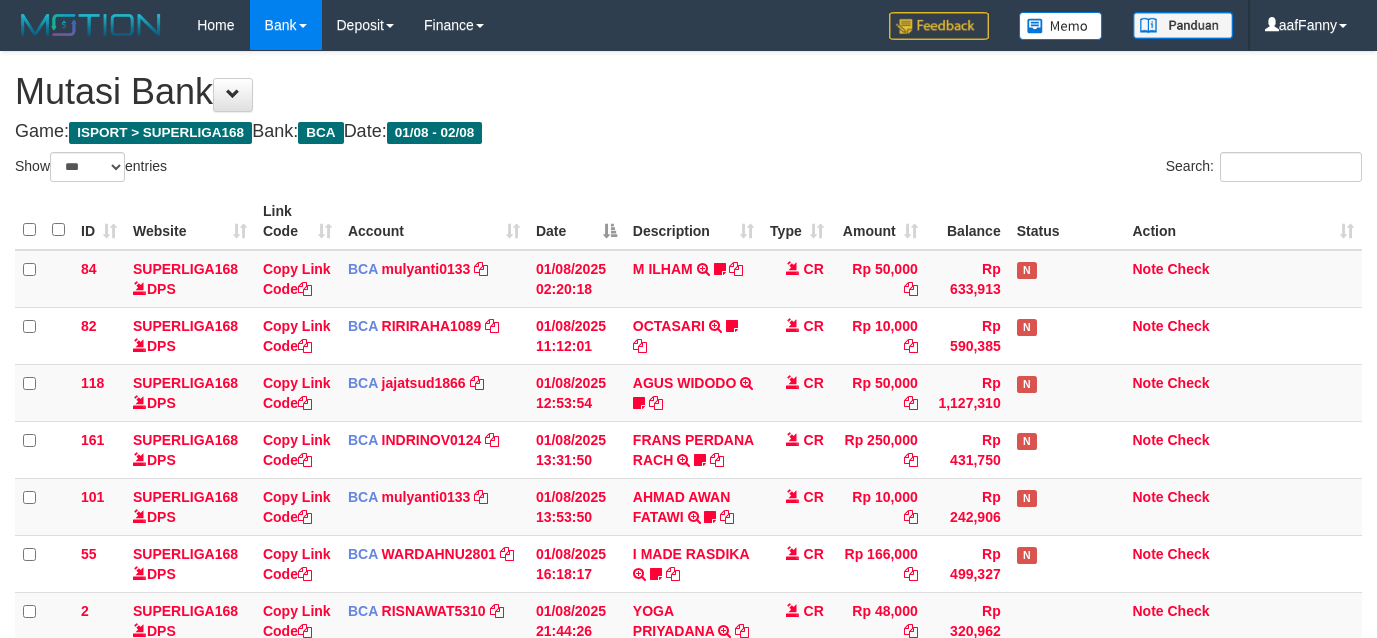 select on "***" 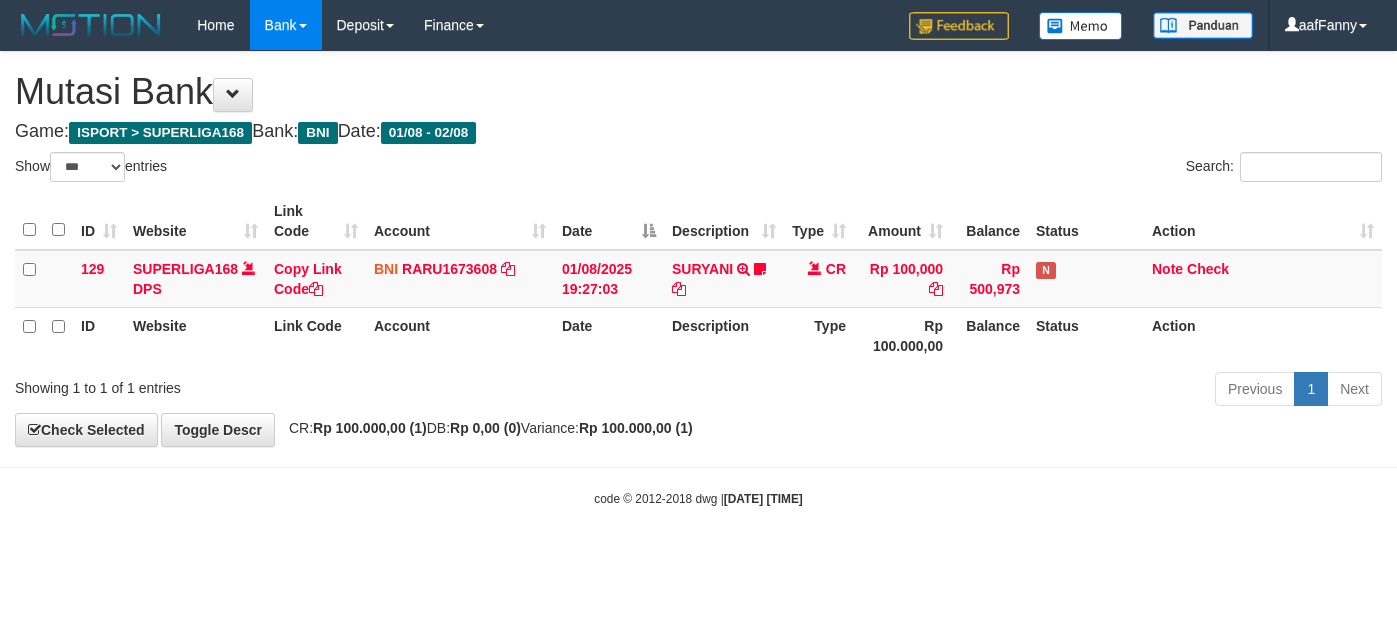 select on "***" 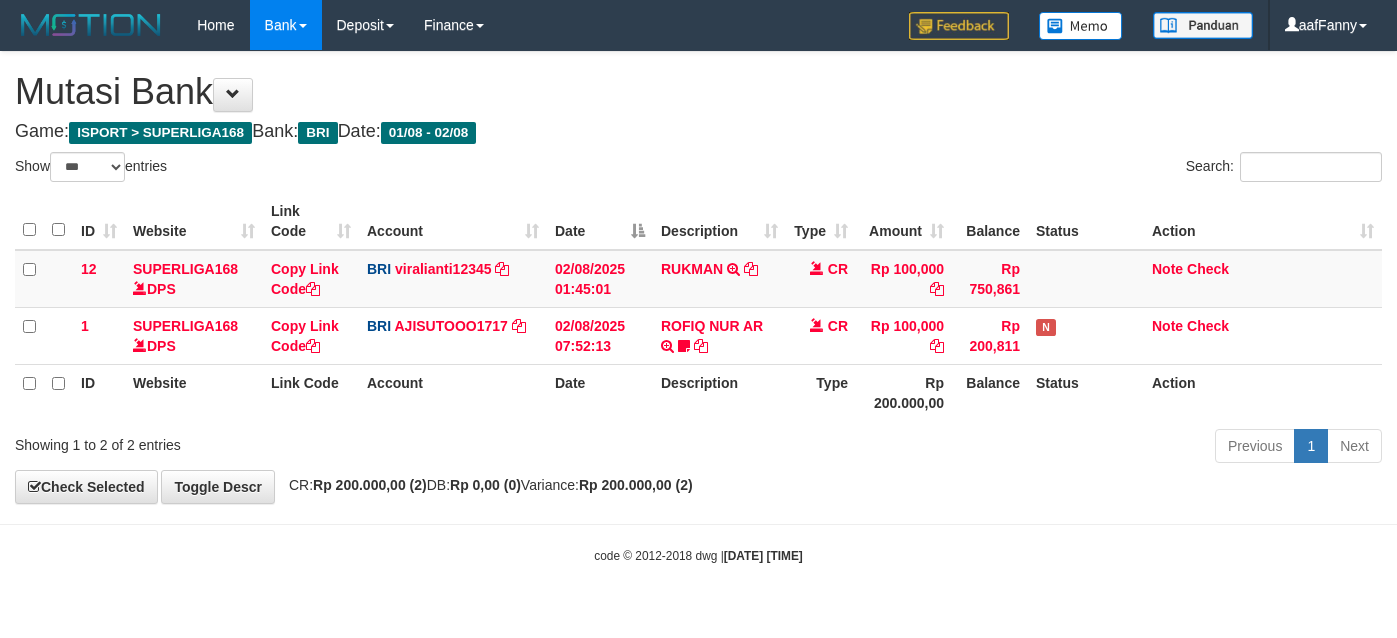 select on "***" 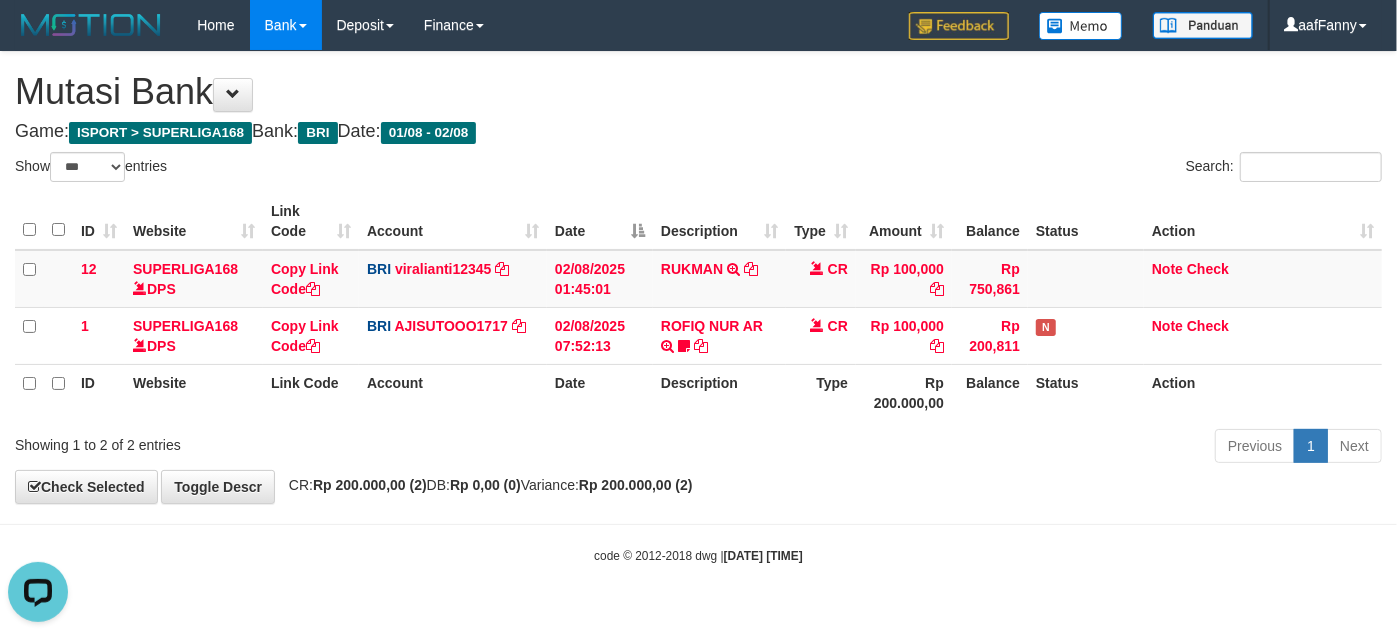 scroll, scrollTop: 0, scrollLeft: 0, axis: both 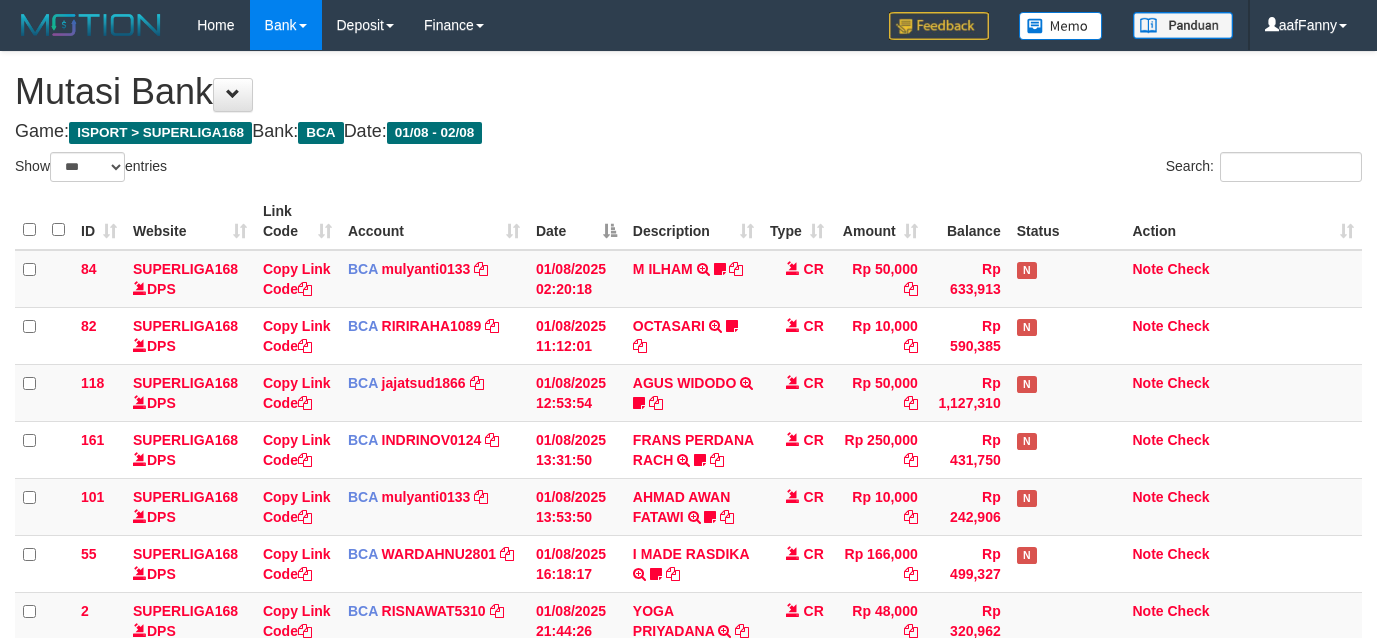 select on "***" 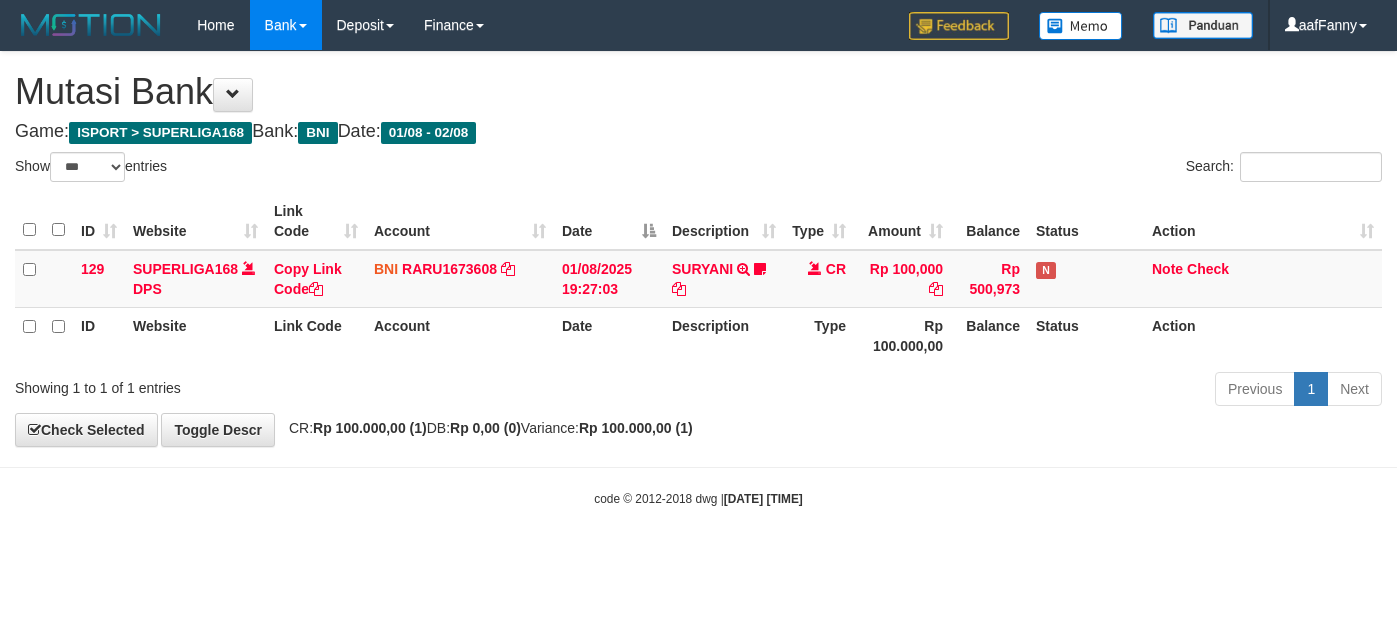 select on "***" 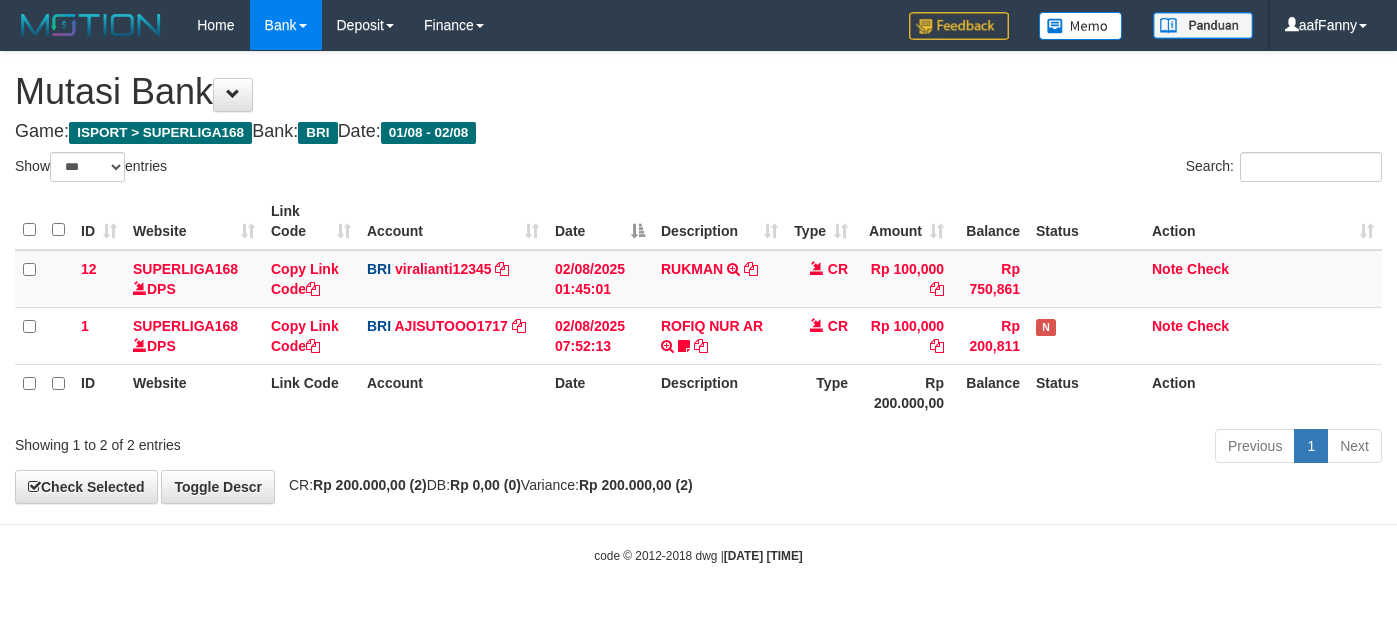 select on "***" 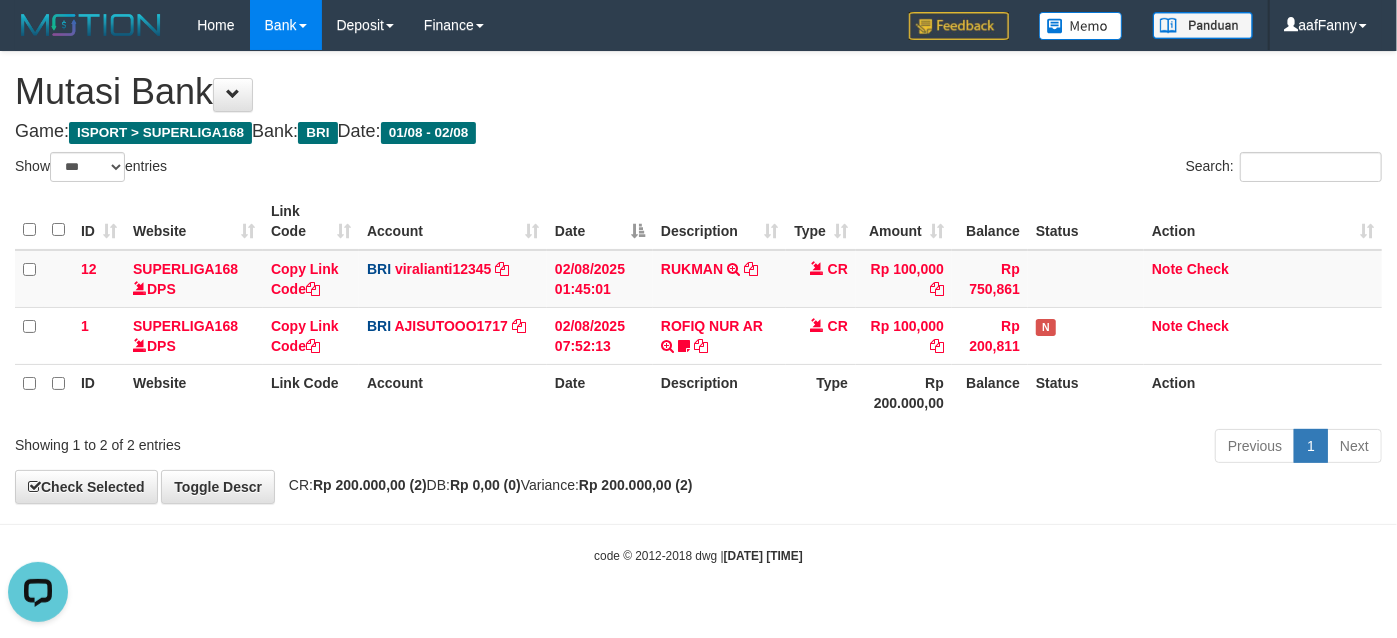 scroll, scrollTop: 0, scrollLeft: 0, axis: both 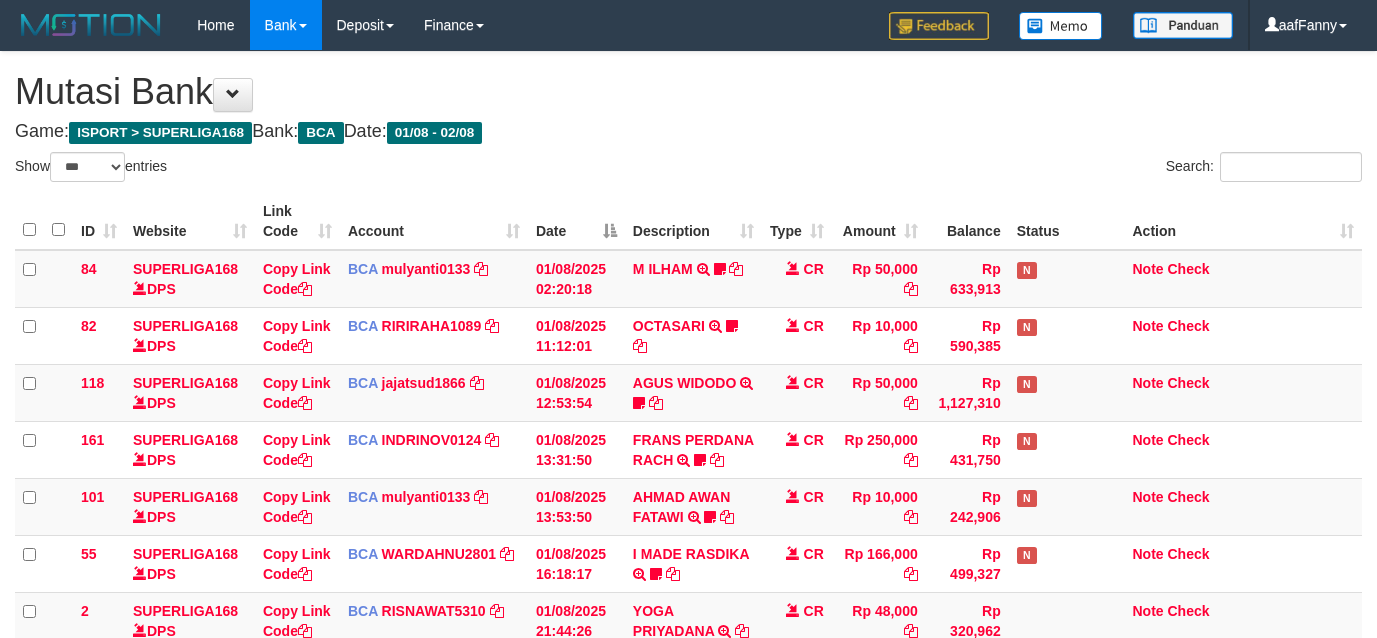 select on "***" 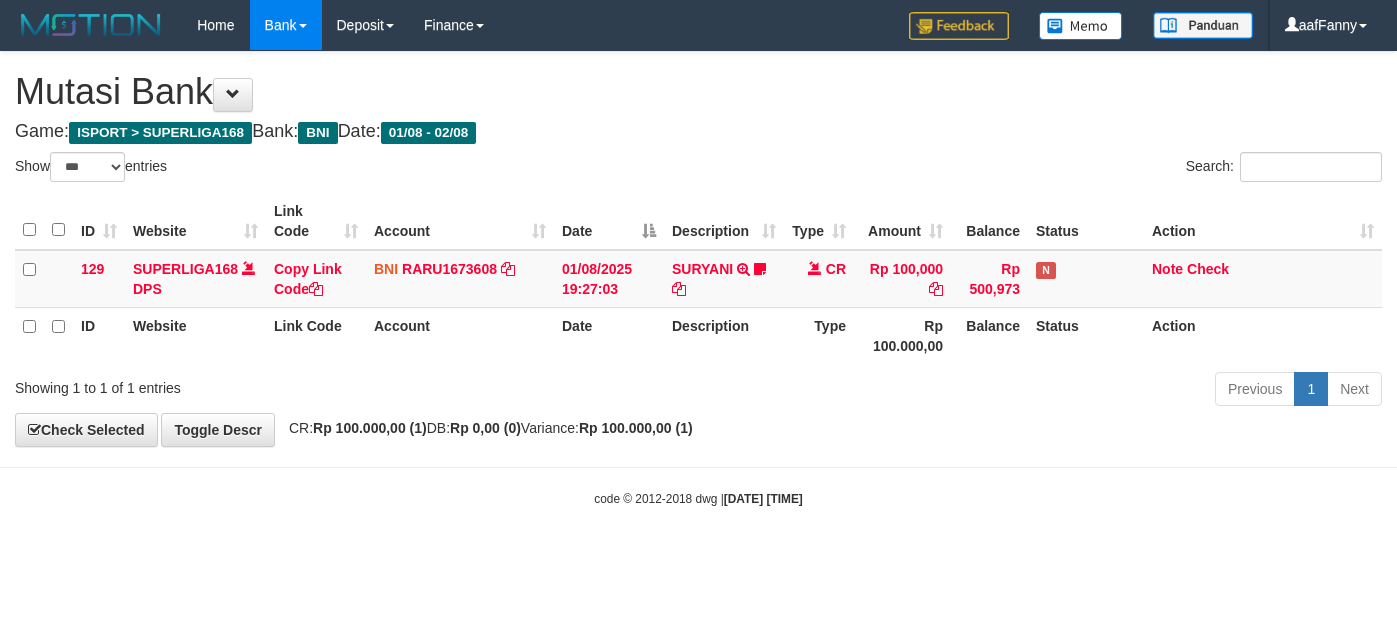 select on "***" 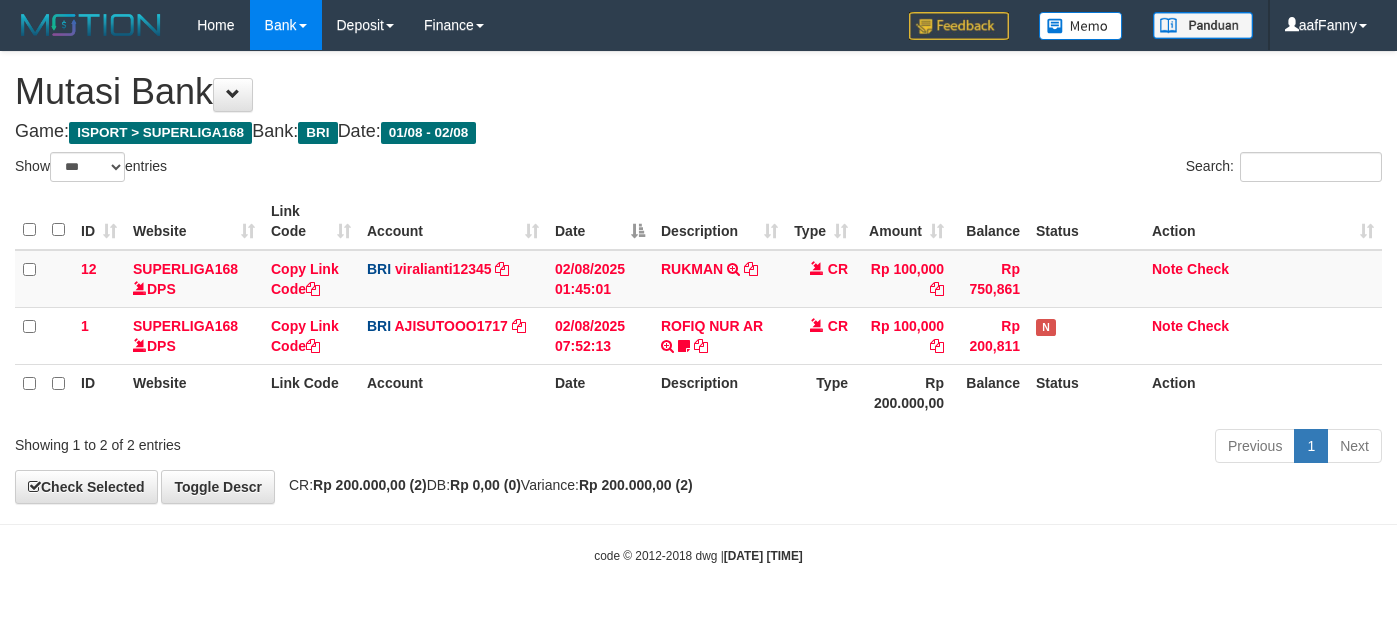 select on "***" 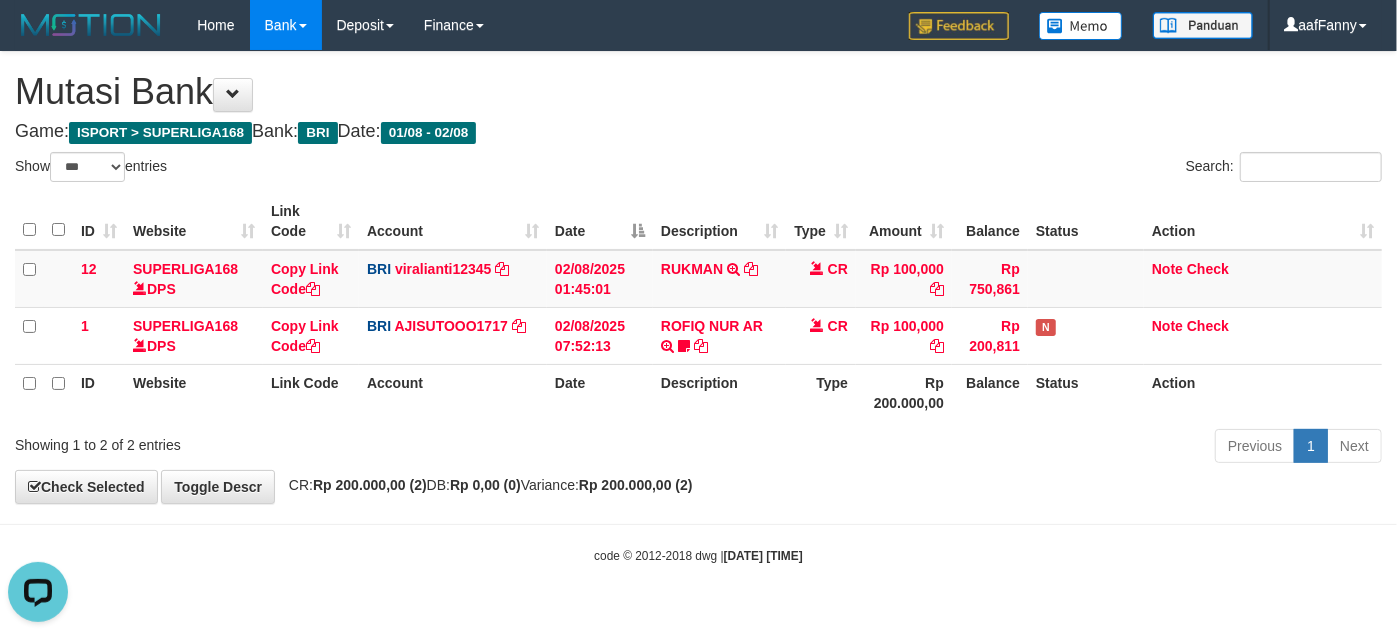 scroll, scrollTop: 0, scrollLeft: 0, axis: both 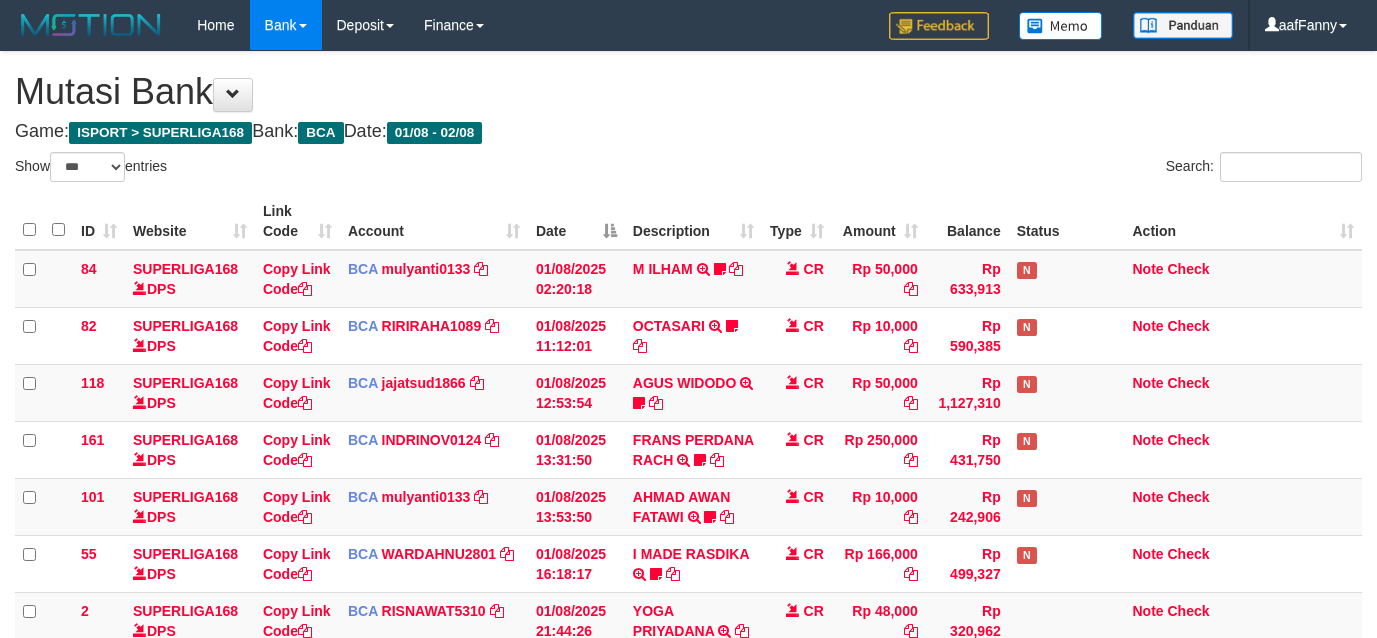 select on "***" 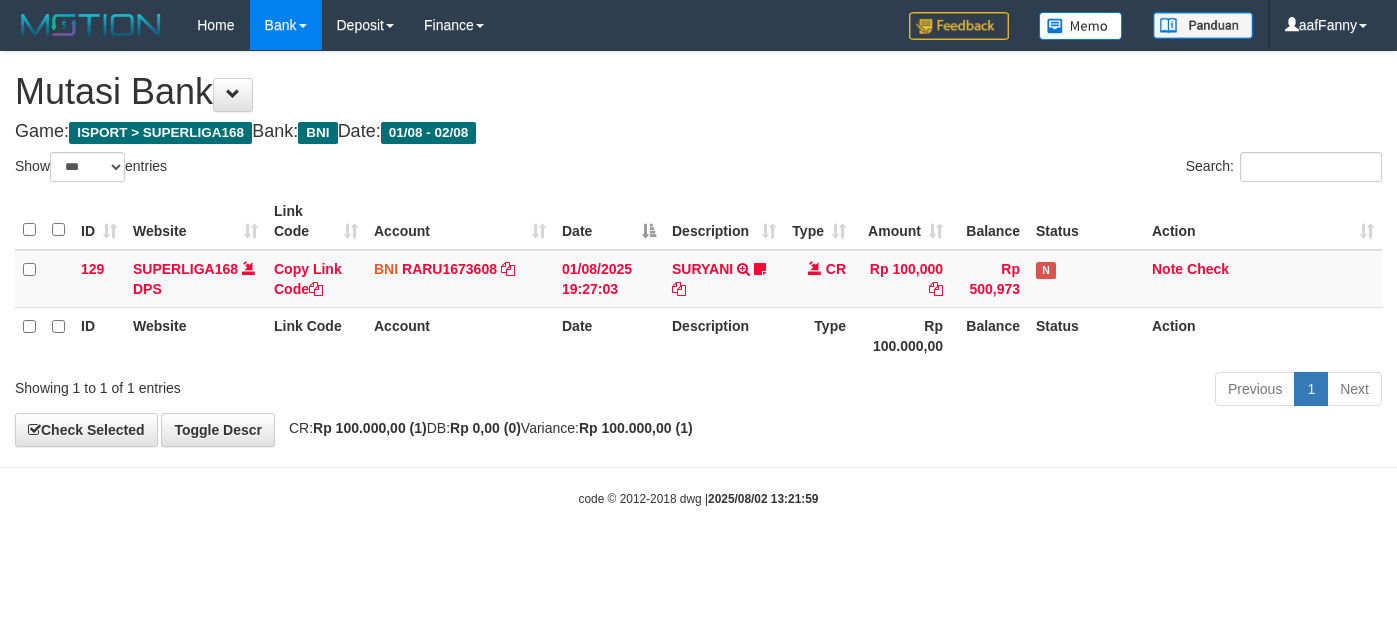 select on "***" 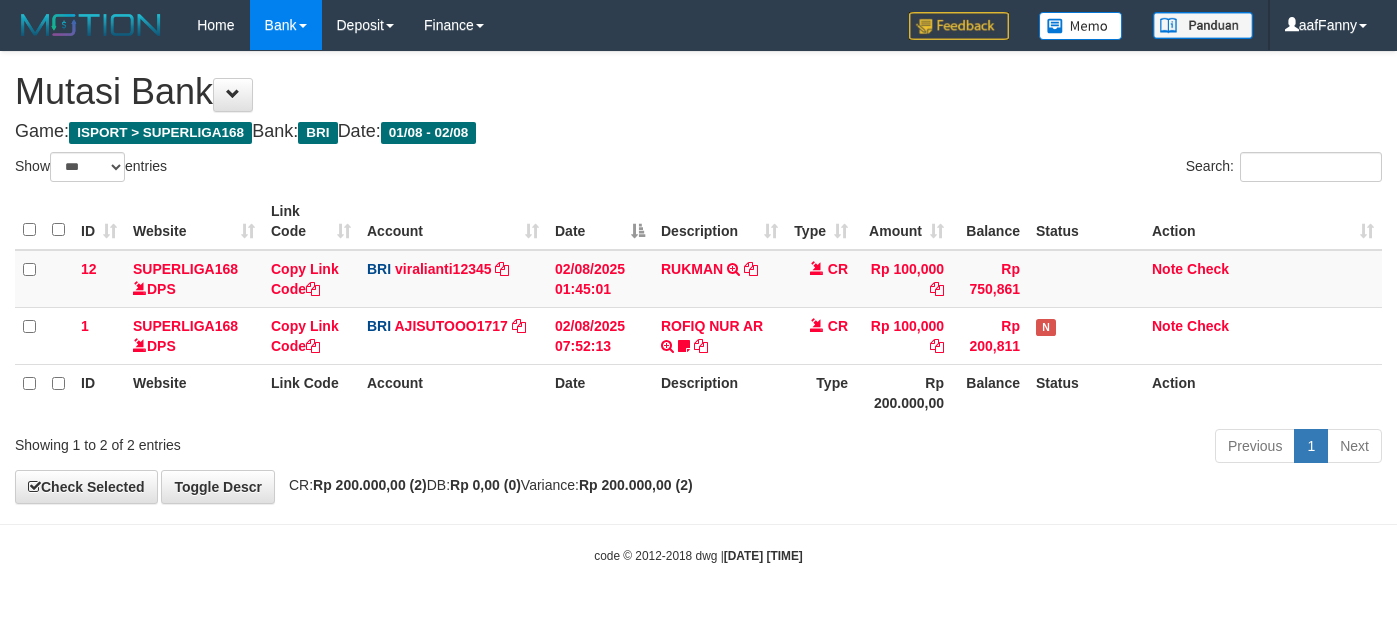 select on "***" 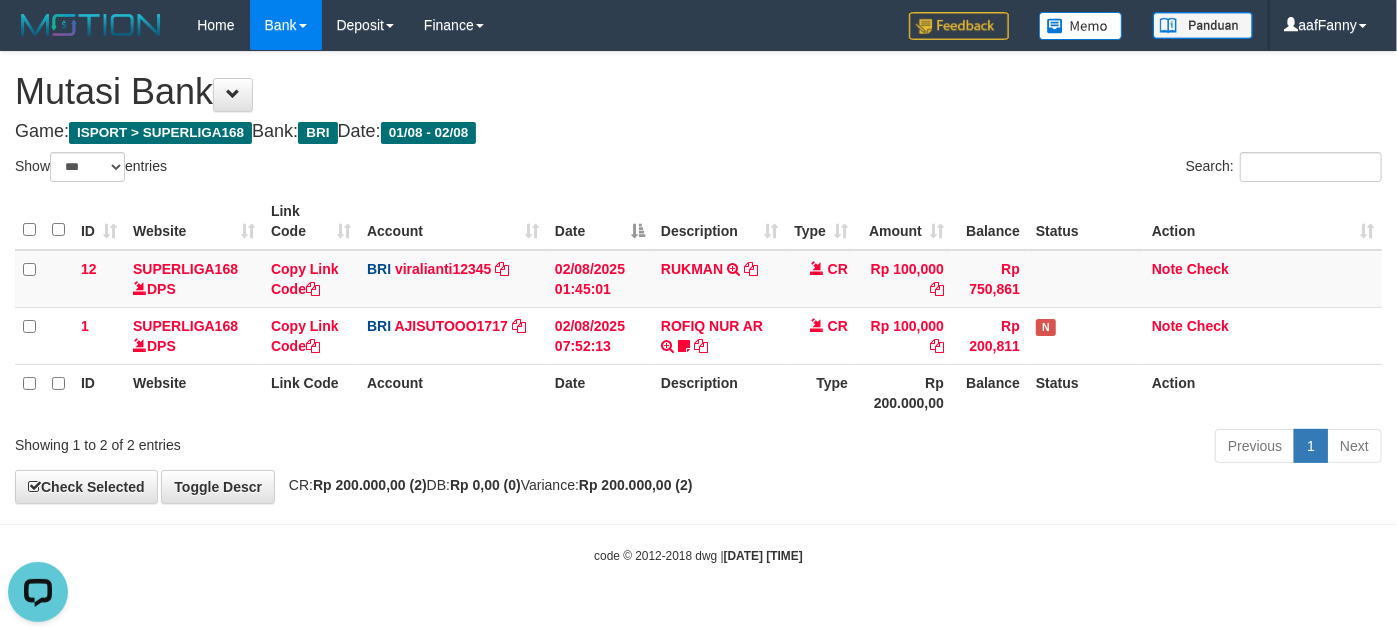 scroll, scrollTop: 0, scrollLeft: 0, axis: both 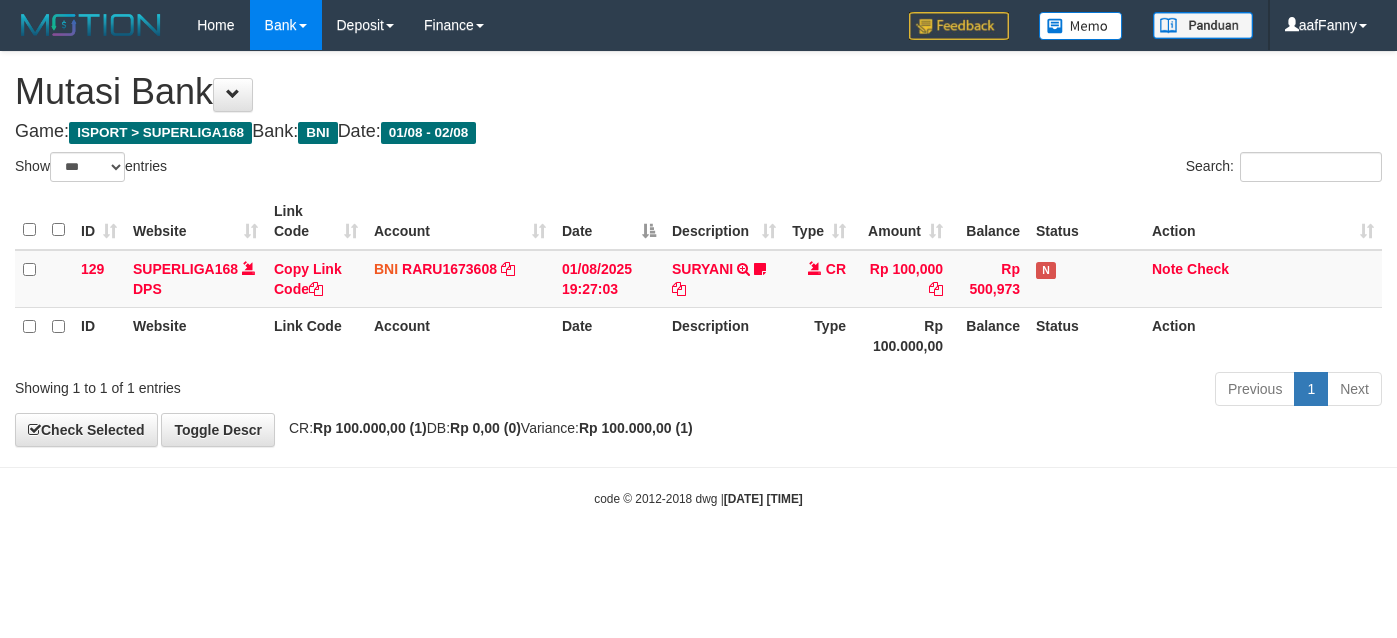 select on "***" 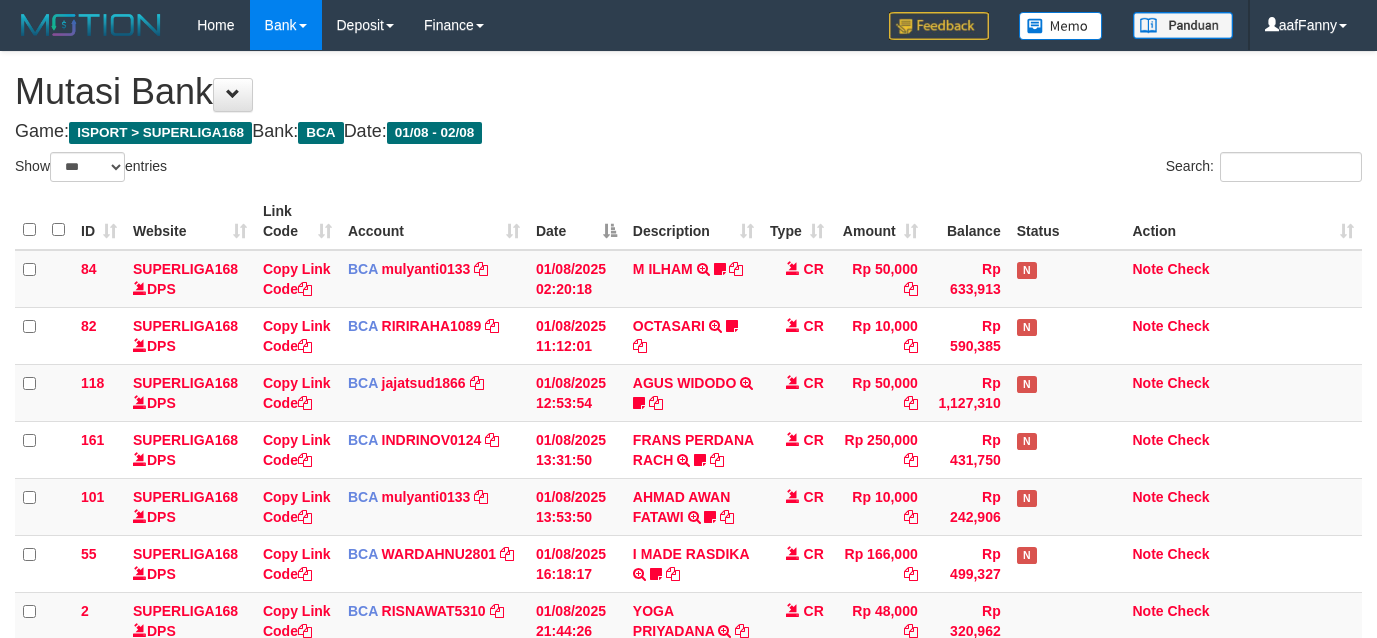 select on "***" 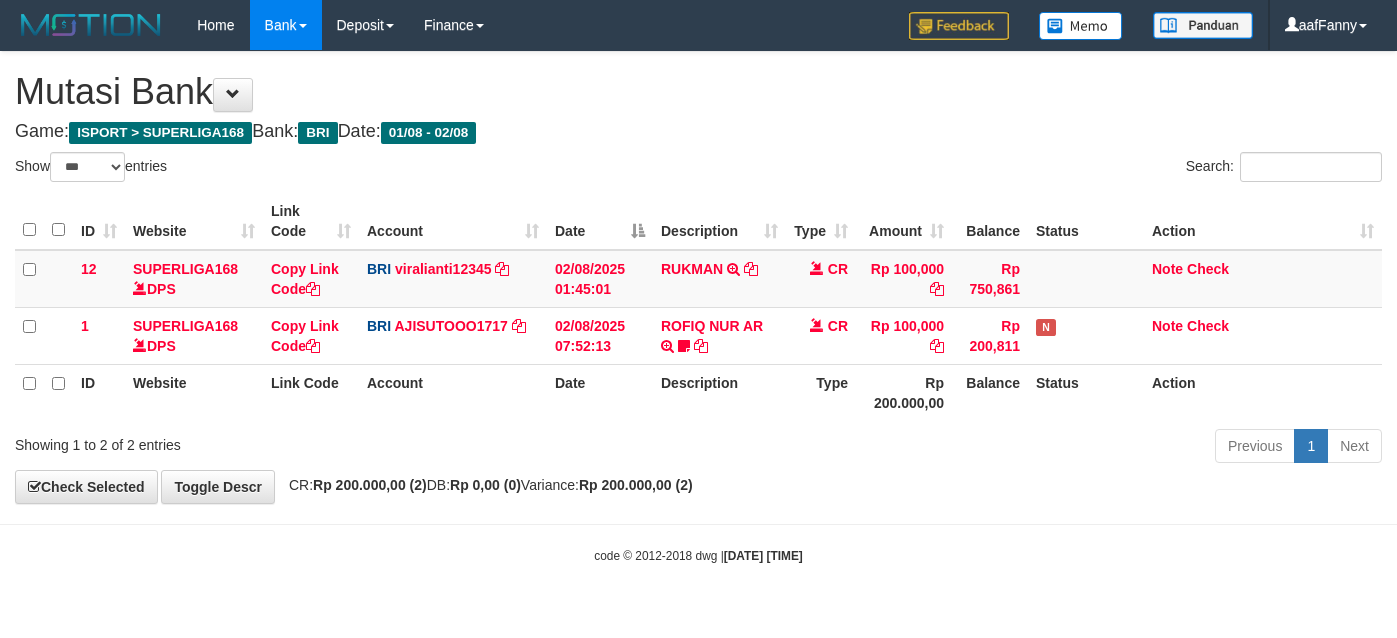 select on "***" 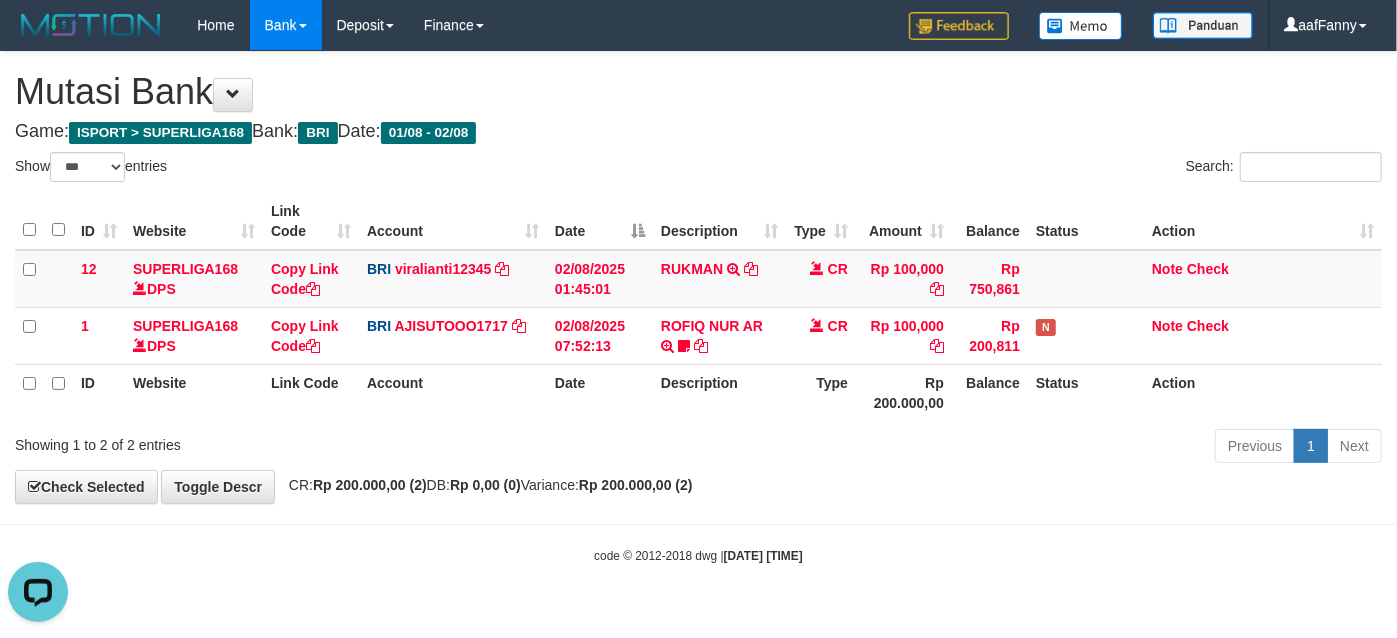 scroll, scrollTop: 0, scrollLeft: 0, axis: both 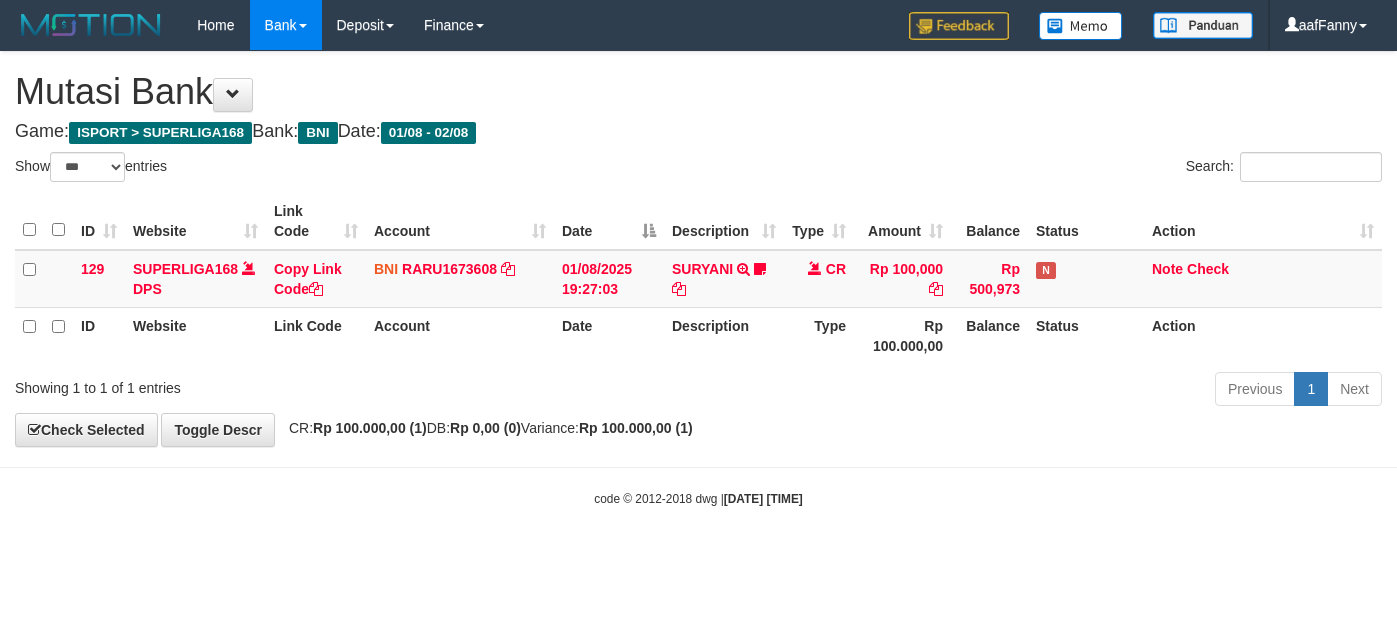 select on "***" 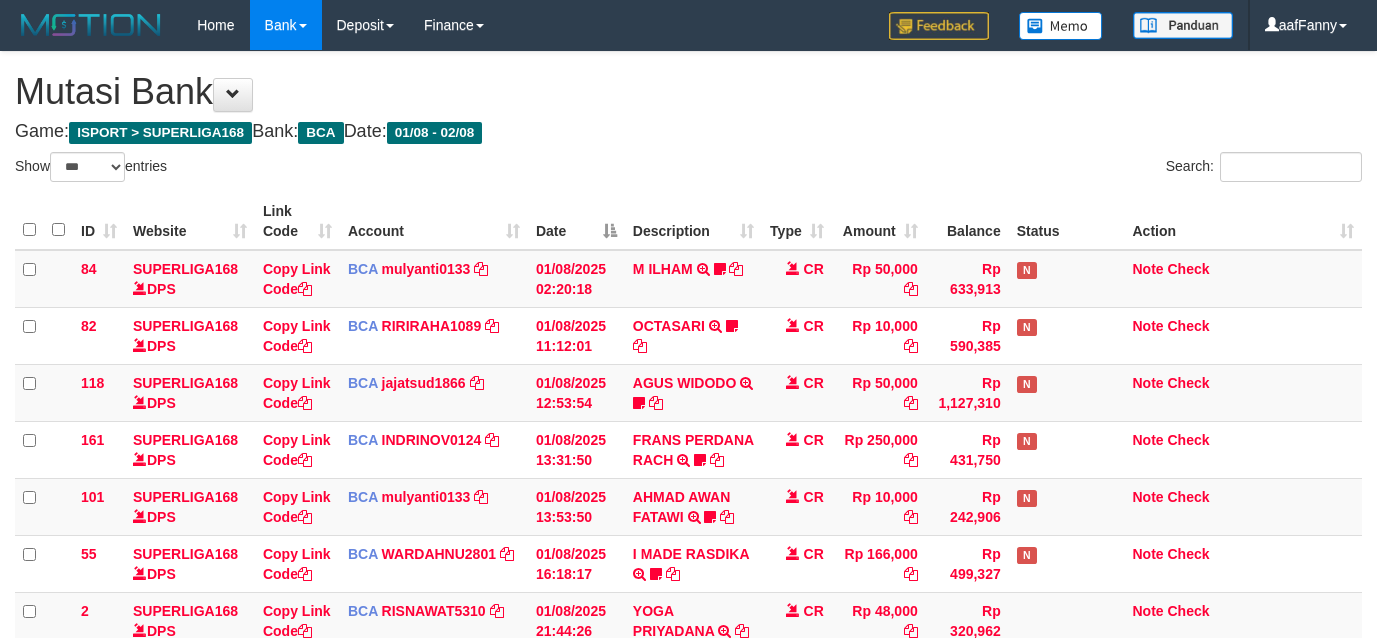 select on "***" 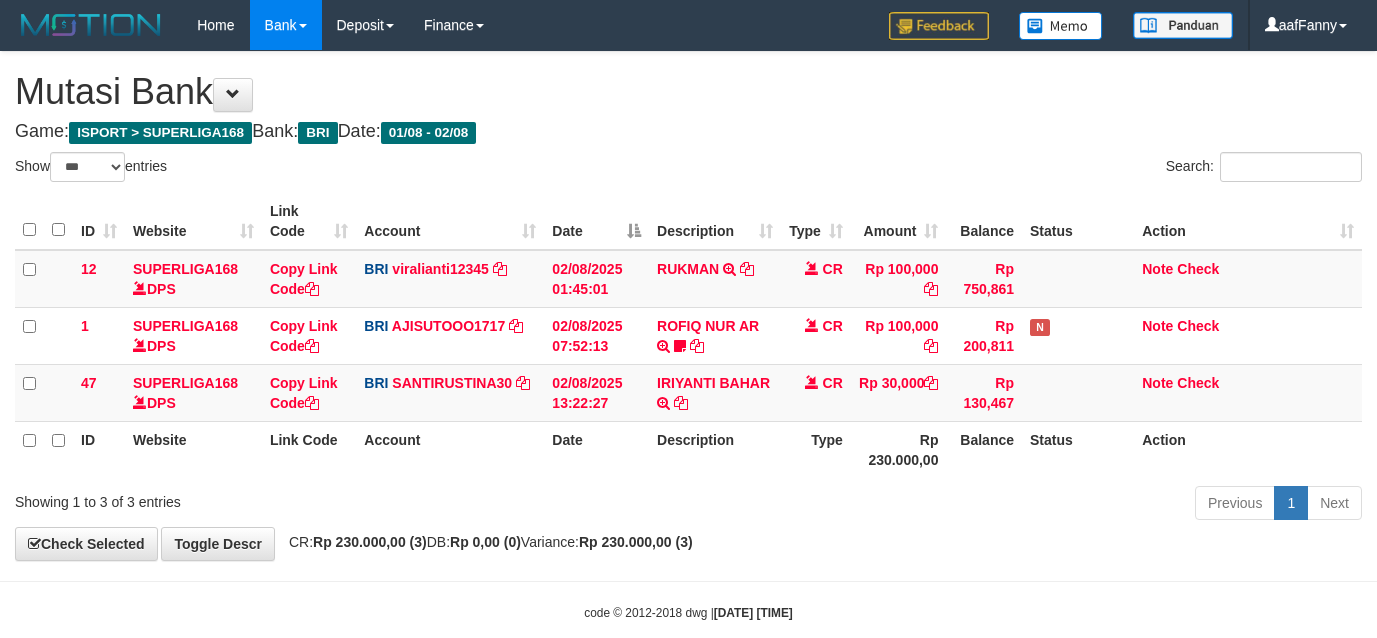 select on "***" 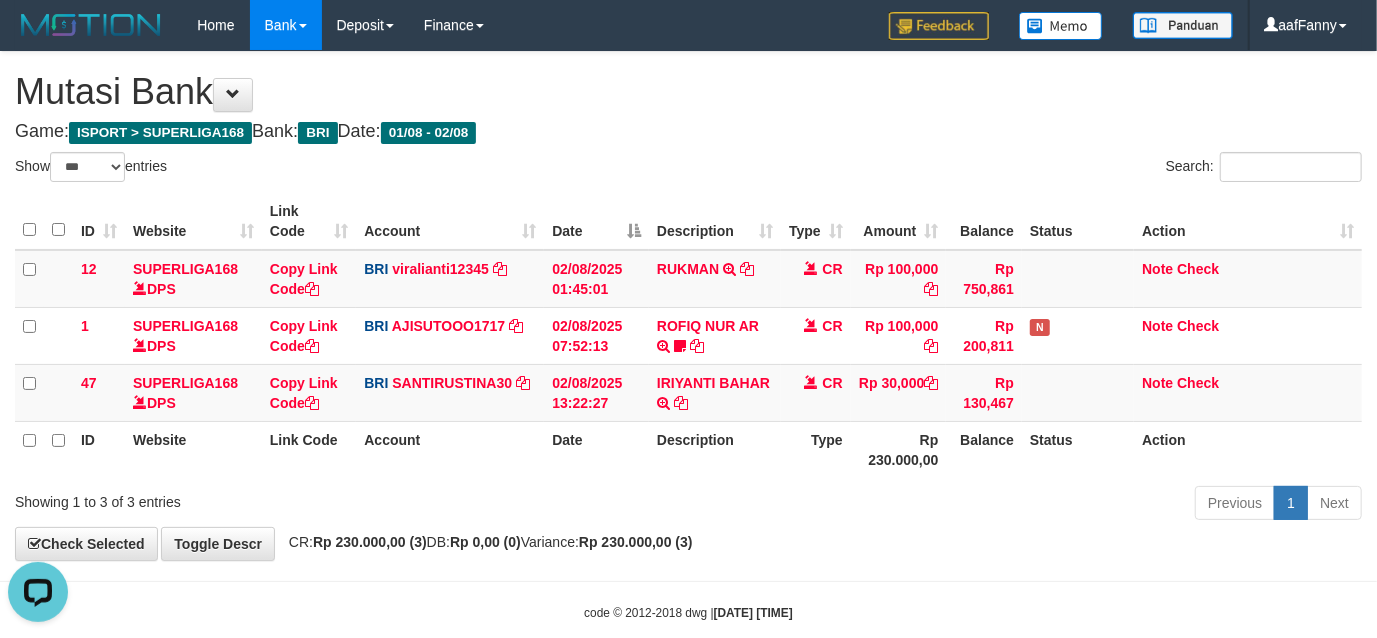 scroll, scrollTop: 0, scrollLeft: 0, axis: both 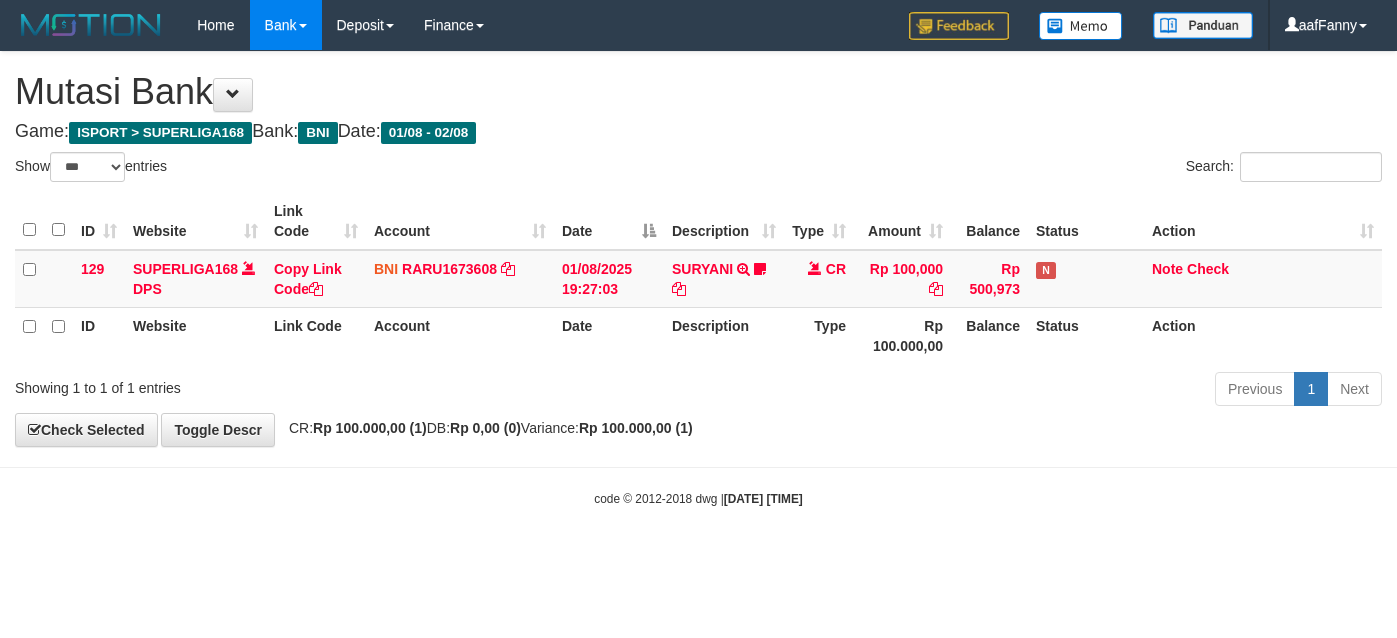 select on "***" 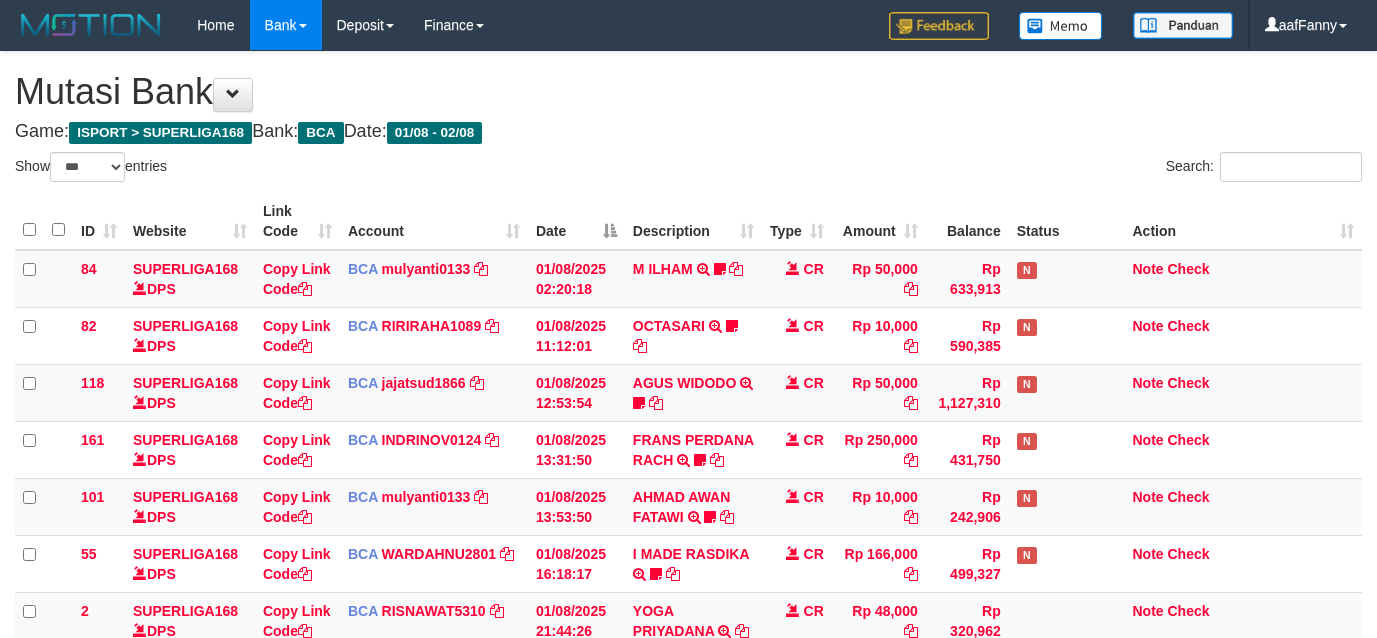 select on "***" 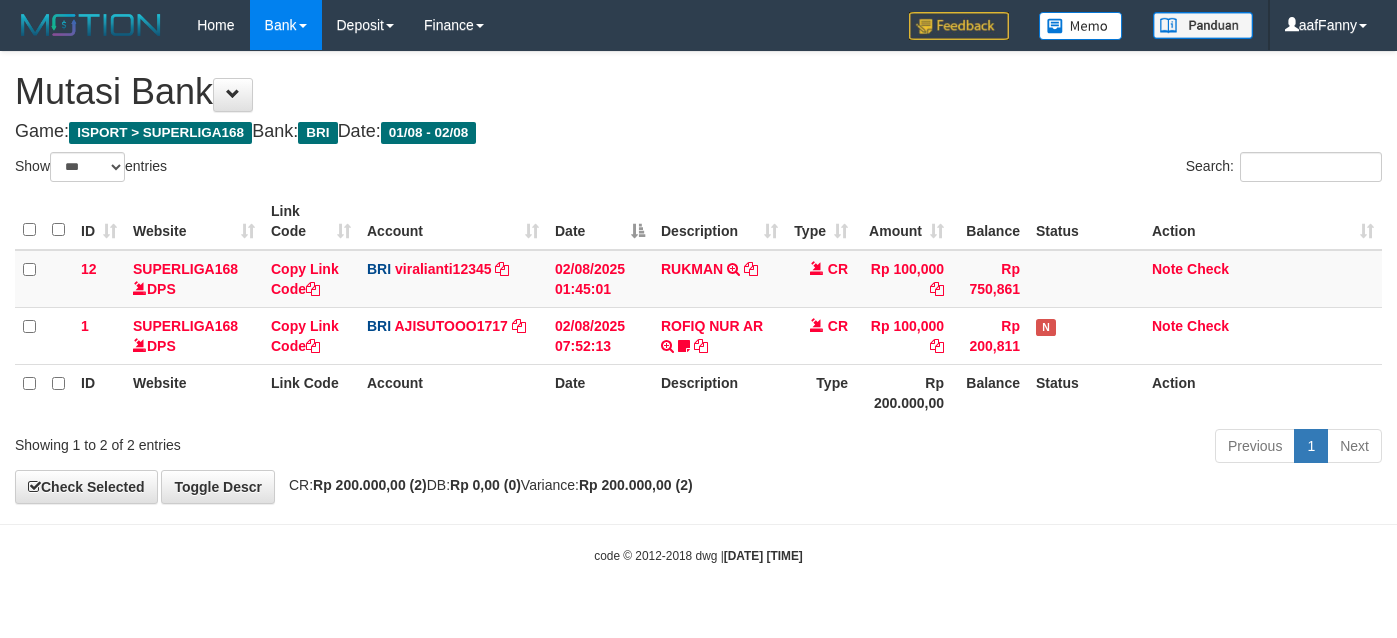 select on "***" 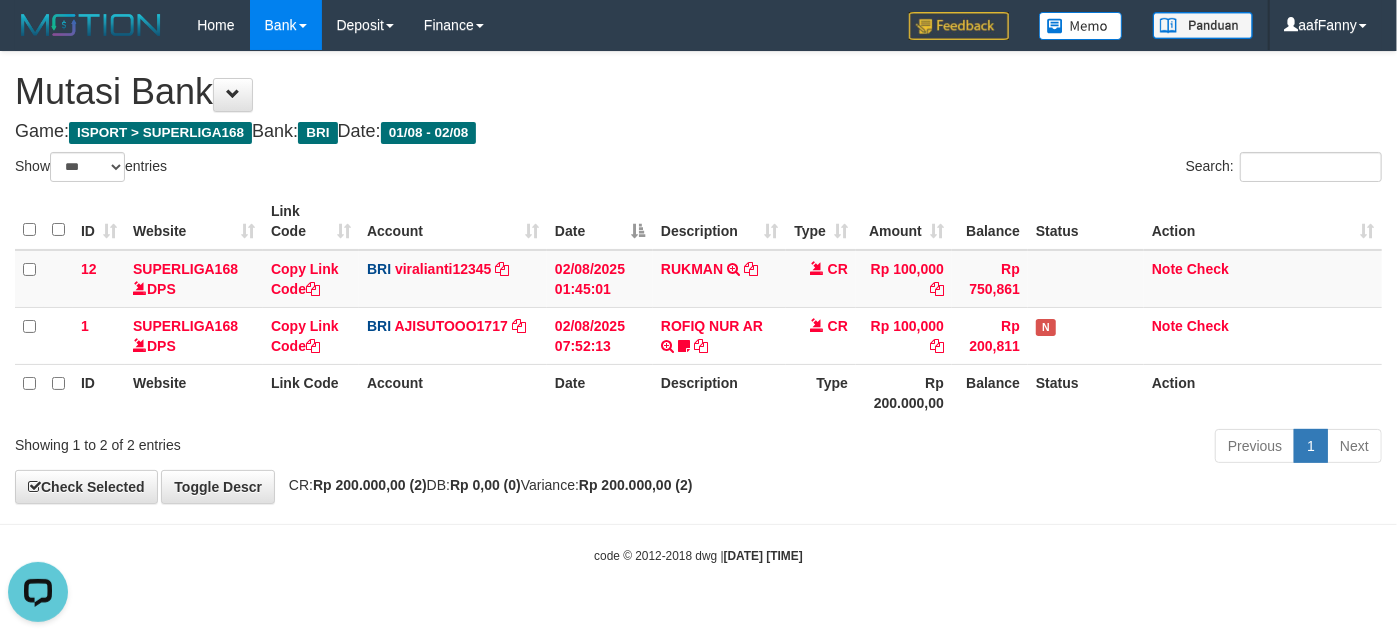 scroll, scrollTop: 0, scrollLeft: 0, axis: both 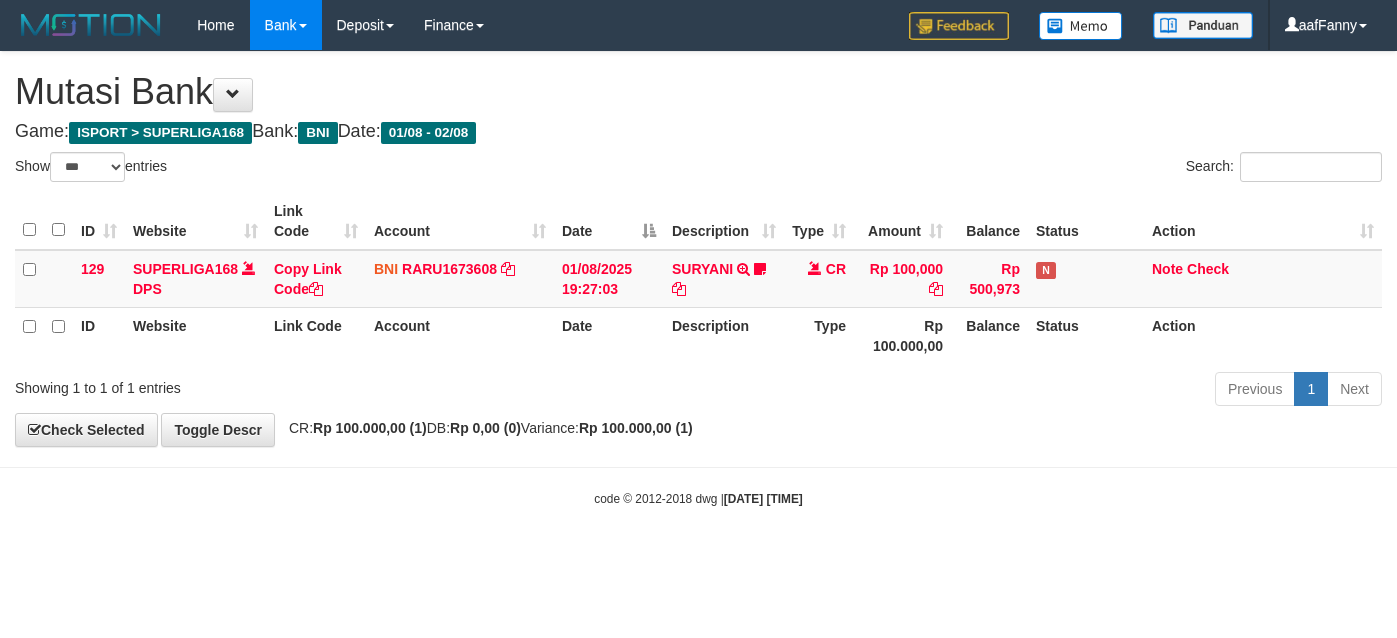 select on "***" 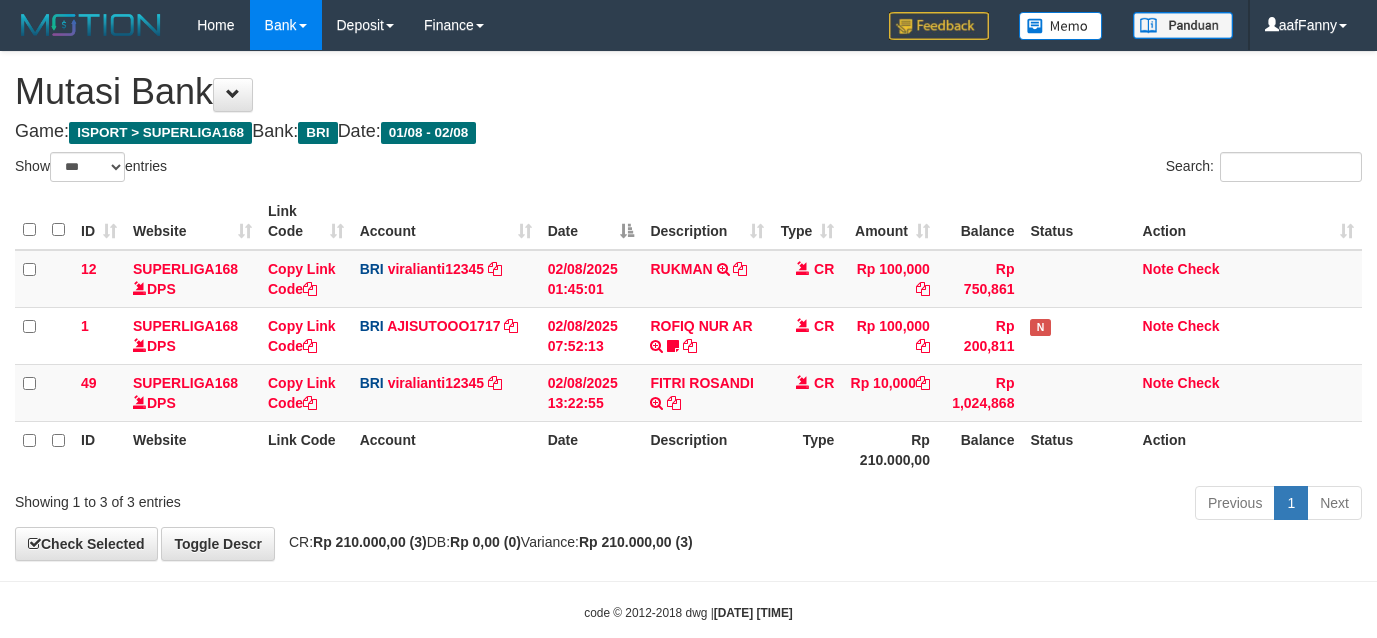 select on "***" 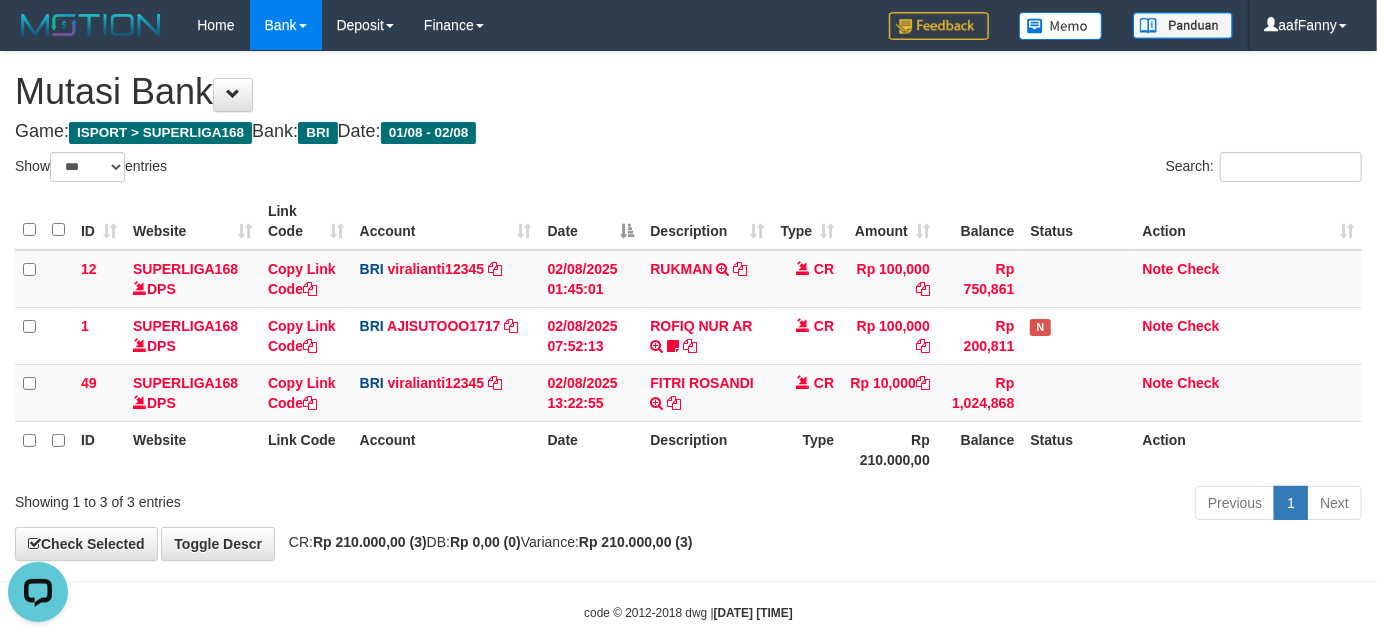 scroll, scrollTop: 0, scrollLeft: 0, axis: both 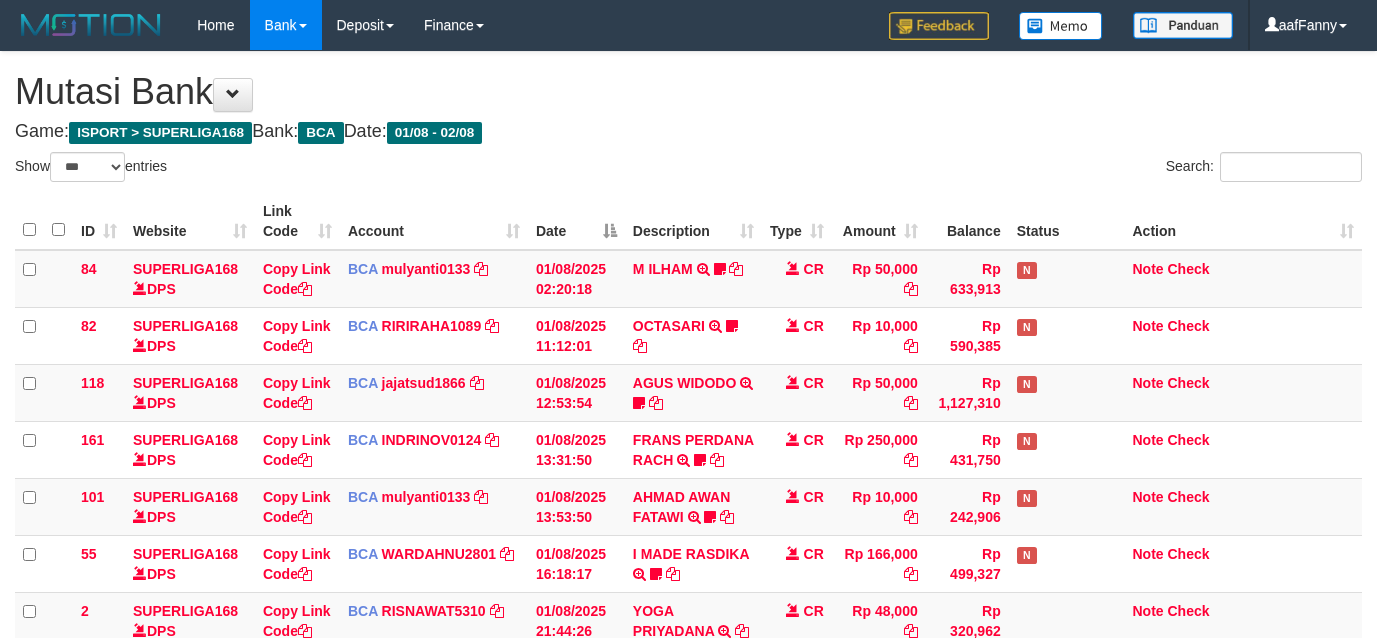 select on "***" 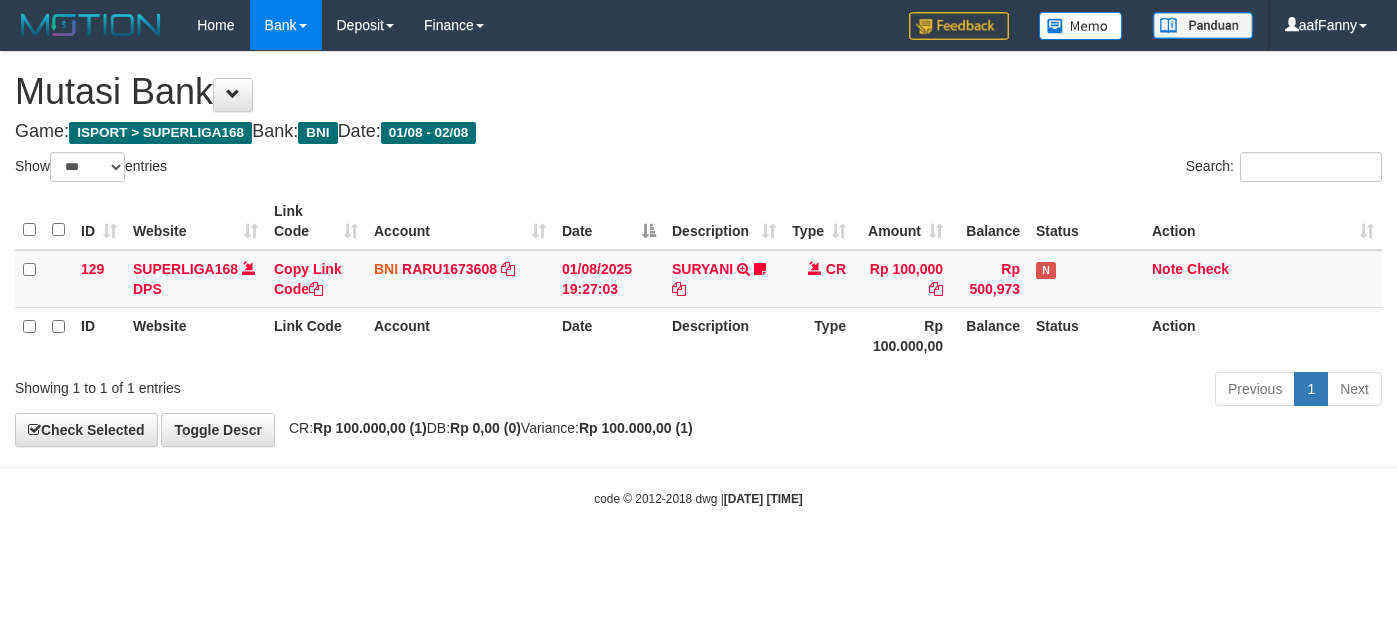 select on "***" 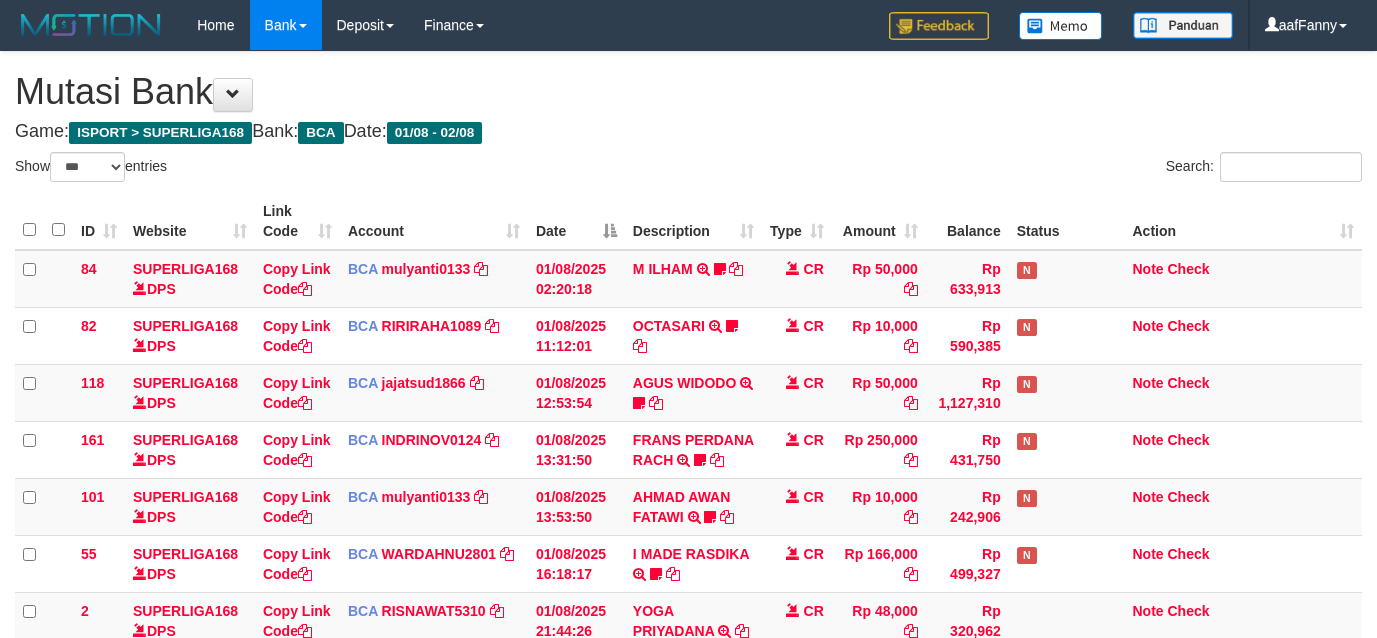 select on "***" 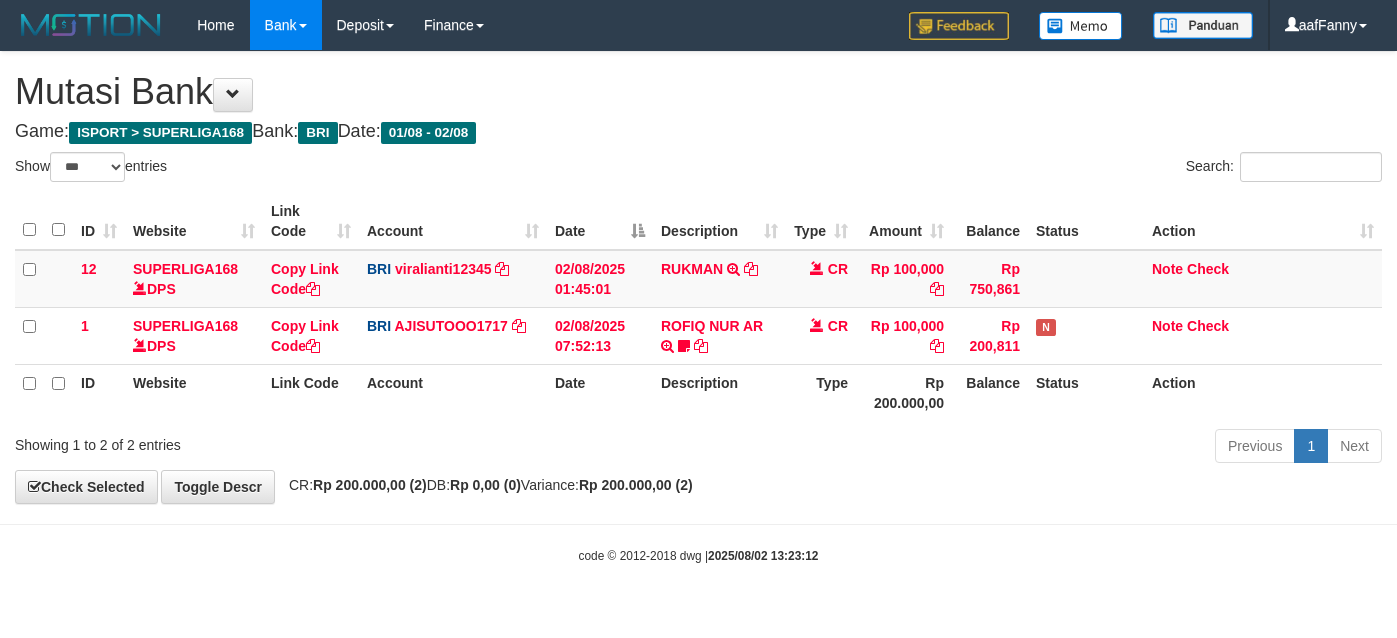 select on "***" 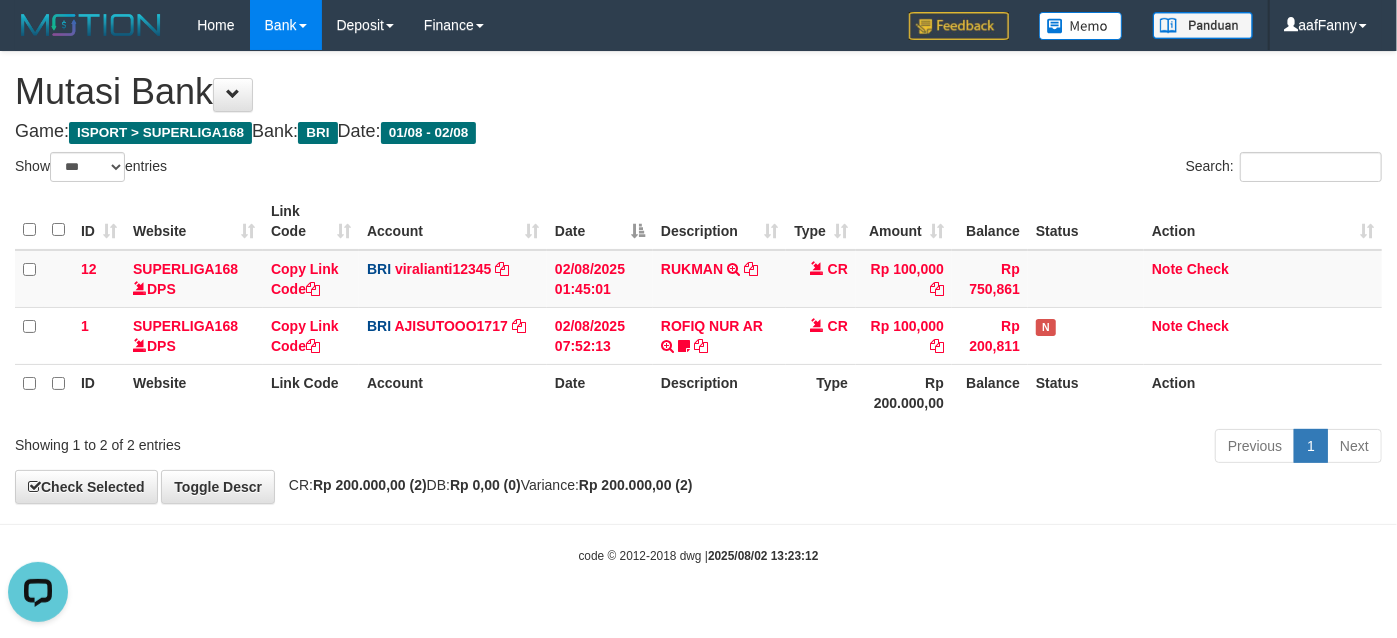 scroll, scrollTop: 0, scrollLeft: 0, axis: both 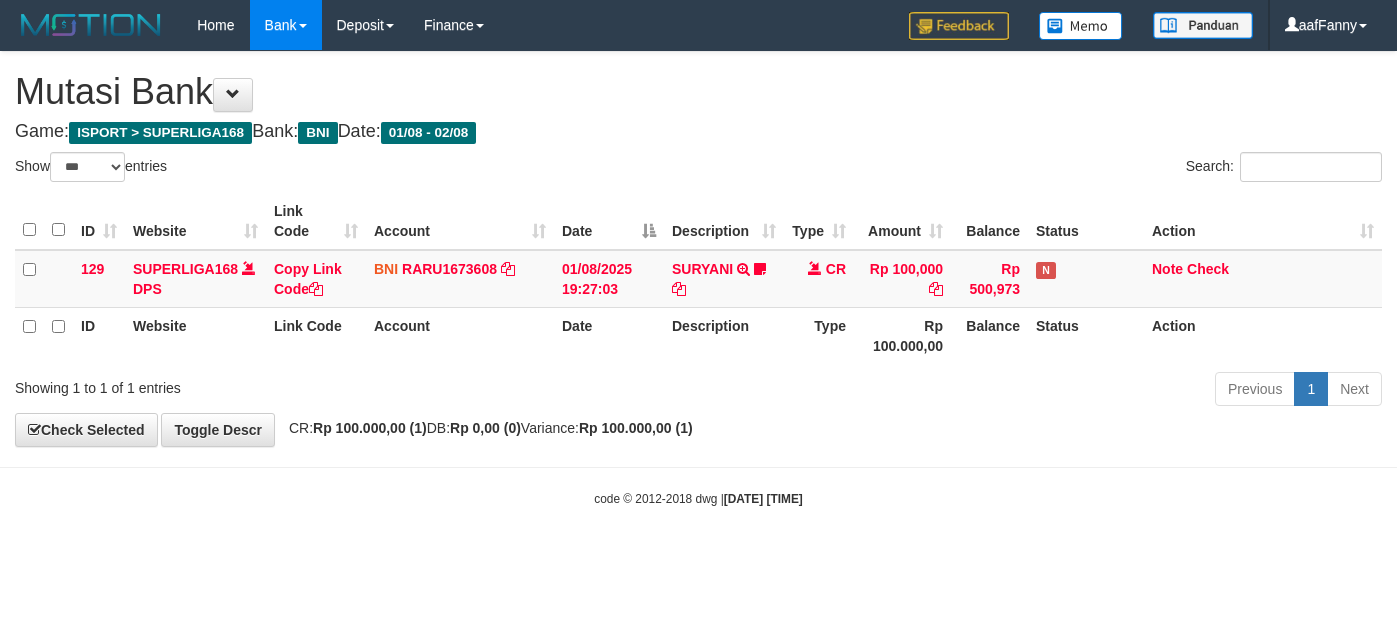 select on "***" 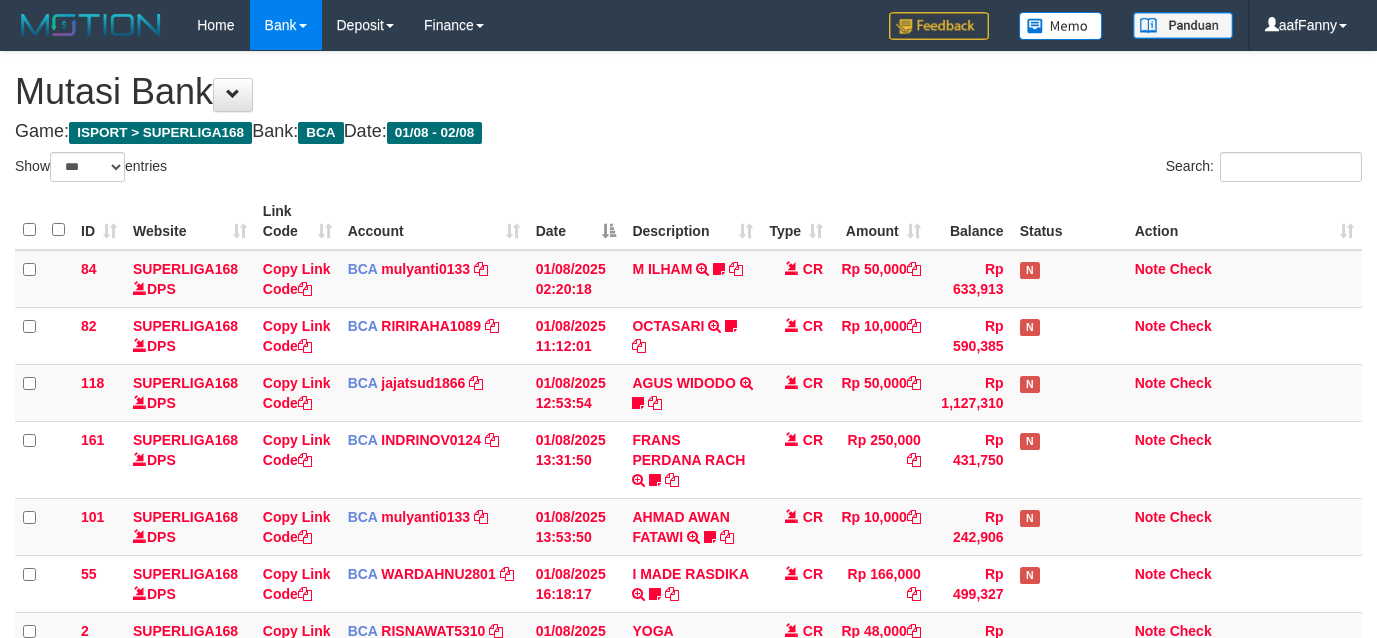 select on "***" 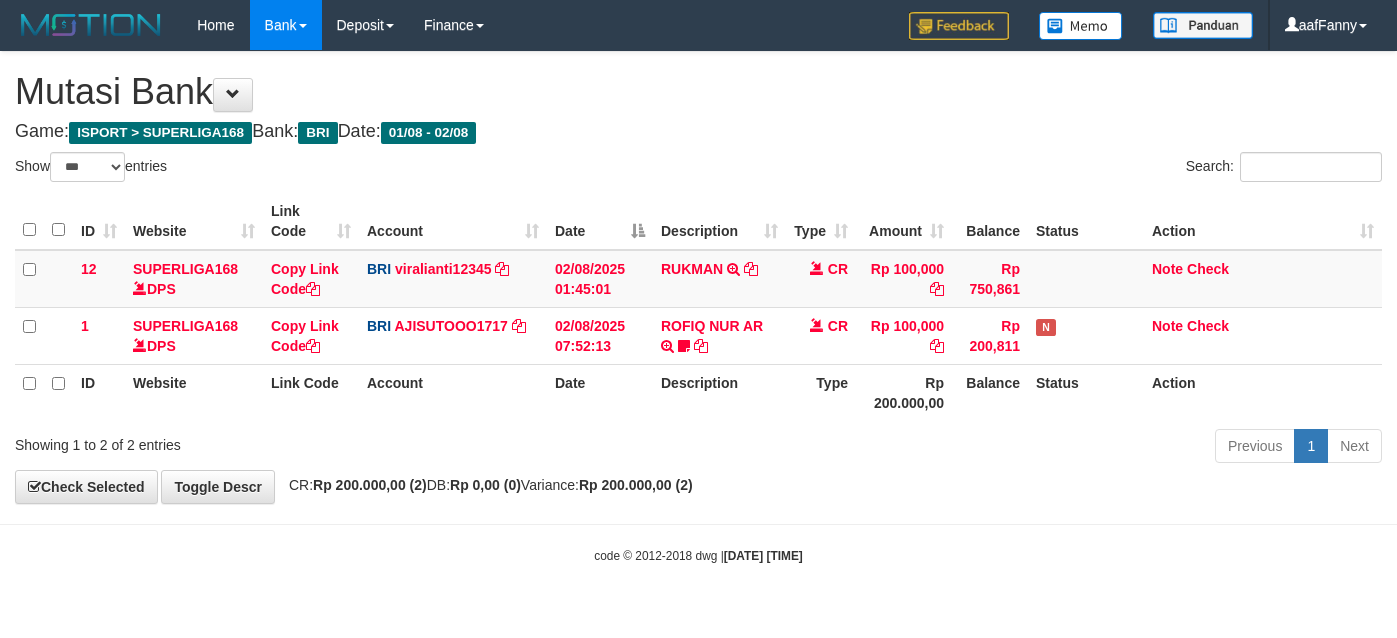 select on "***" 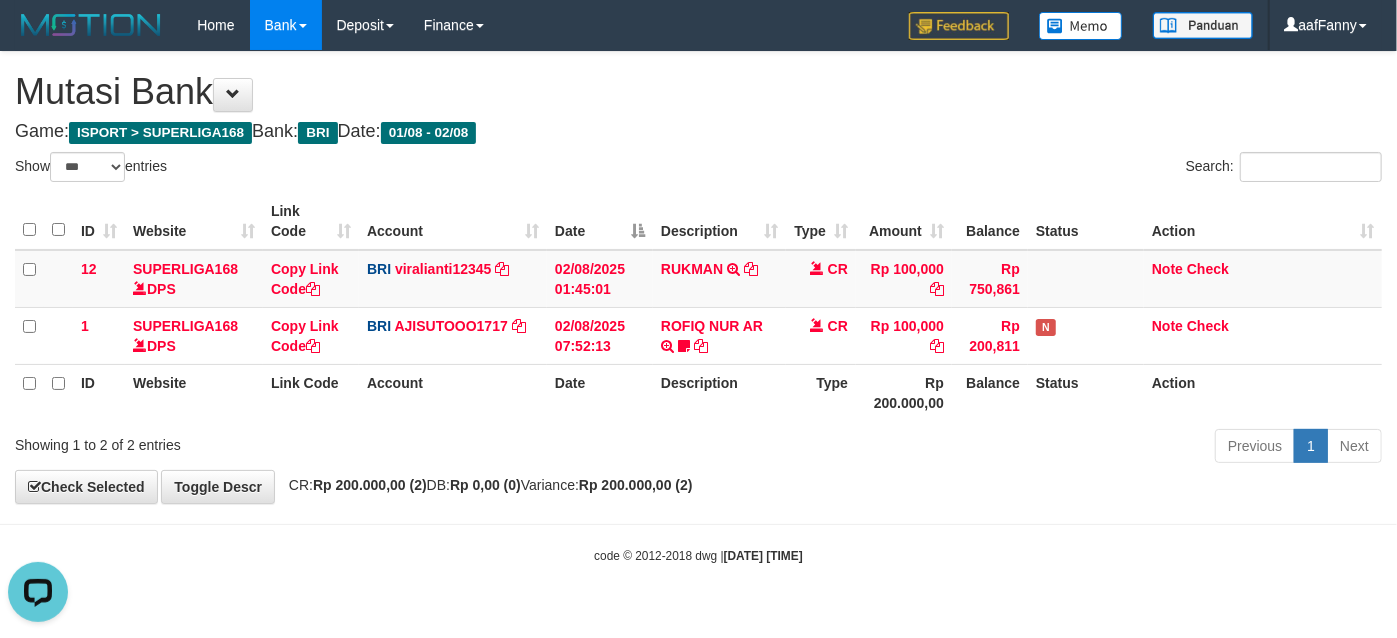 scroll, scrollTop: 0, scrollLeft: 0, axis: both 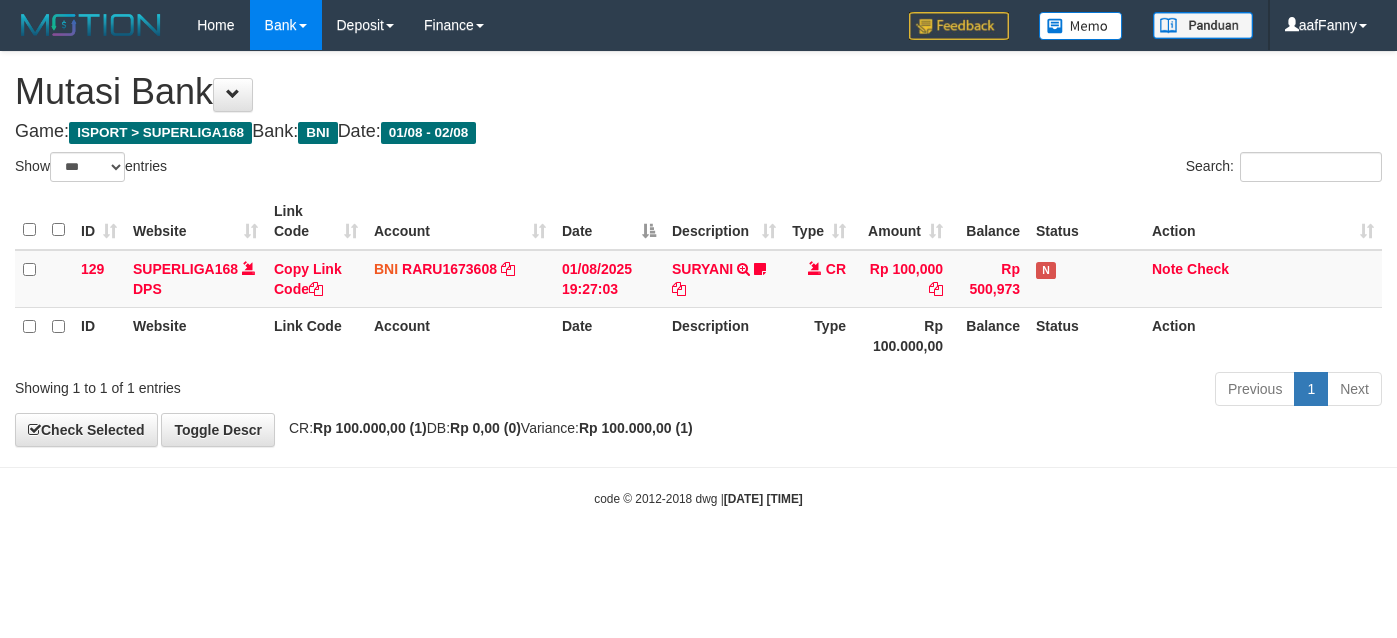 select on "***" 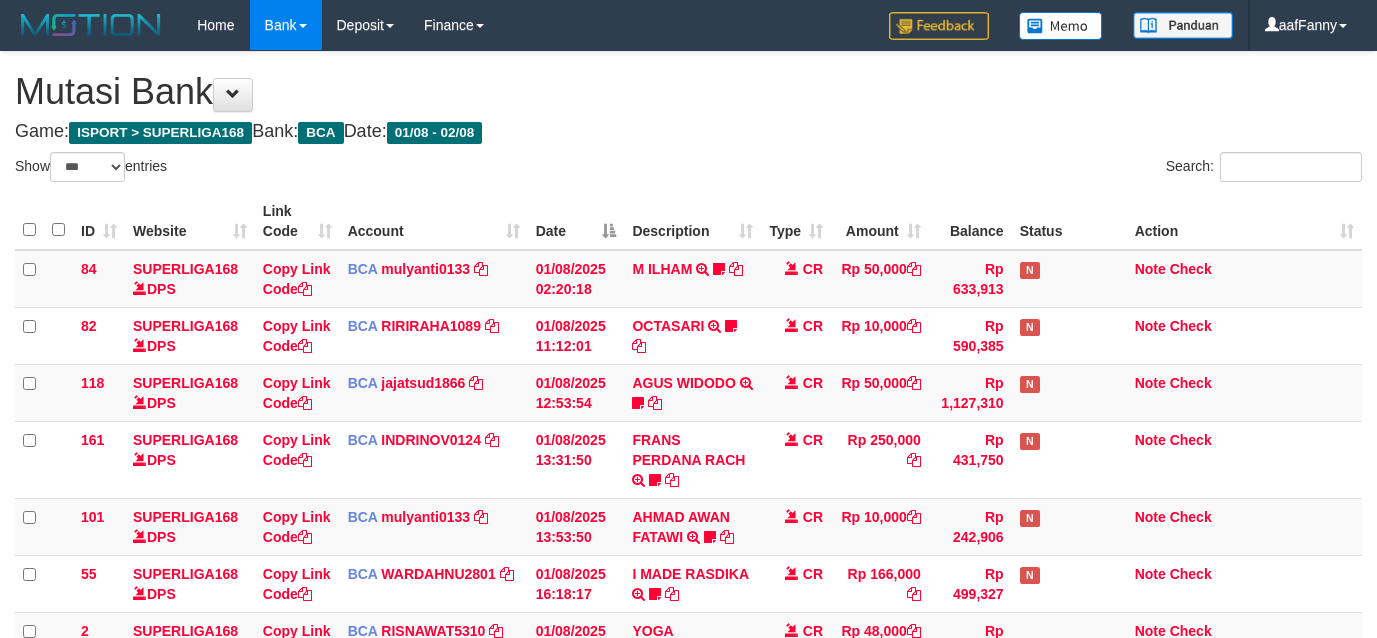 select on "***" 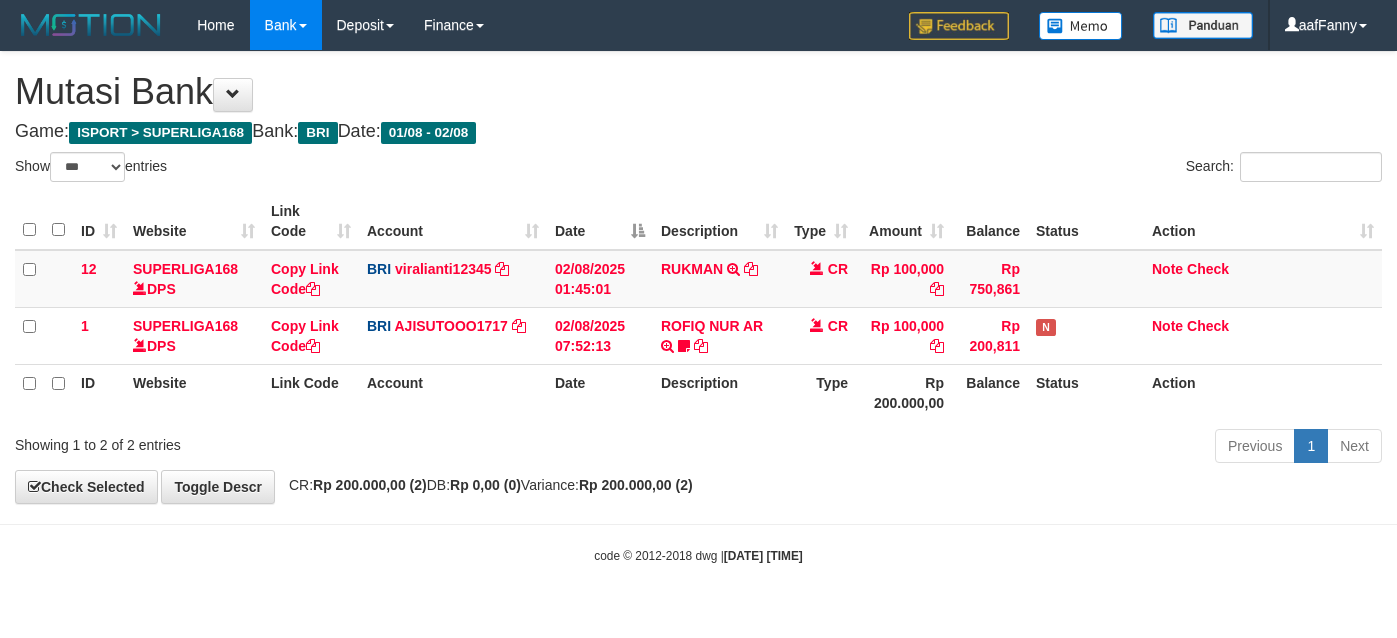 select on "***" 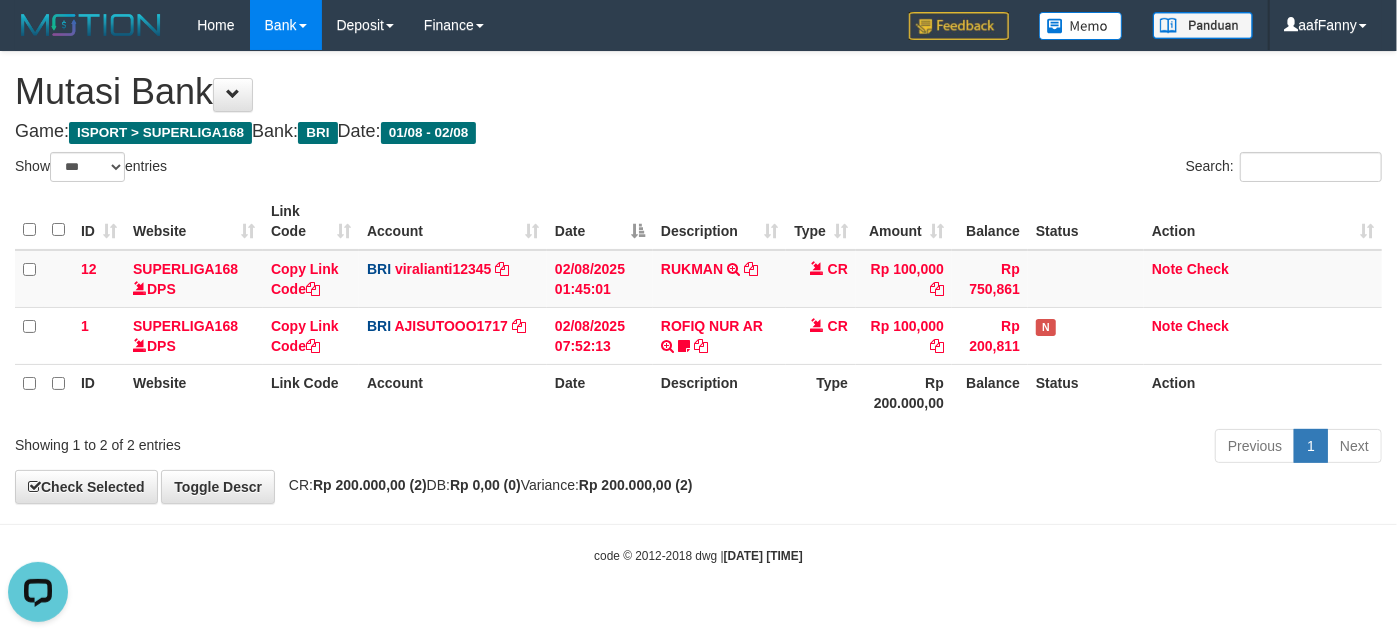 scroll, scrollTop: 0, scrollLeft: 0, axis: both 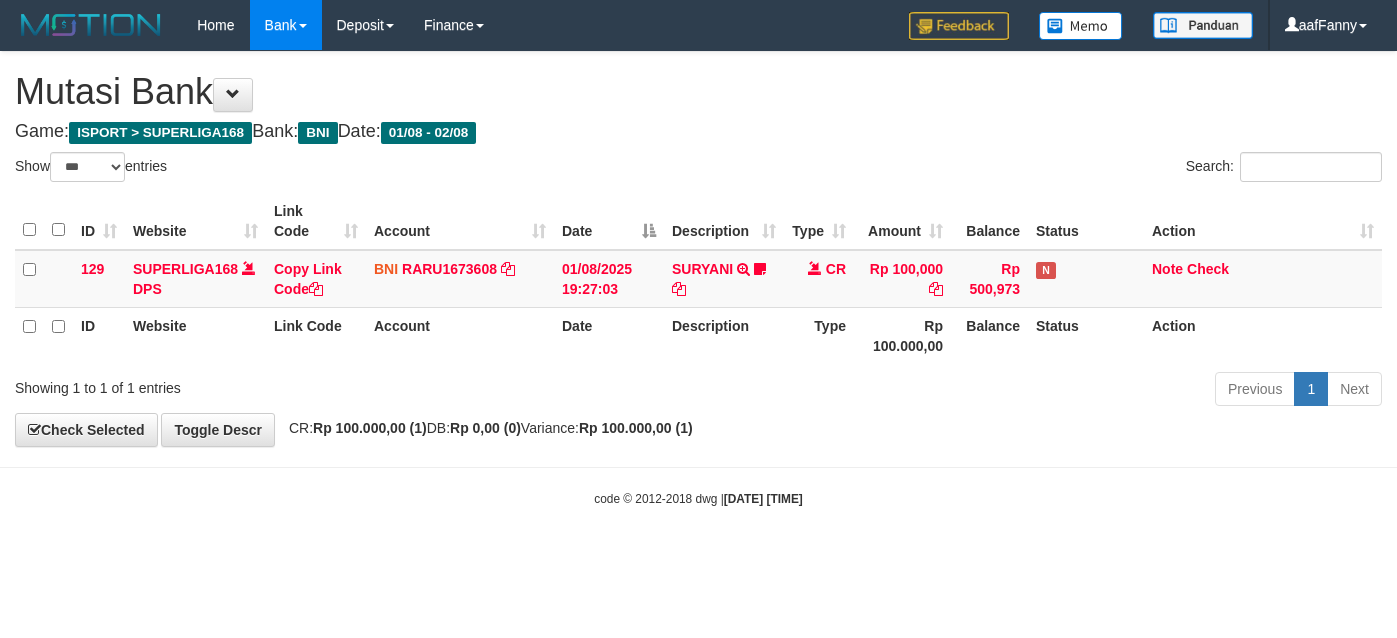 select on "***" 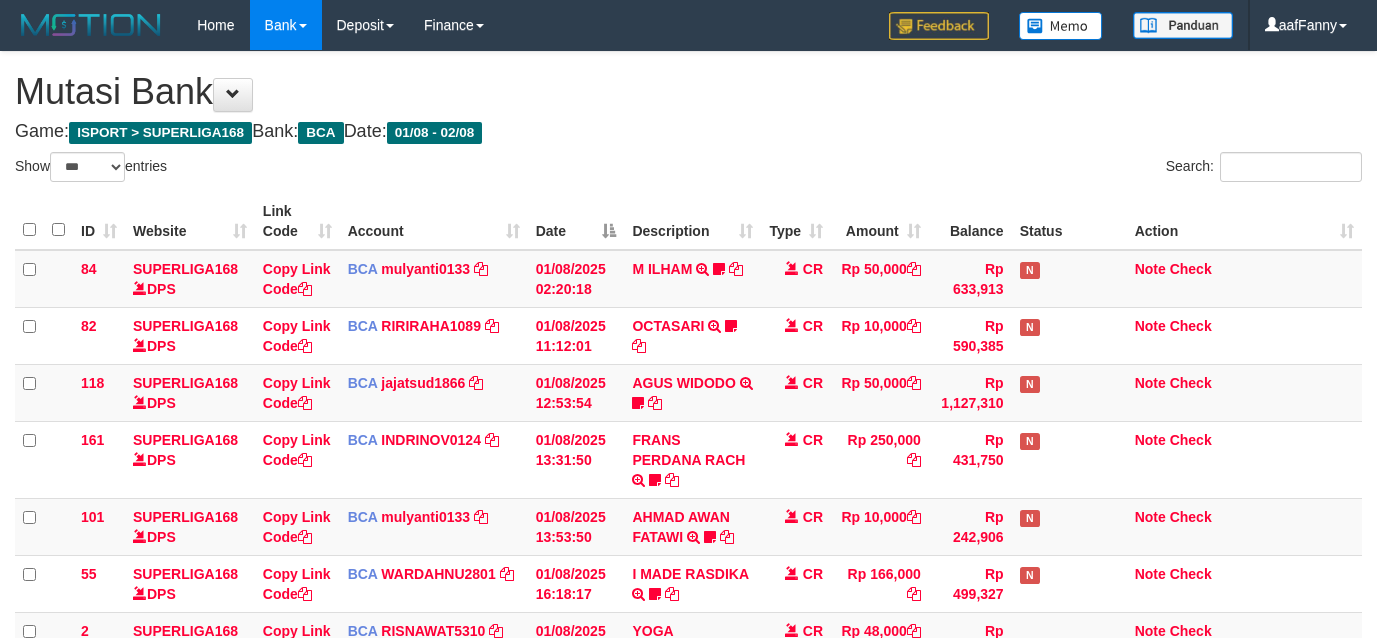 select on "***" 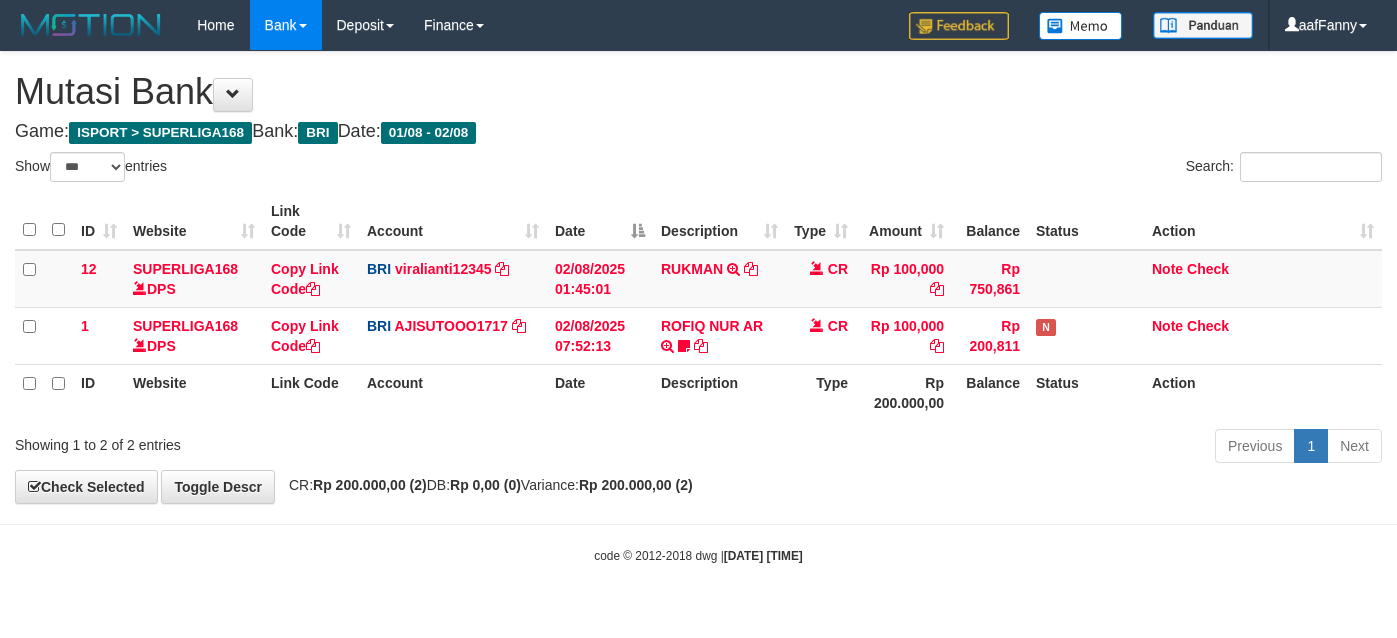 select on "***" 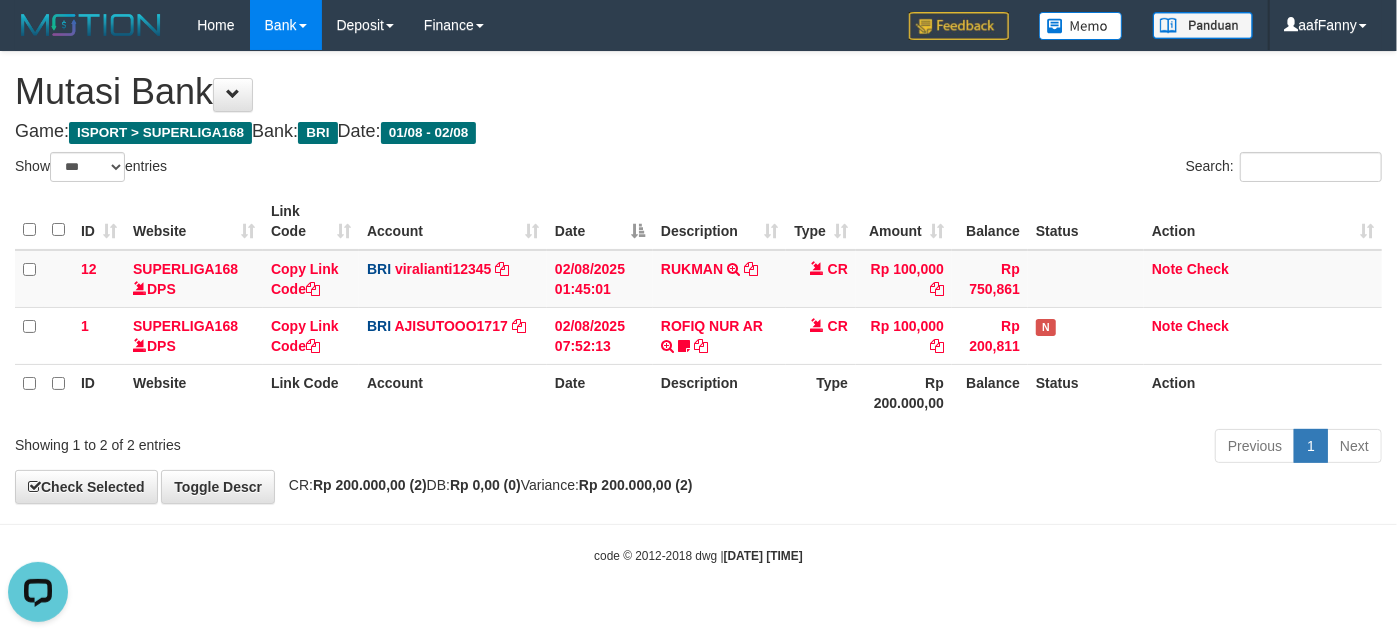 scroll, scrollTop: 0, scrollLeft: 0, axis: both 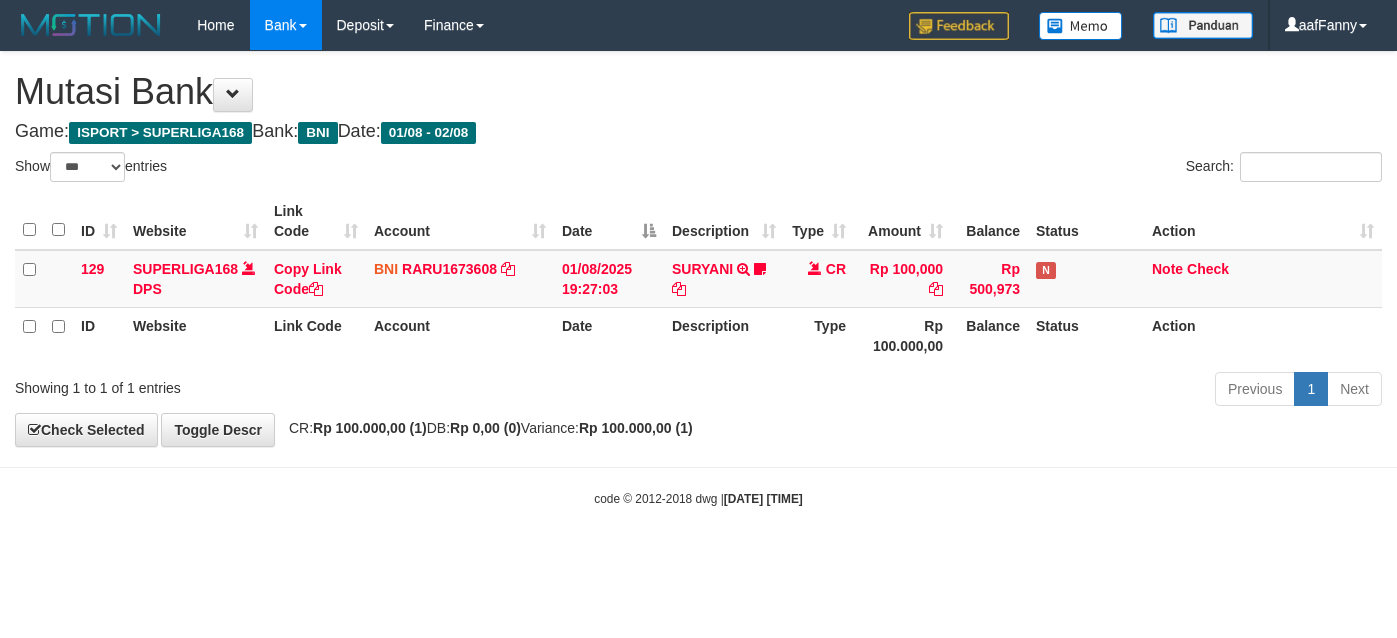 select on "***" 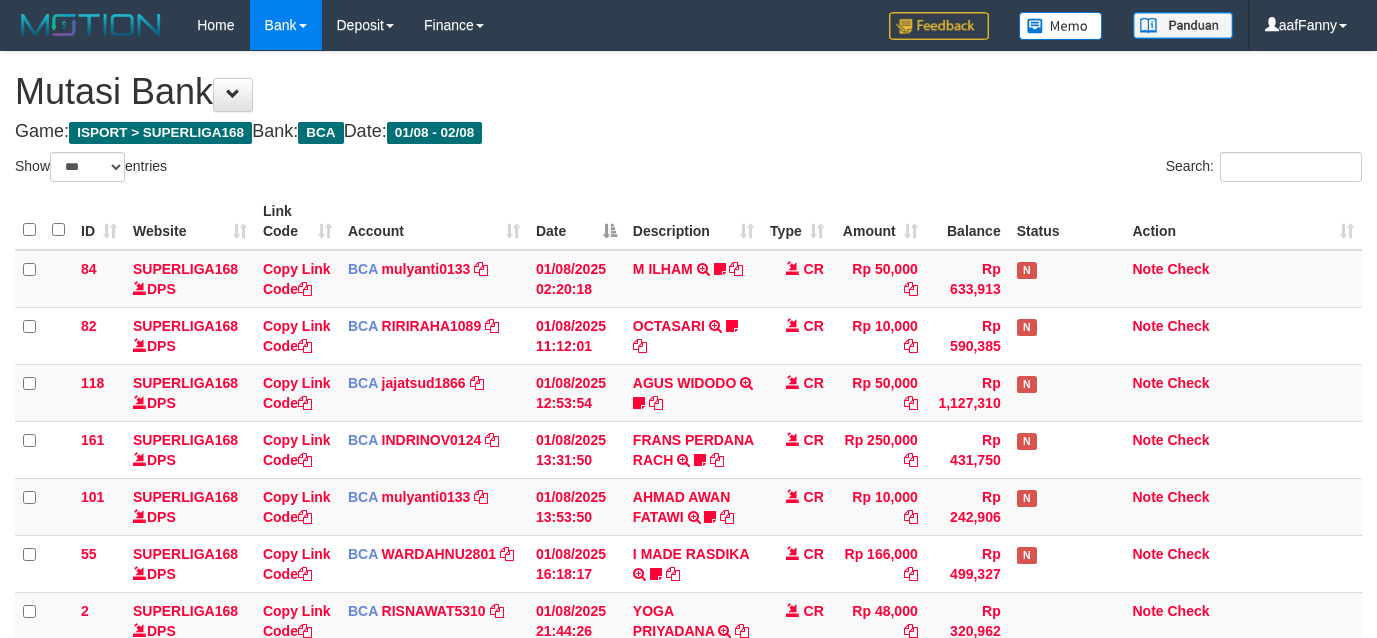 select on "***" 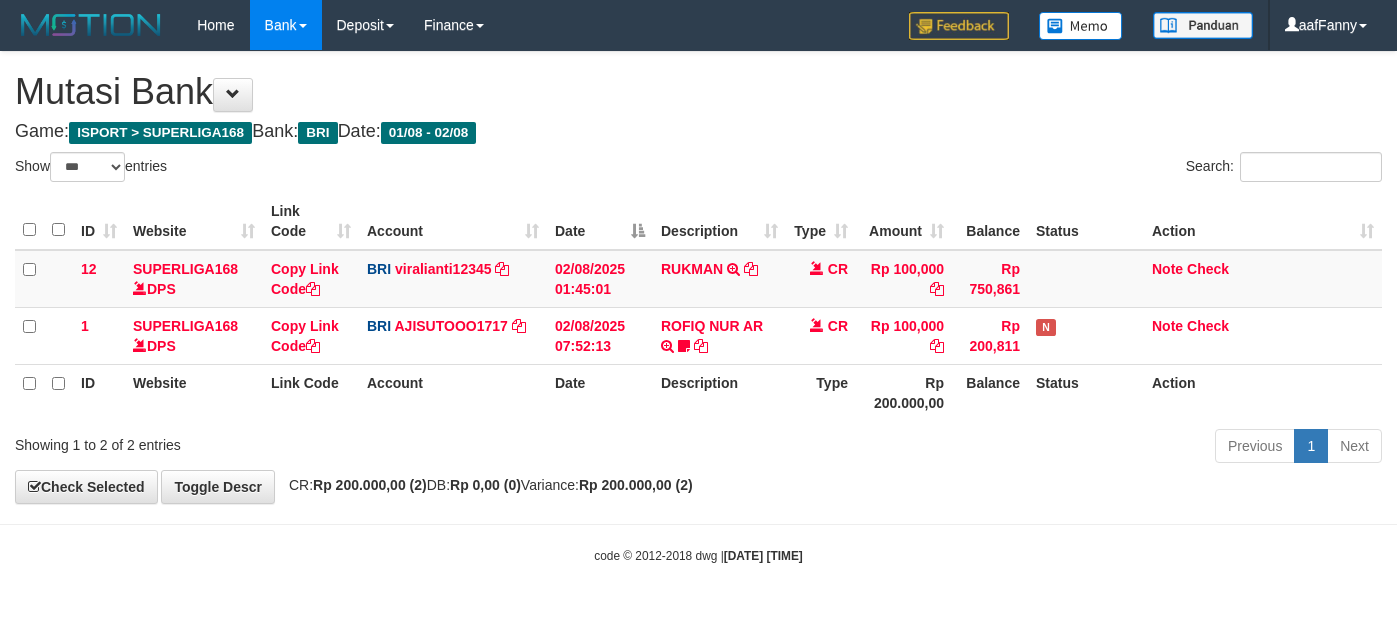 select on "***" 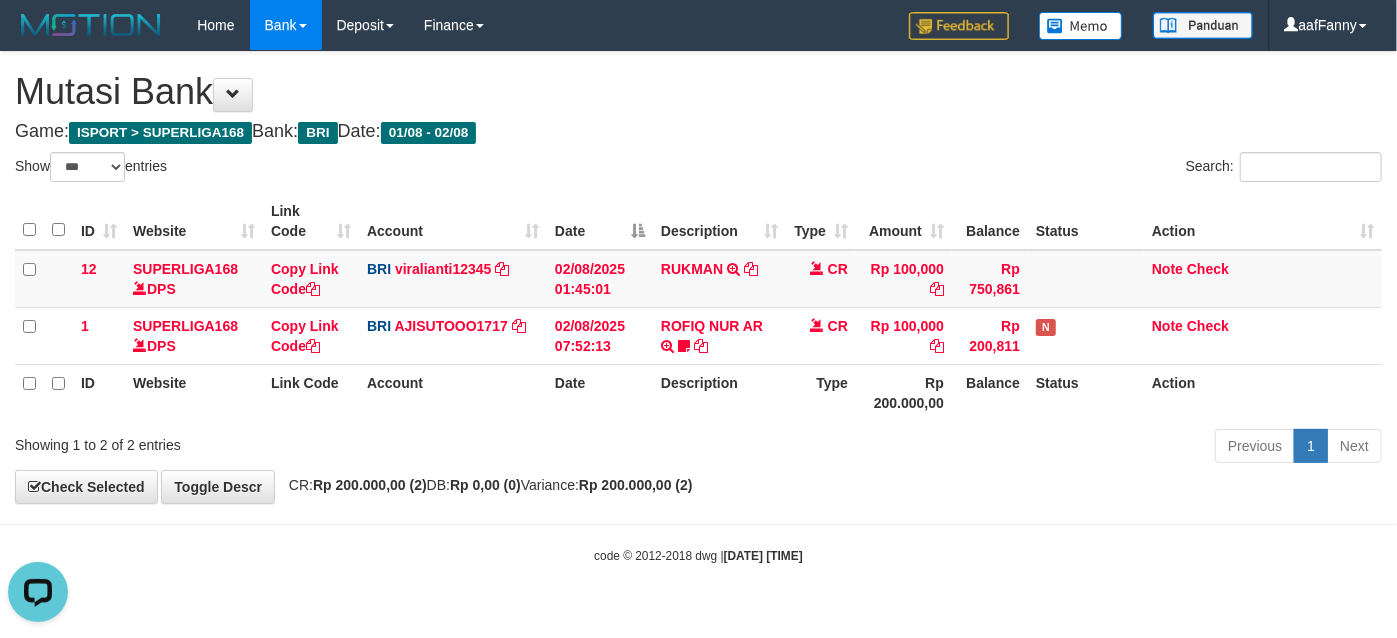scroll, scrollTop: 0, scrollLeft: 0, axis: both 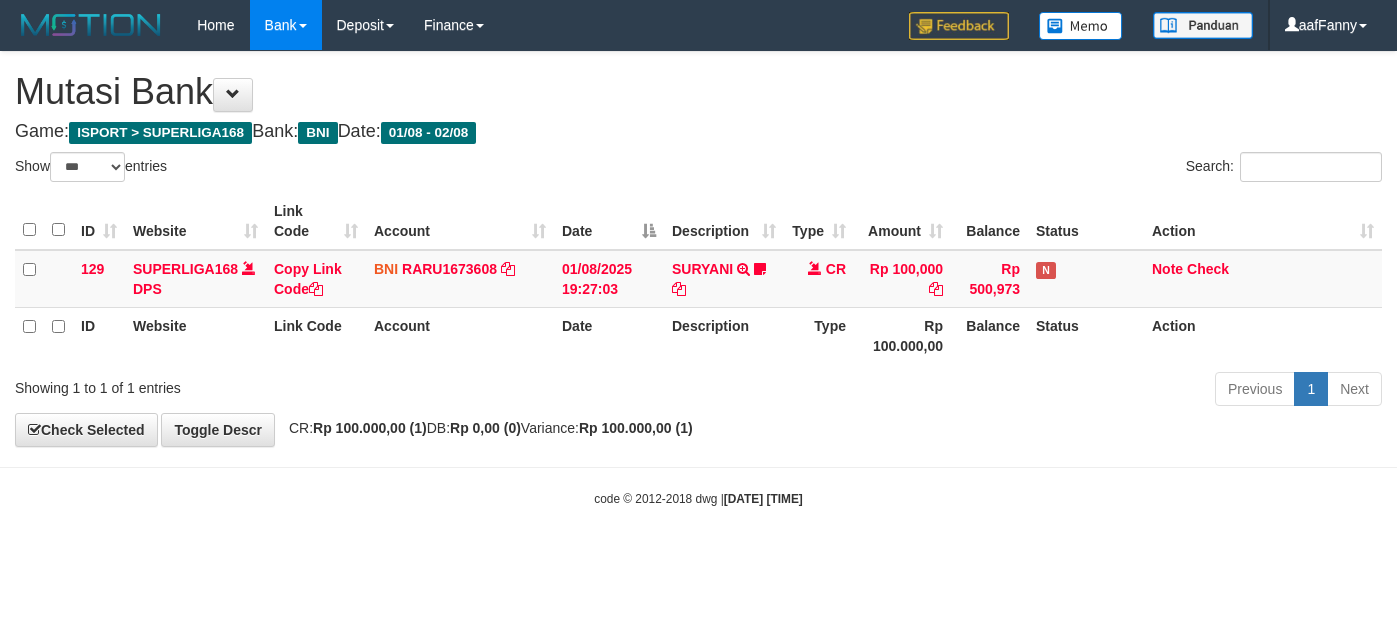 select on "***" 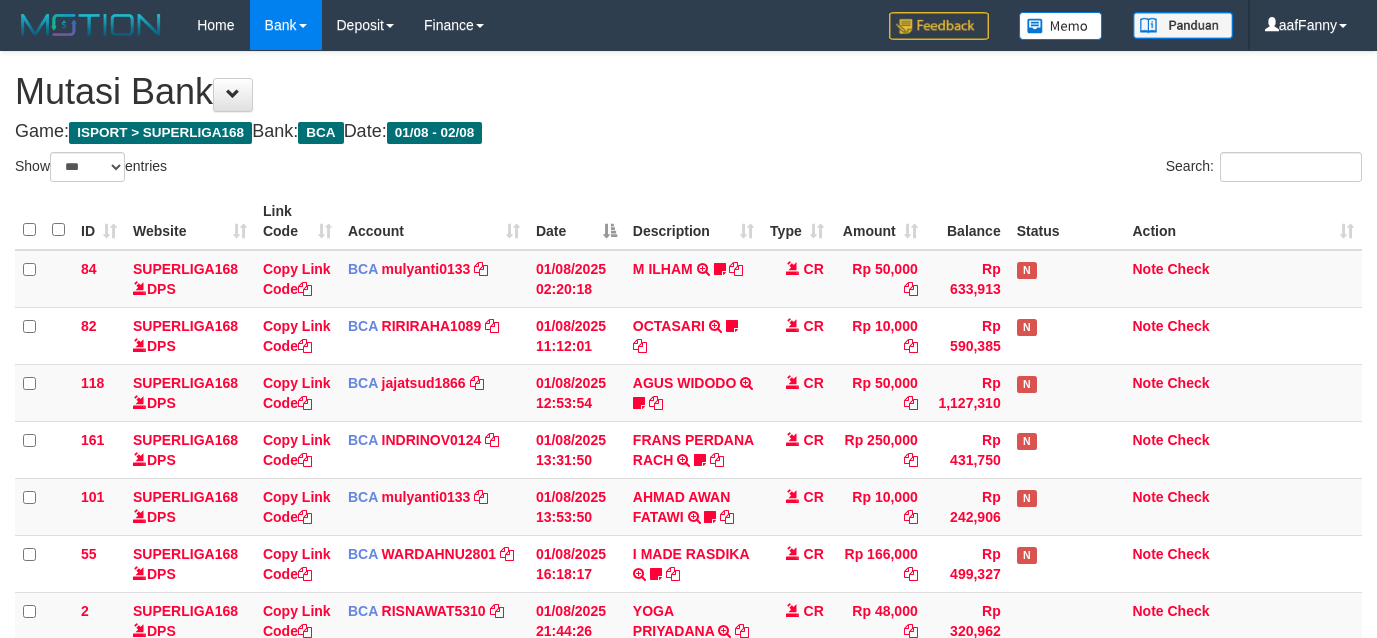 select on "***" 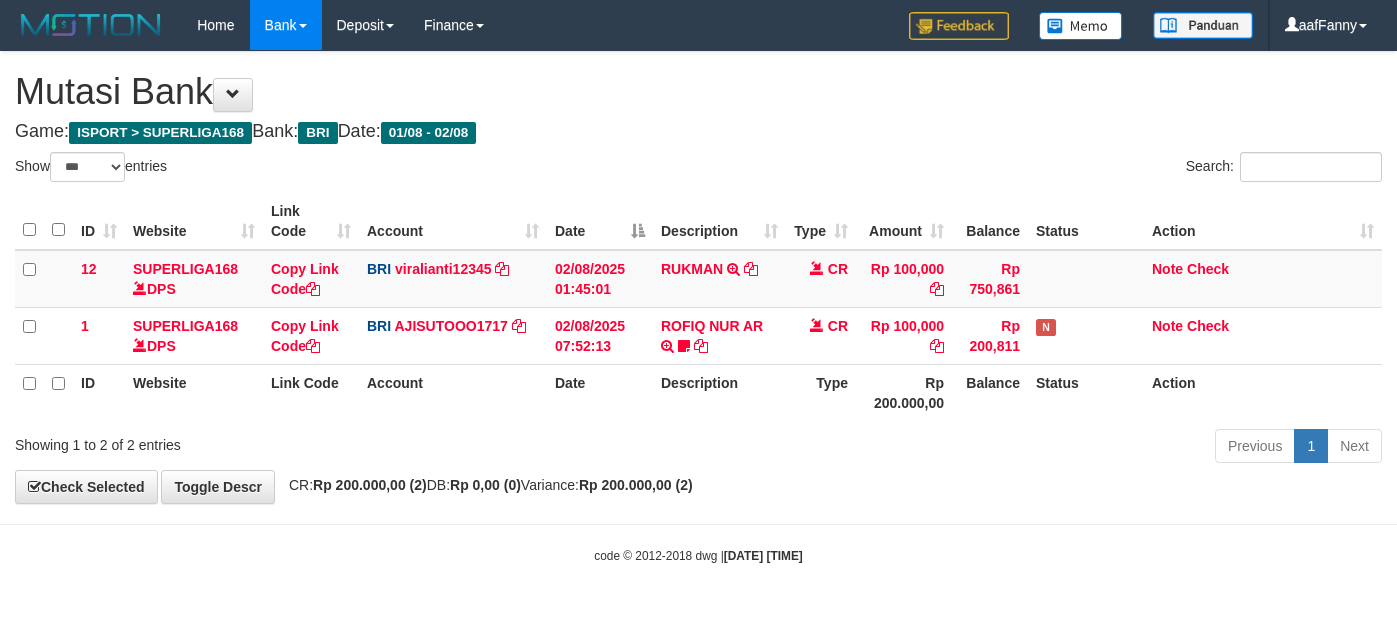 select on "***" 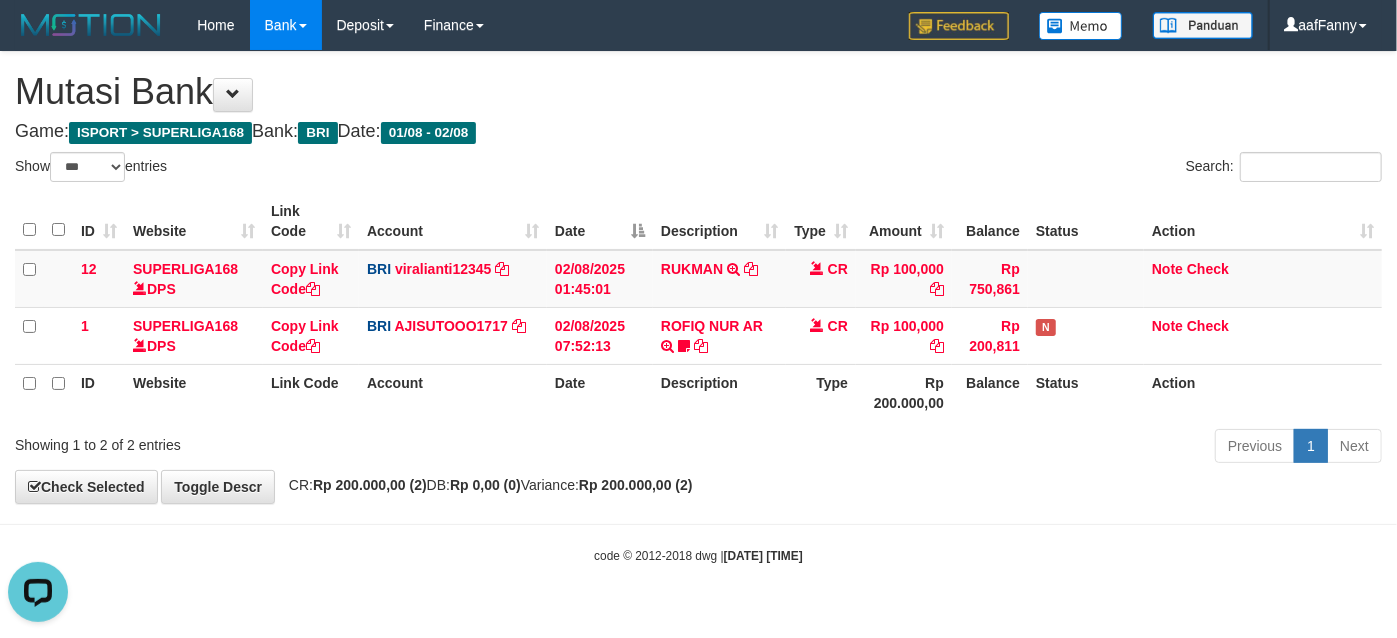scroll, scrollTop: 0, scrollLeft: 0, axis: both 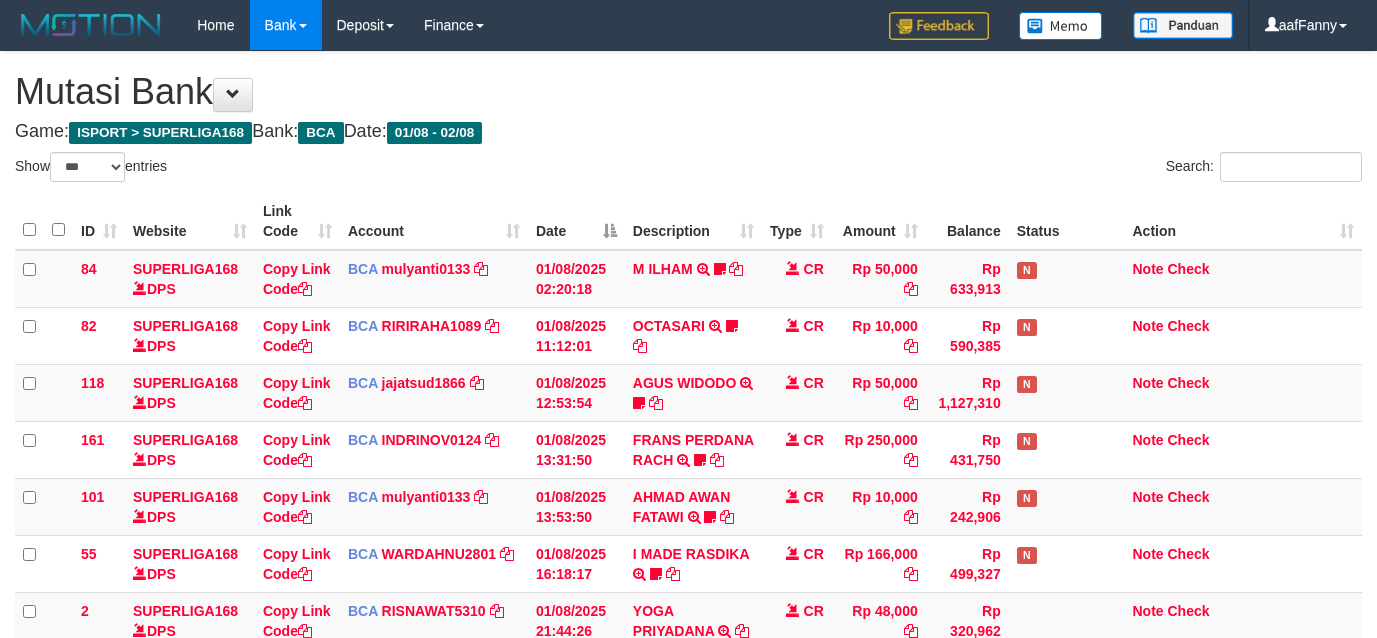 select on "***" 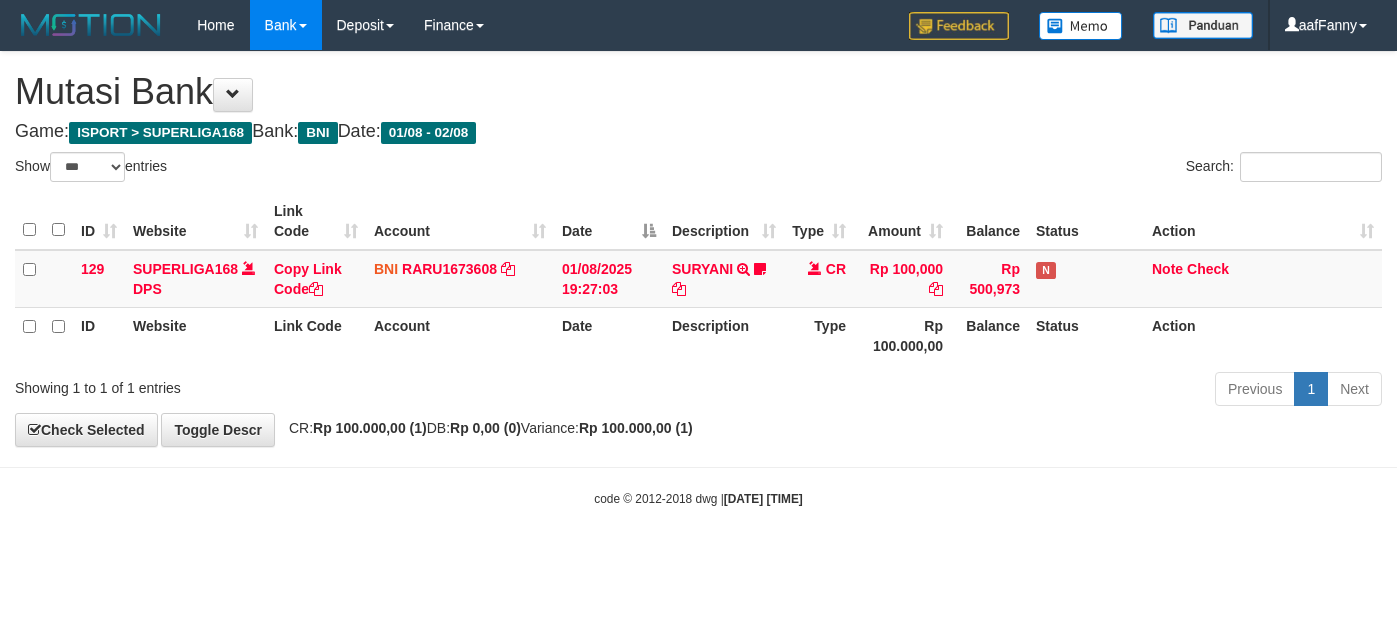 select on "***" 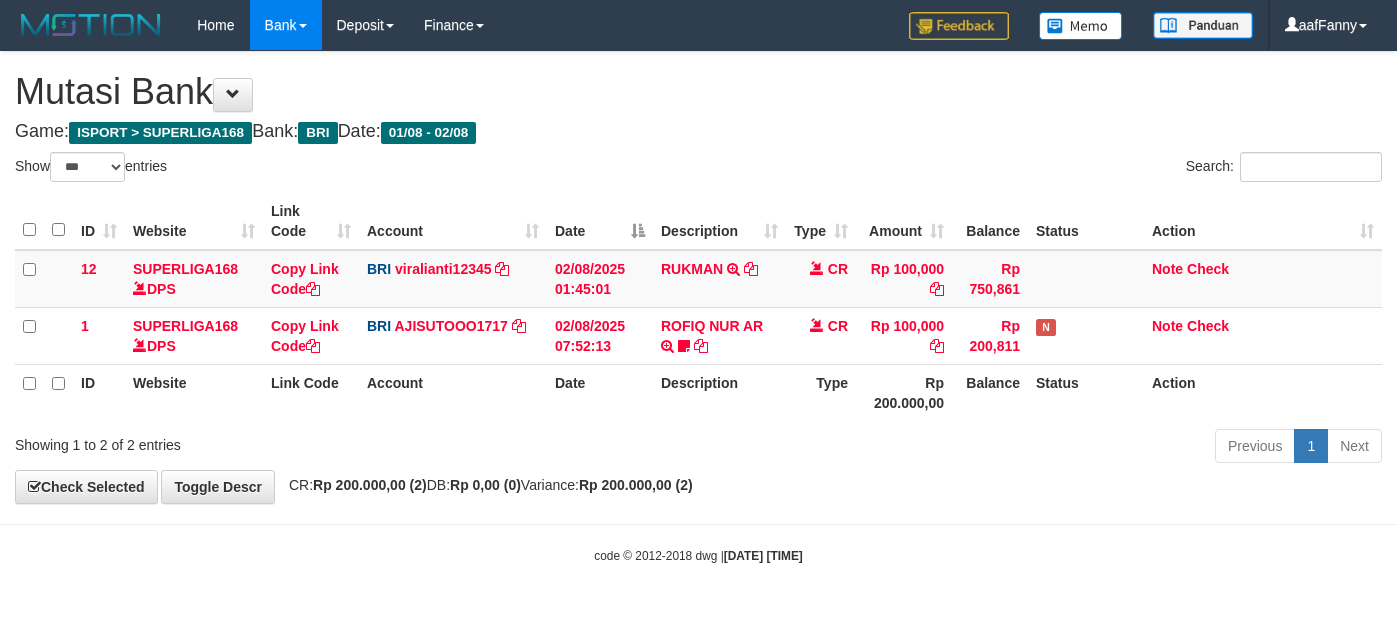 select on "***" 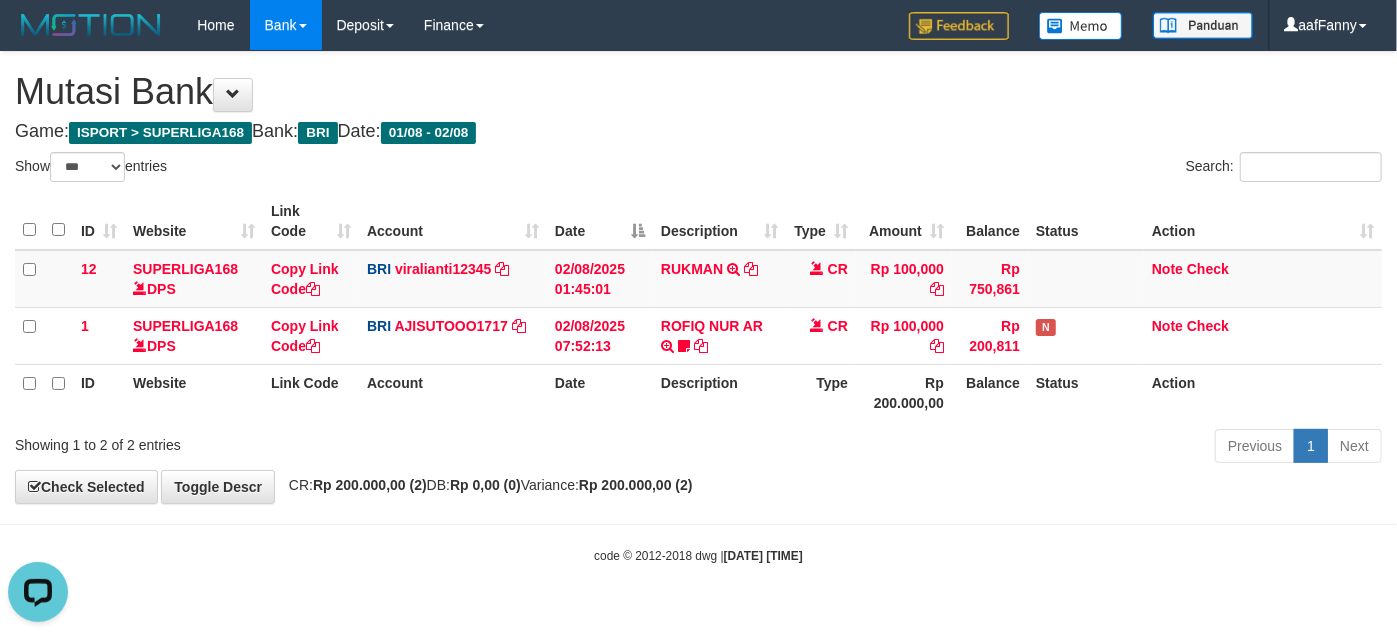 scroll, scrollTop: 0, scrollLeft: 0, axis: both 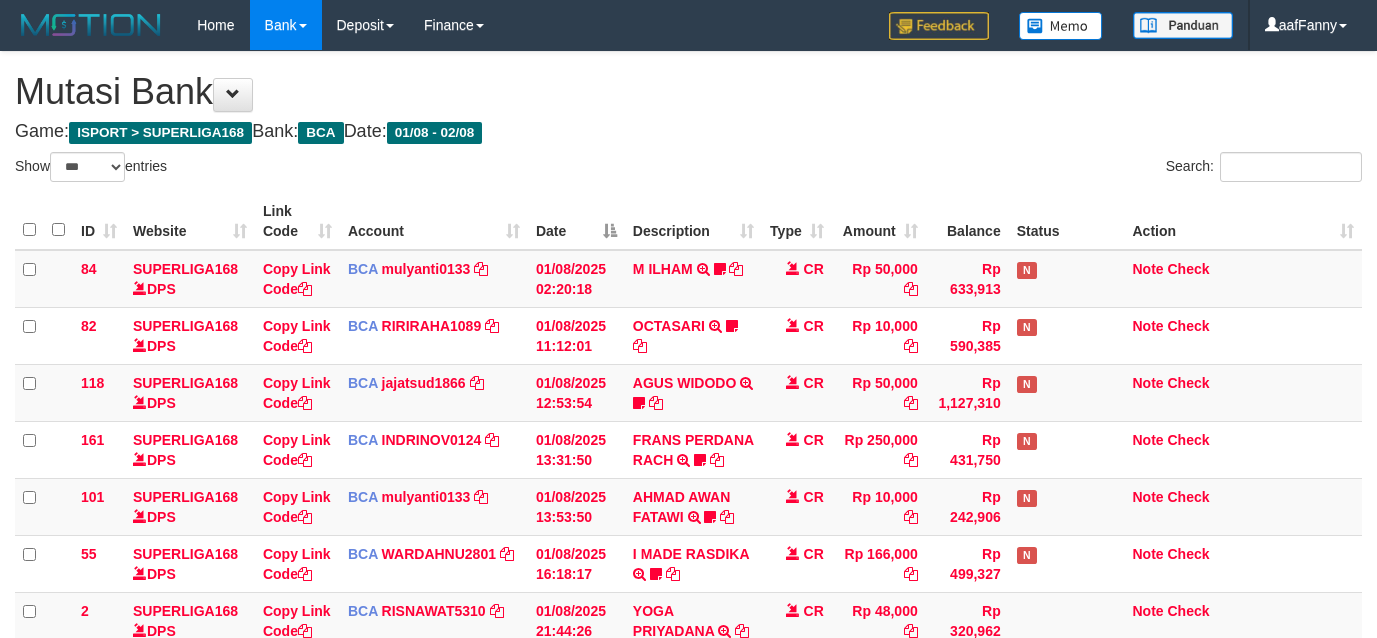 select on "***" 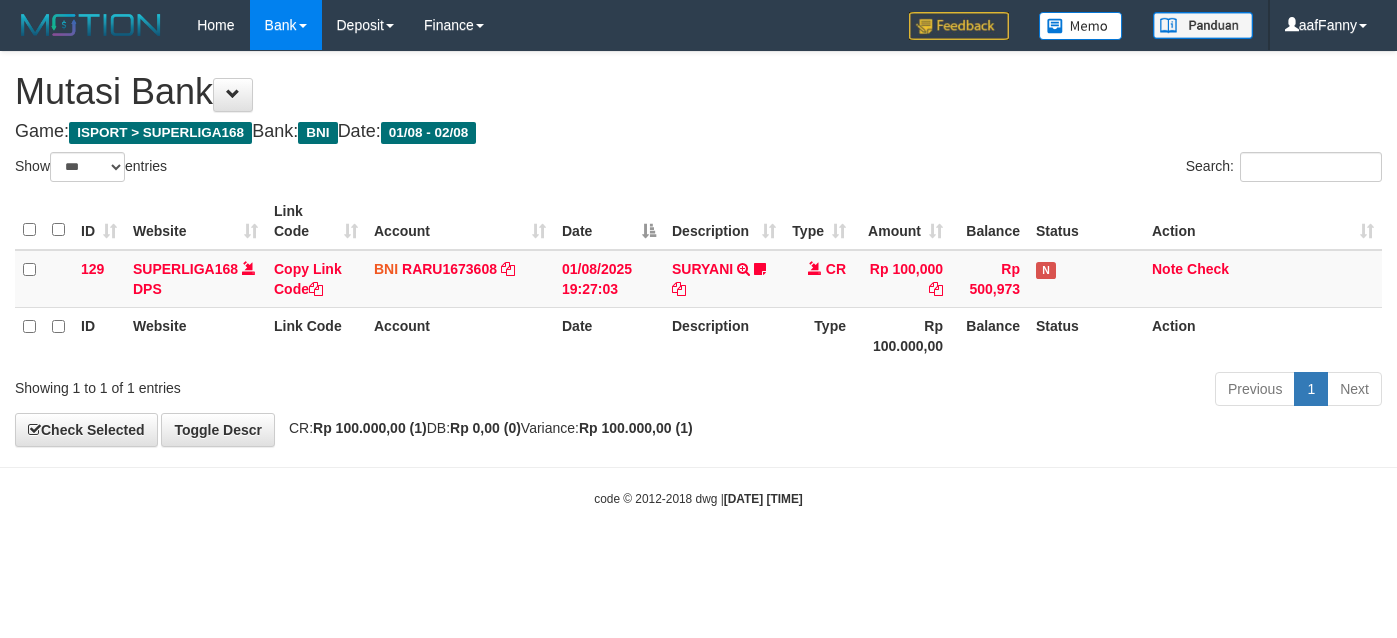 select on "***" 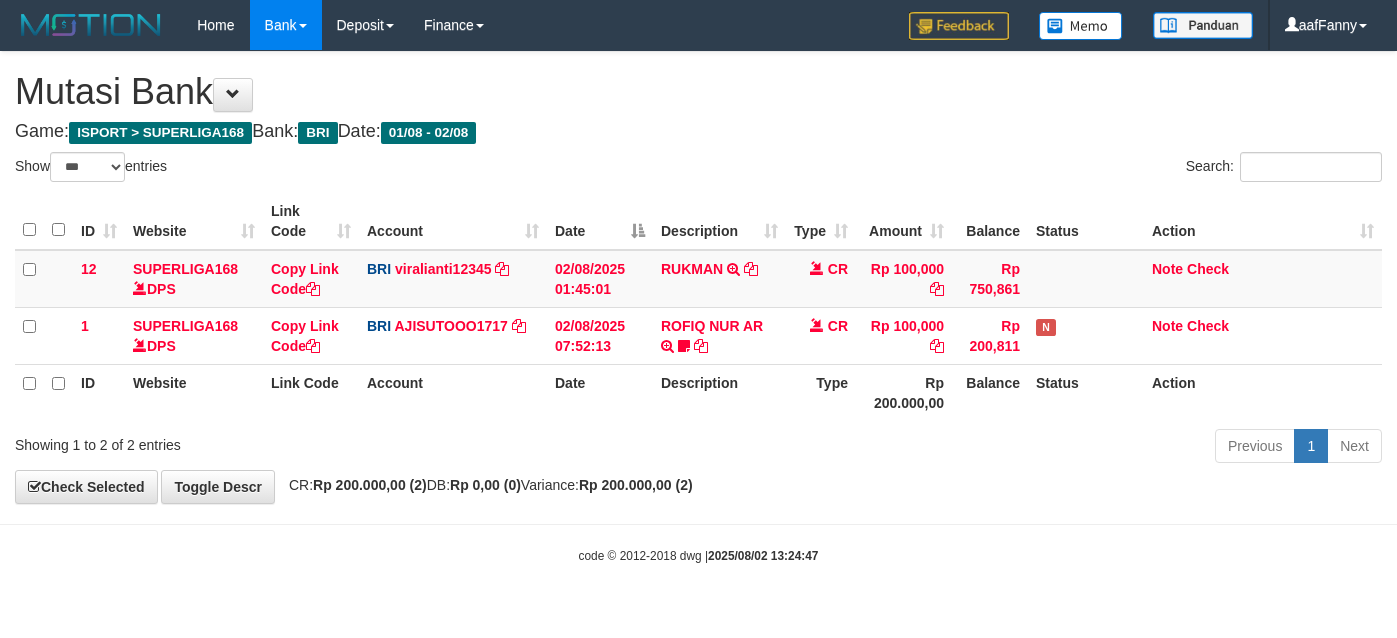 select on "***" 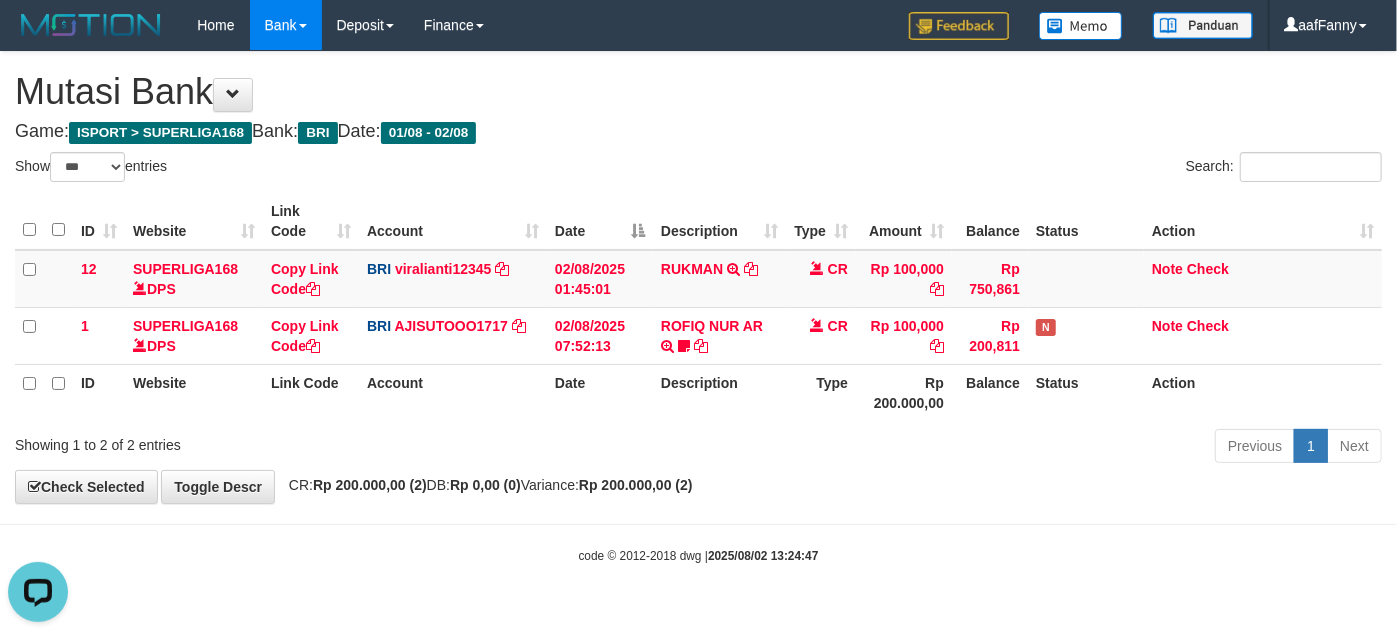scroll, scrollTop: 0, scrollLeft: 0, axis: both 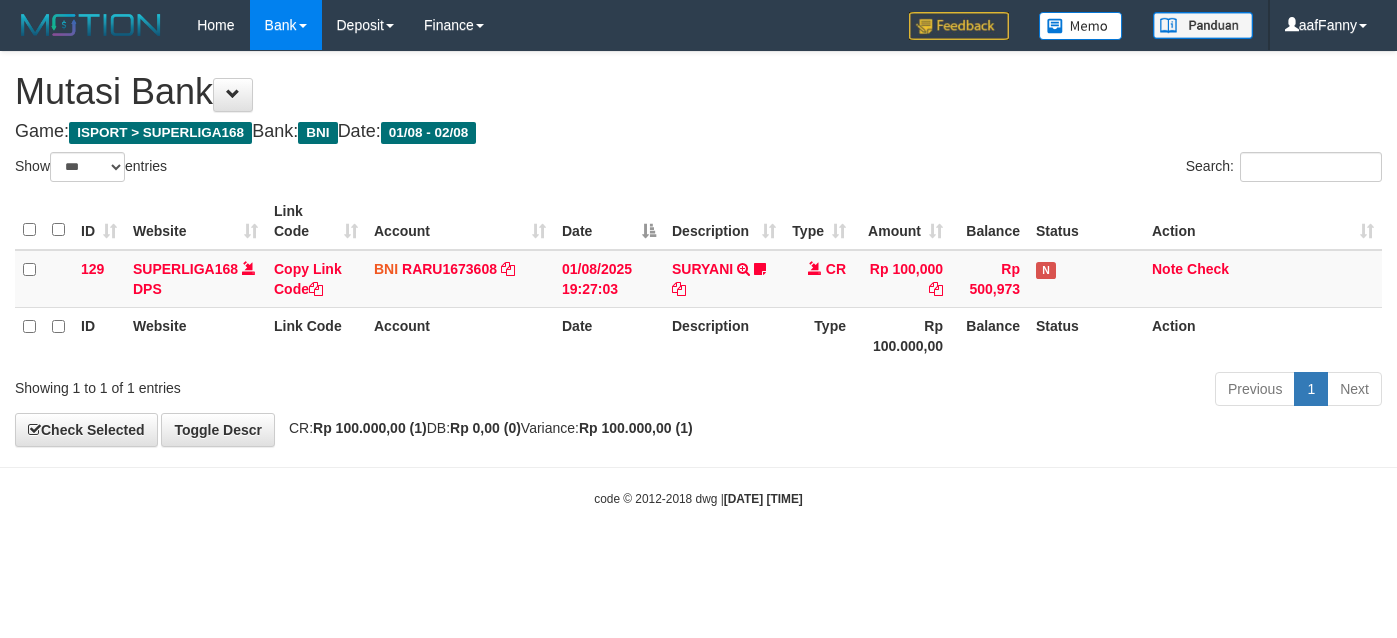 select on "***" 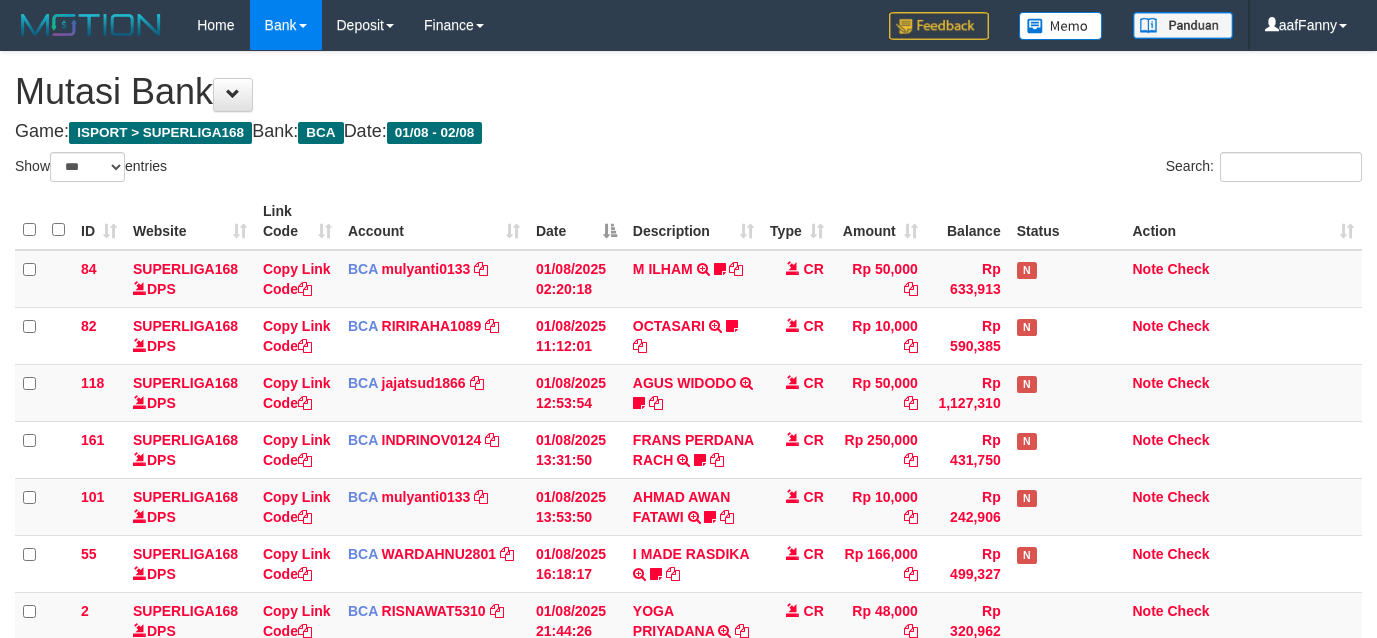select on "***" 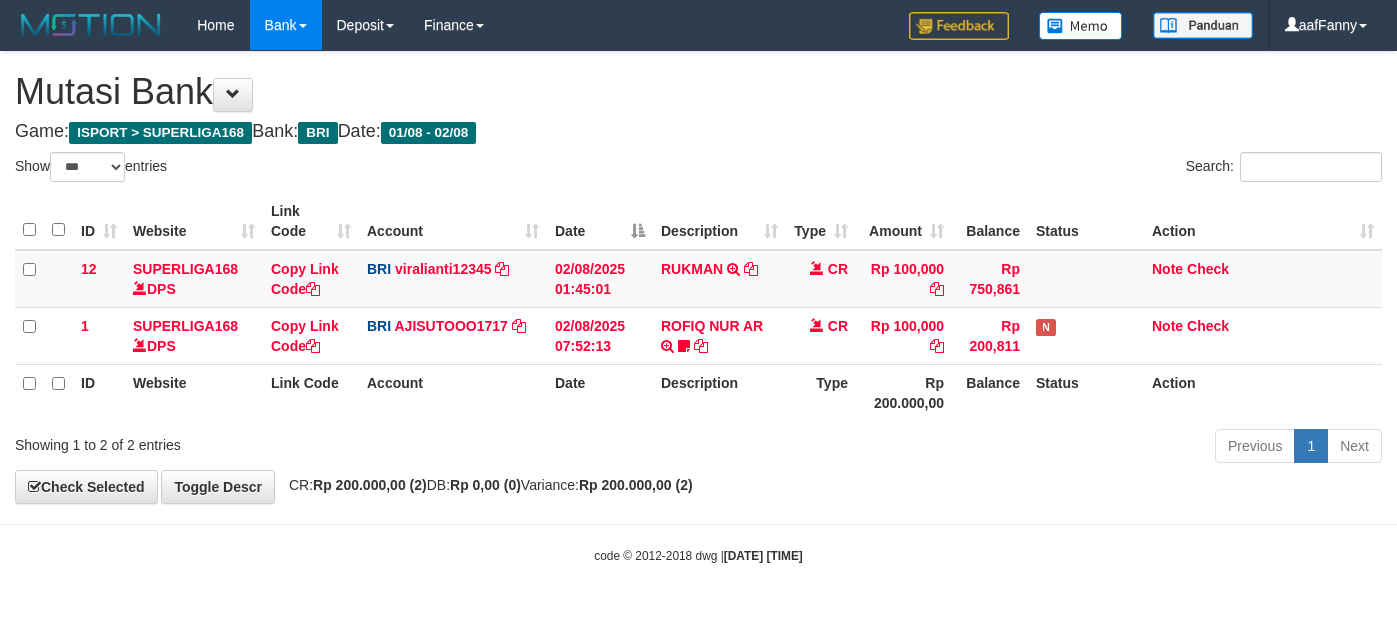select on "***" 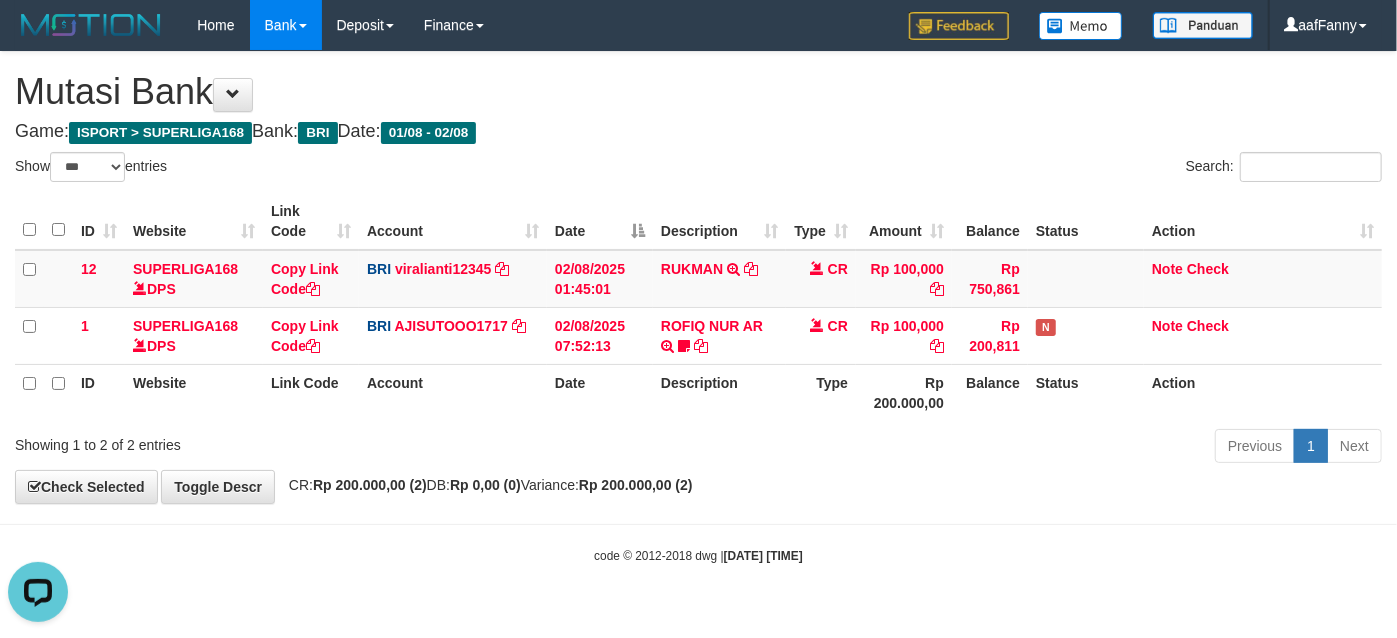 scroll, scrollTop: 0, scrollLeft: 0, axis: both 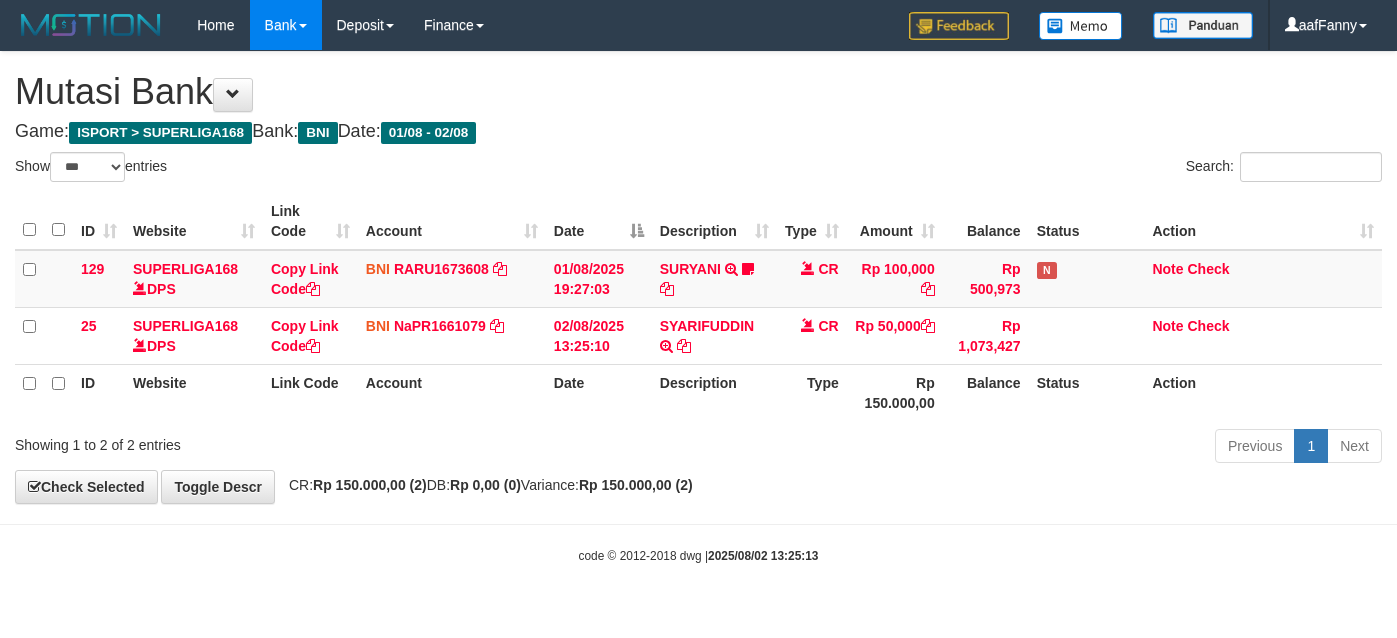 select on "***" 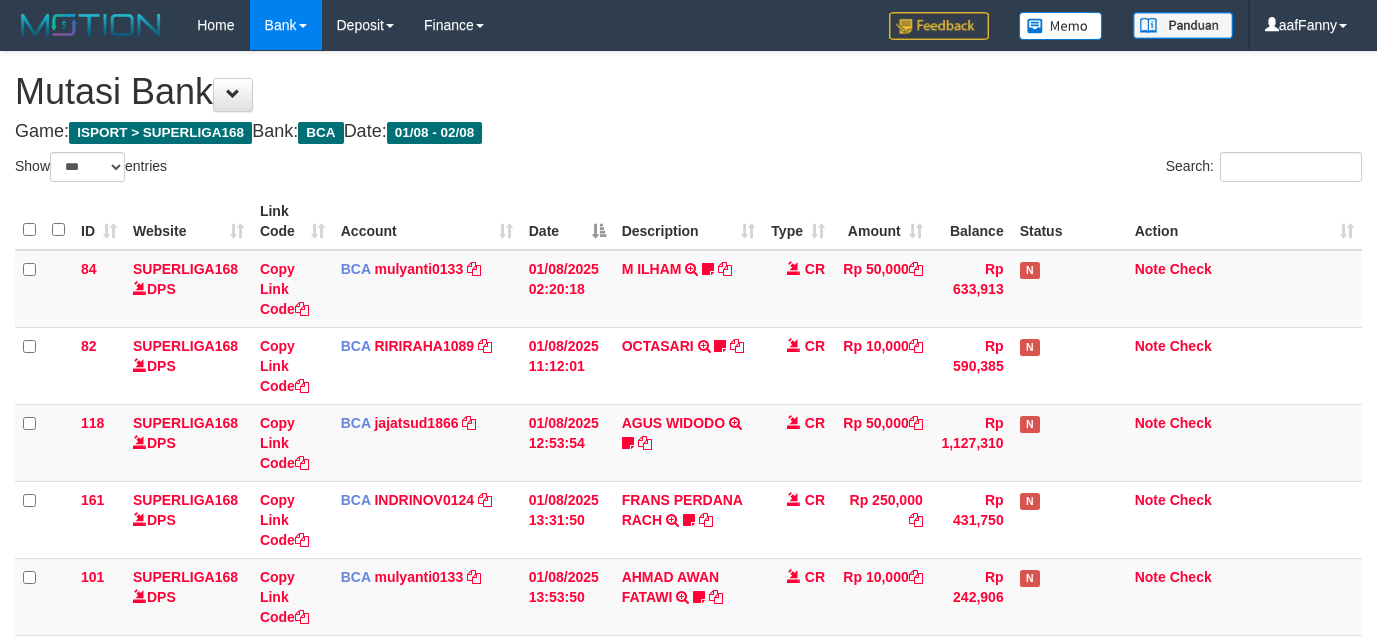 select on "***" 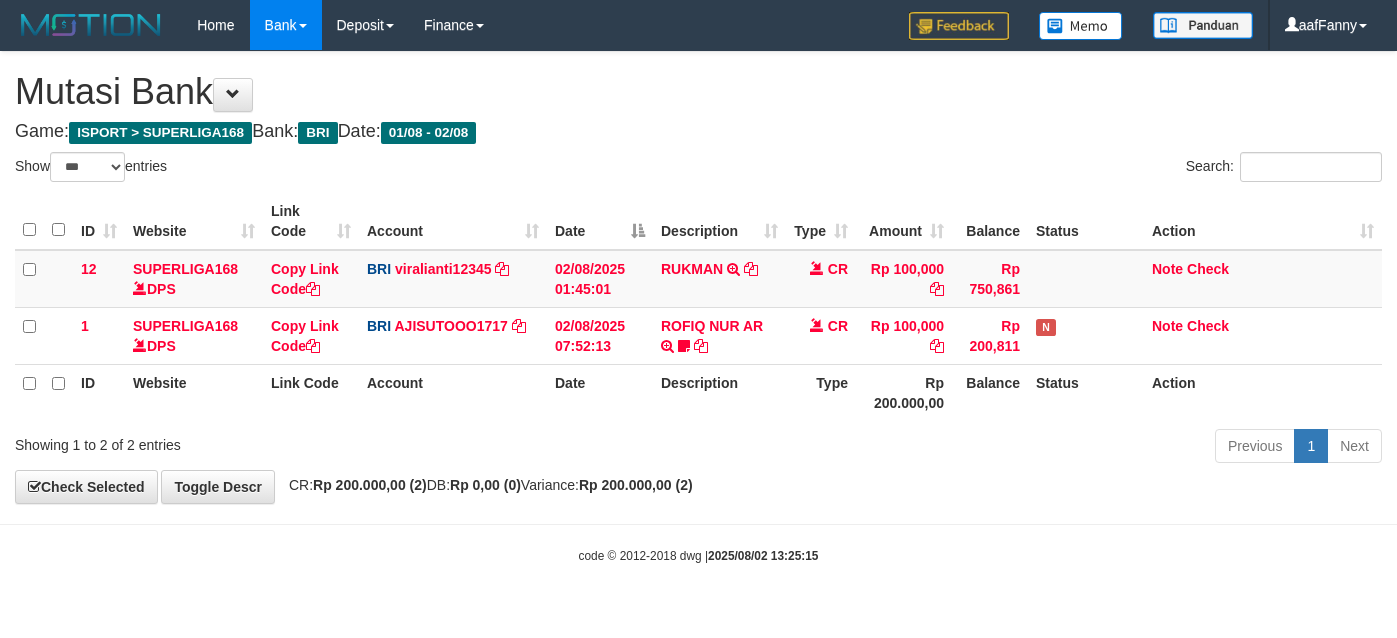 select on "***" 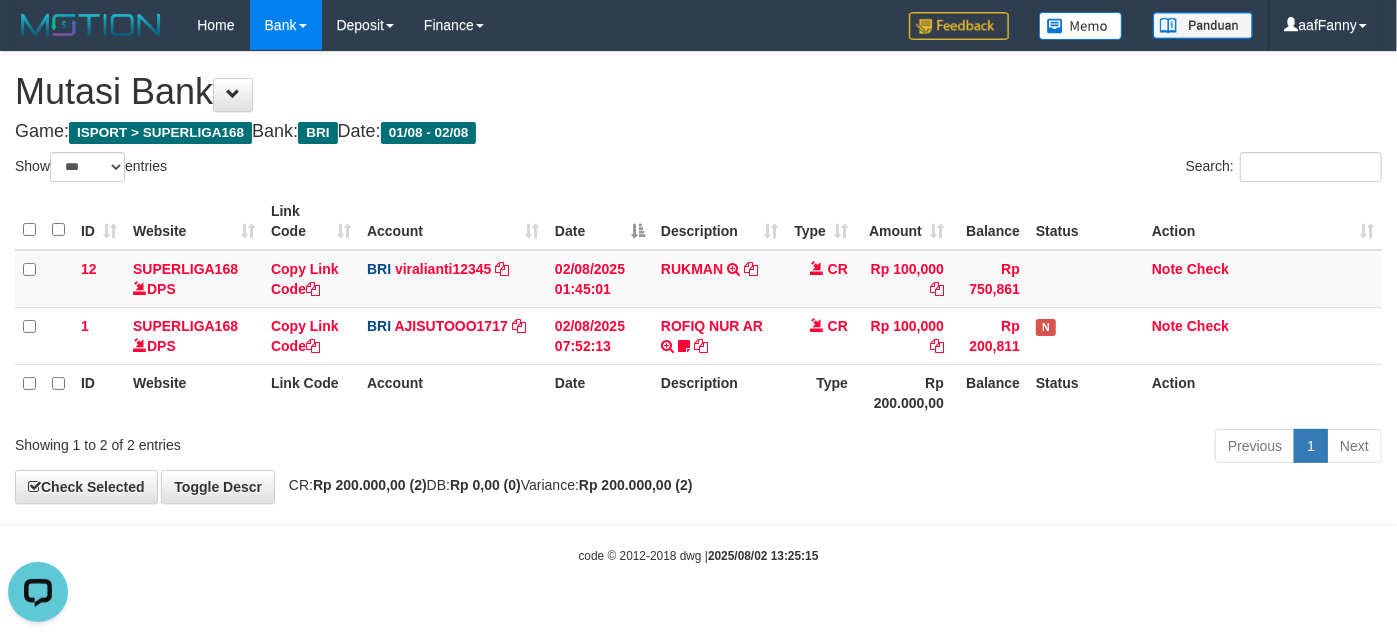 scroll, scrollTop: 0, scrollLeft: 0, axis: both 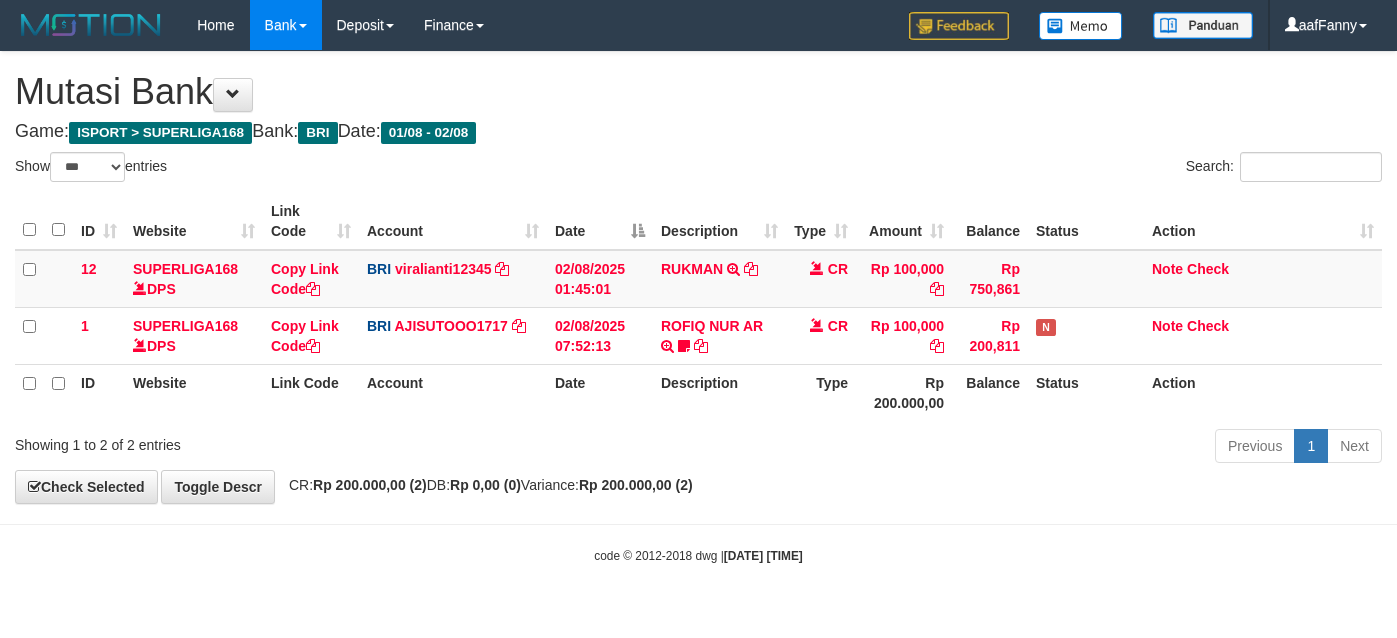 select on "***" 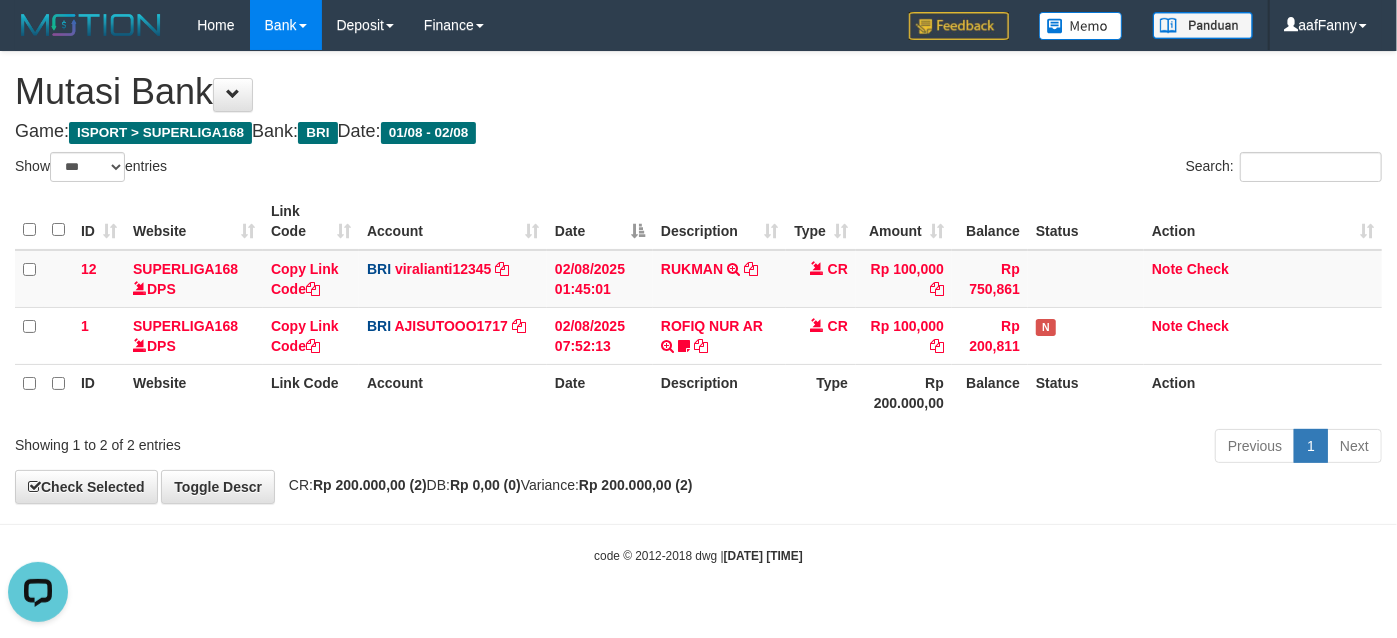 scroll, scrollTop: 0, scrollLeft: 0, axis: both 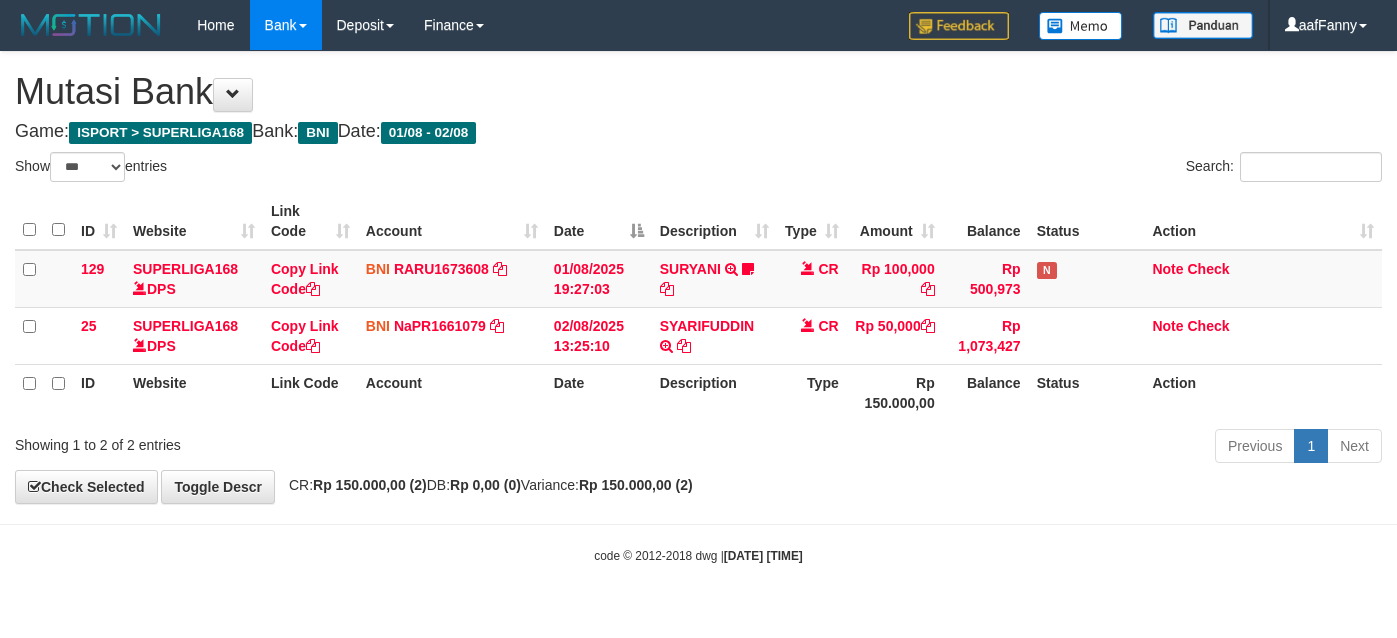 select on "***" 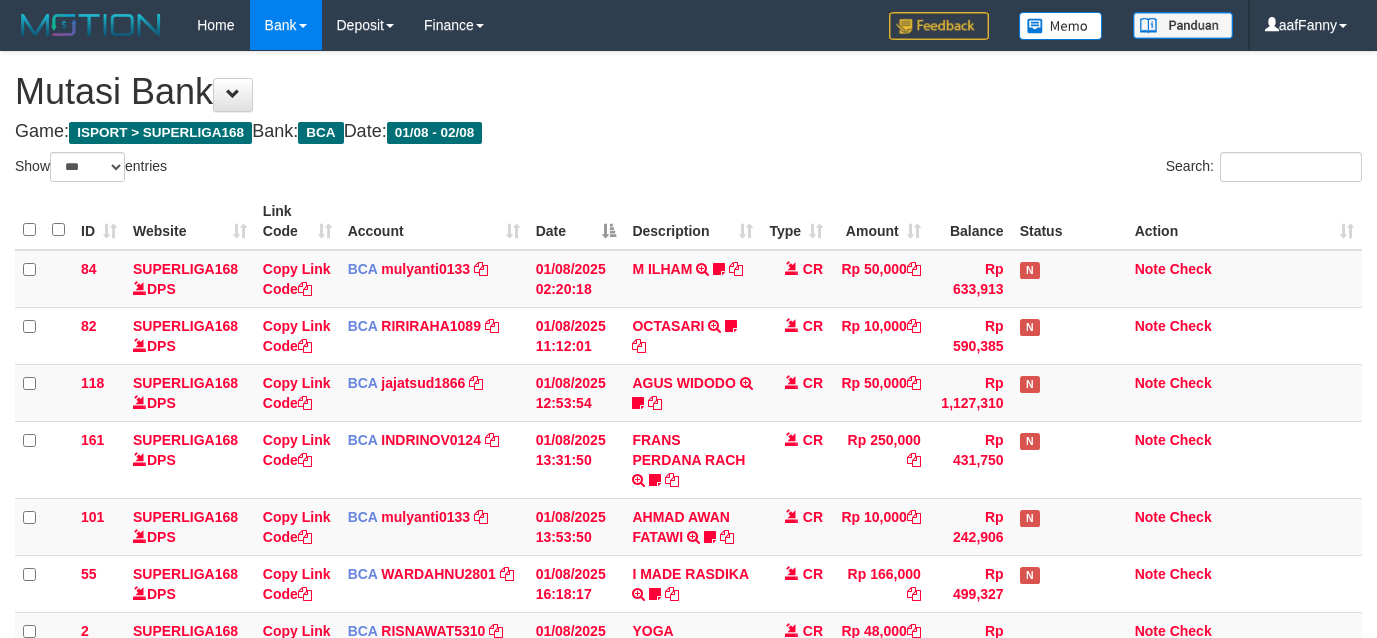 select on "***" 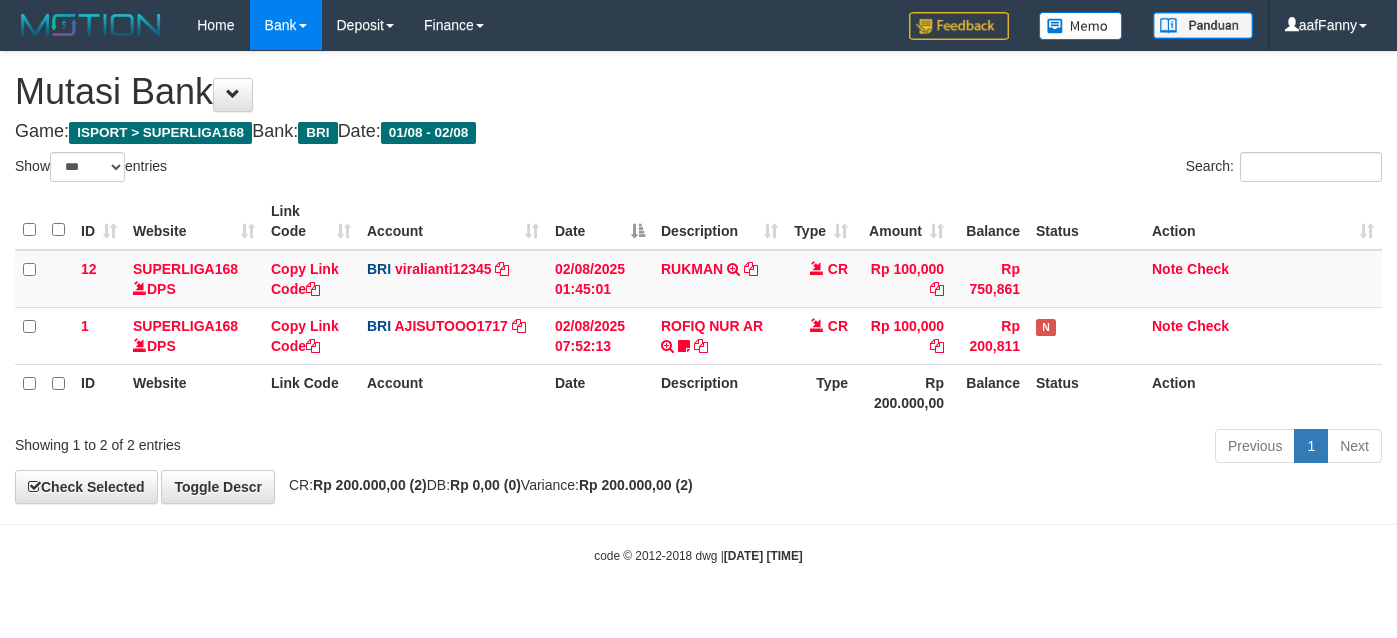 select on "***" 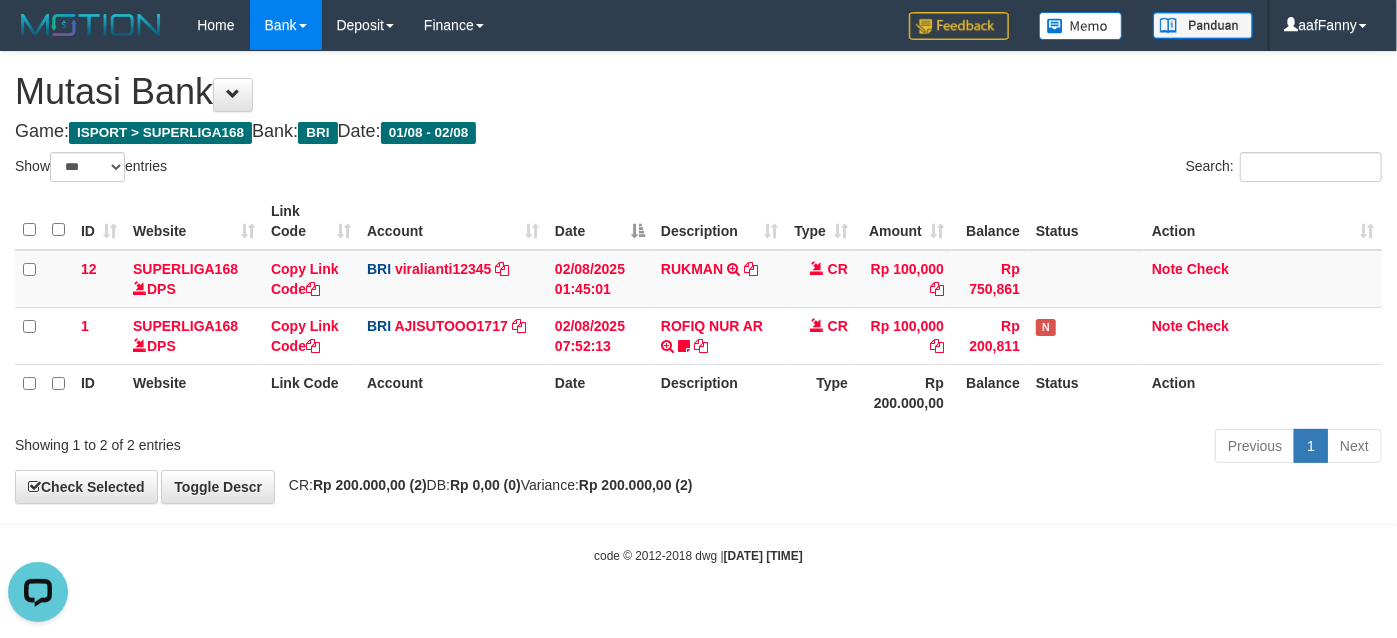 scroll, scrollTop: 0, scrollLeft: 0, axis: both 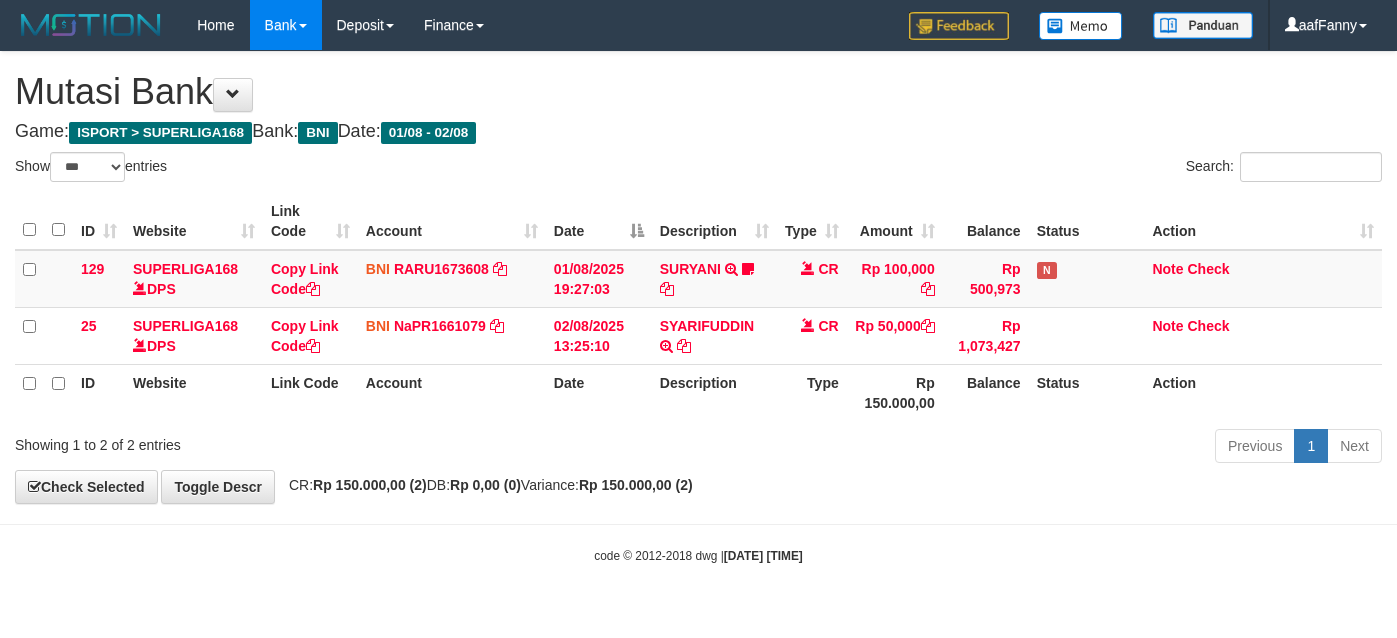 select on "***" 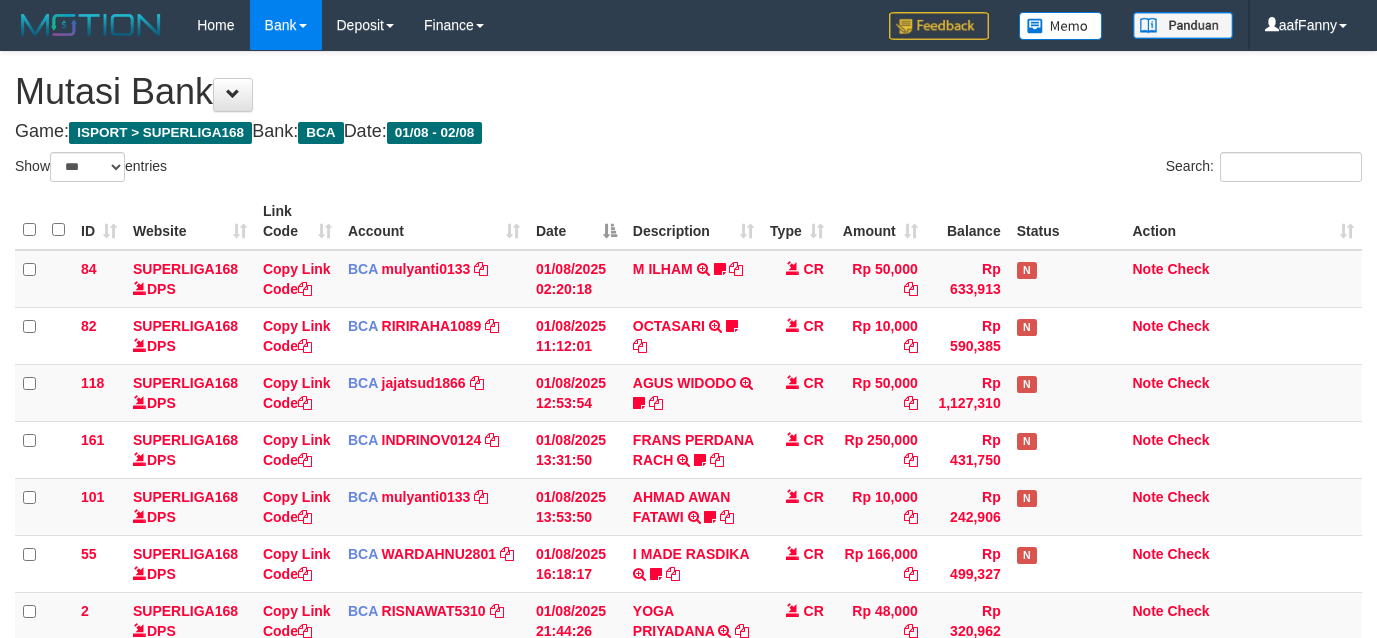 select on "***" 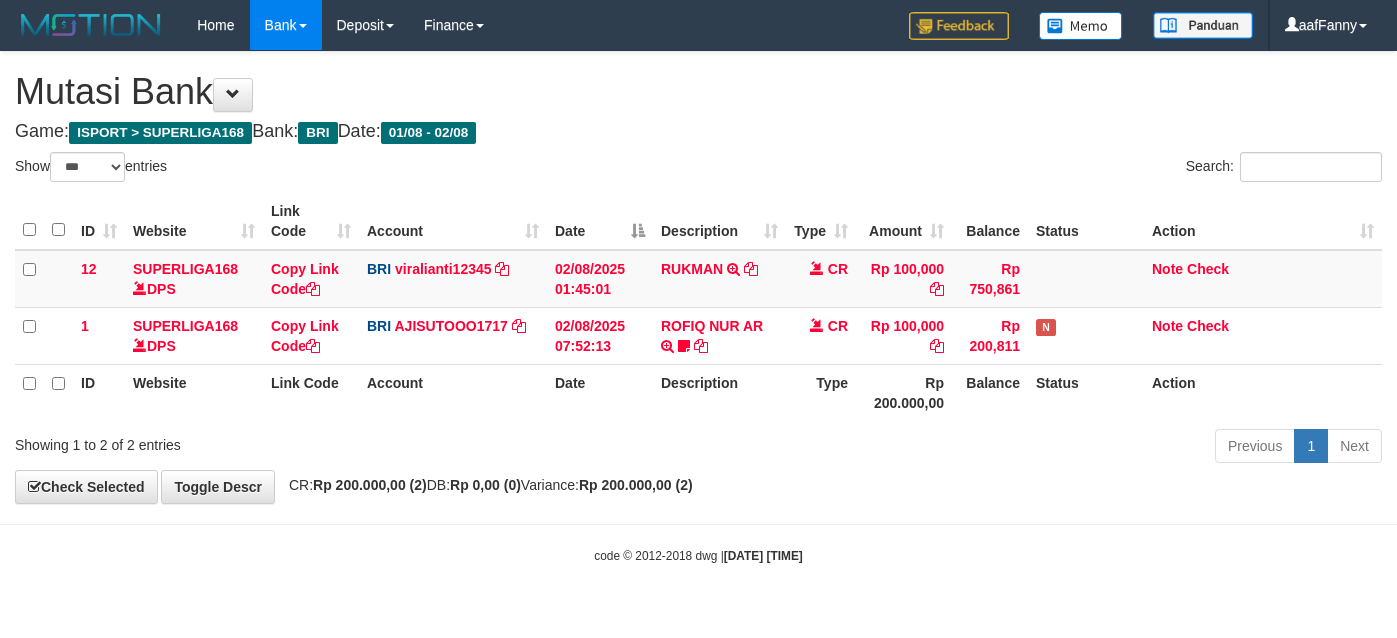 select on "***" 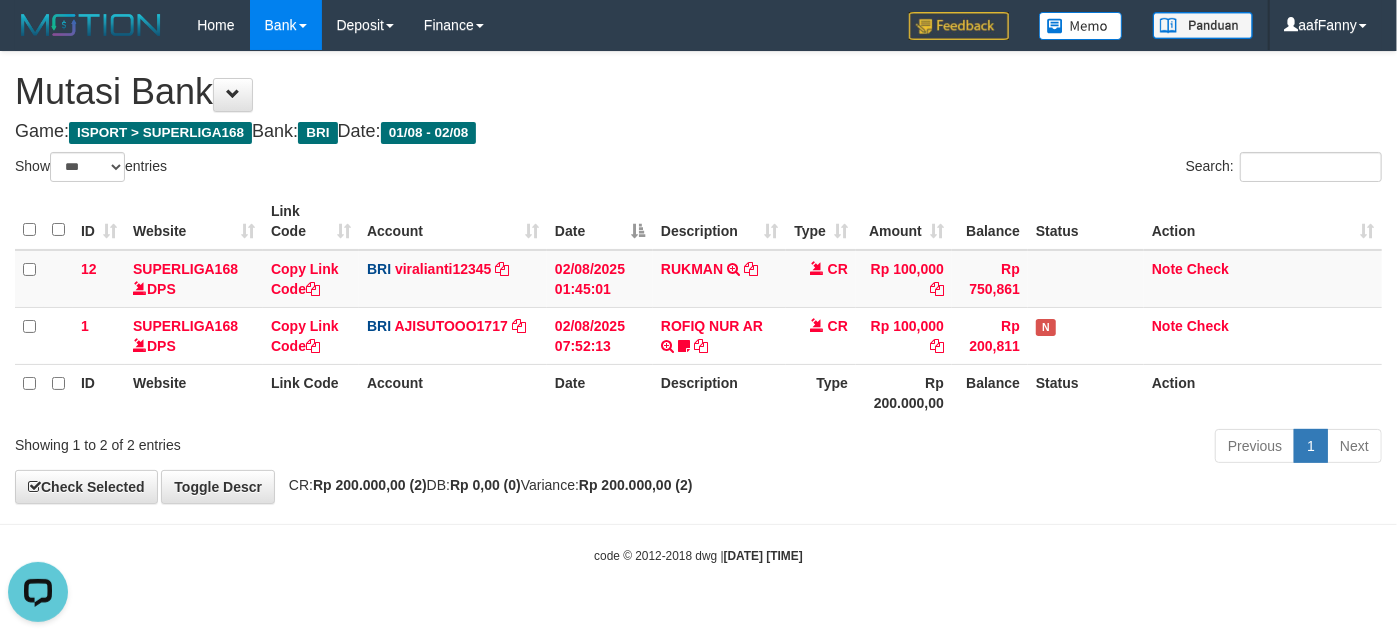 scroll, scrollTop: 0, scrollLeft: 0, axis: both 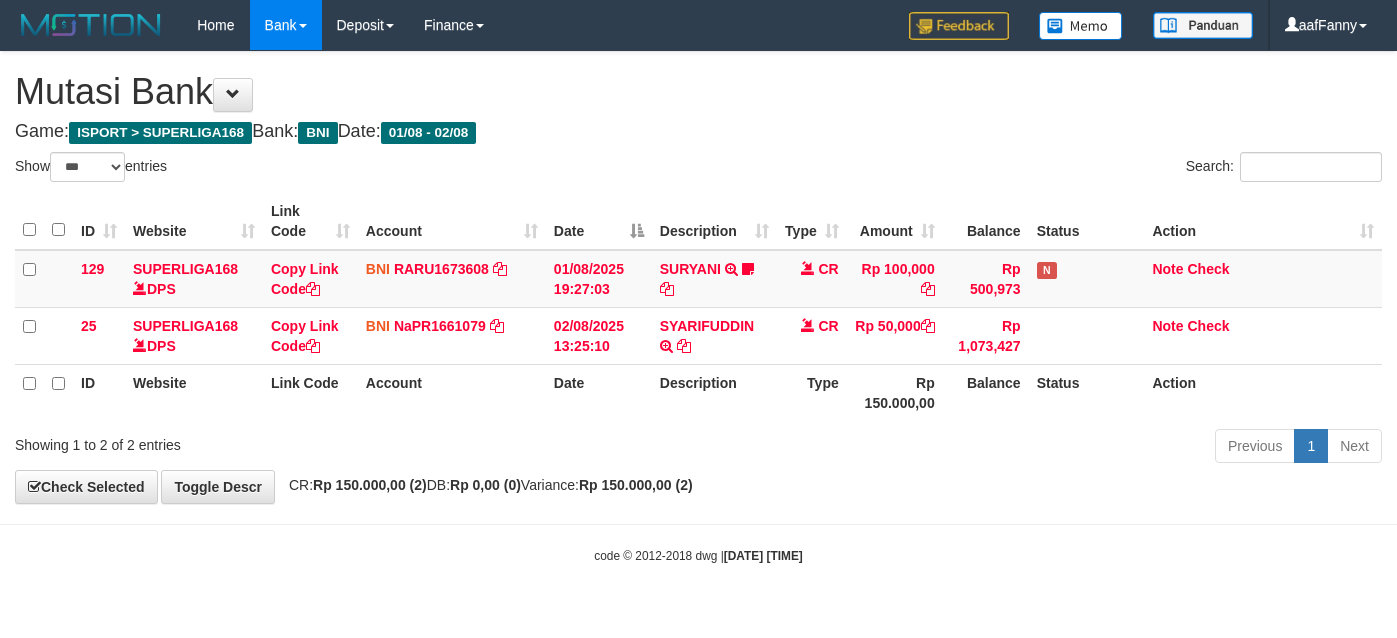 select on "***" 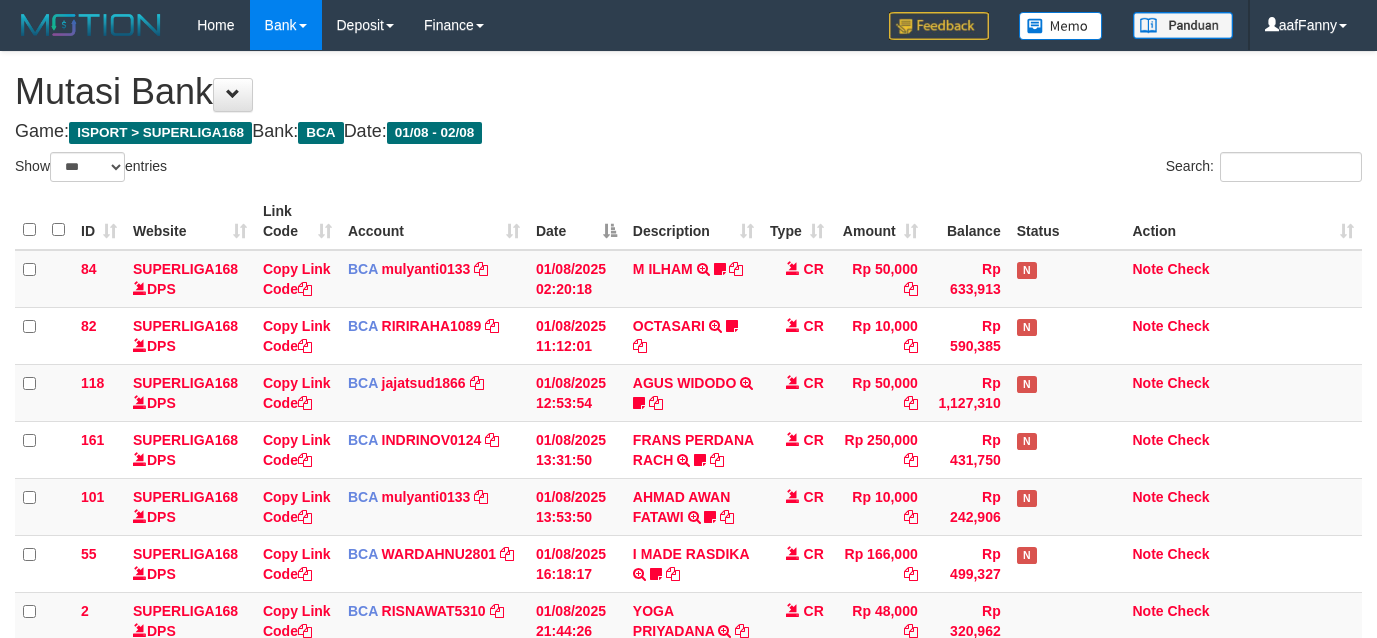 select on "***" 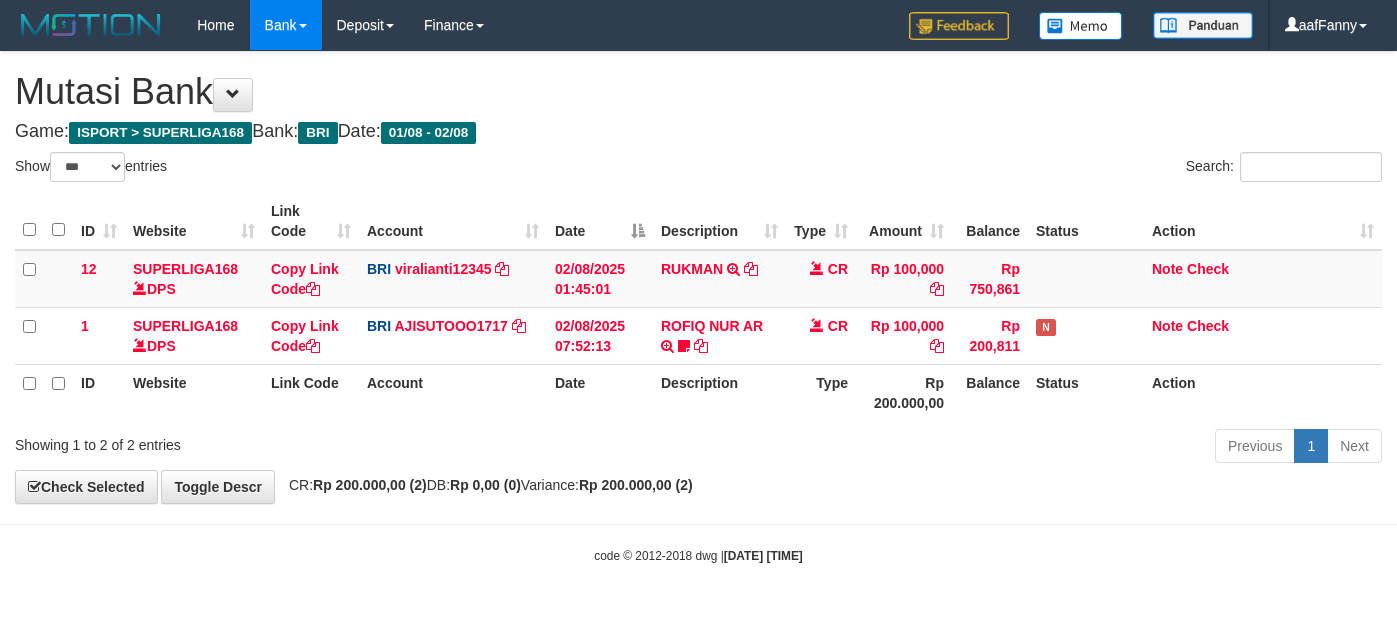 select on "***" 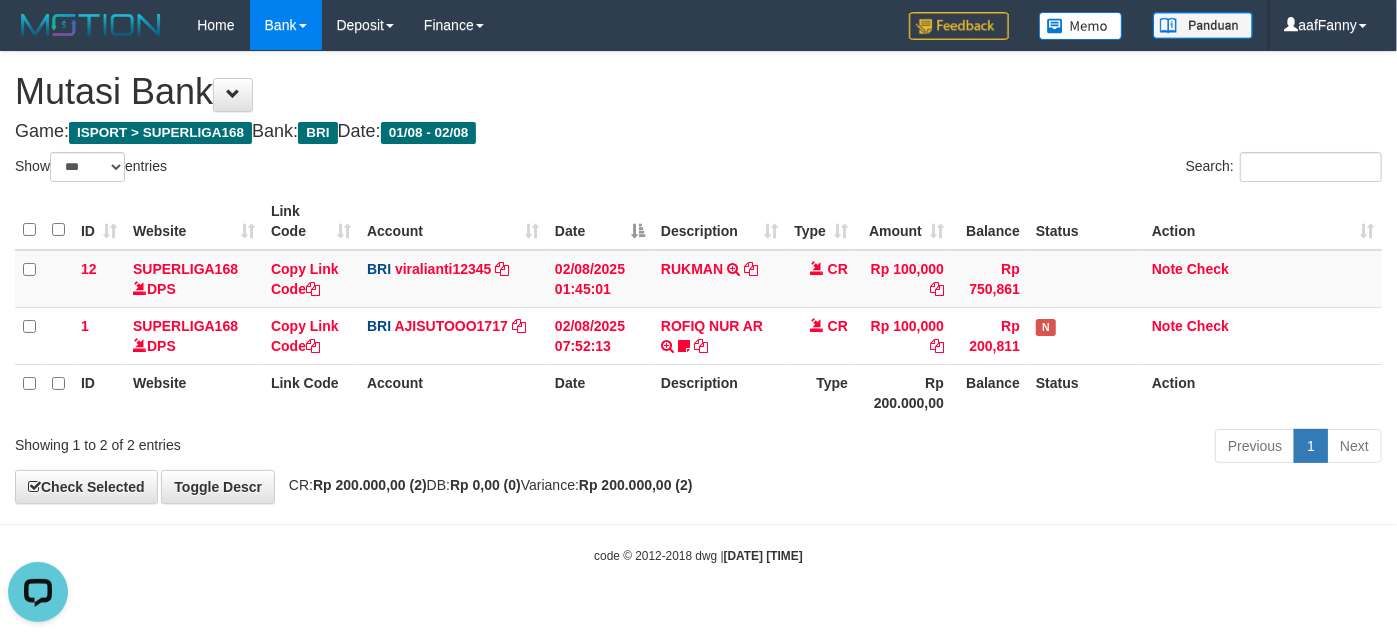 scroll, scrollTop: 0, scrollLeft: 0, axis: both 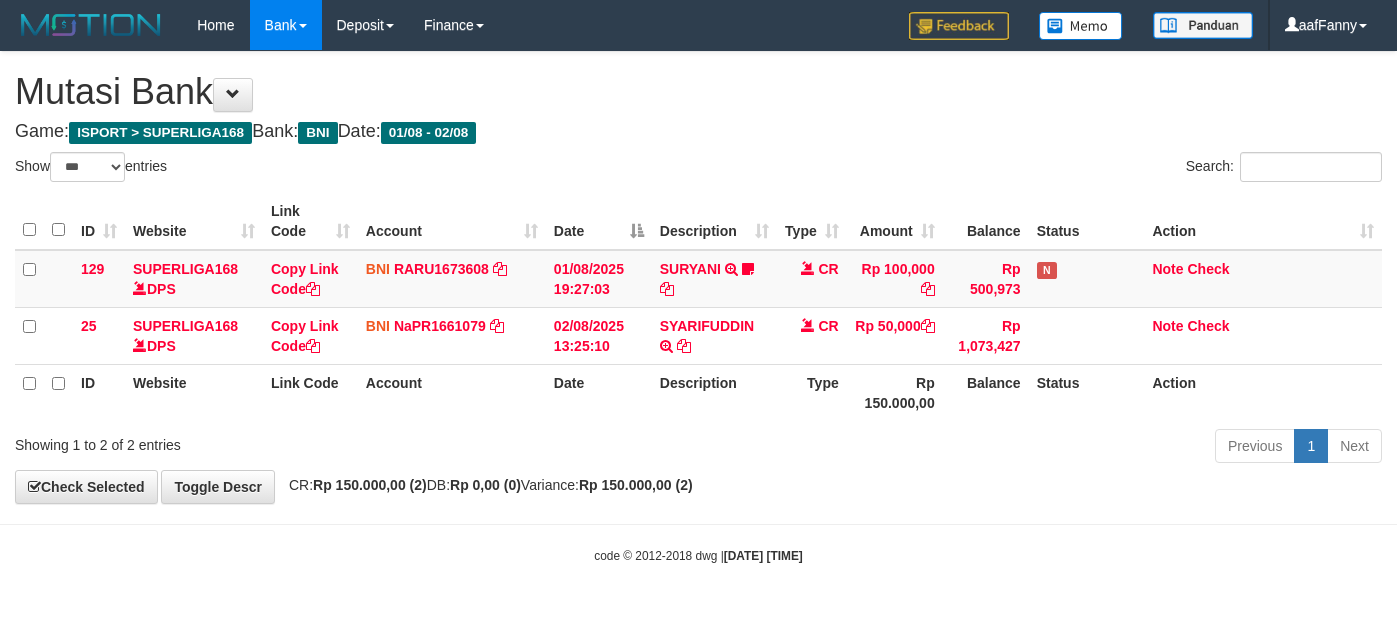 select on "***" 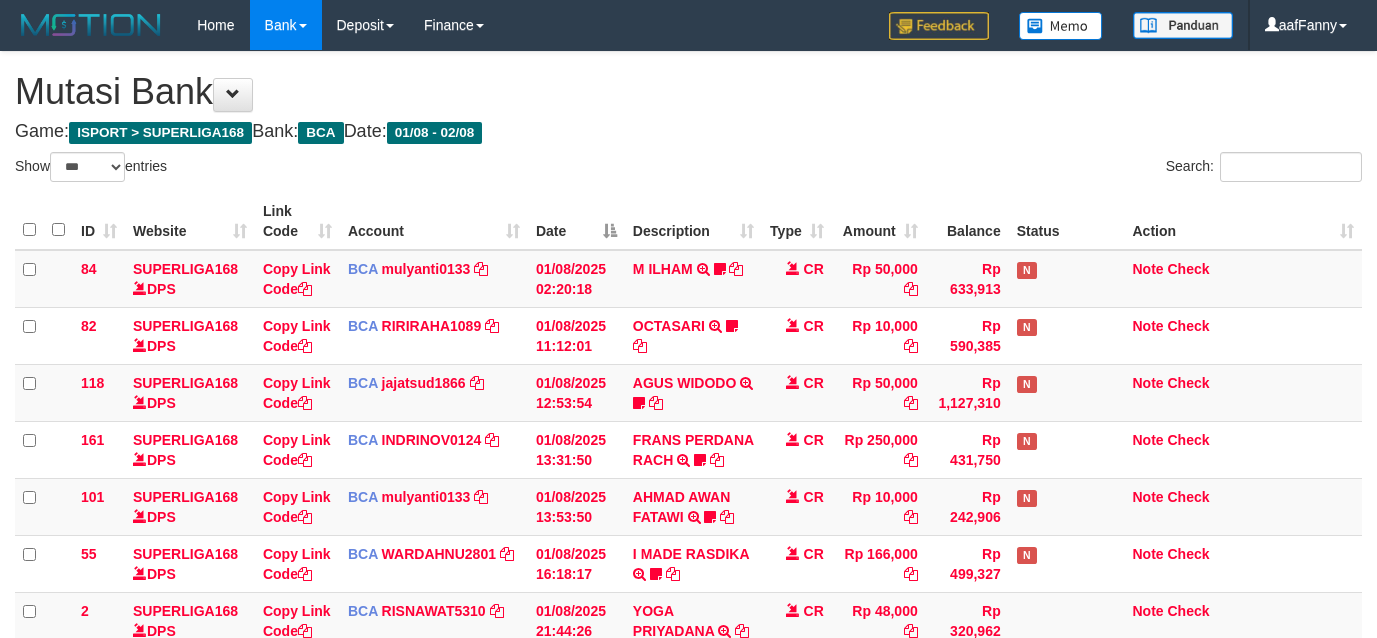 select on "***" 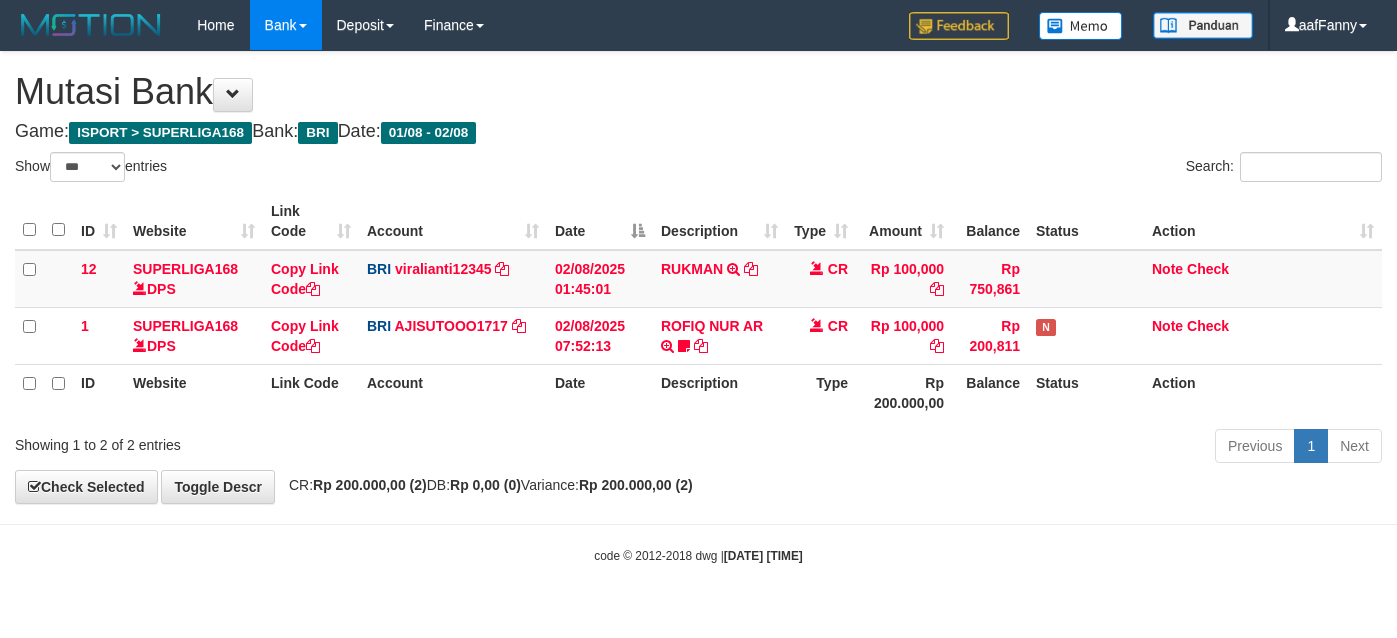 select on "***" 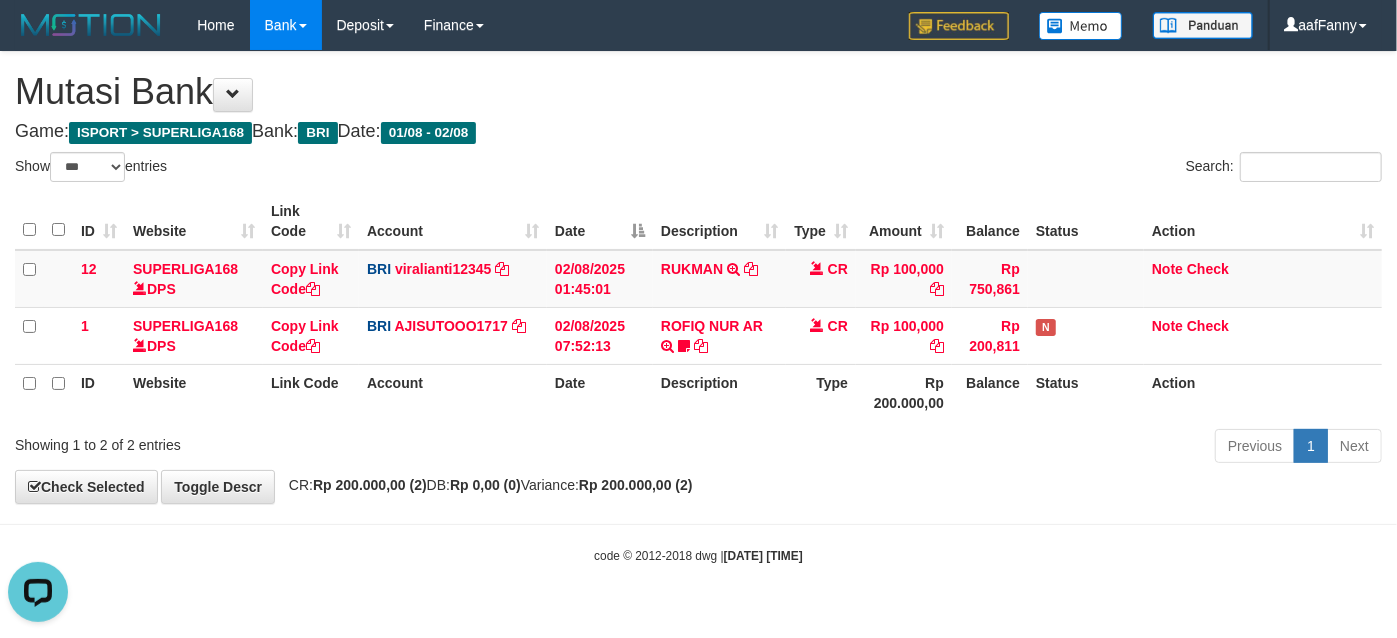 scroll, scrollTop: 0, scrollLeft: 0, axis: both 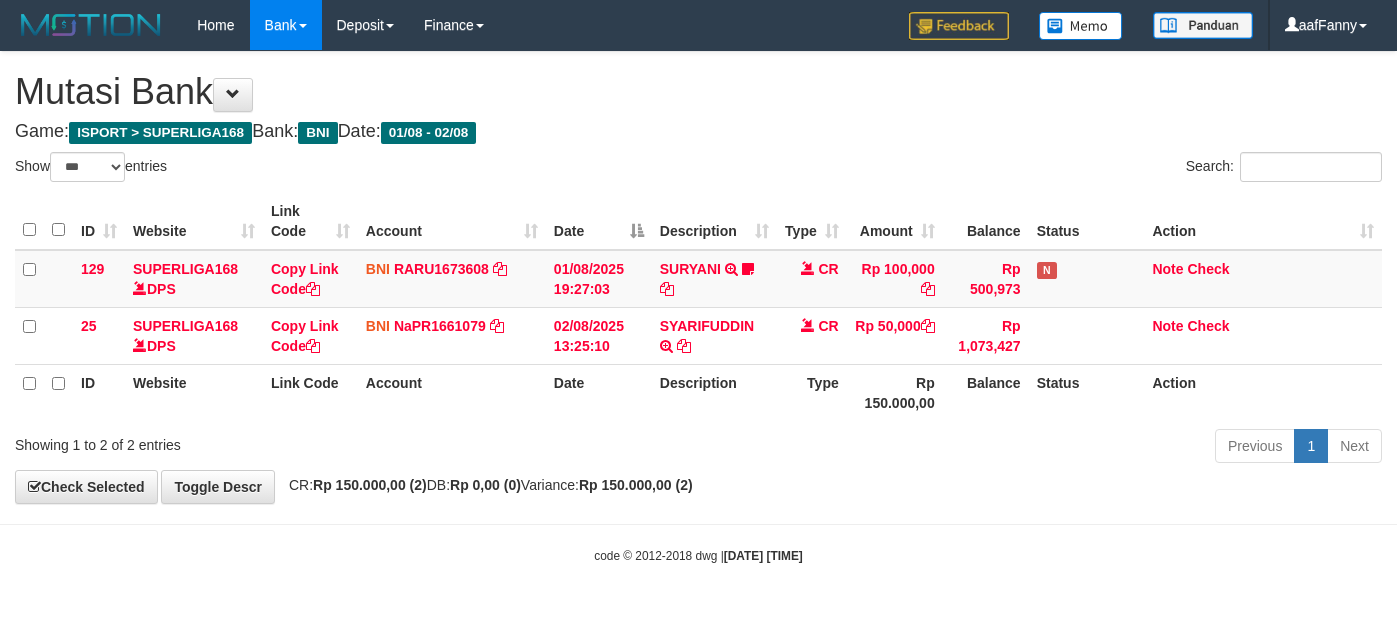 select on "***" 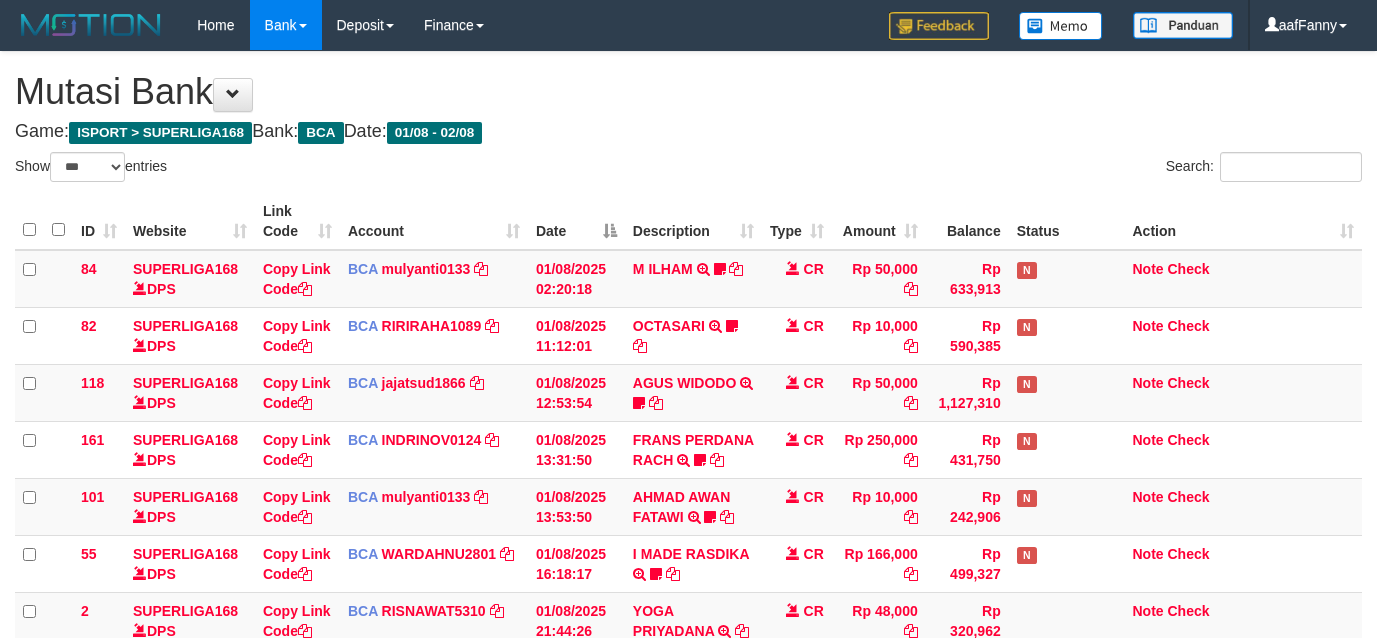 select on "***" 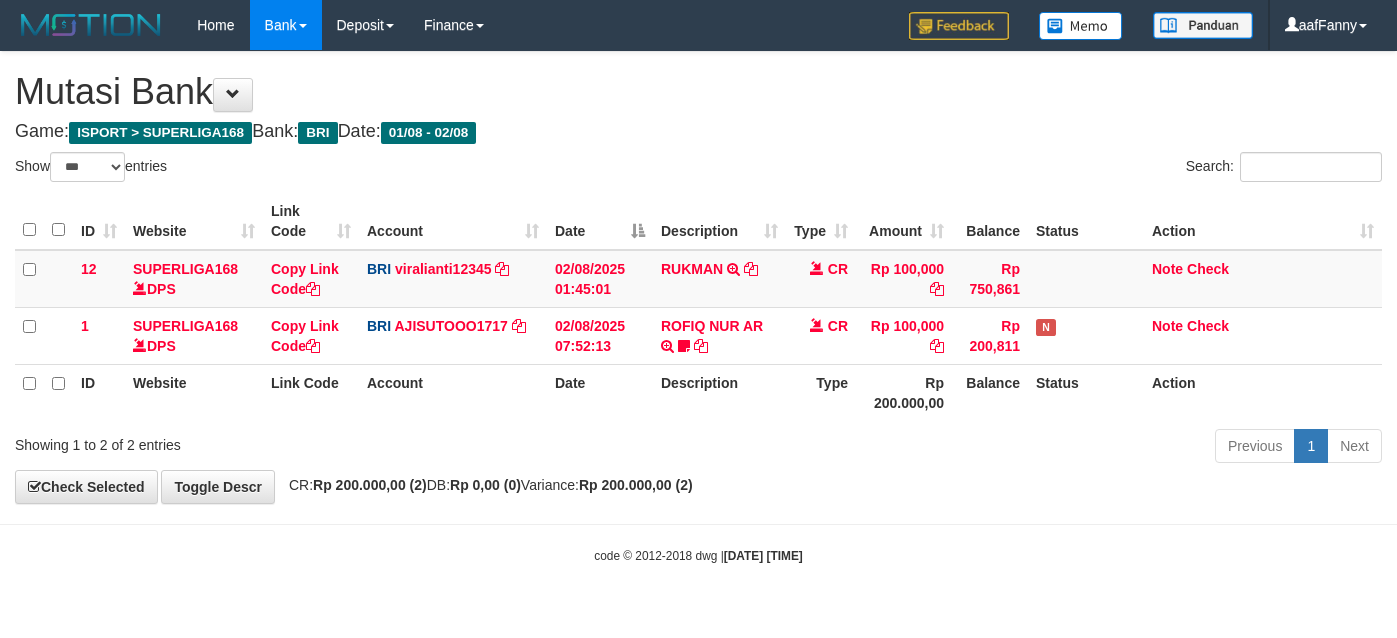 select on "***" 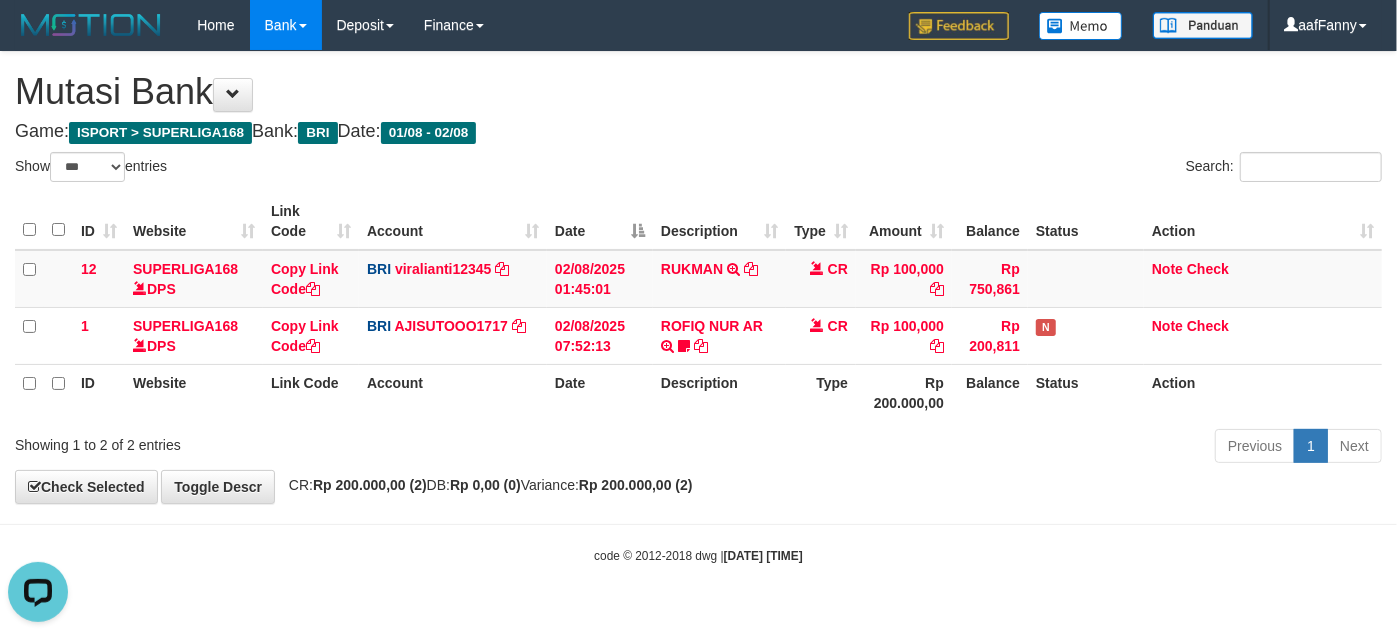 scroll, scrollTop: 0, scrollLeft: 0, axis: both 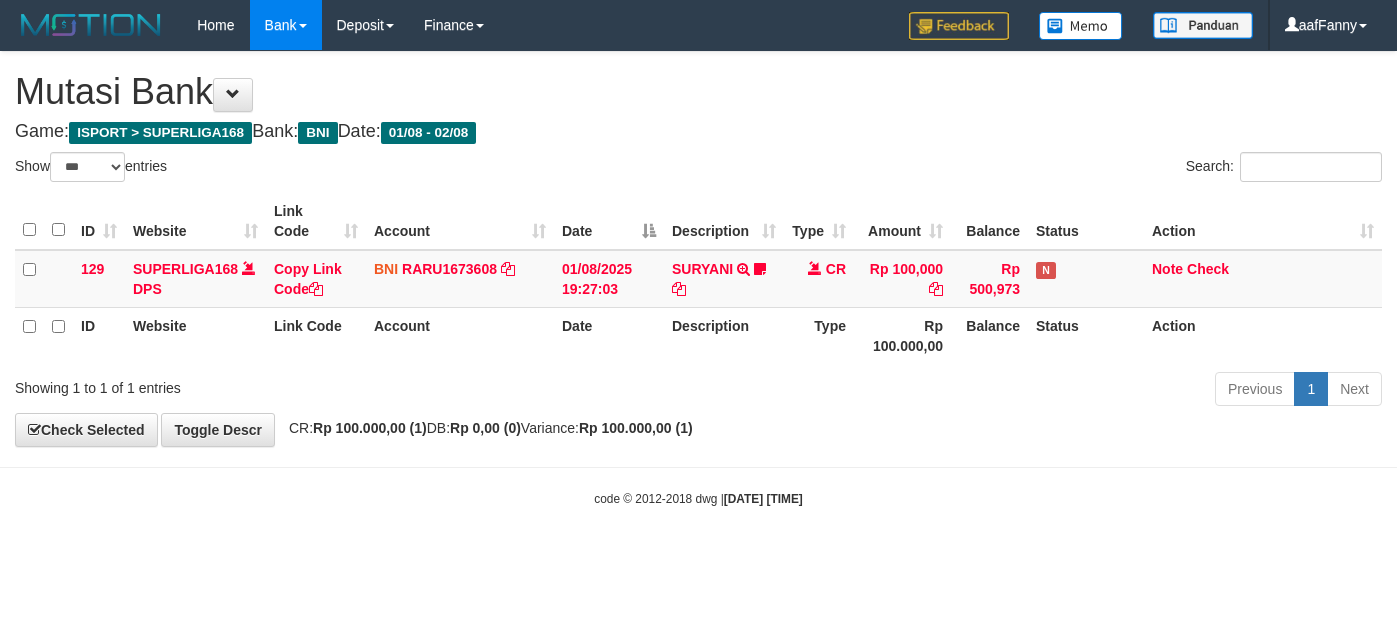 select on "***" 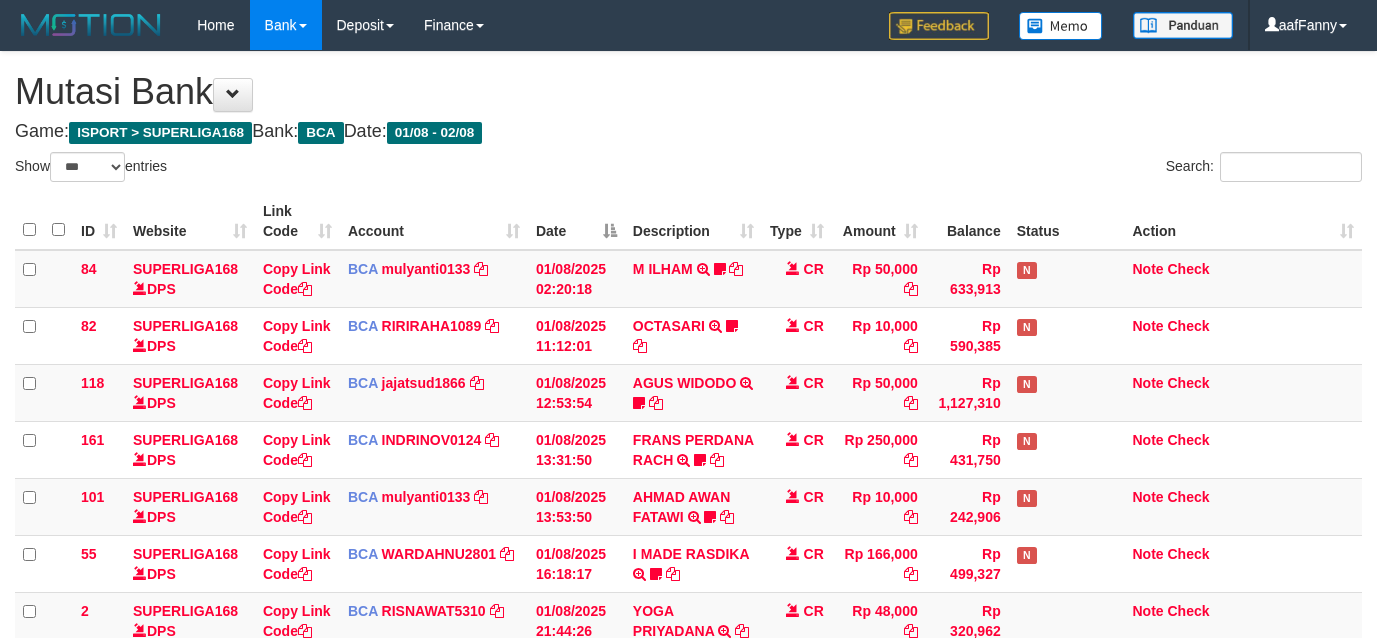 select on "***" 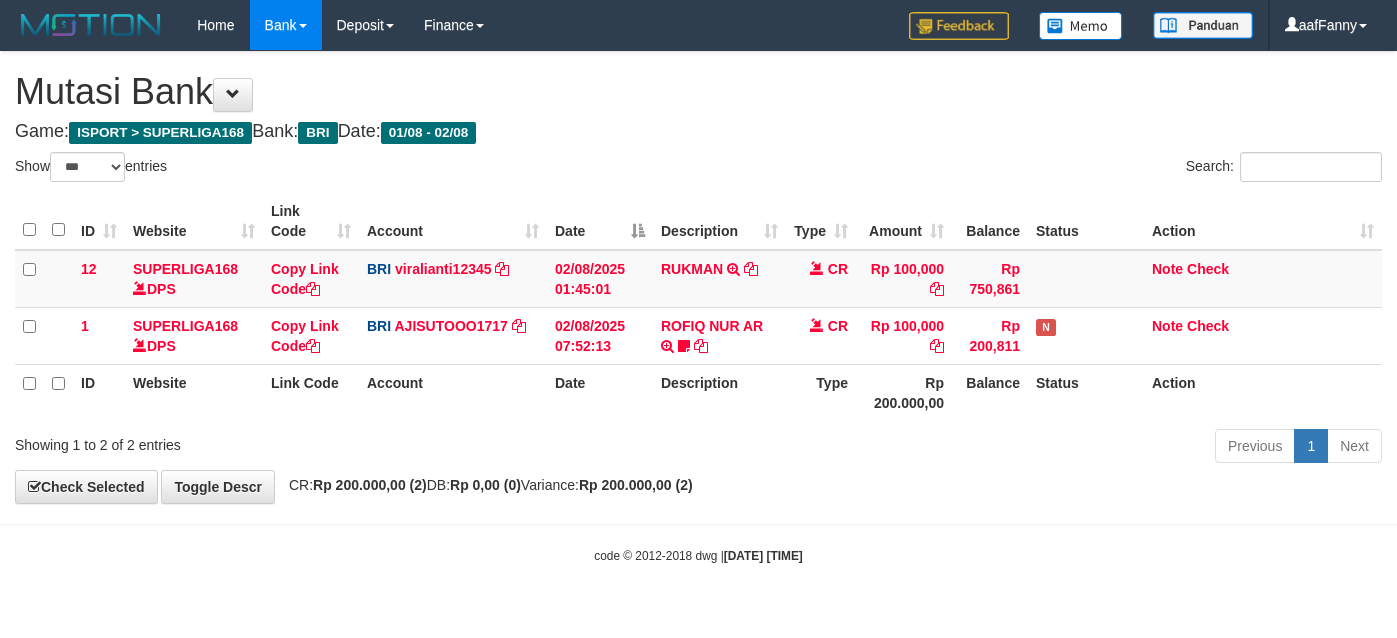 select on "***" 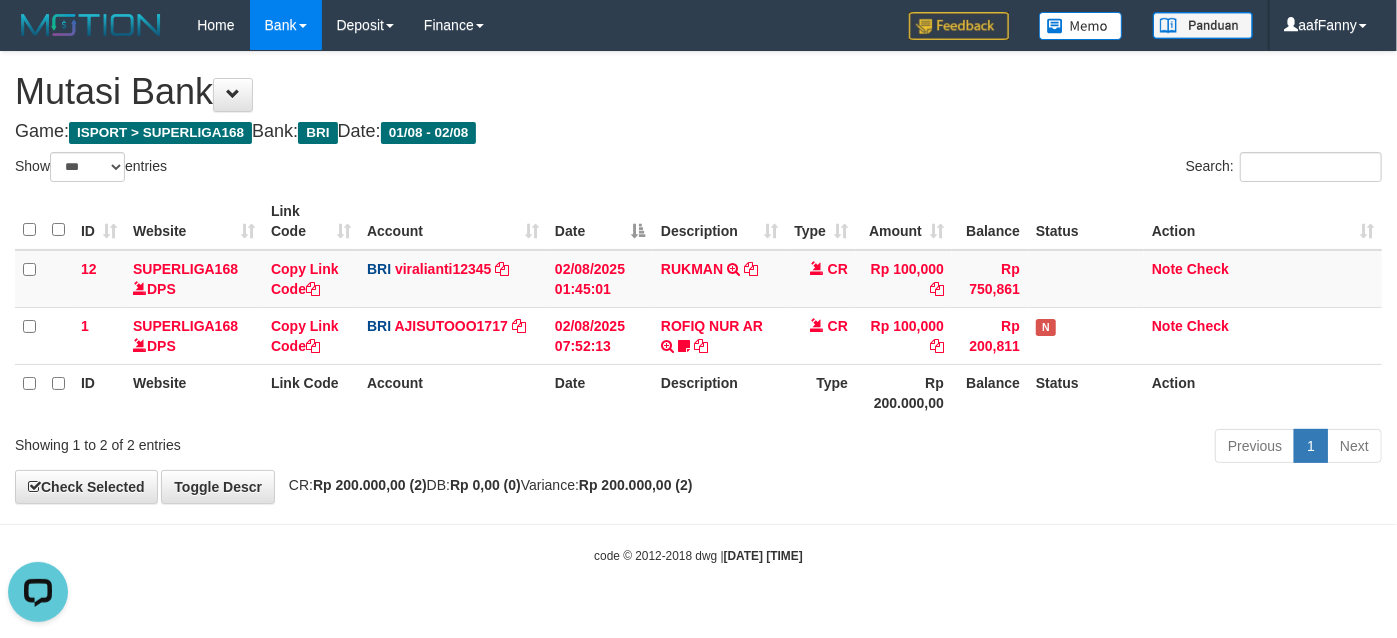 scroll, scrollTop: 0, scrollLeft: 0, axis: both 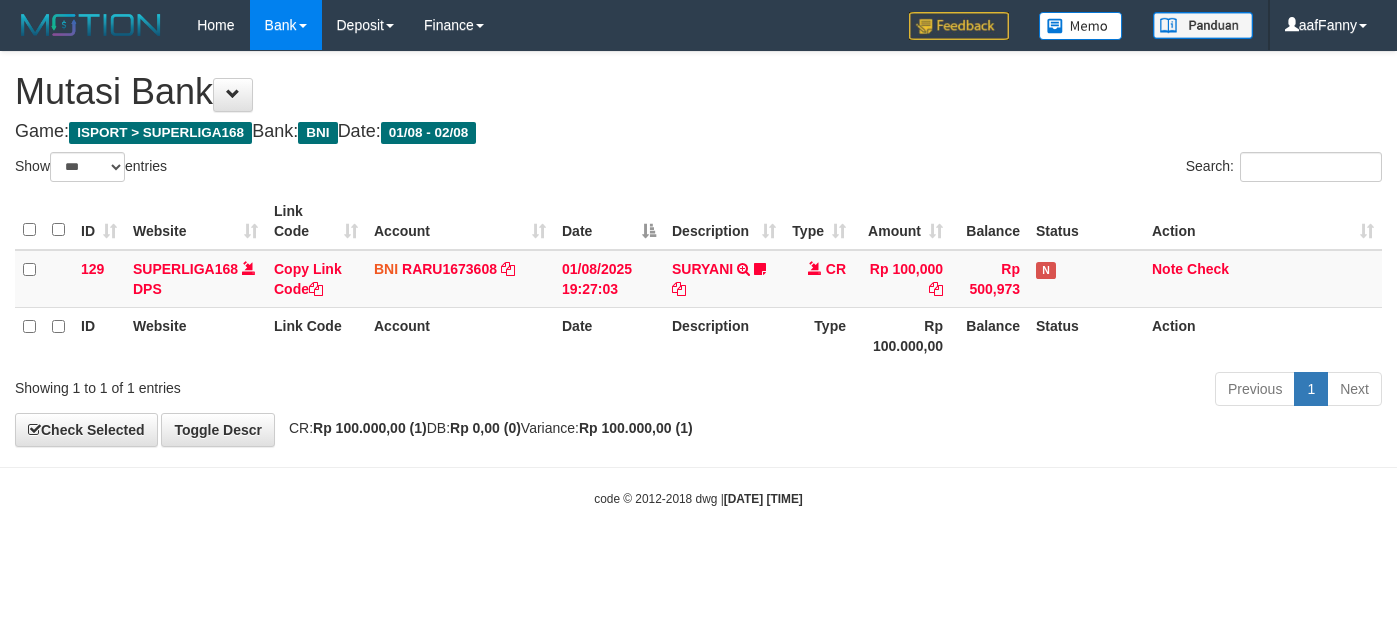 select on "***" 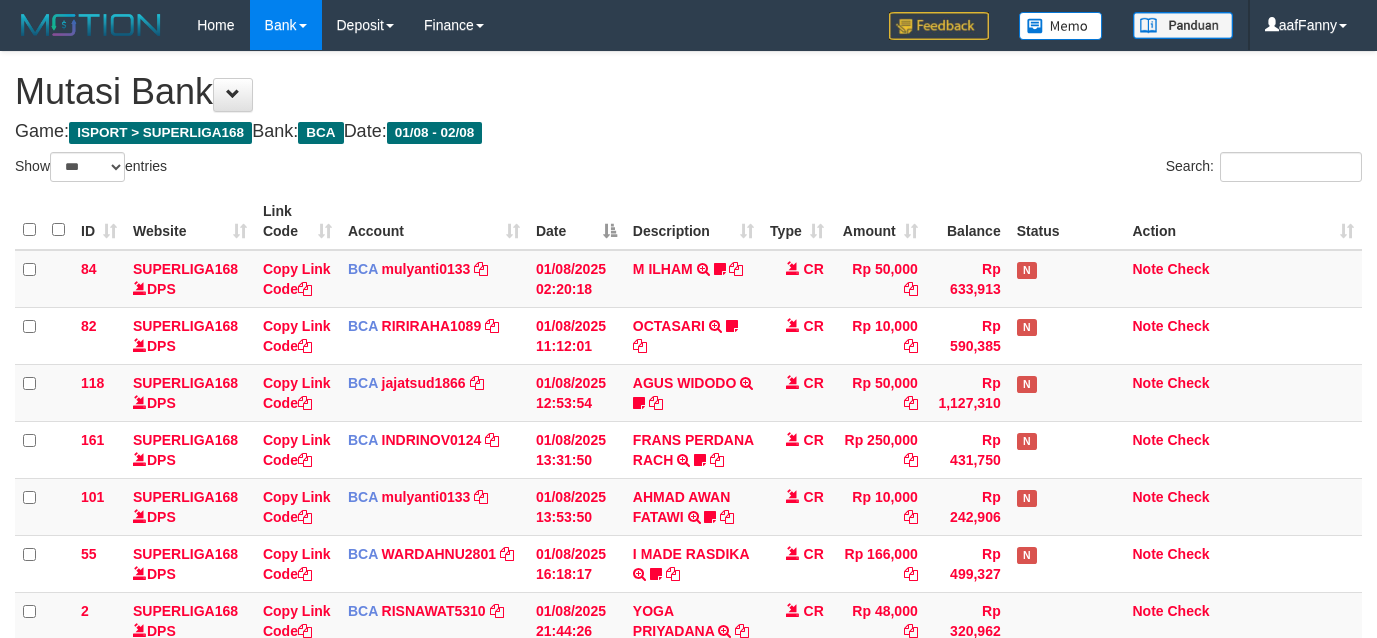 select on "***" 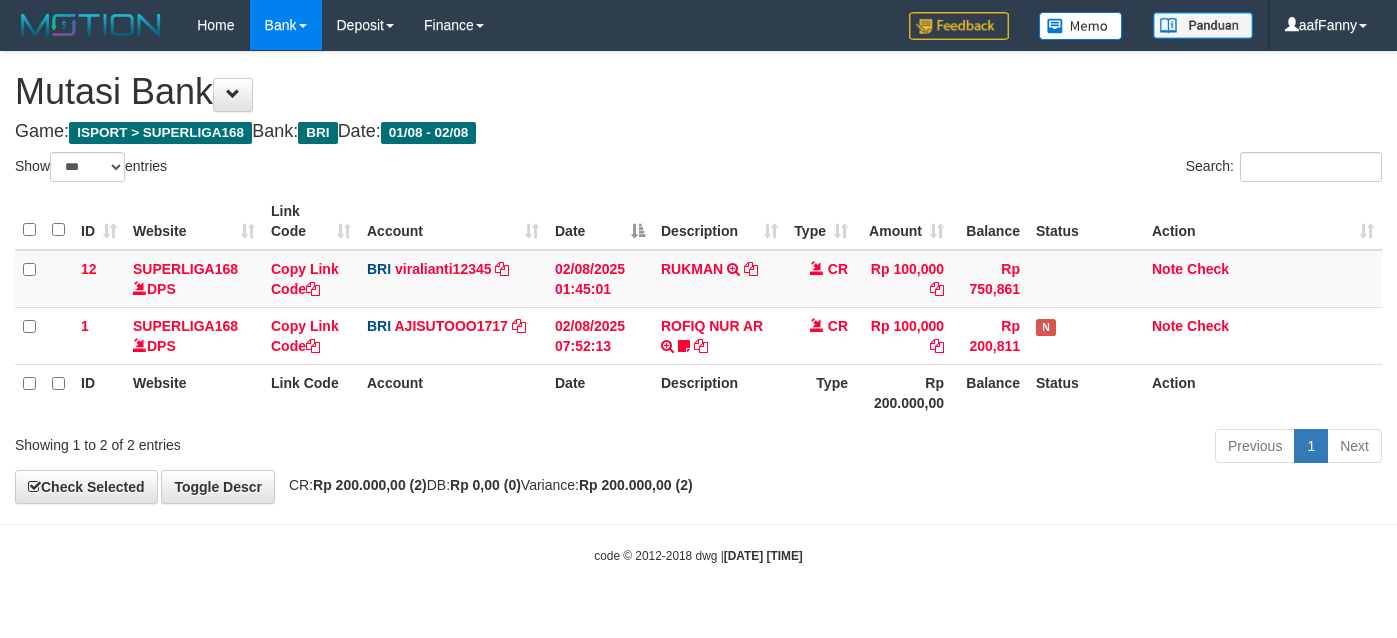 select on "***" 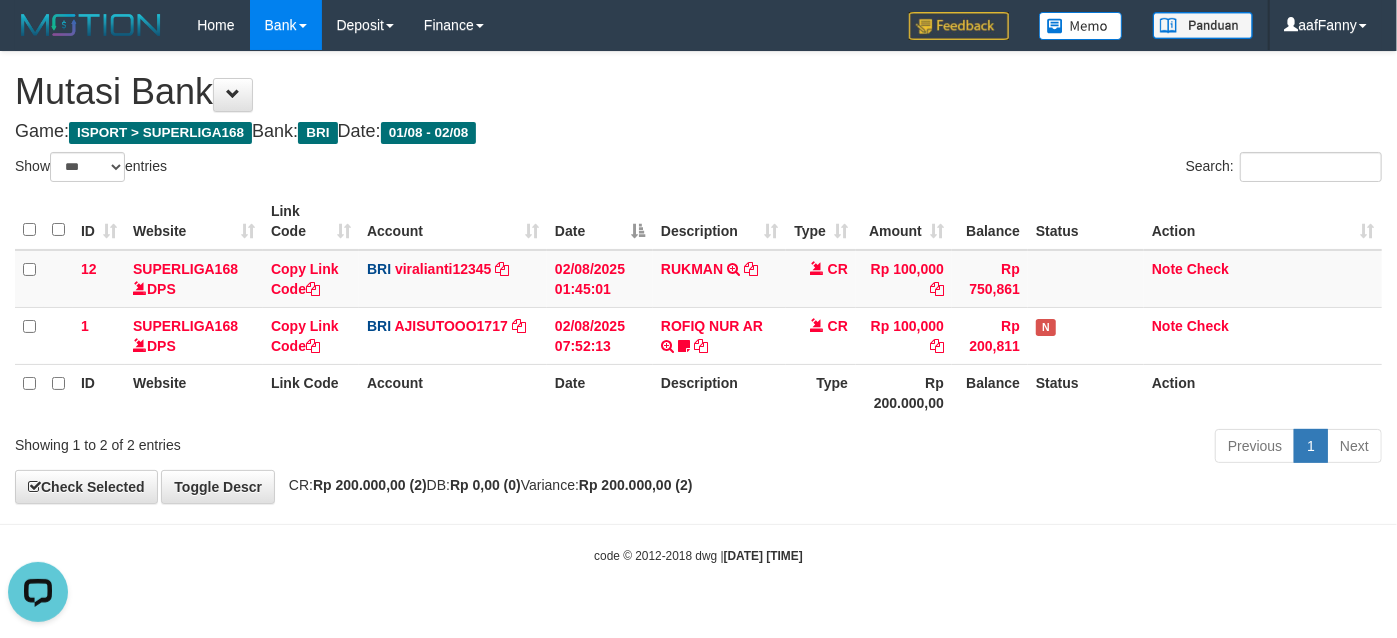 scroll, scrollTop: 0, scrollLeft: 0, axis: both 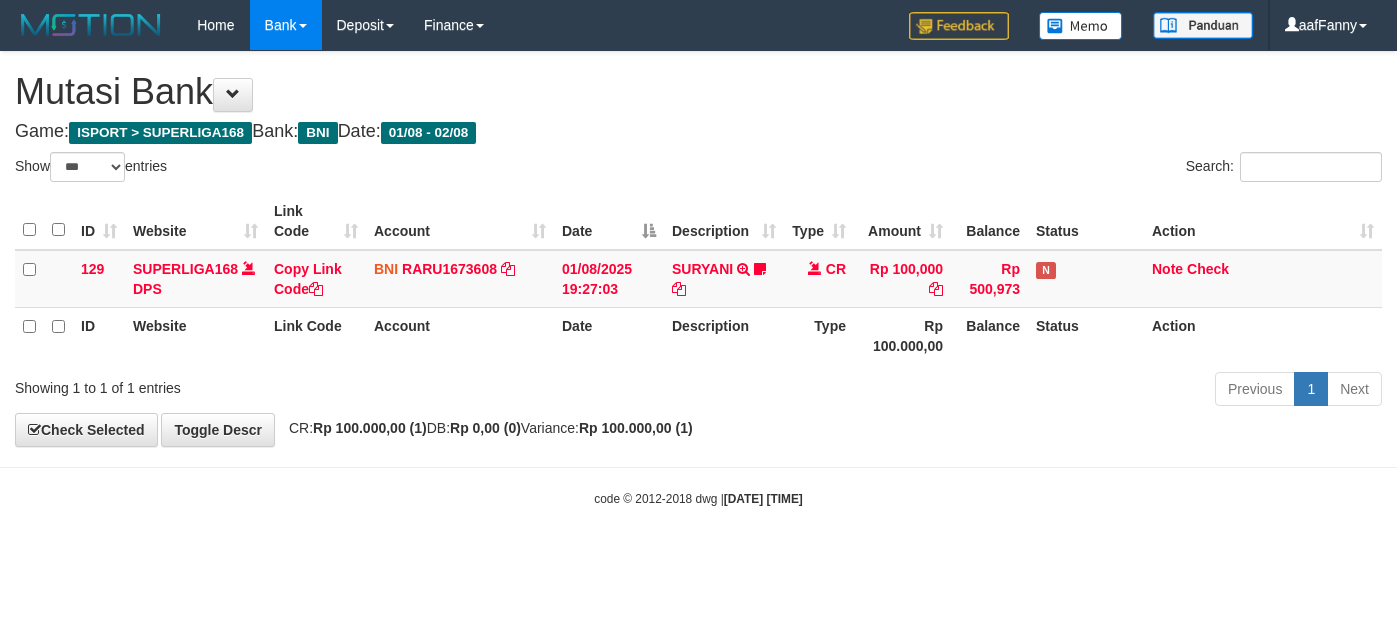 select on "***" 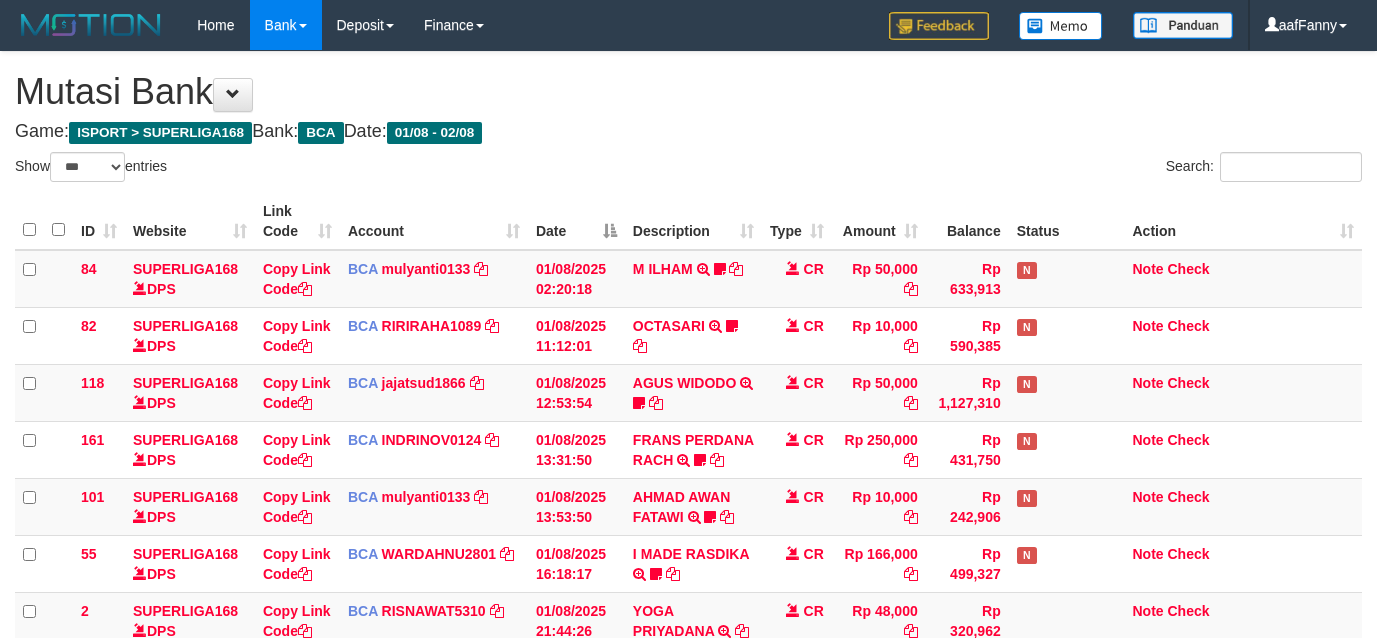select on "***" 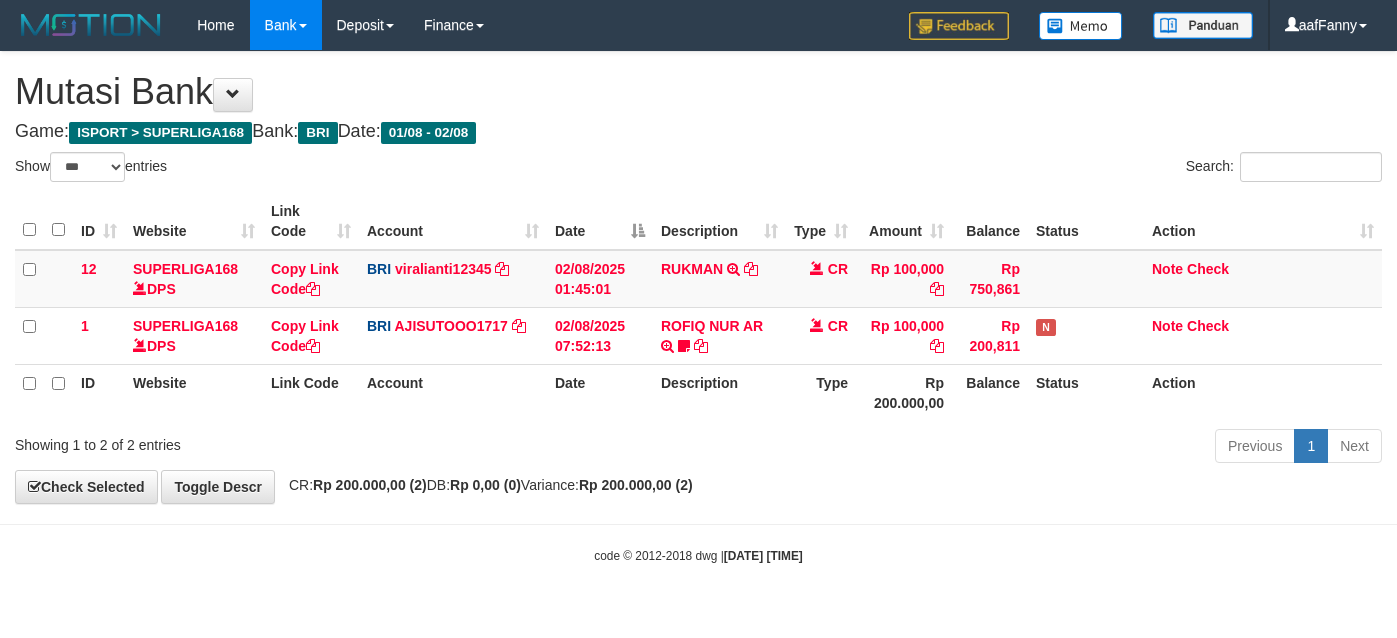 select on "***" 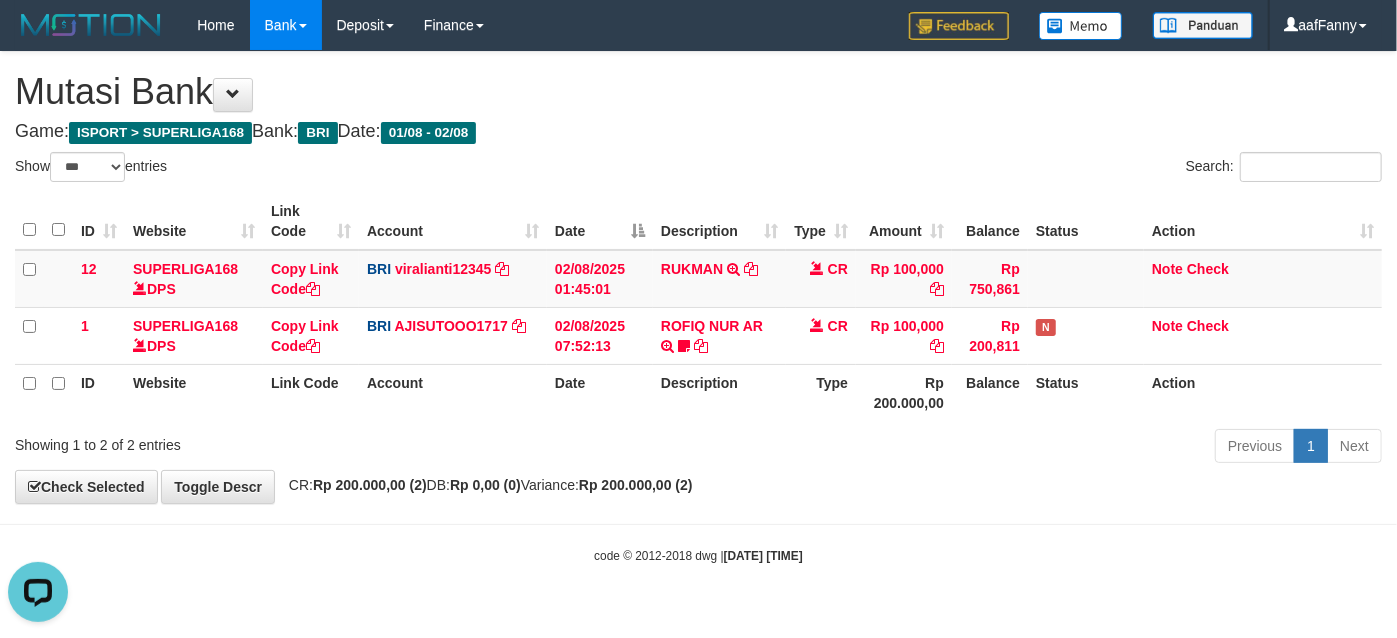 scroll, scrollTop: 0, scrollLeft: 0, axis: both 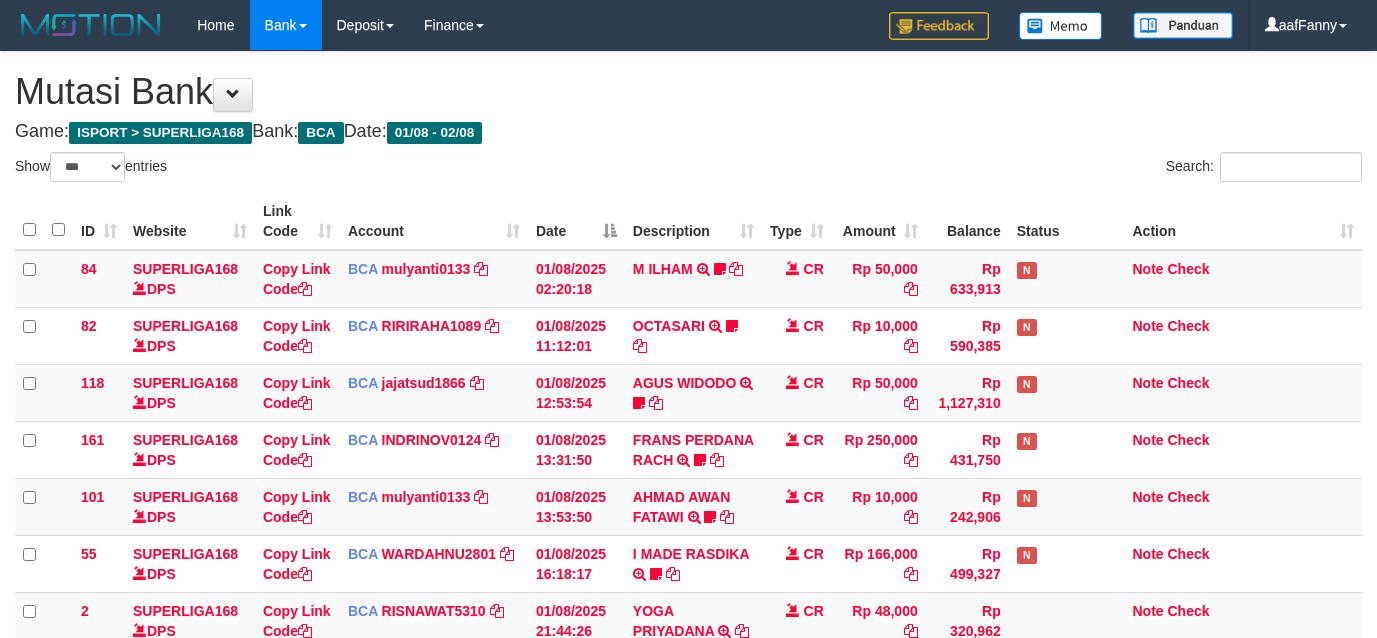 select on "***" 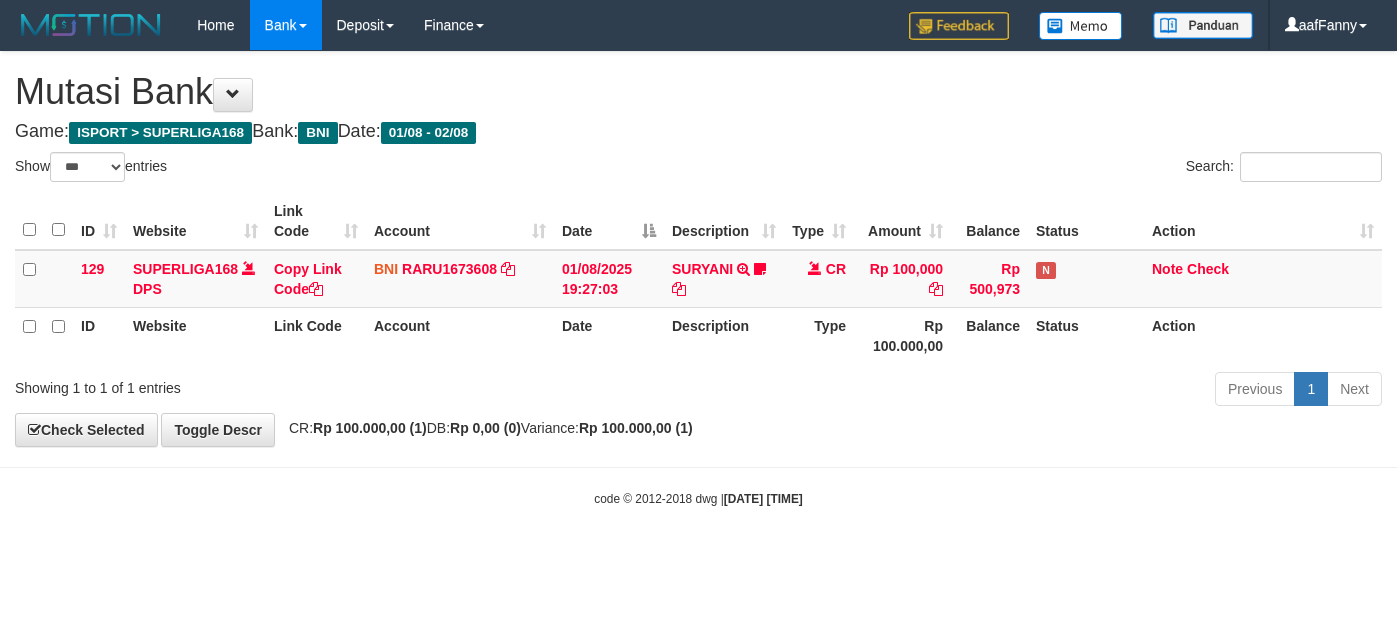 select on "***" 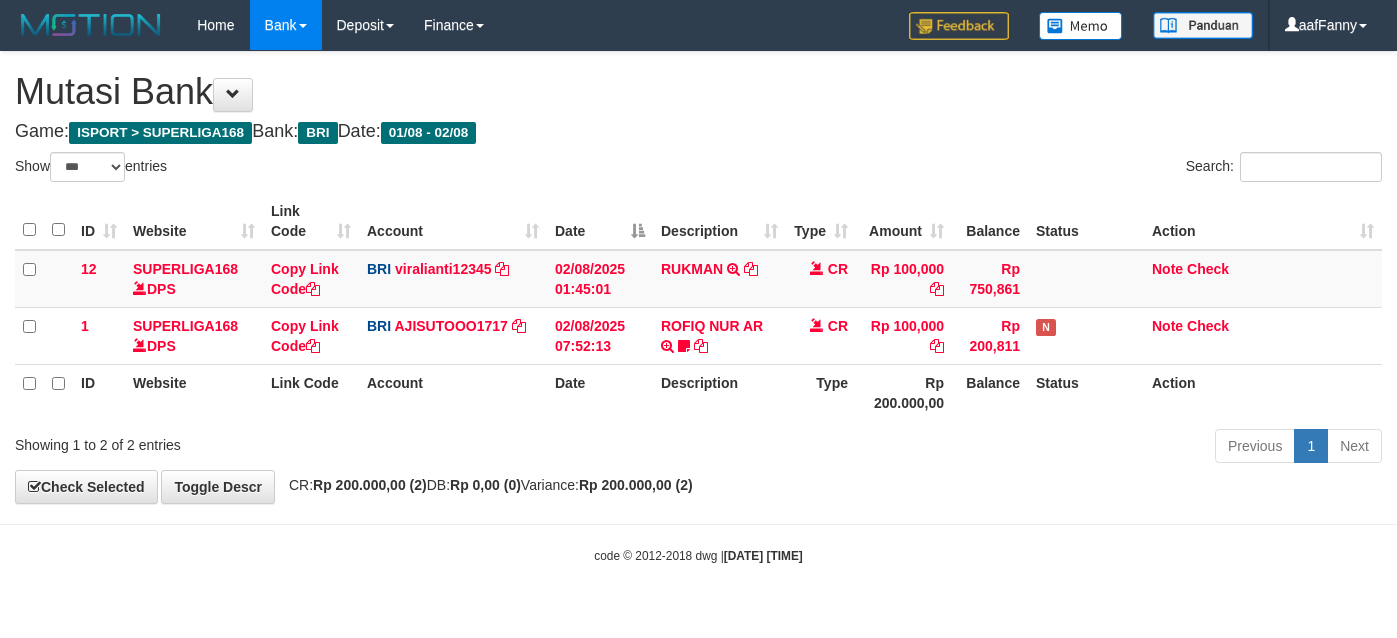 select on "***" 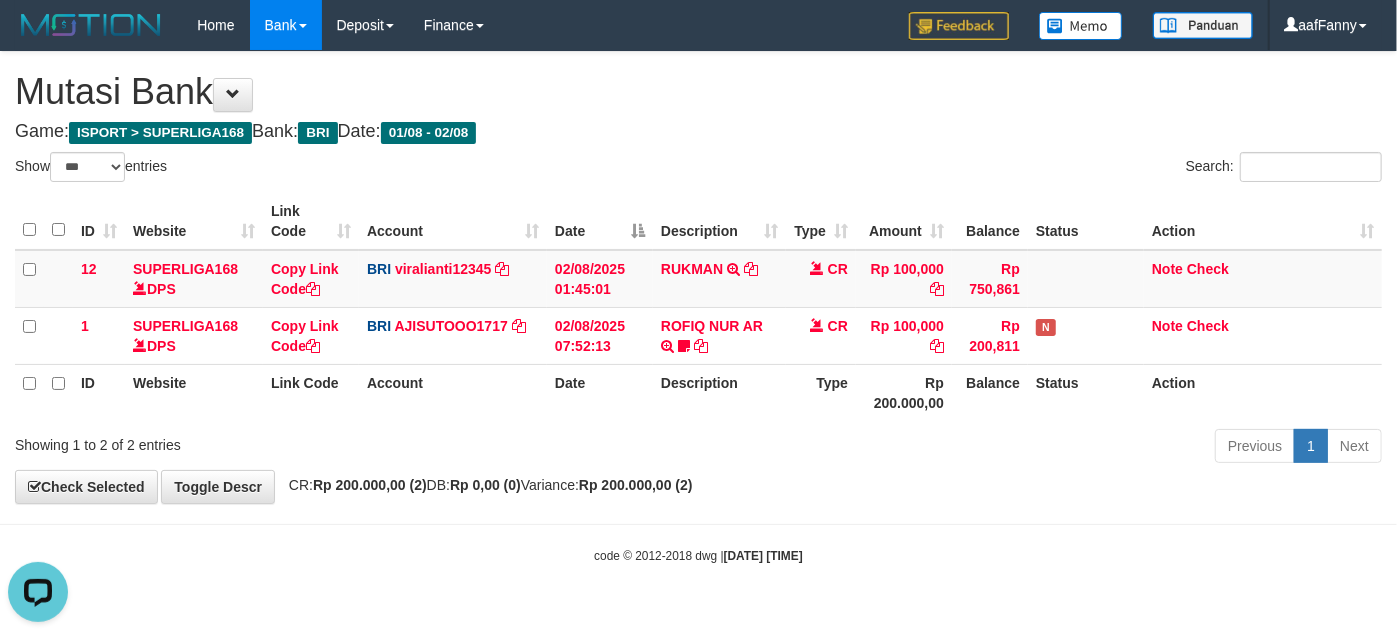 scroll, scrollTop: 0, scrollLeft: 0, axis: both 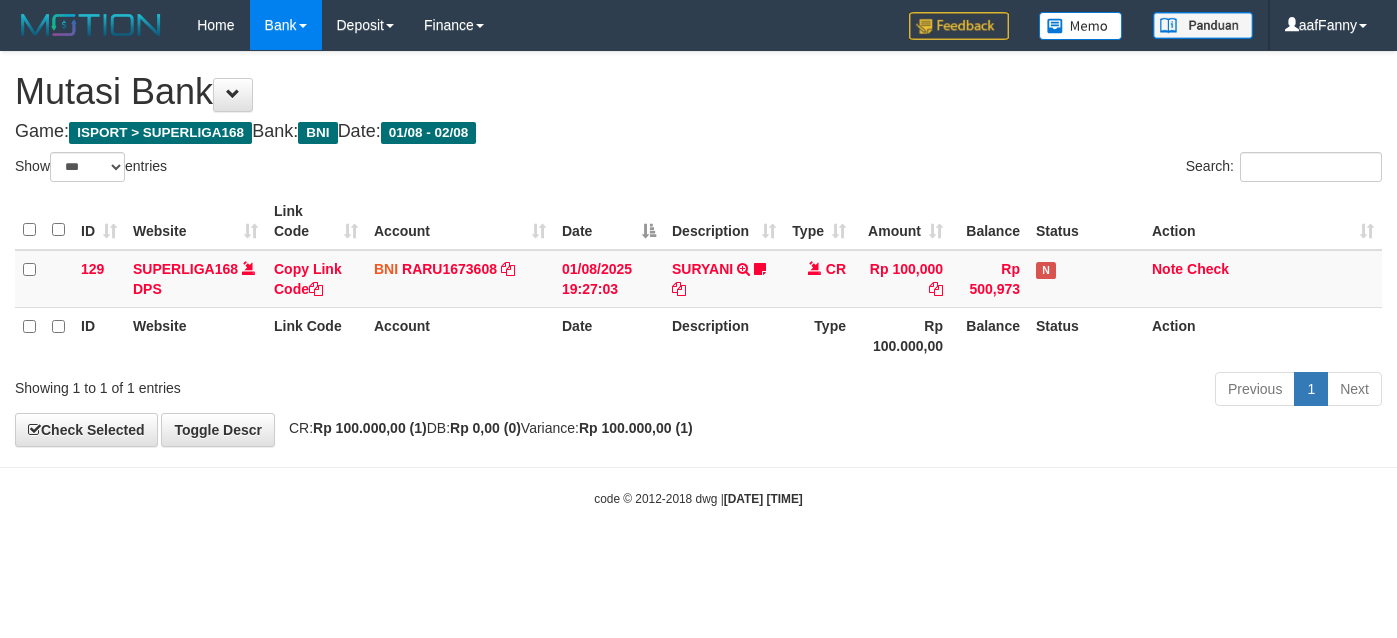select on "***" 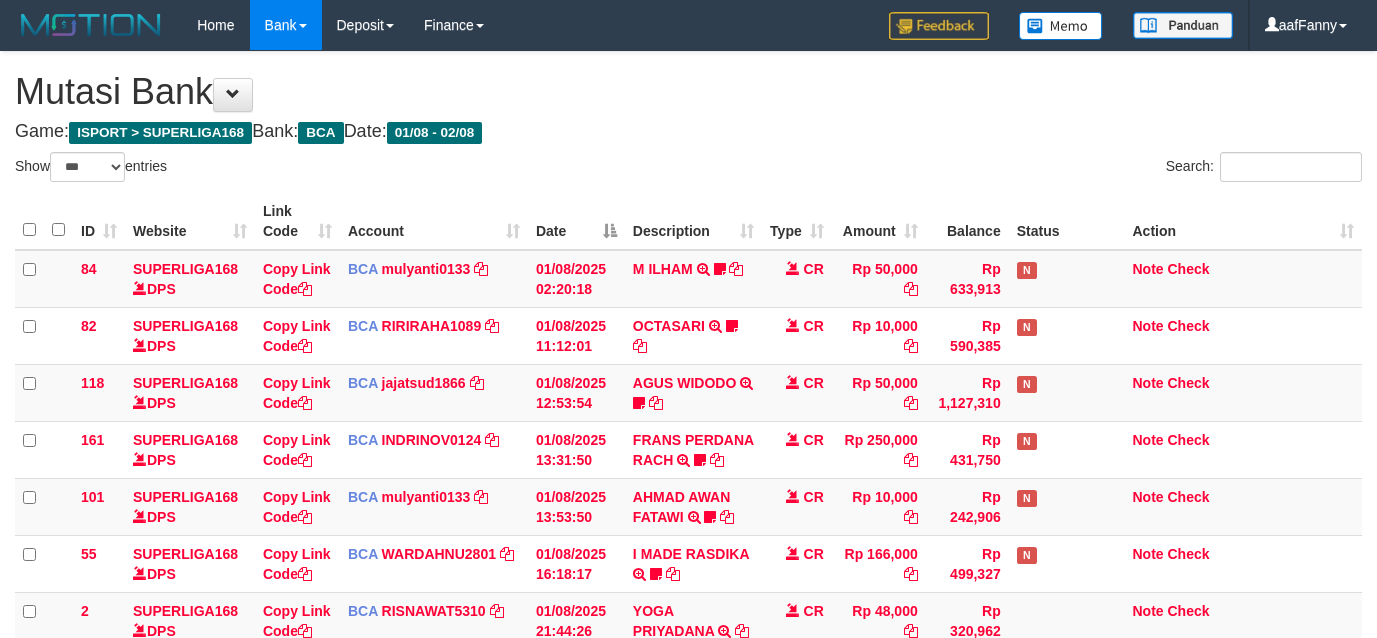 select on "***" 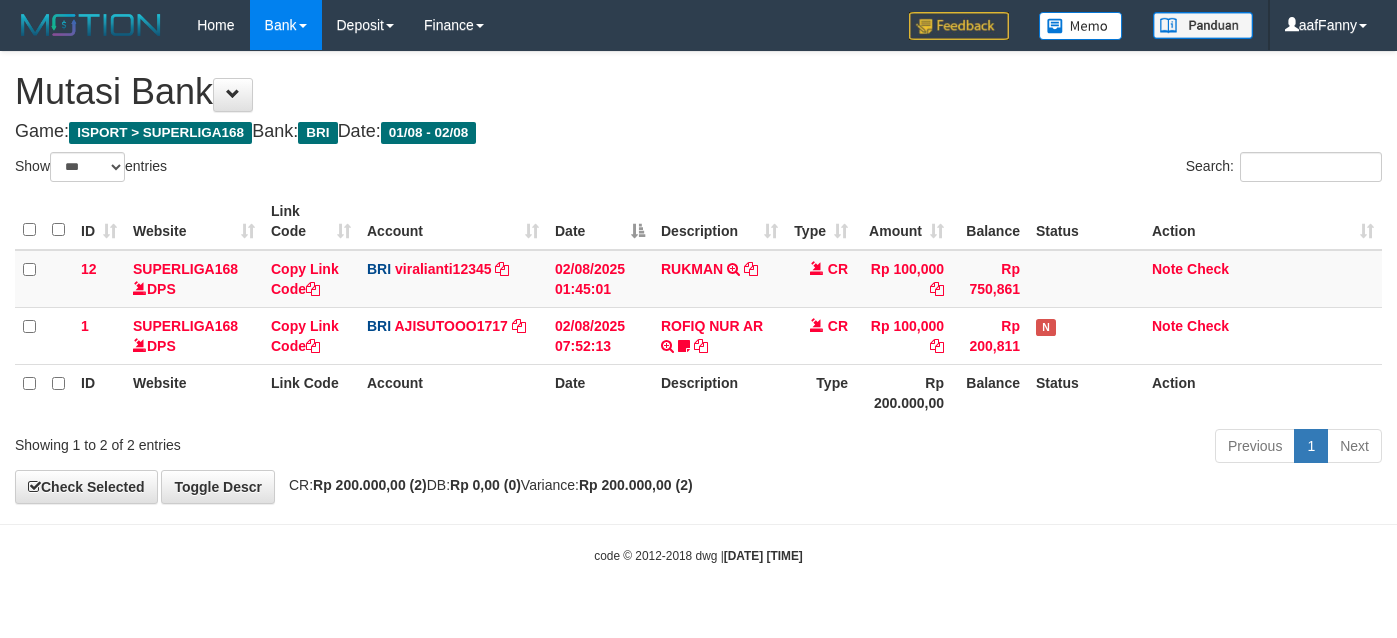 select on "***" 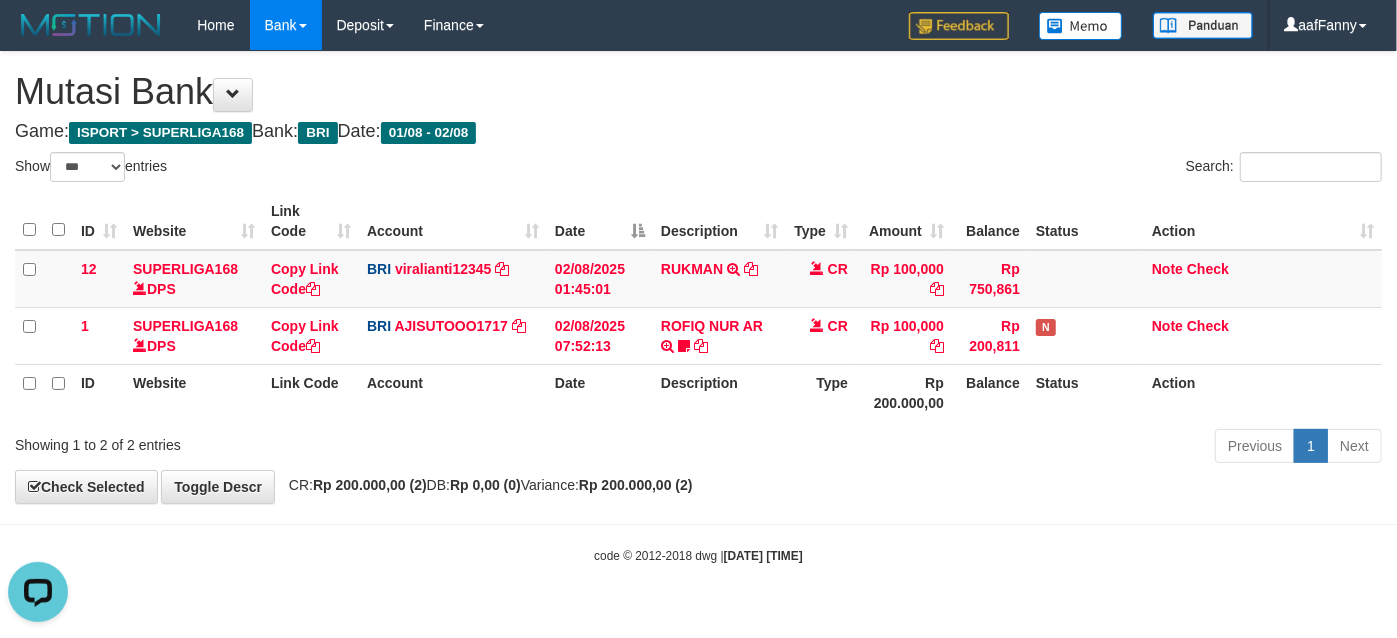 scroll, scrollTop: 0, scrollLeft: 0, axis: both 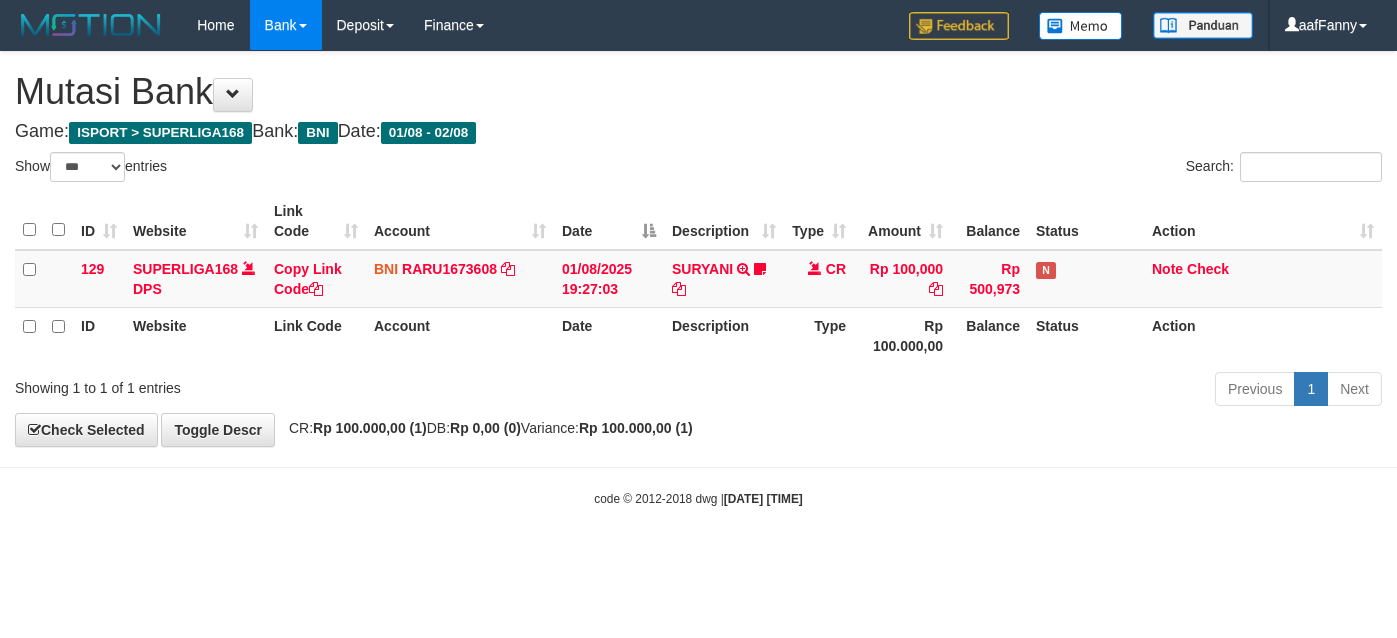 select on "***" 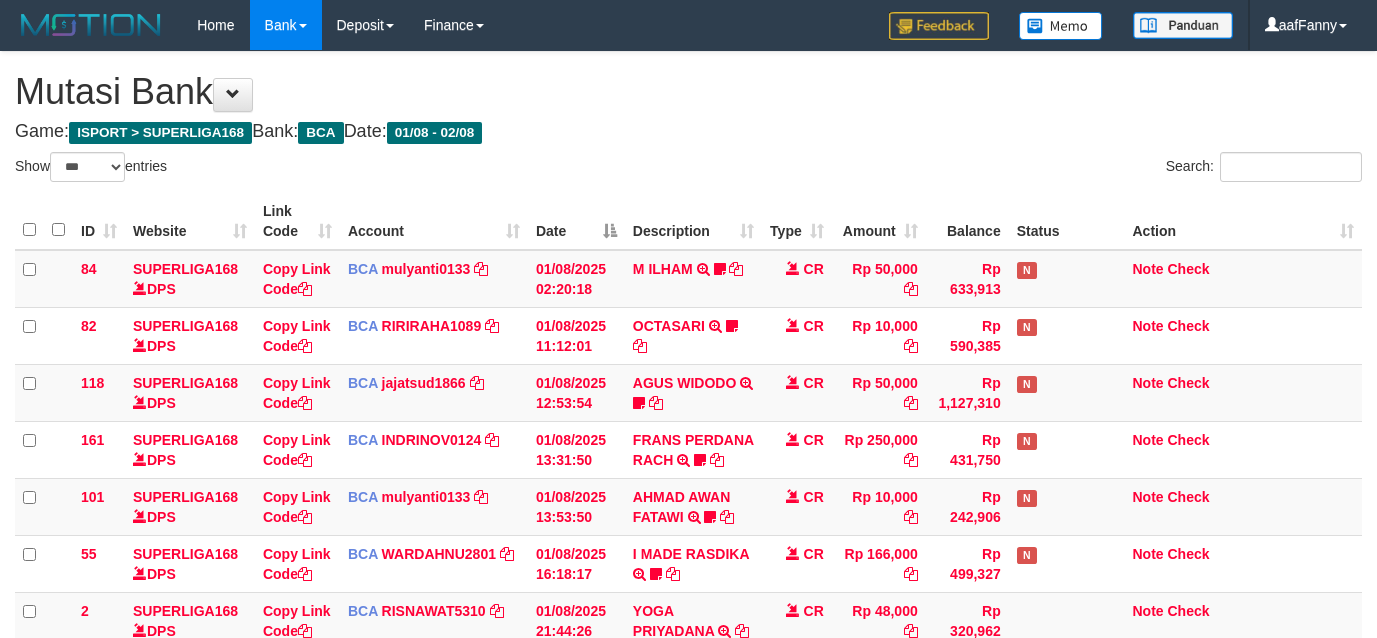 select on "***" 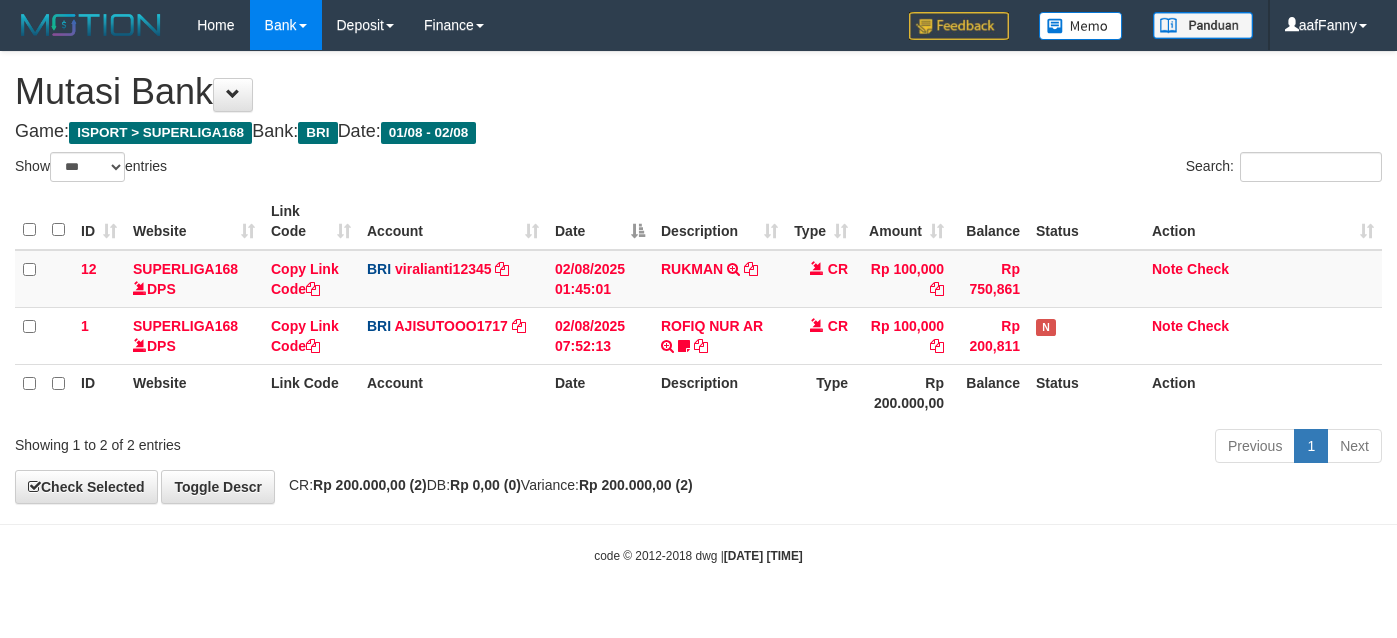 select on "***" 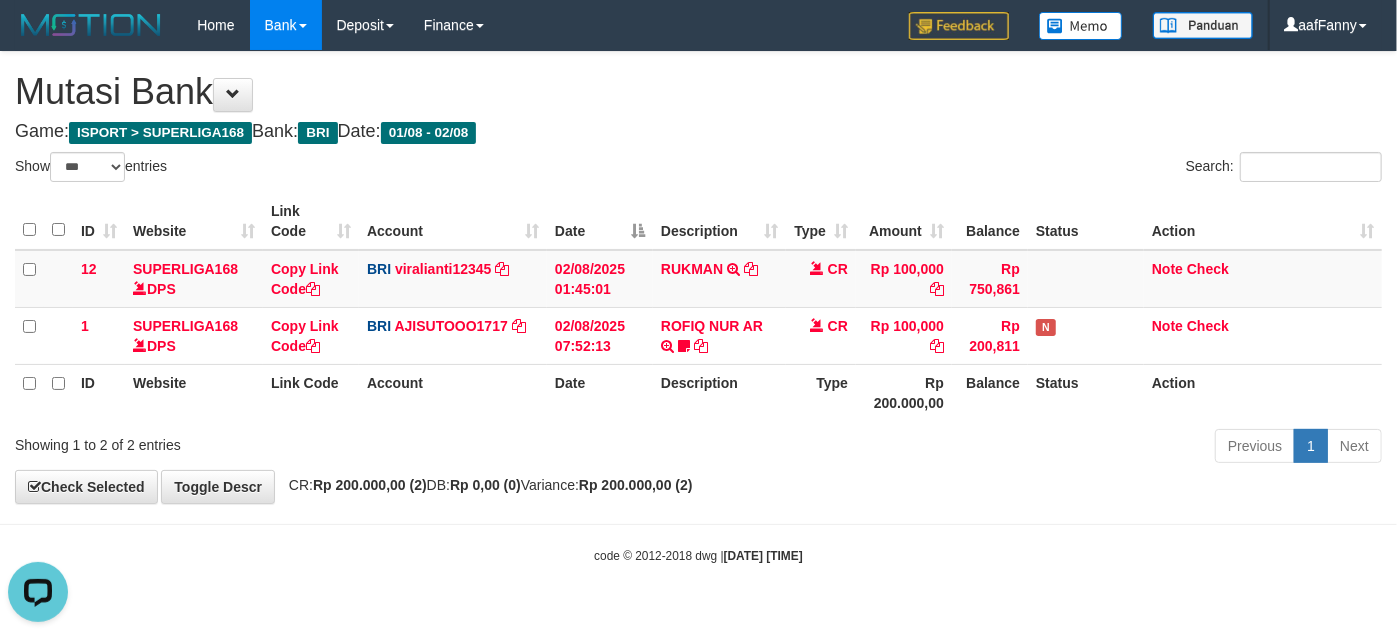 scroll, scrollTop: 0, scrollLeft: 0, axis: both 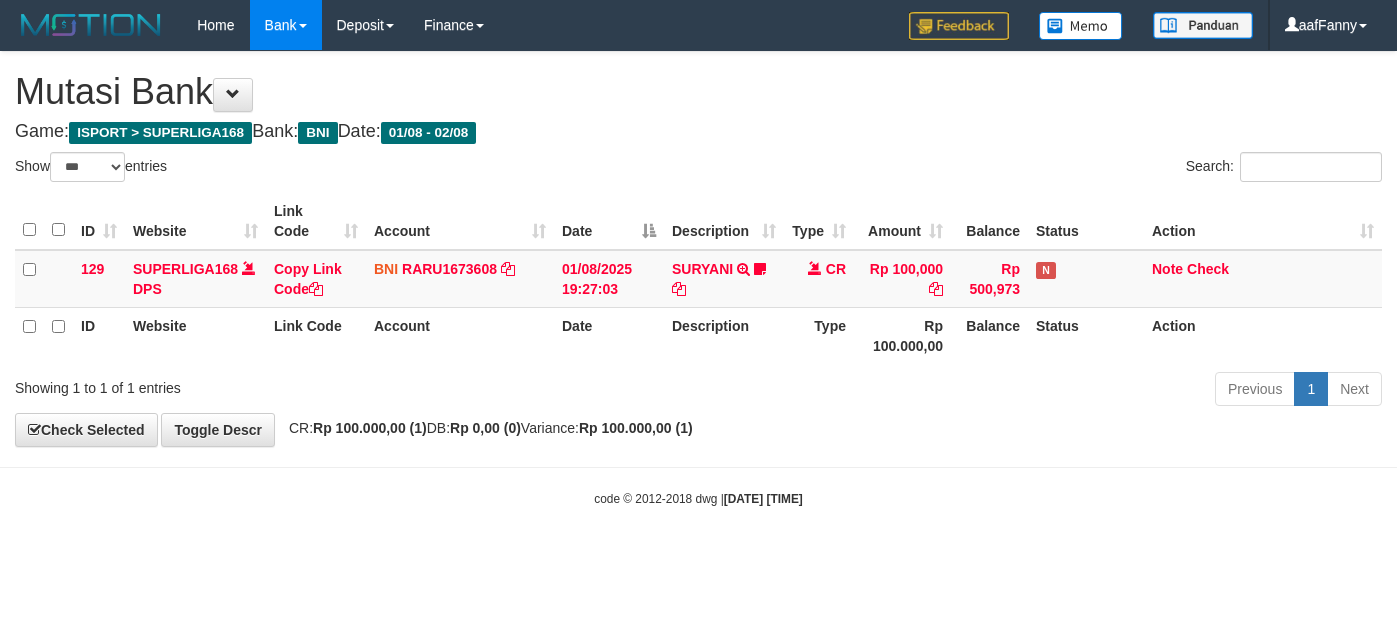 select on "***" 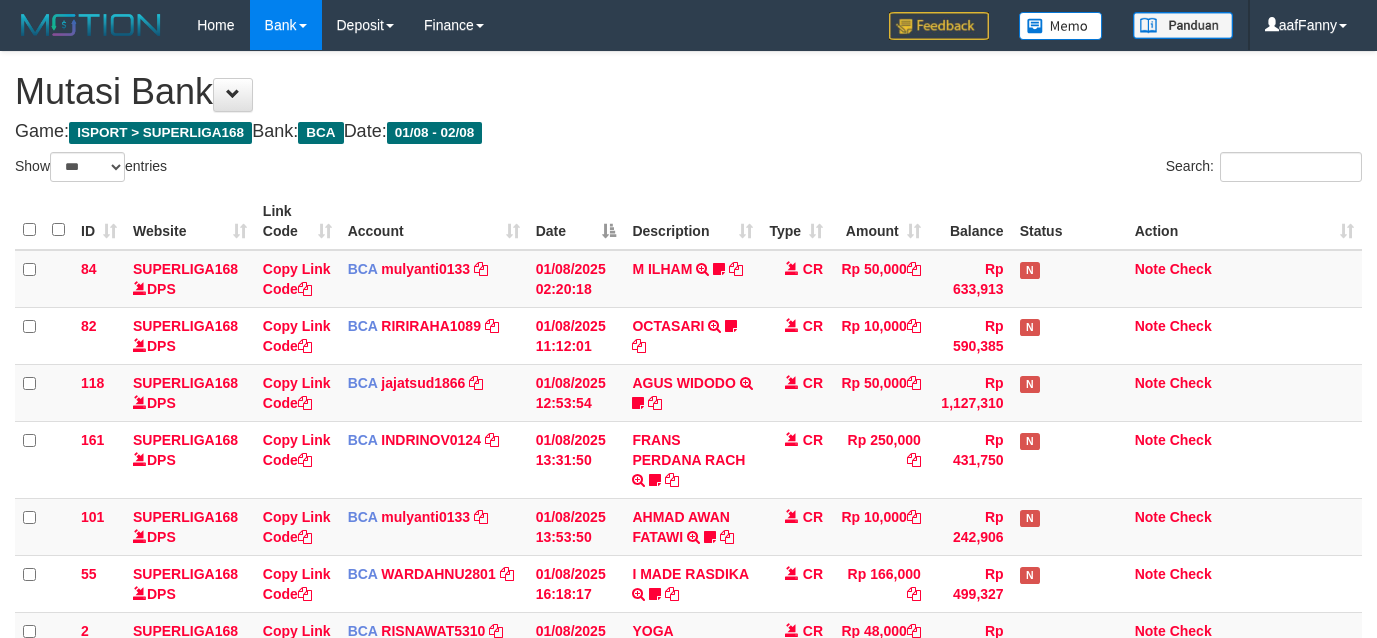 select on "***" 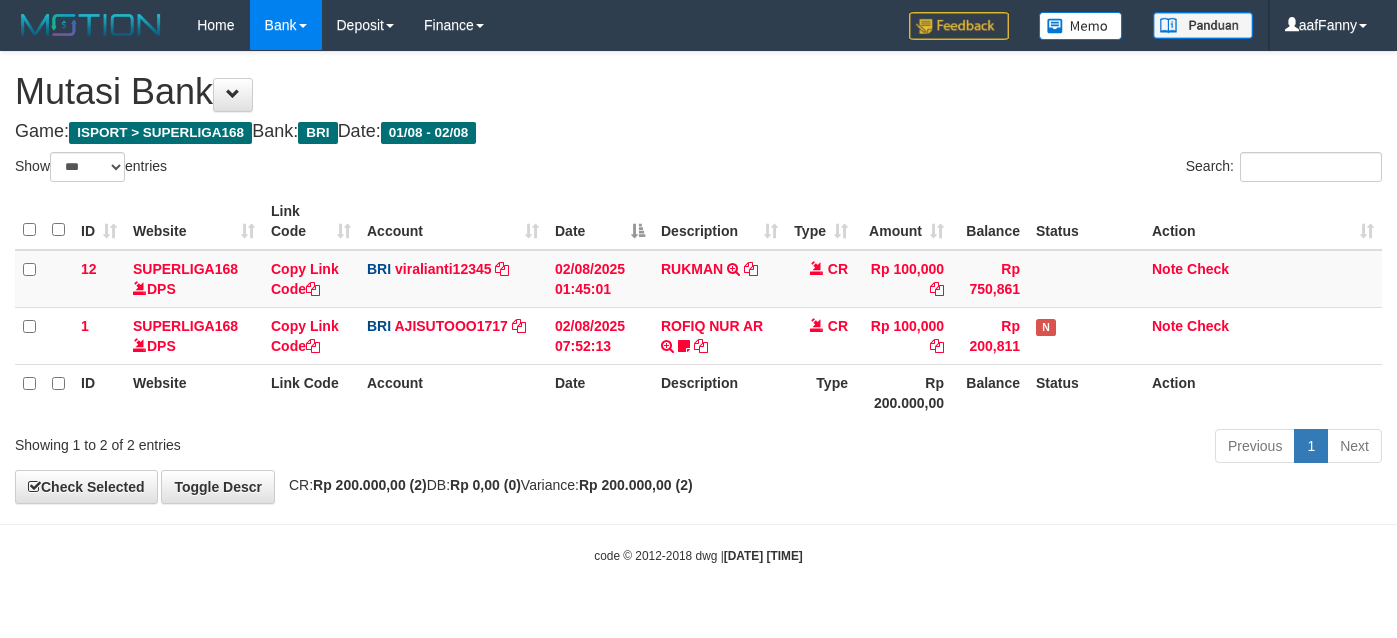 select on "***" 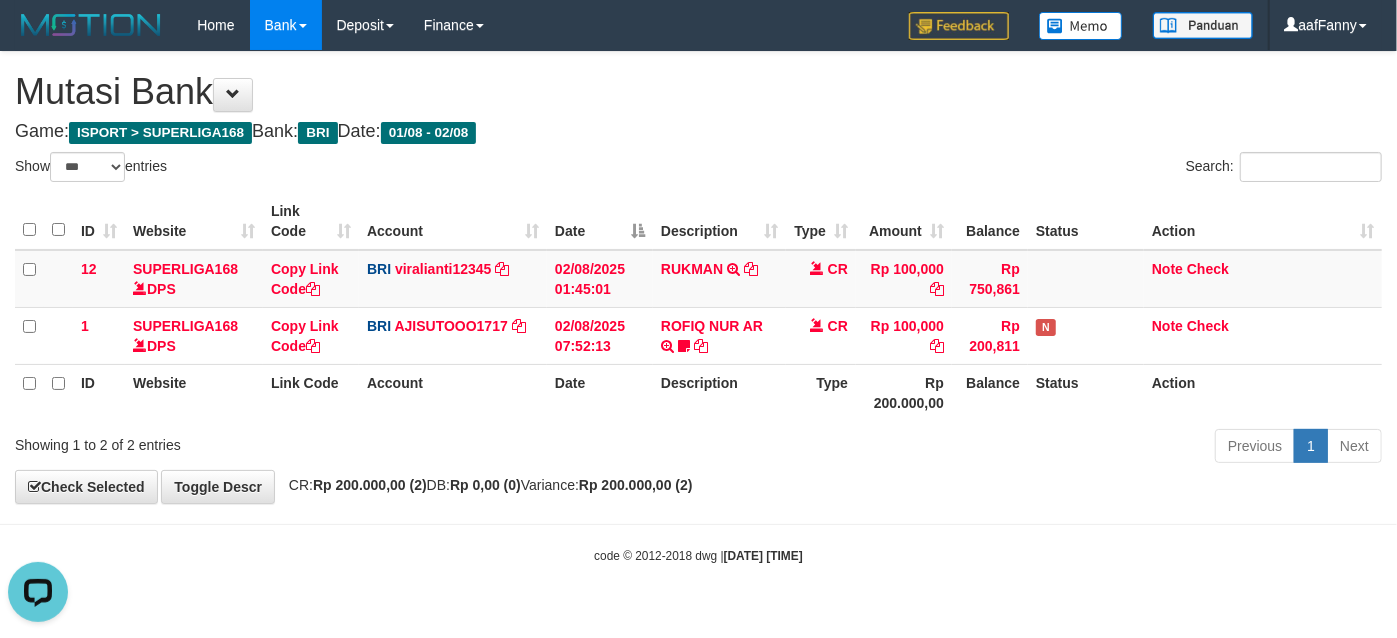 scroll, scrollTop: 0, scrollLeft: 0, axis: both 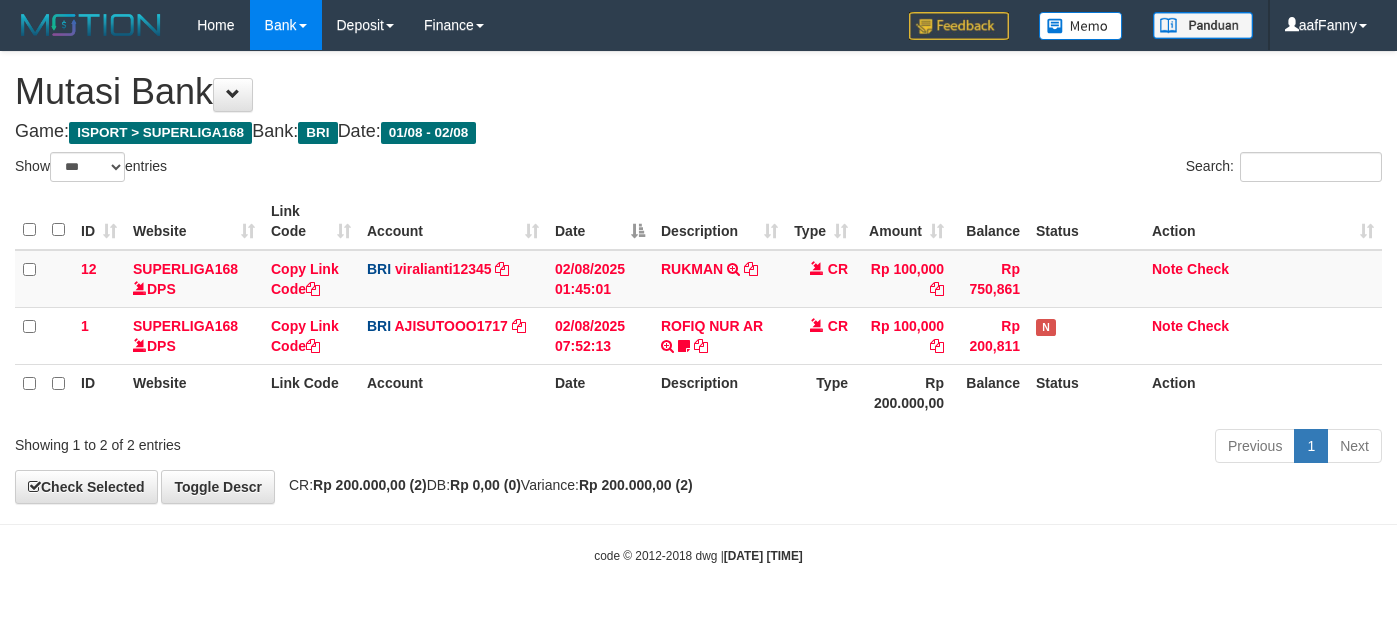 select on "***" 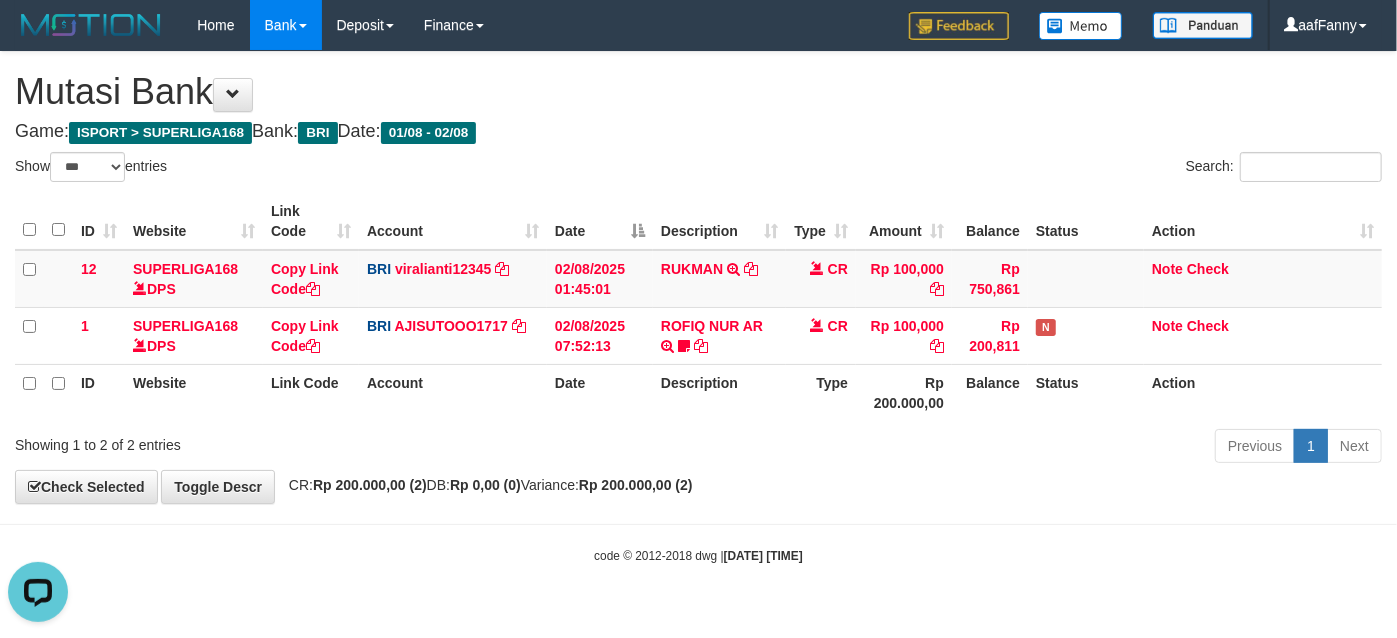 scroll, scrollTop: 0, scrollLeft: 0, axis: both 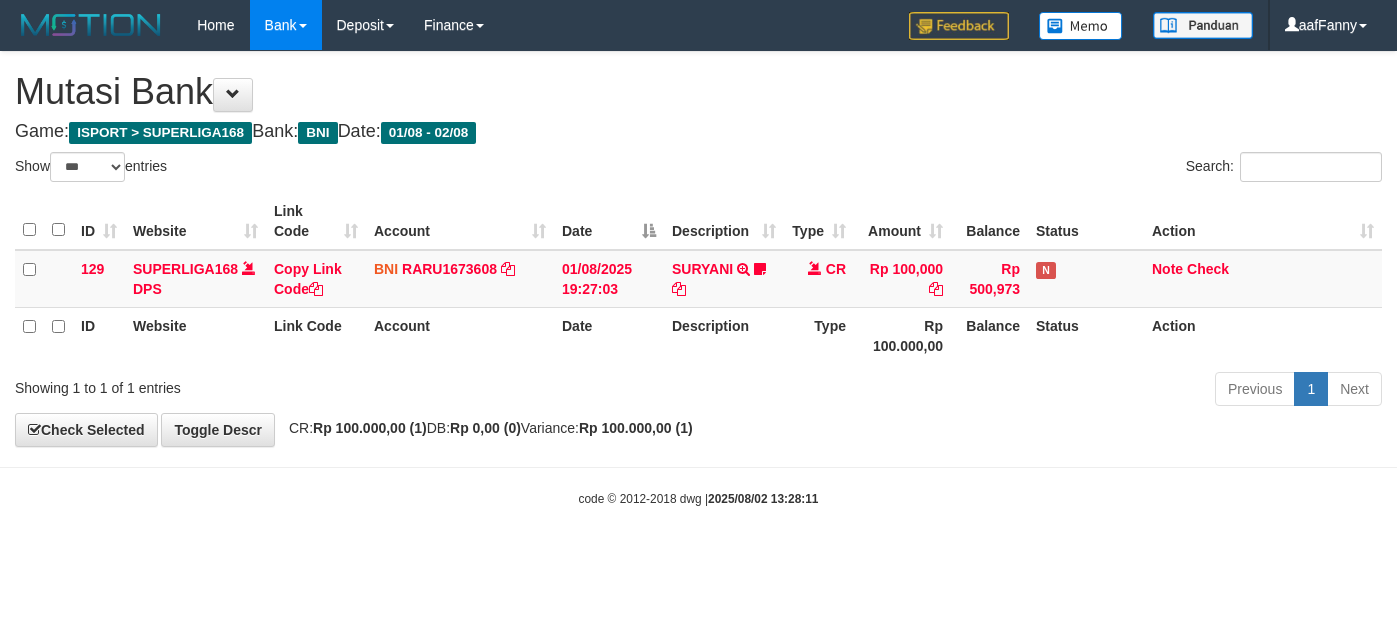 select on "***" 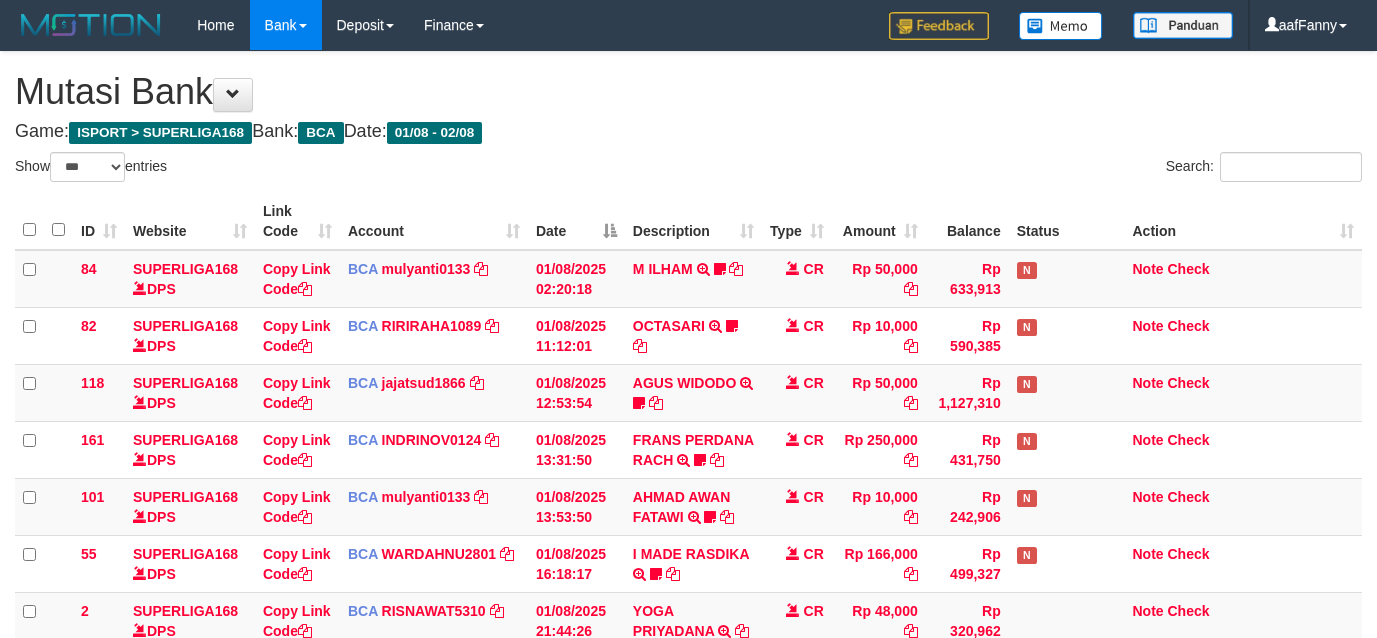 select on "***" 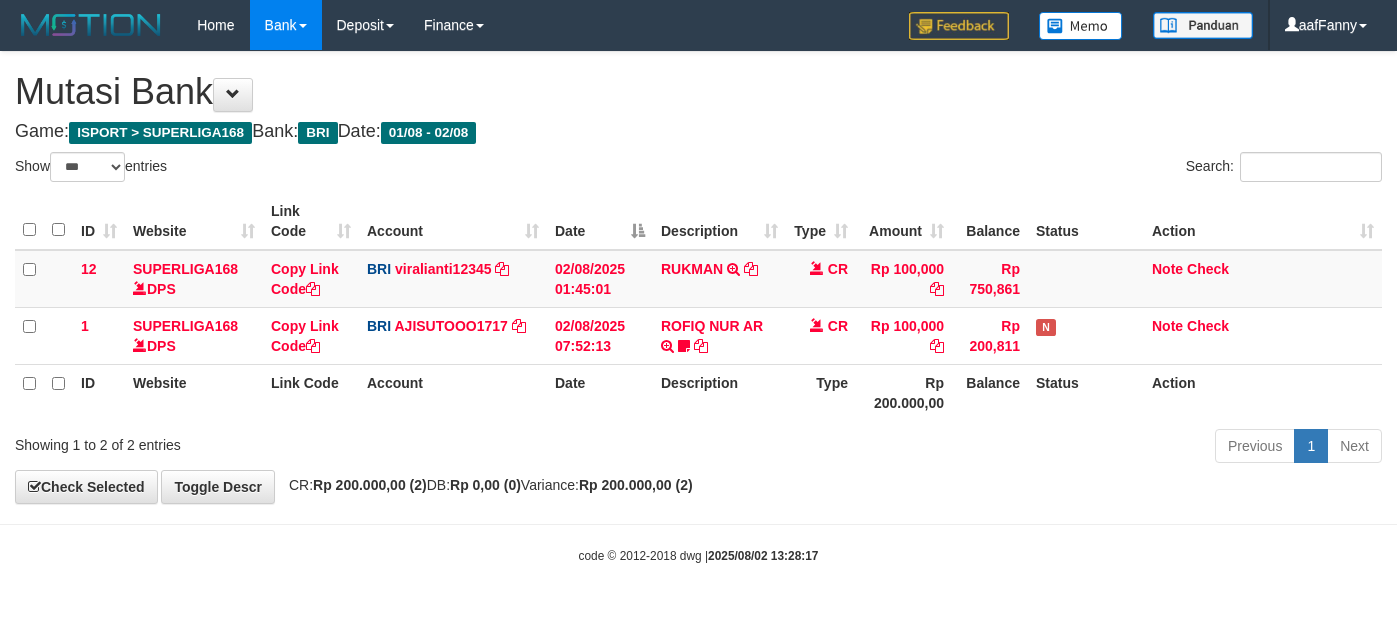 select on "***" 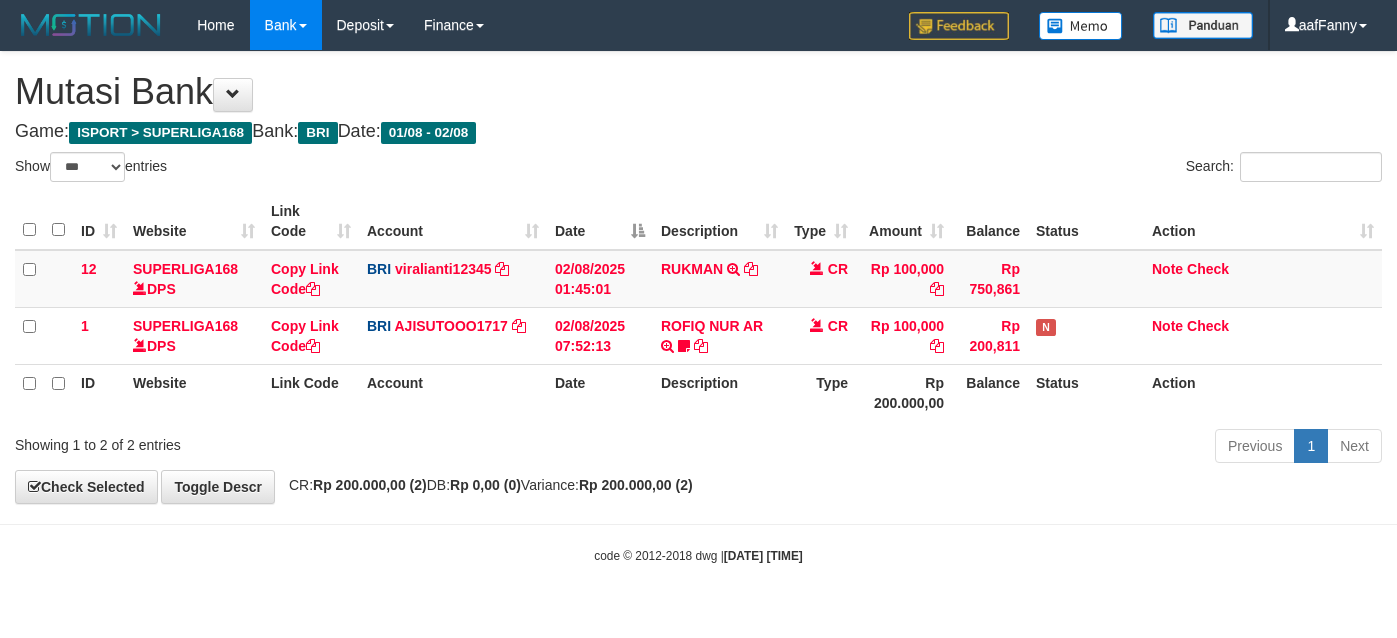 select on "***" 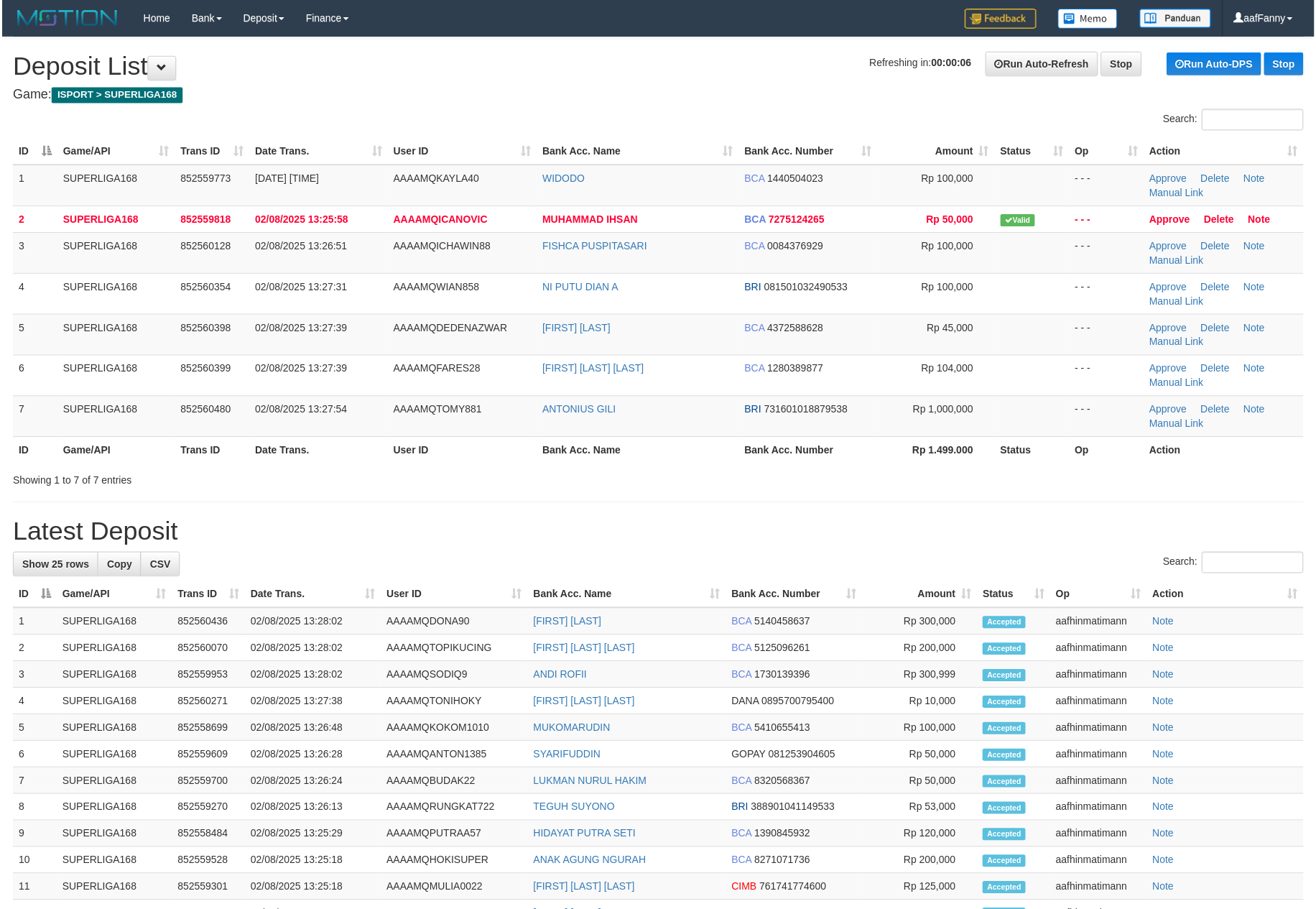 scroll, scrollTop: 0, scrollLeft: 0, axis: both 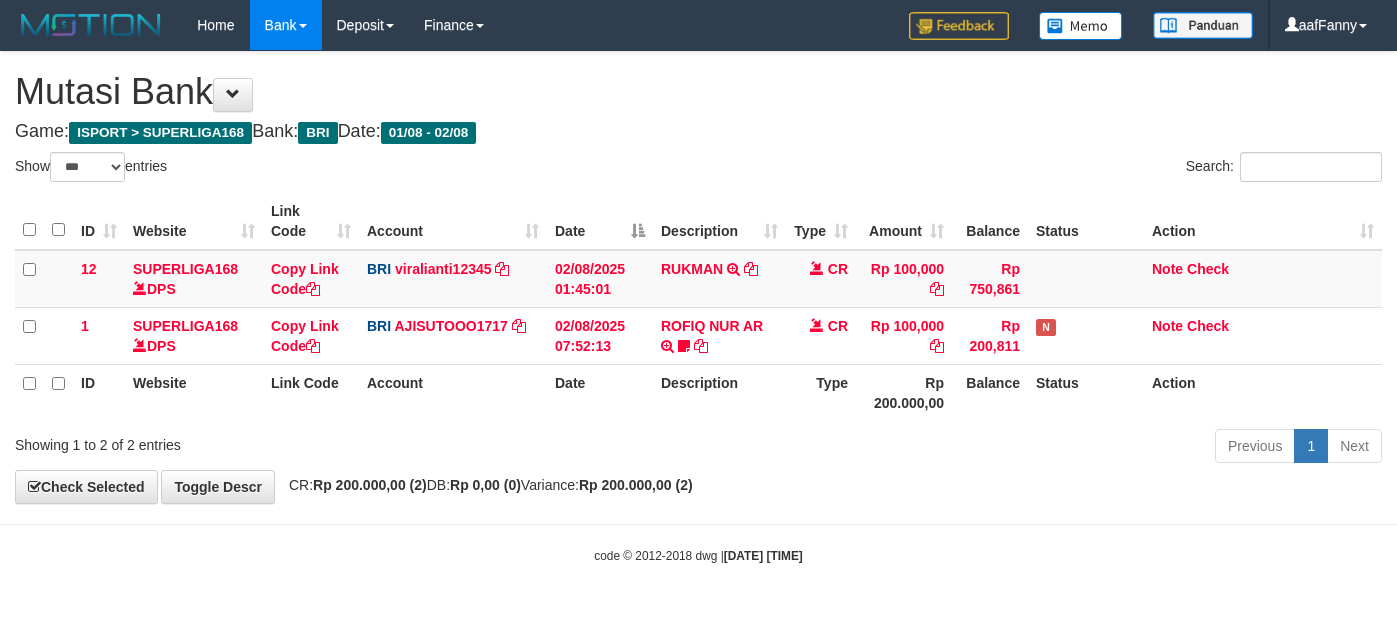 select on "***" 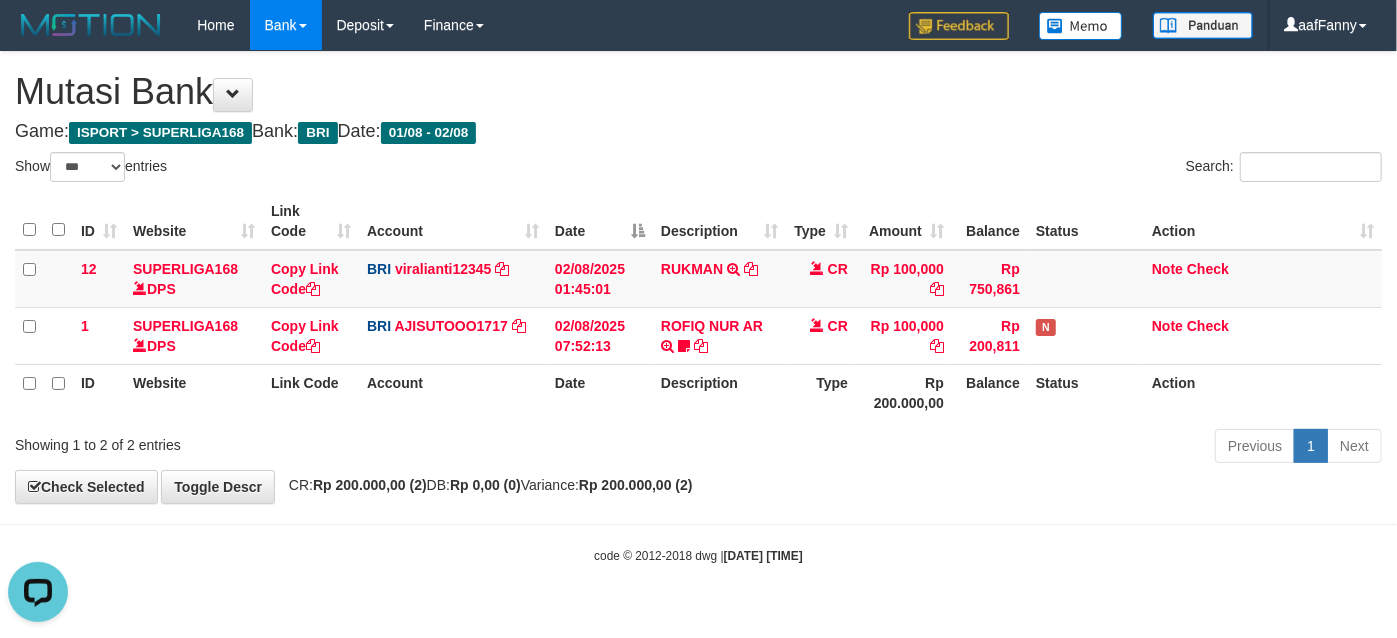 scroll, scrollTop: 0, scrollLeft: 0, axis: both 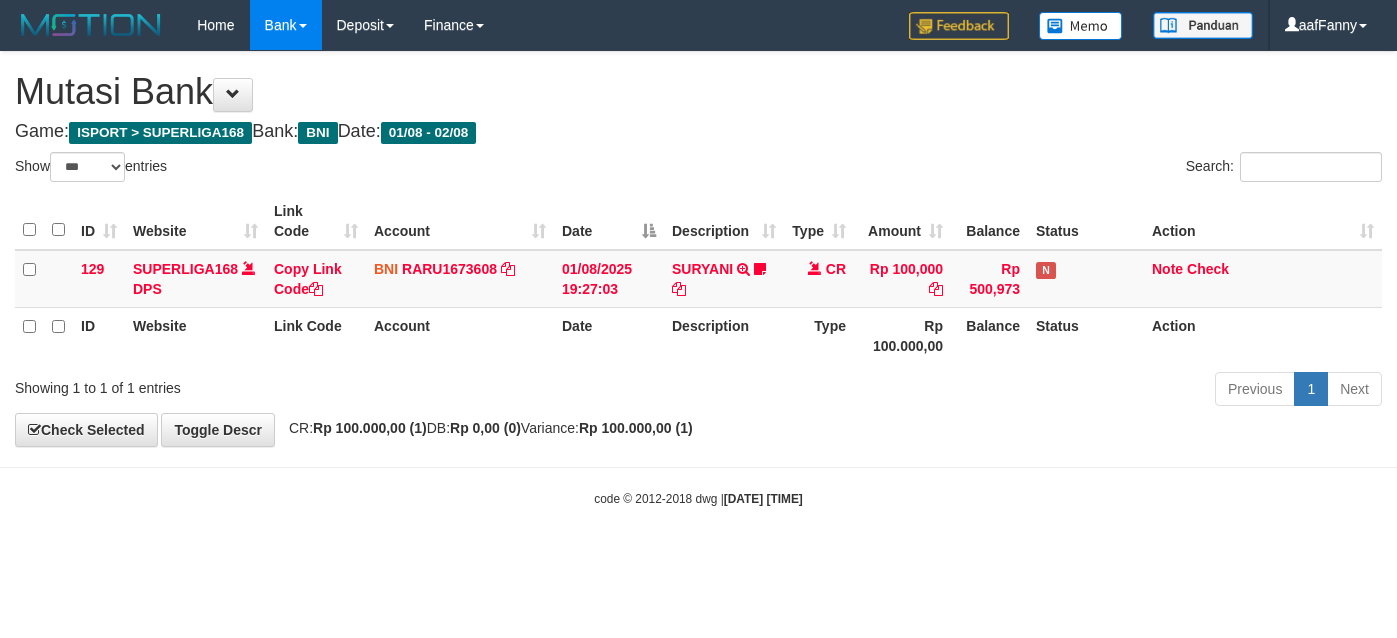 select on "***" 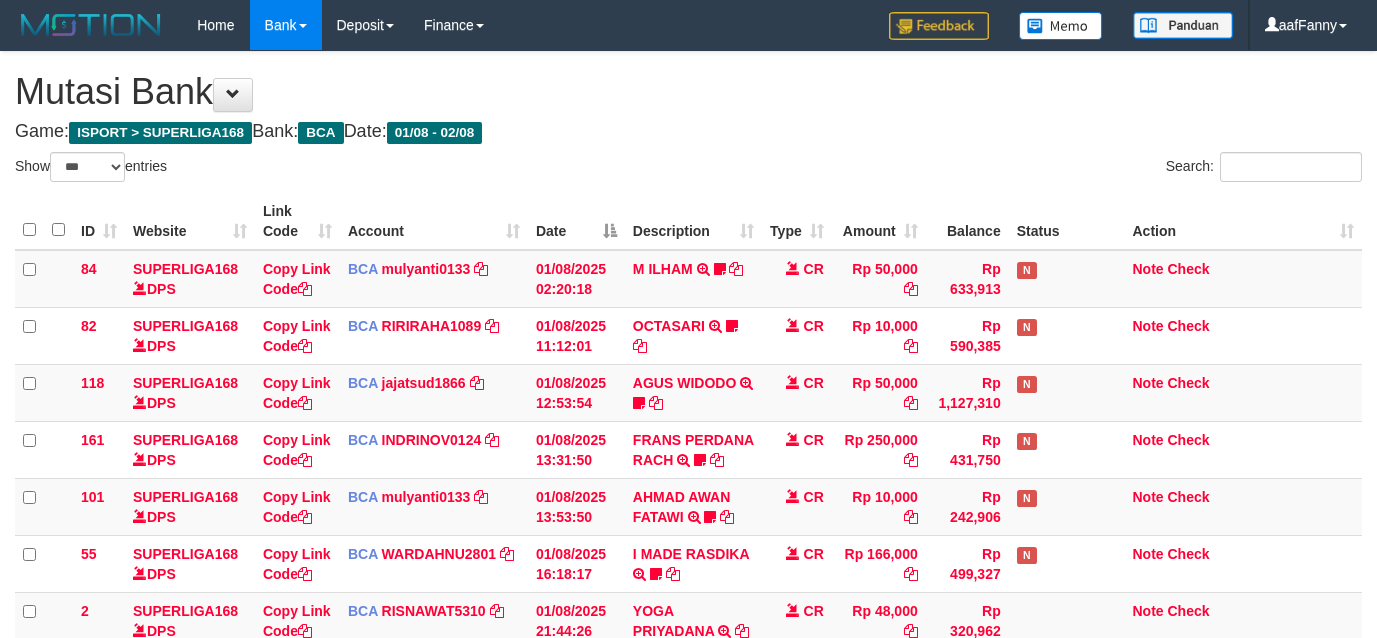 select on "***" 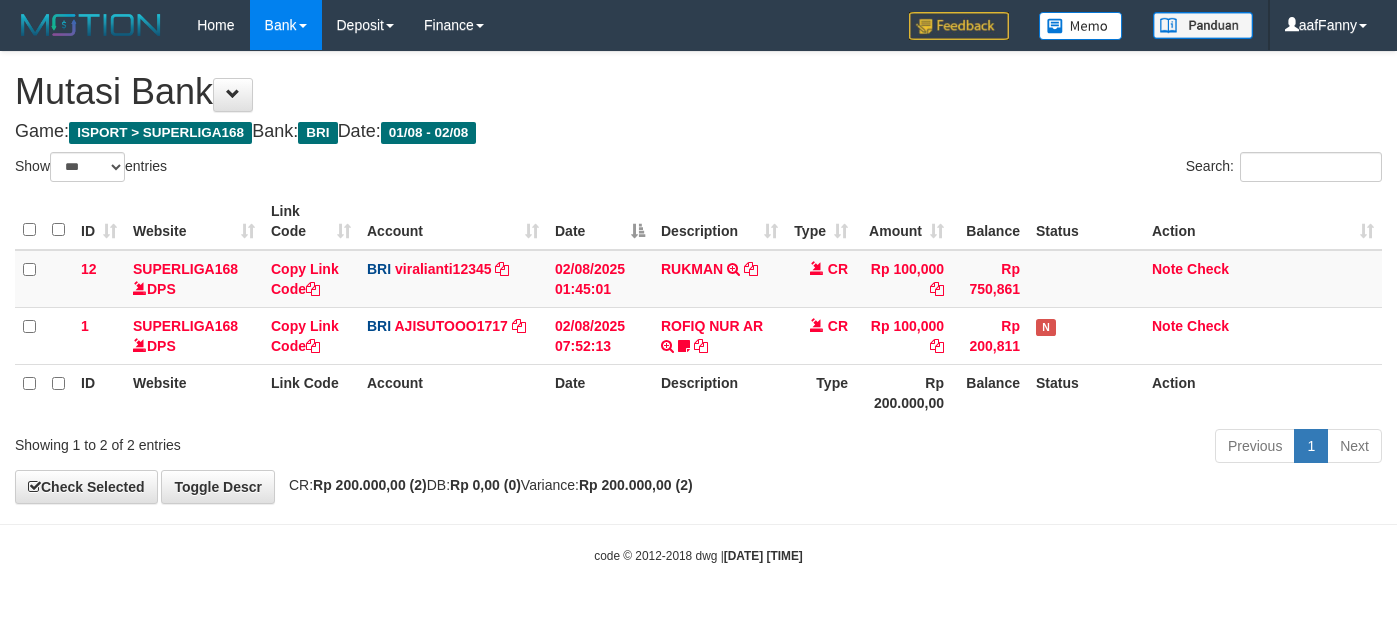 select on "***" 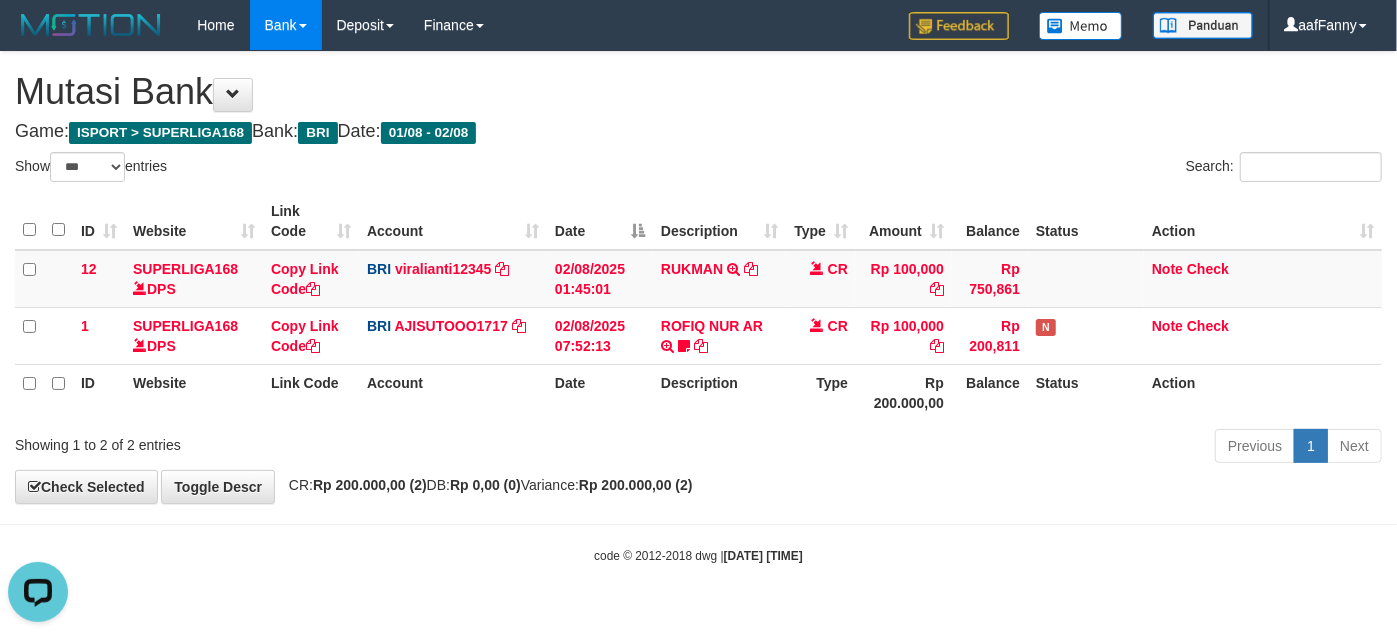 scroll, scrollTop: 0, scrollLeft: 0, axis: both 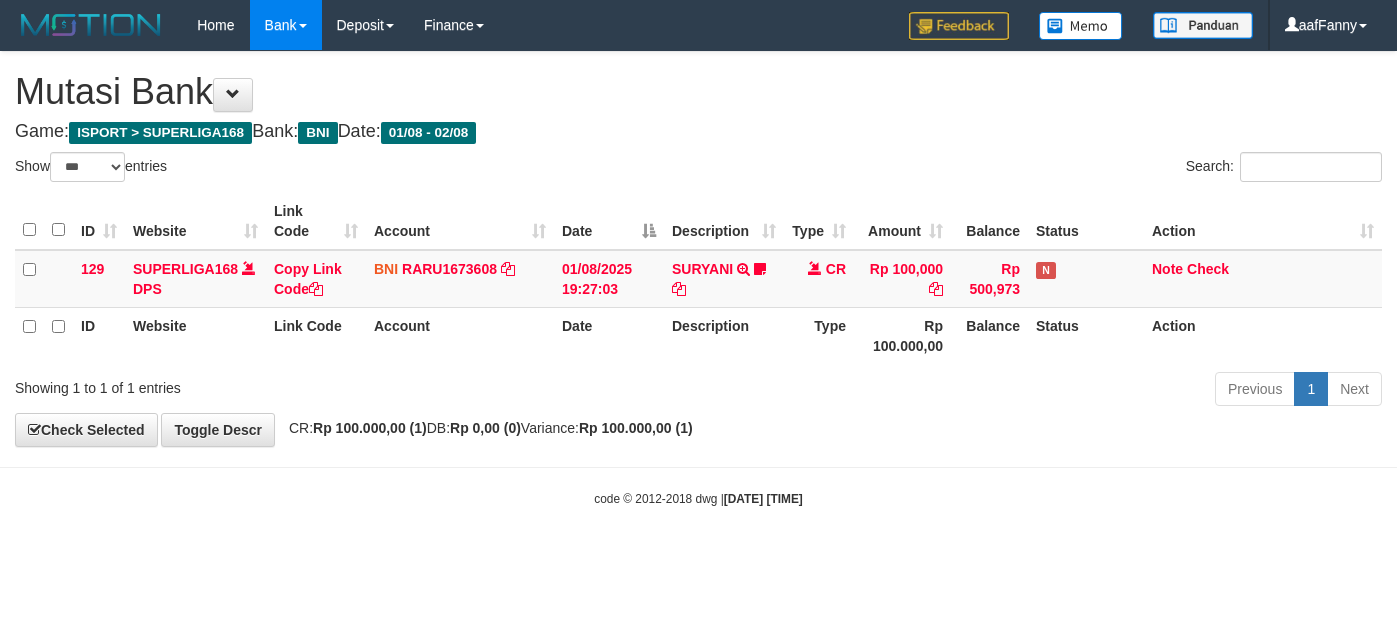 select on "***" 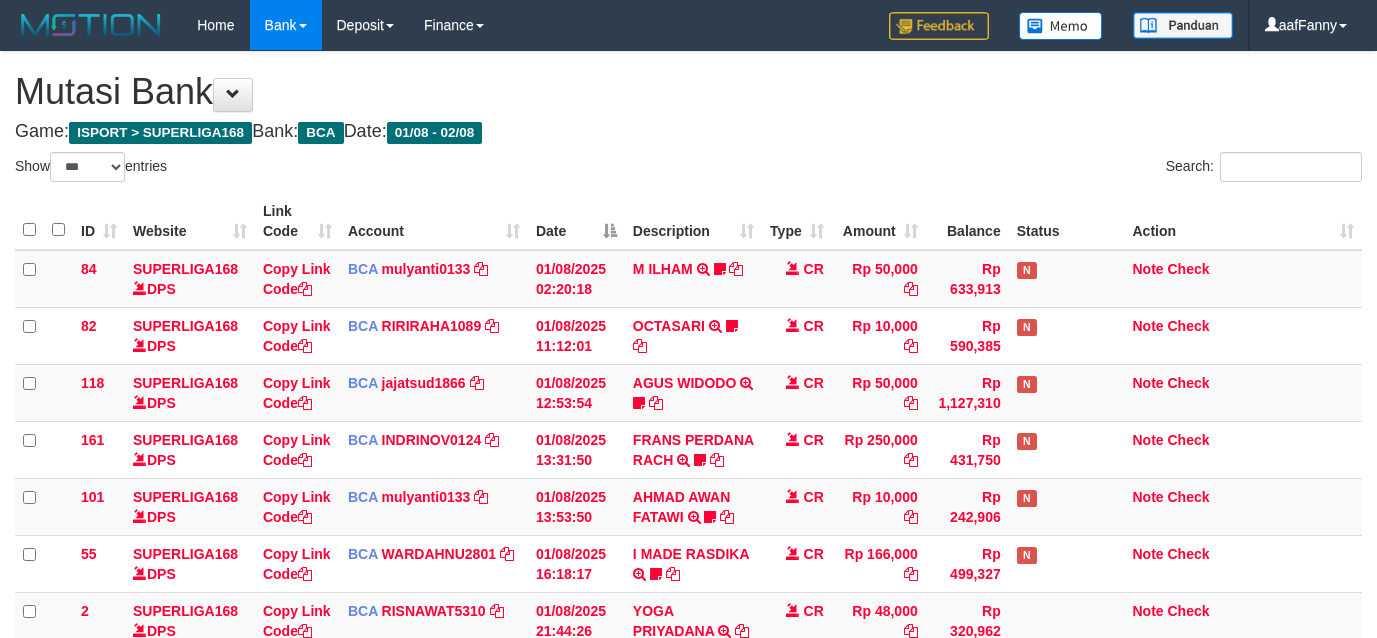 select on "***" 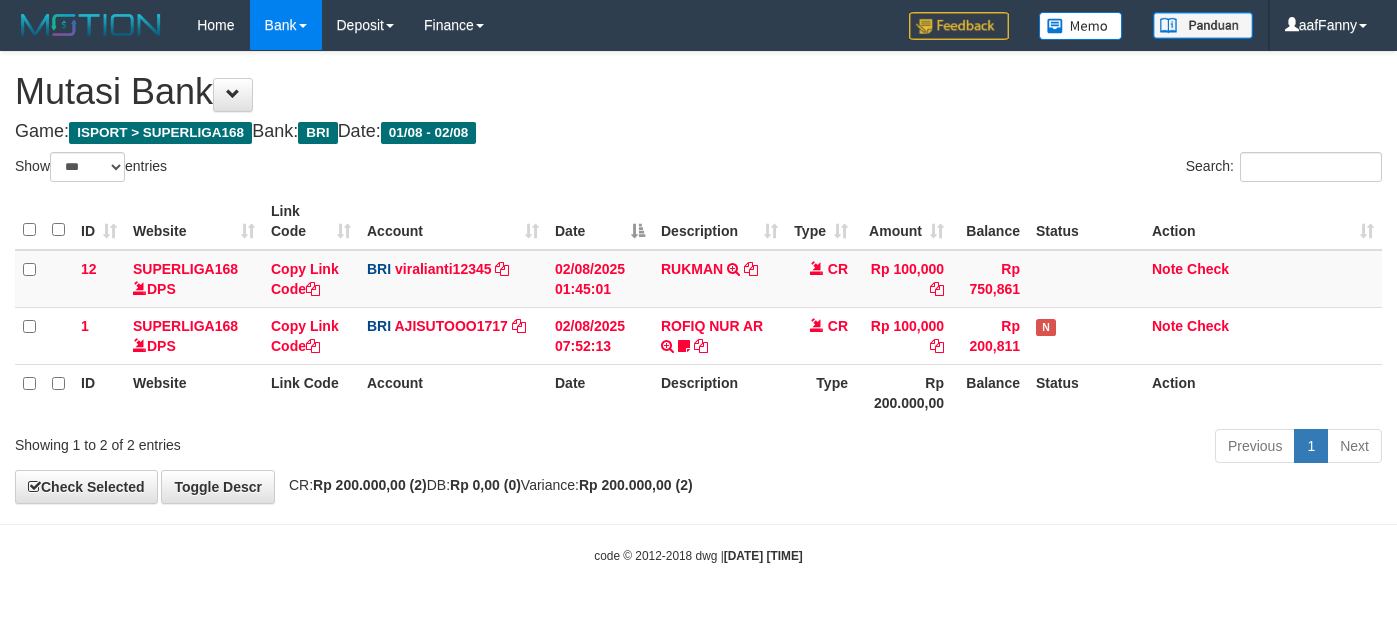 select on "***" 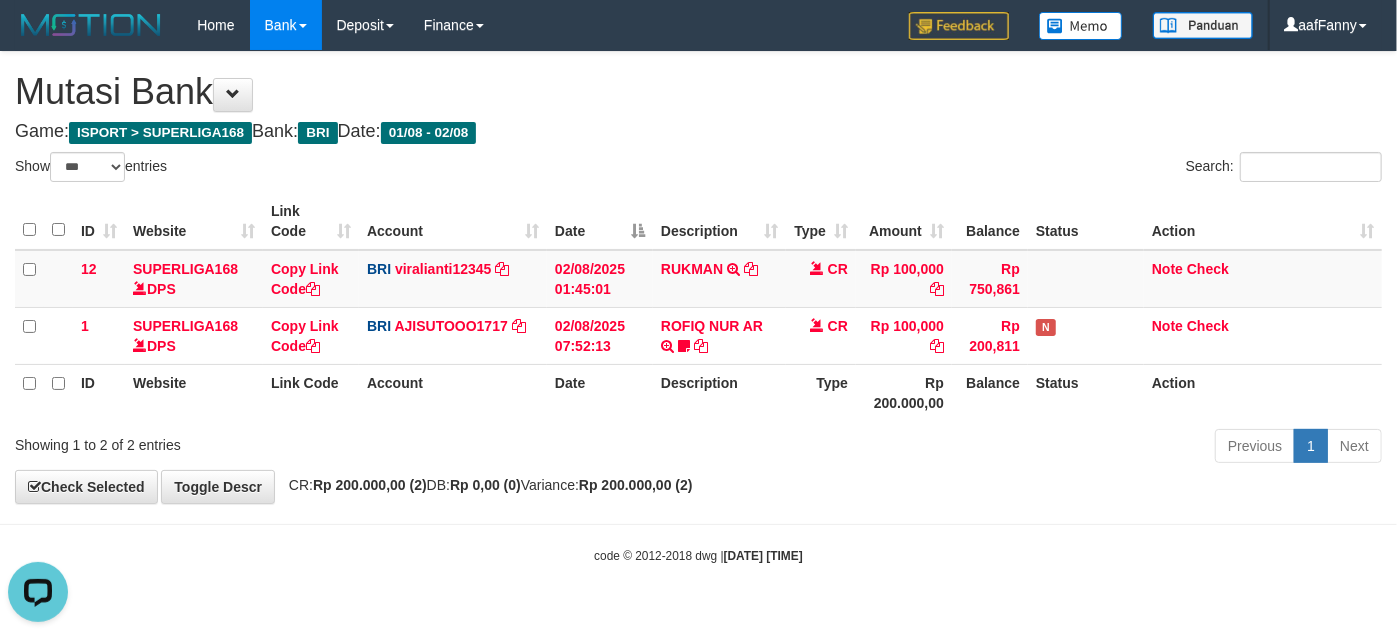 scroll, scrollTop: 0, scrollLeft: 0, axis: both 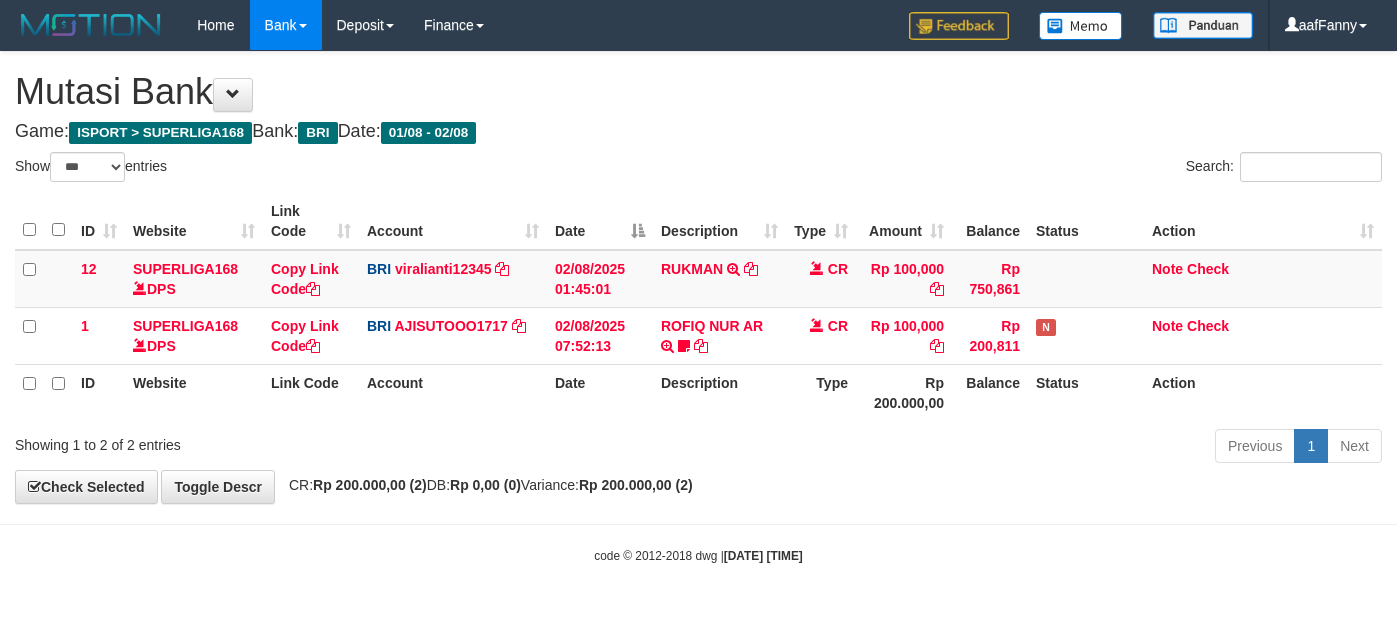 select on "***" 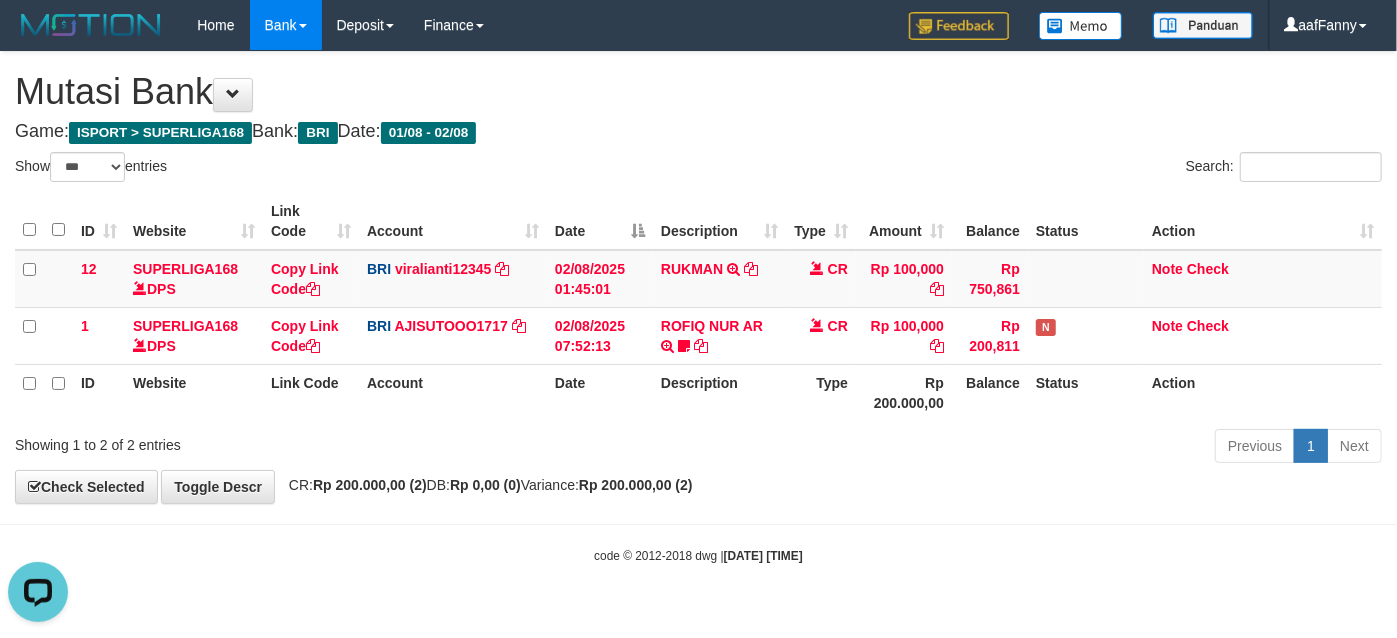 scroll, scrollTop: 0, scrollLeft: 0, axis: both 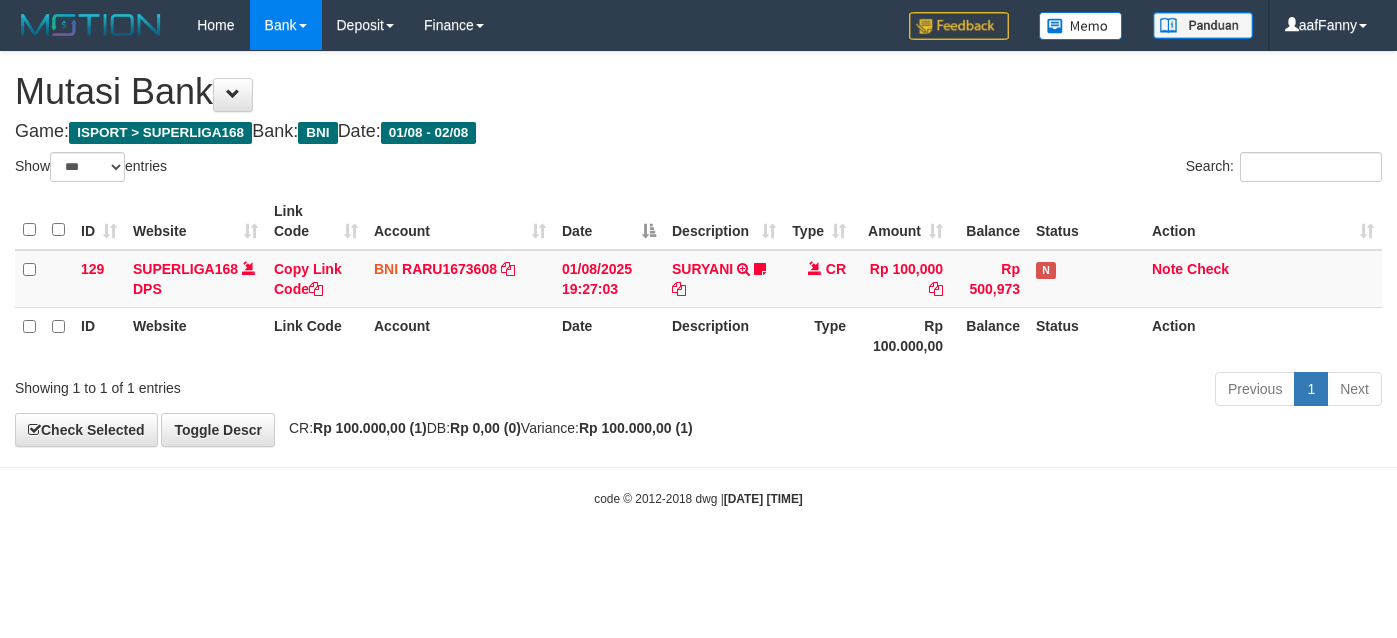 select on "***" 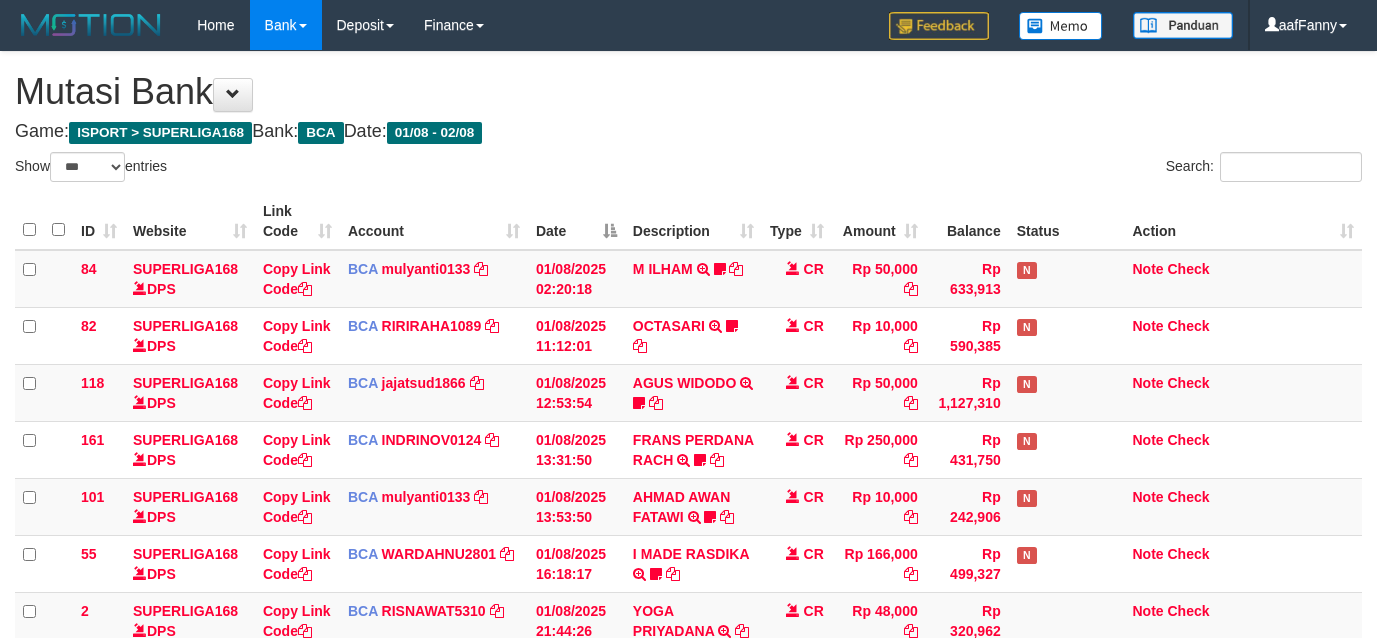 select on "***" 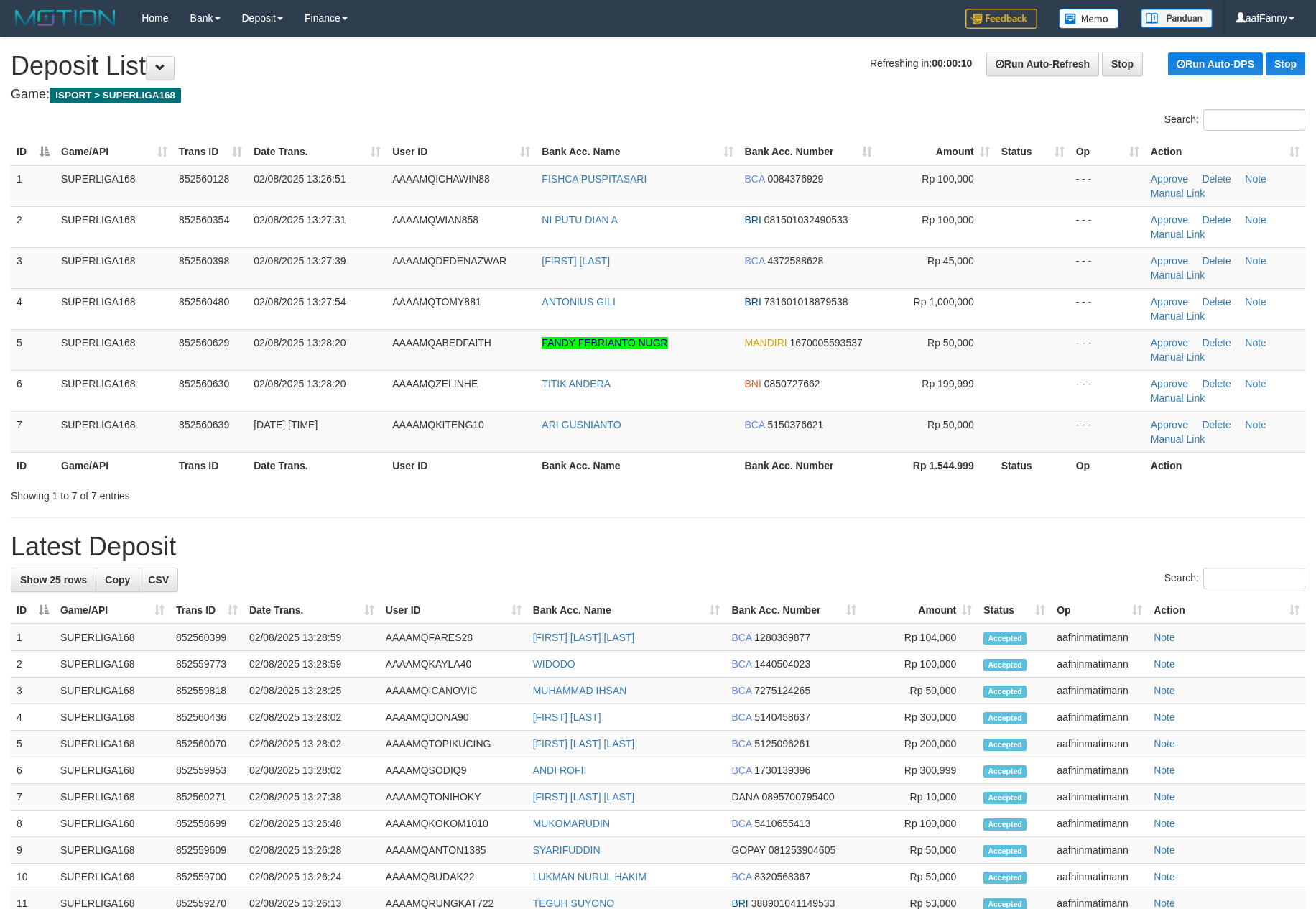 scroll, scrollTop: 0, scrollLeft: 0, axis: both 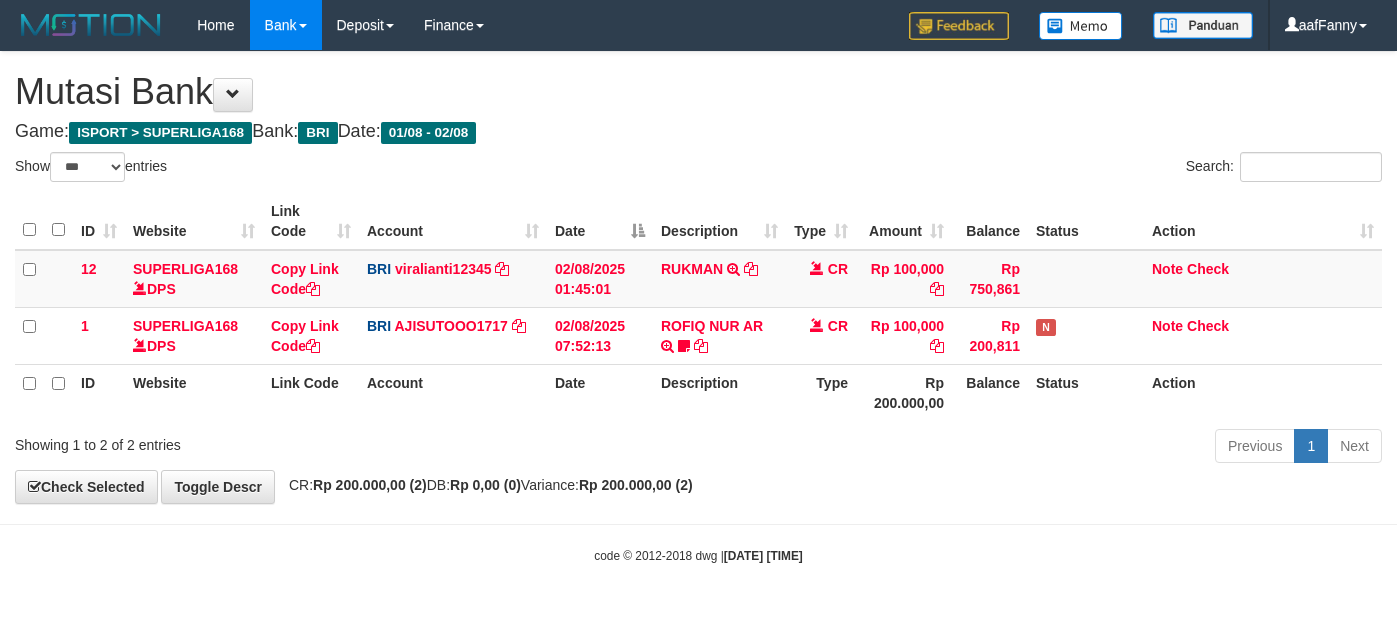 select on "***" 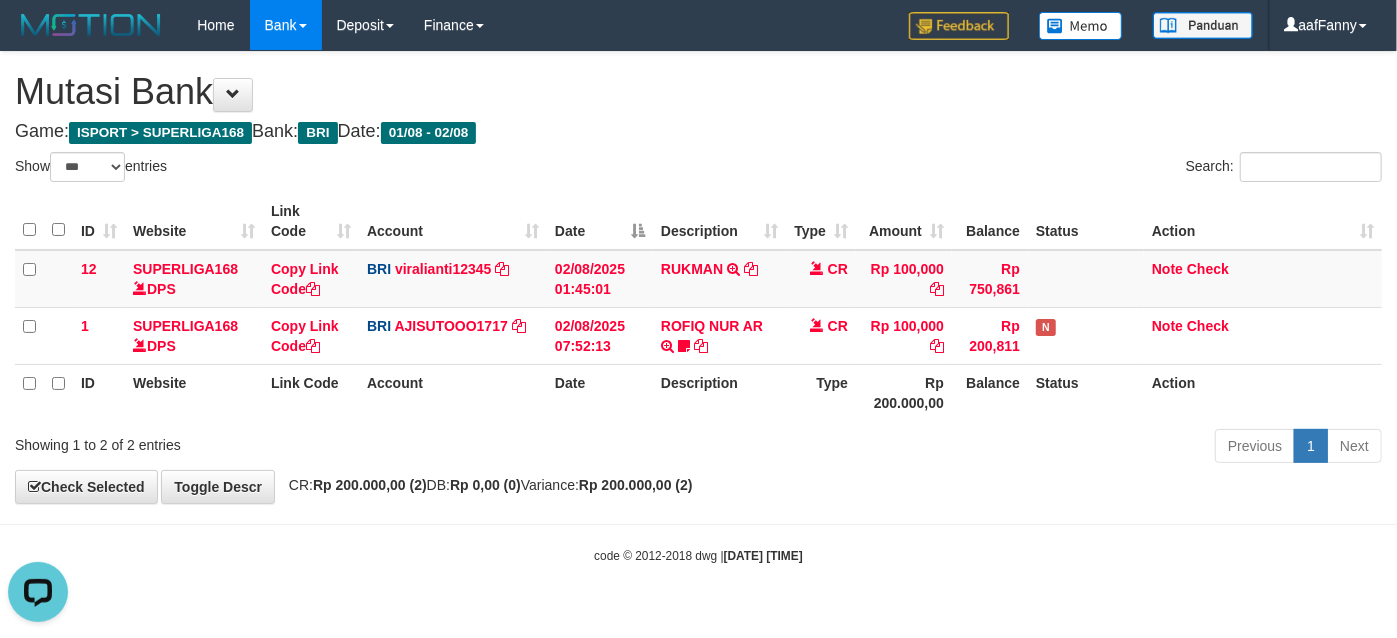 scroll, scrollTop: 0, scrollLeft: 0, axis: both 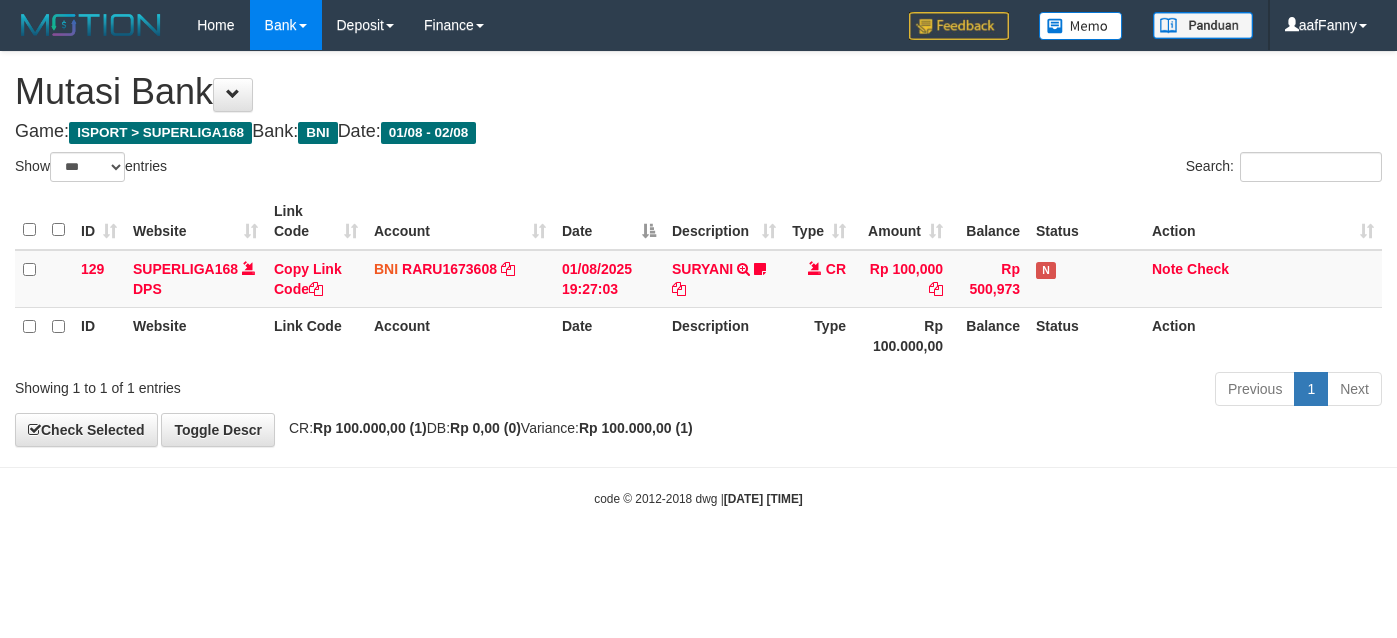 select on "***" 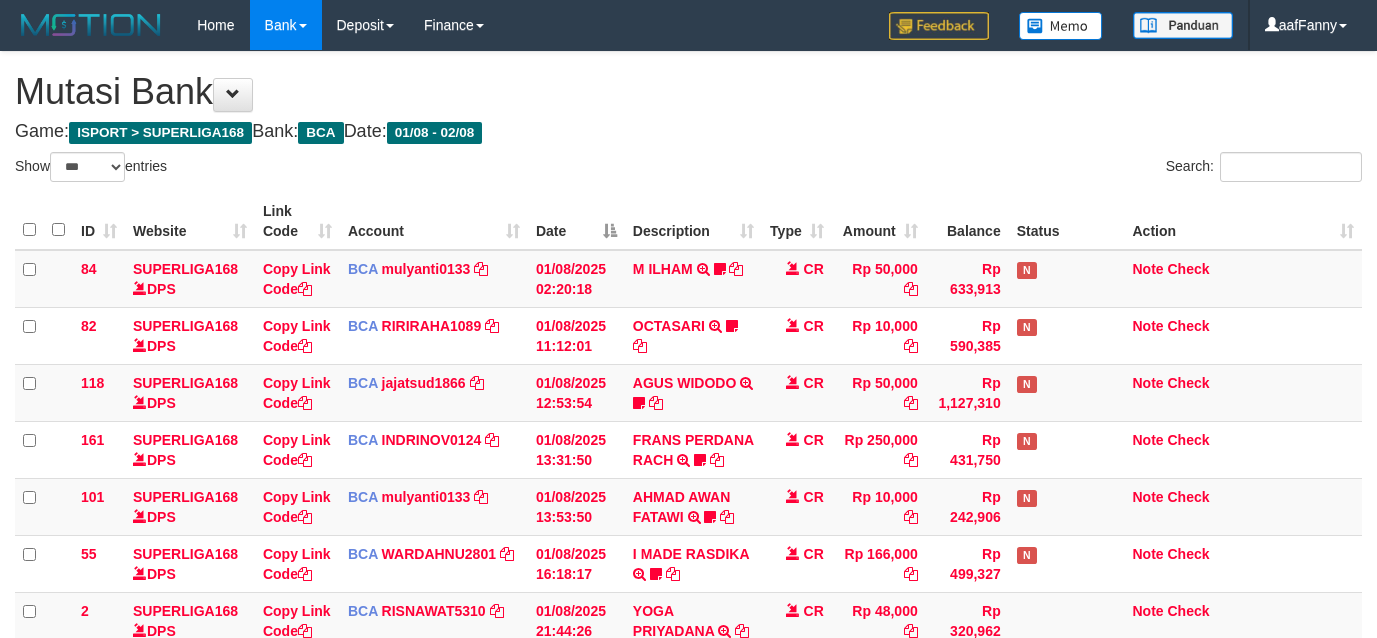 select on "***" 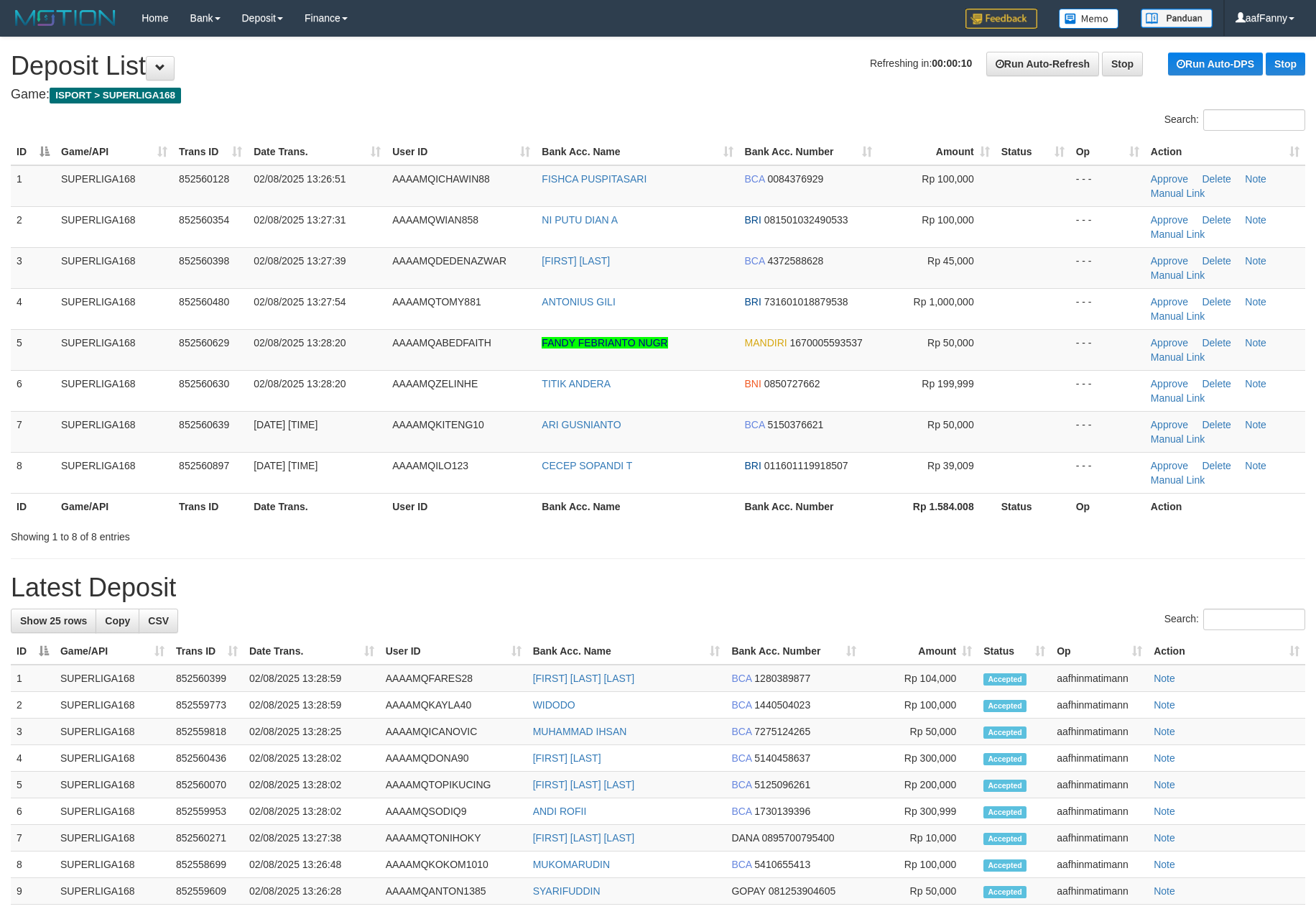 scroll, scrollTop: 0, scrollLeft: 0, axis: both 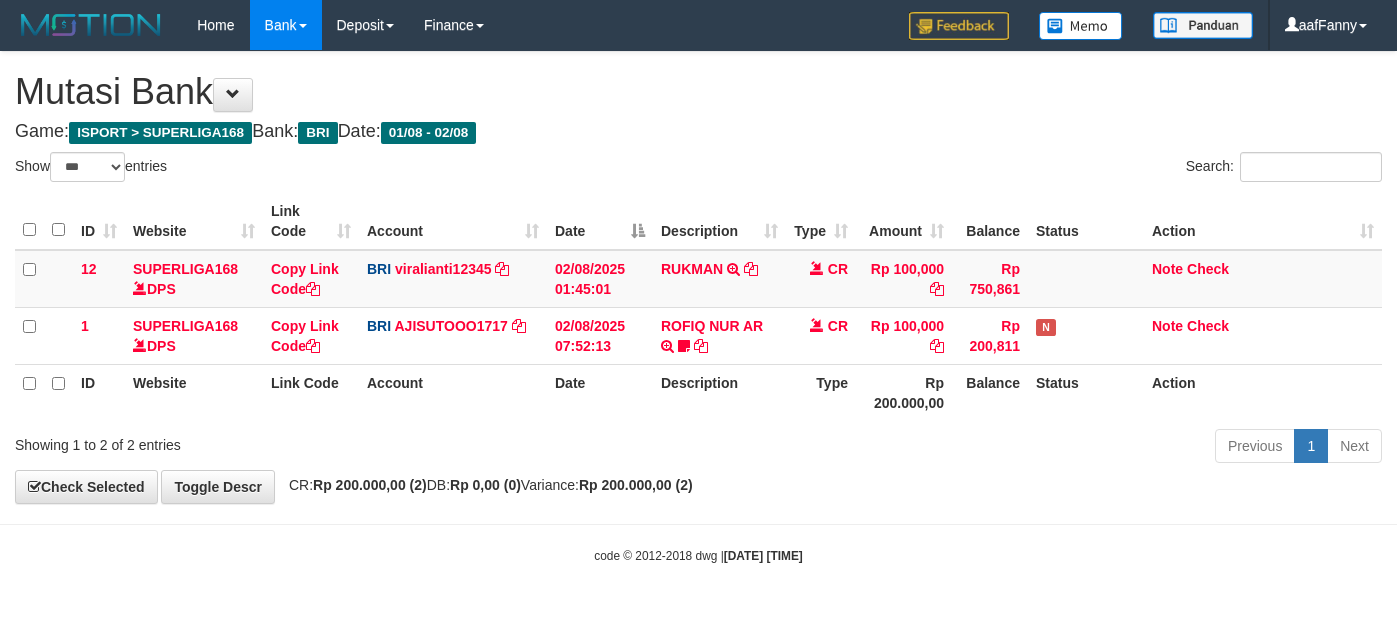 select on "***" 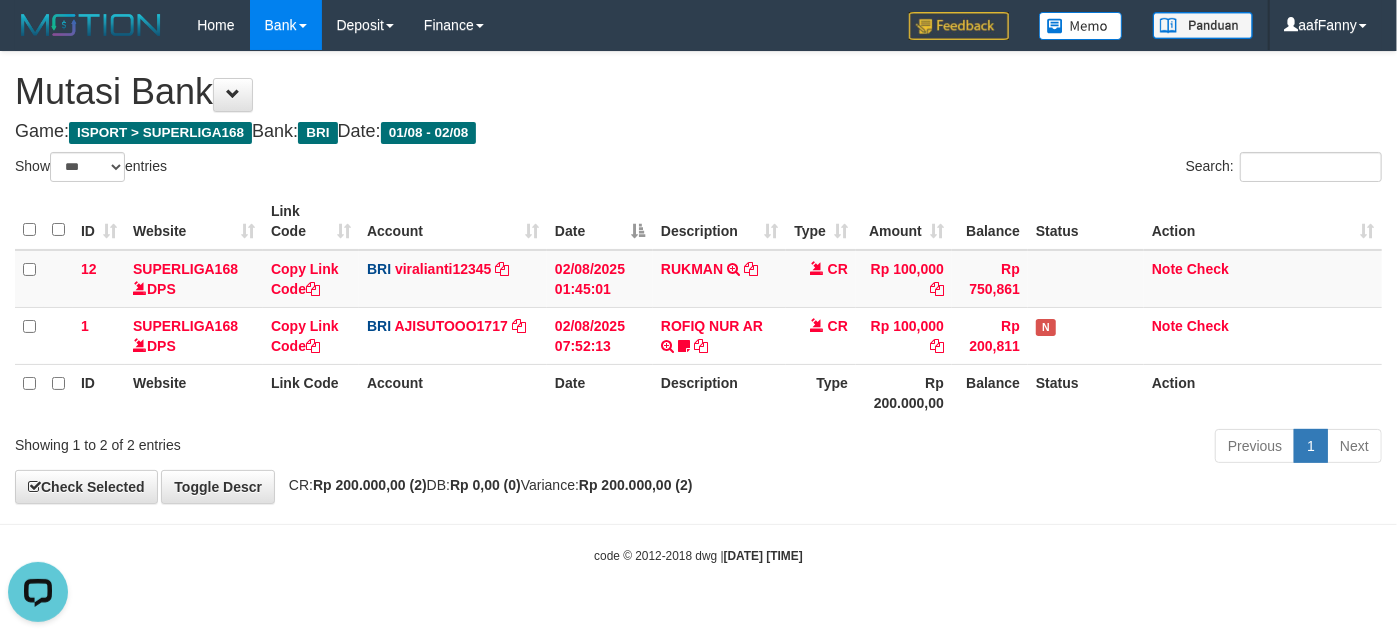 scroll, scrollTop: 0, scrollLeft: 0, axis: both 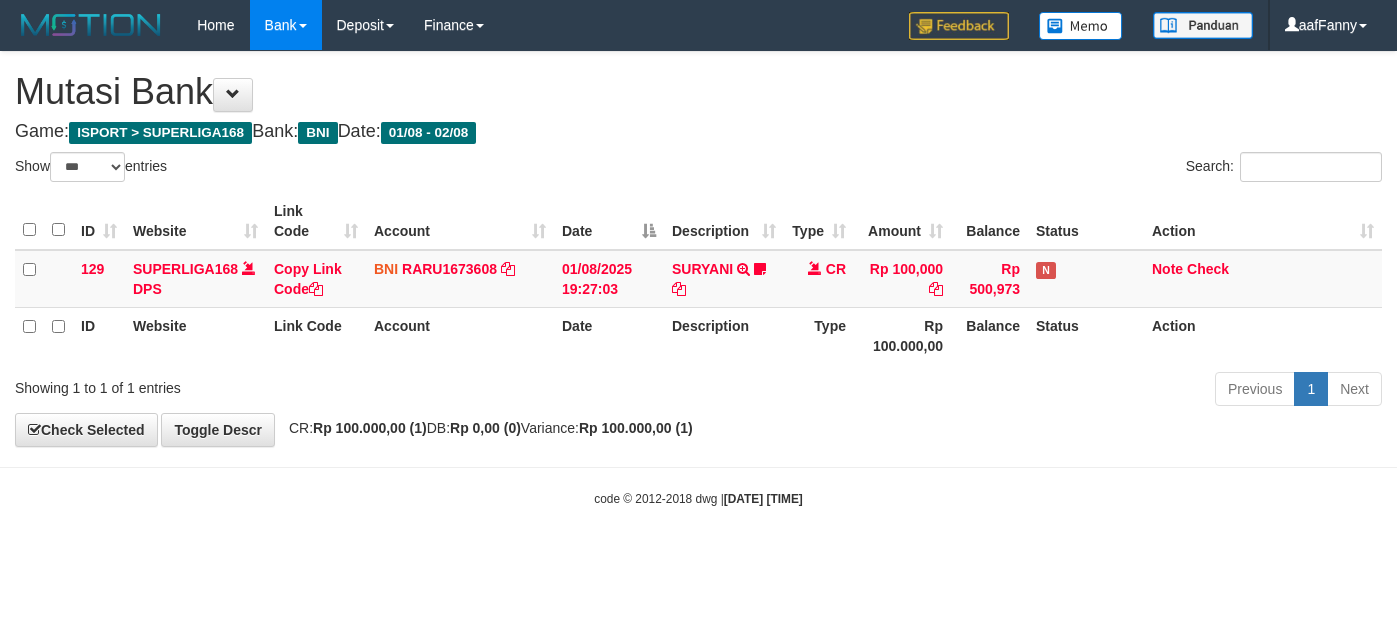 select on "***" 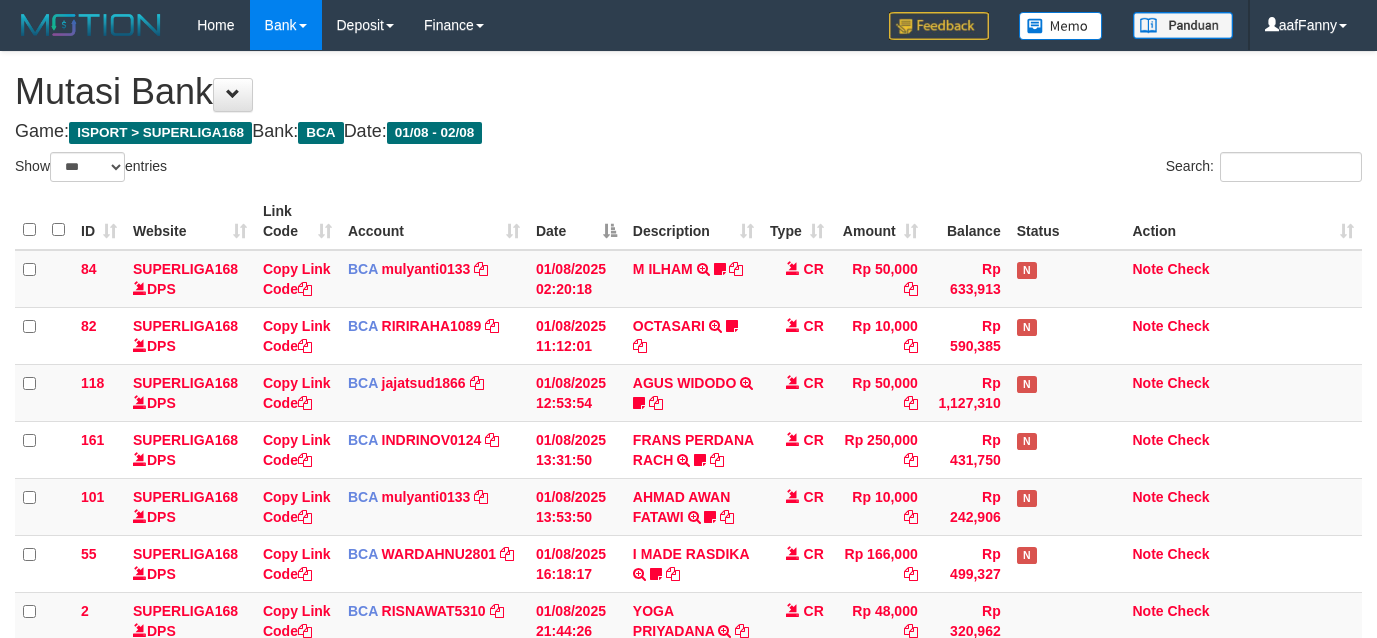 select on "***" 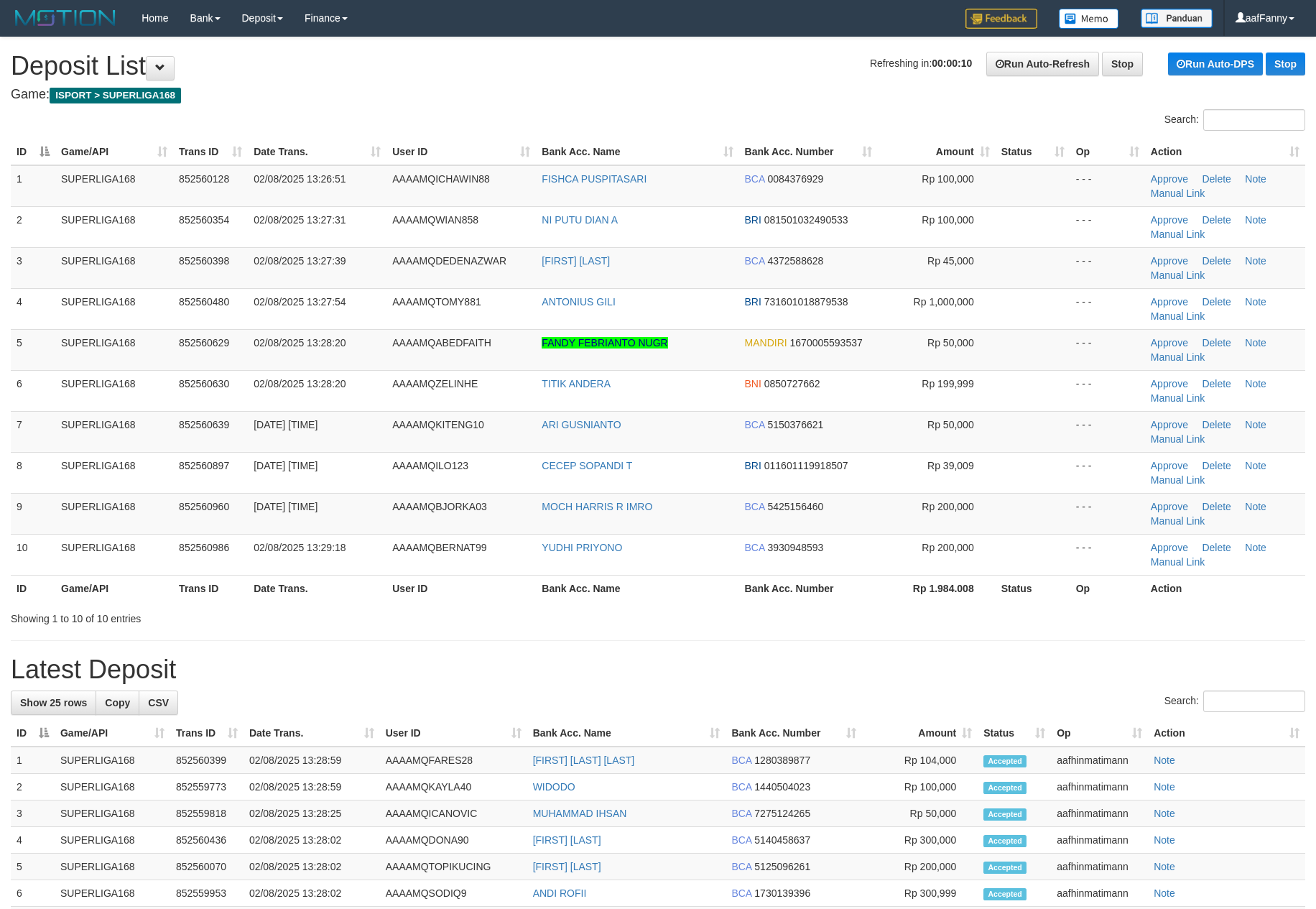 scroll, scrollTop: 0, scrollLeft: 0, axis: both 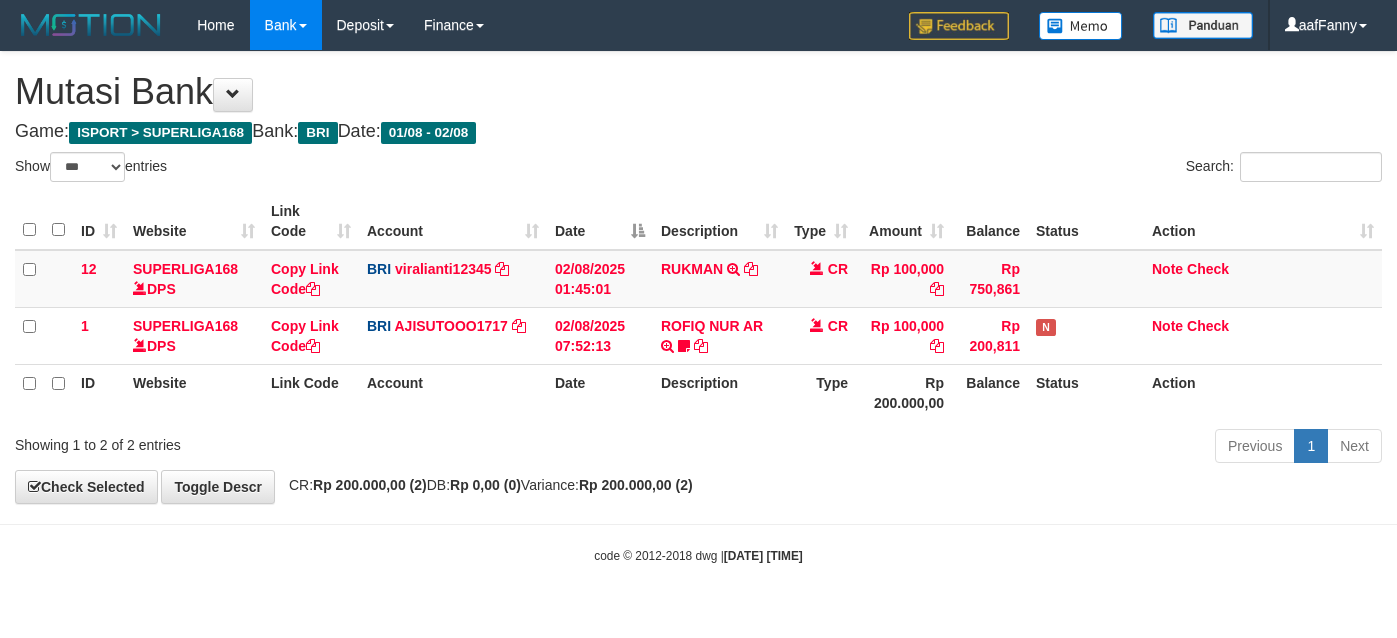 select on "***" 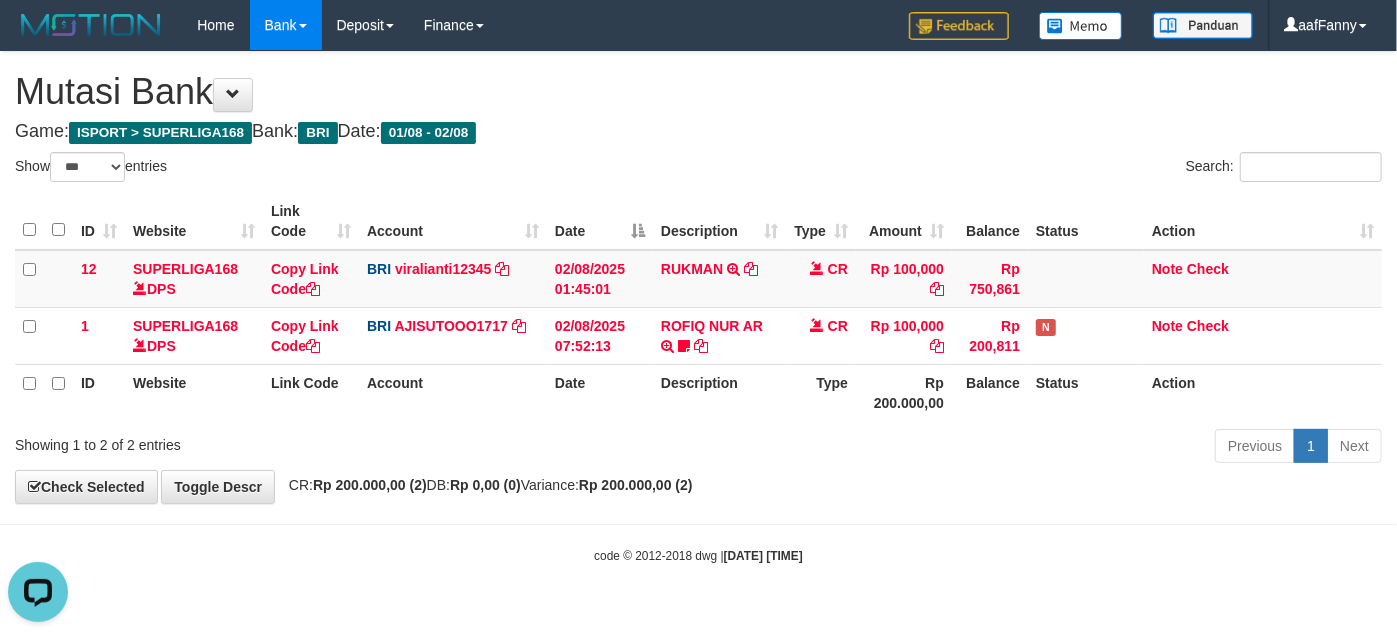 scroll, scrollTop: 0, scrollLeft: 0, axis: both 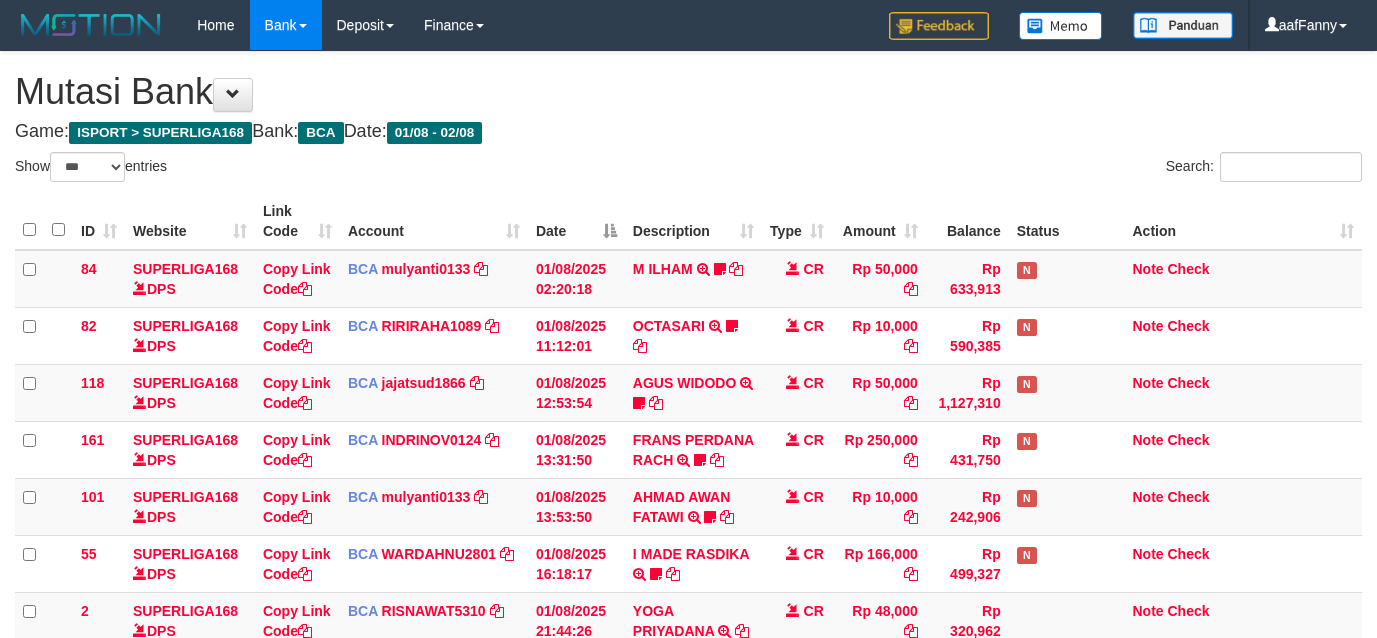 select on "***" 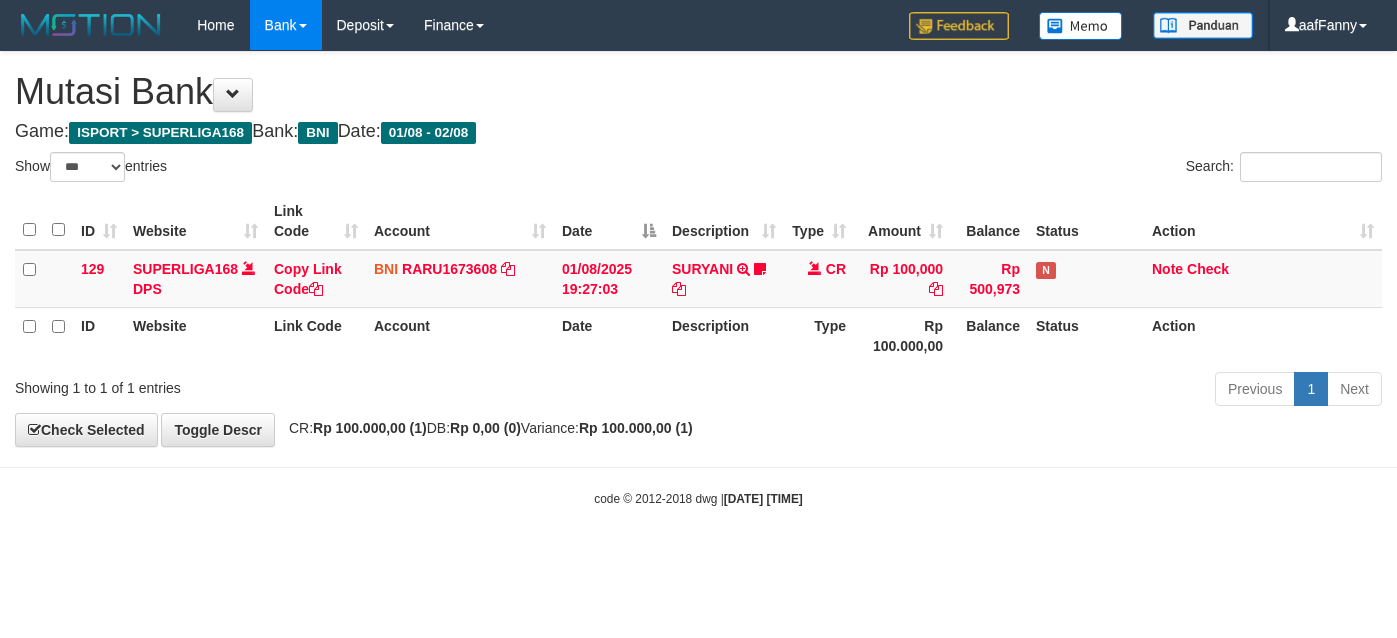 select on "***" 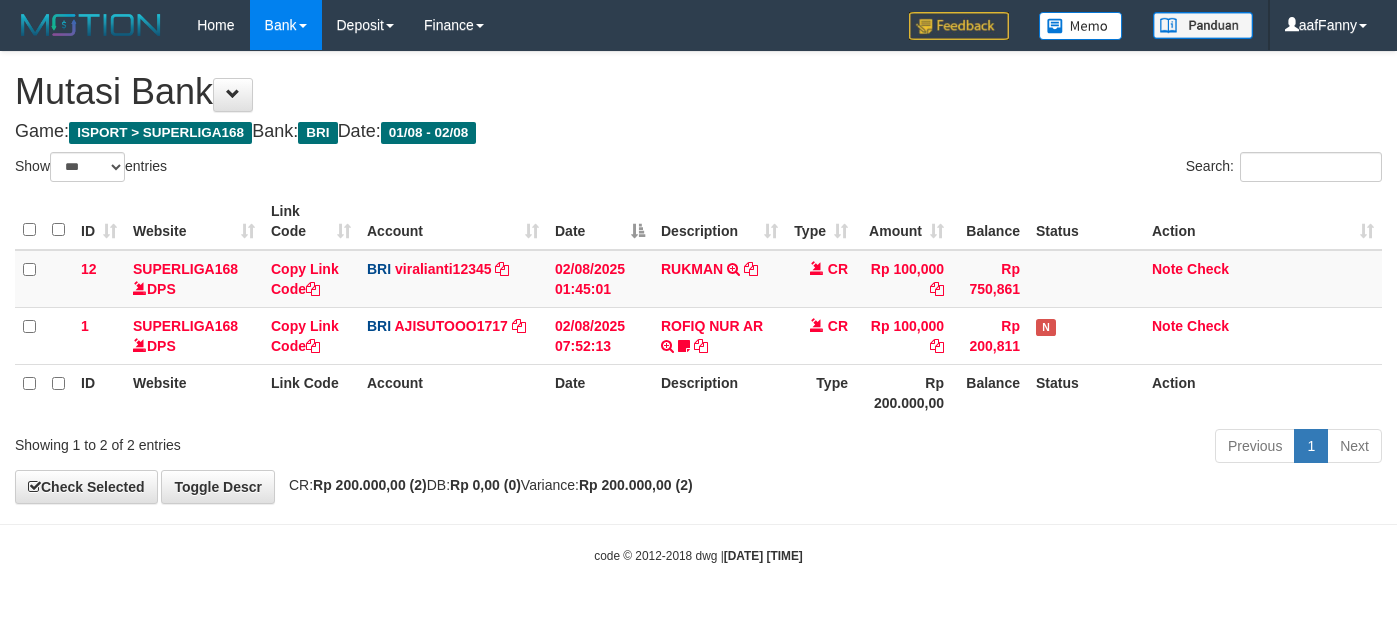 select on "***" 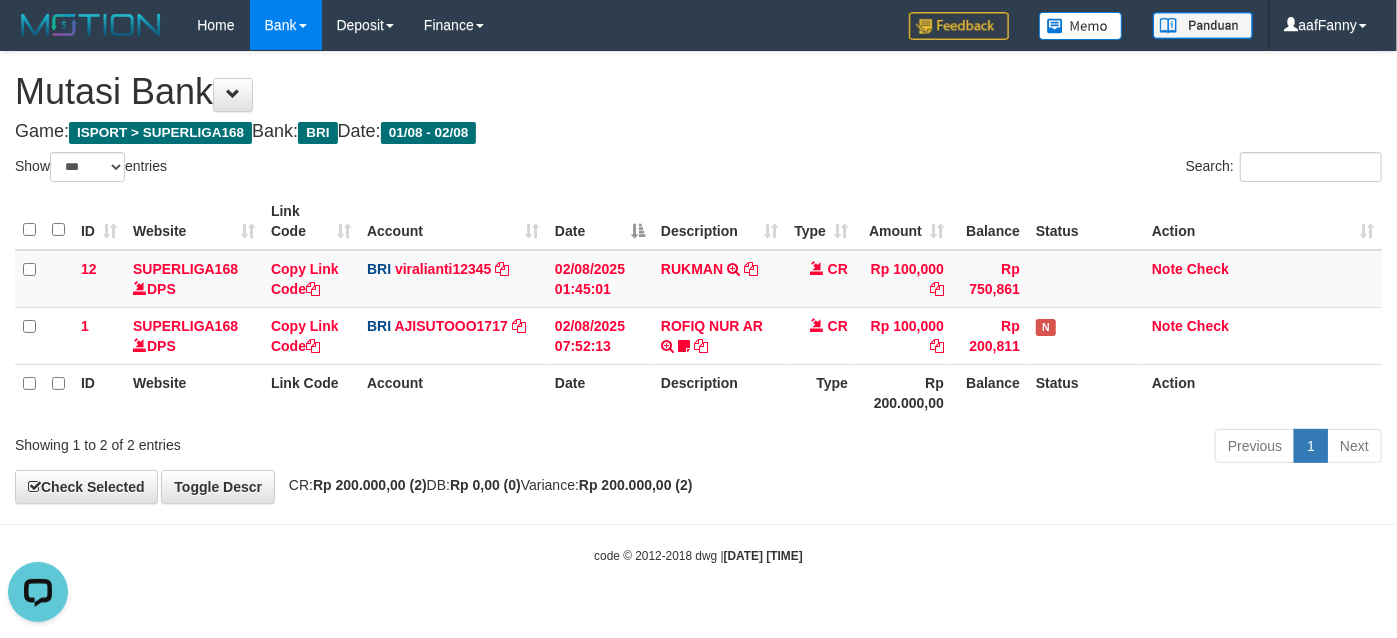 scroll, scrollTop: 0, scrollLeft: 0, axis: both 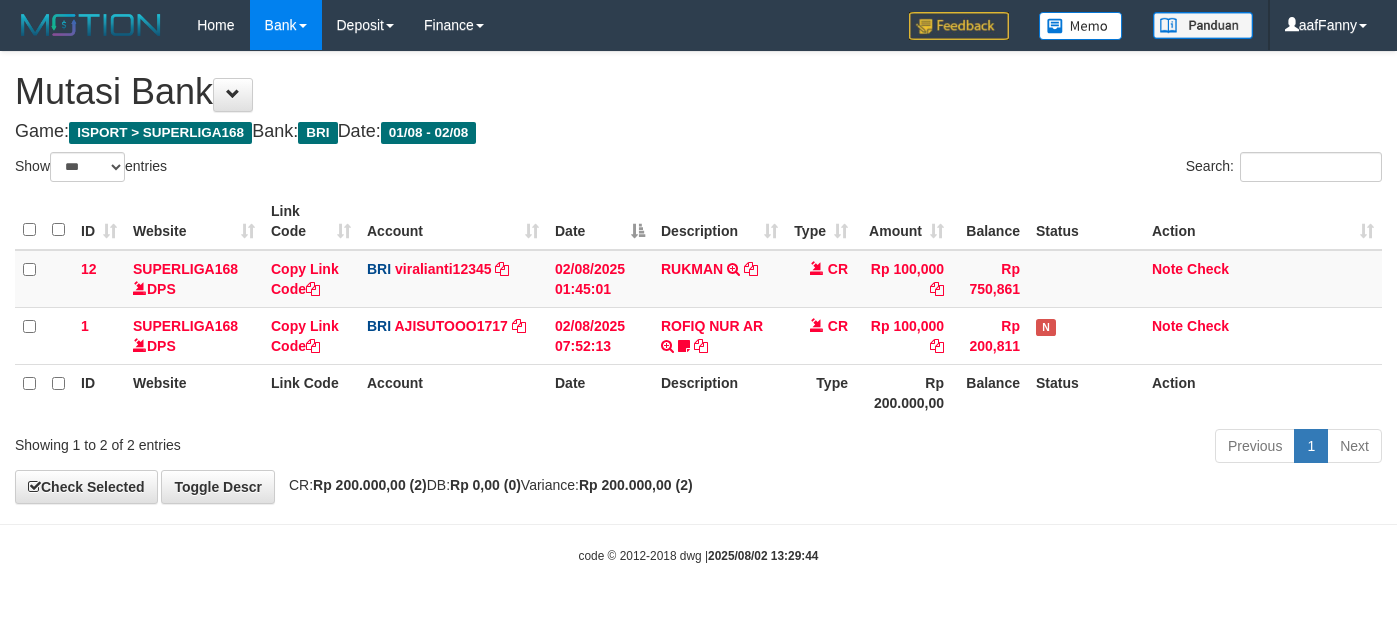 select on "***" 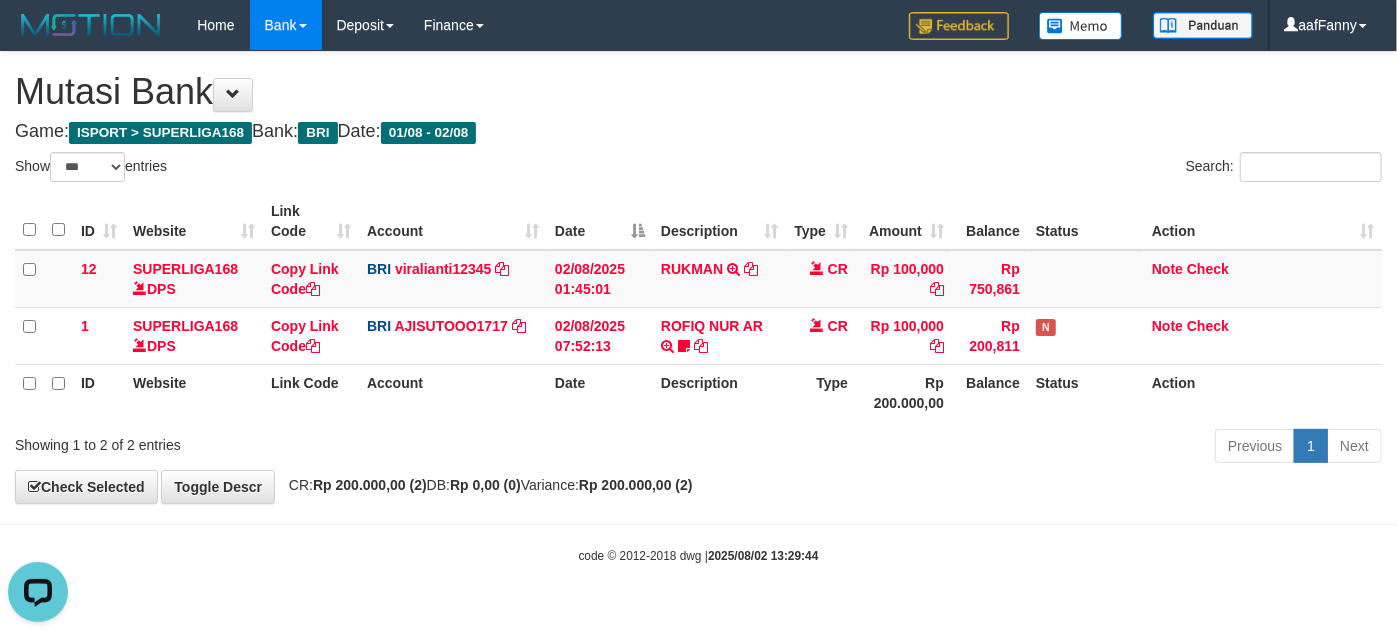 scroll, scrollTop: 0, scrollLeft: 0, axis: both 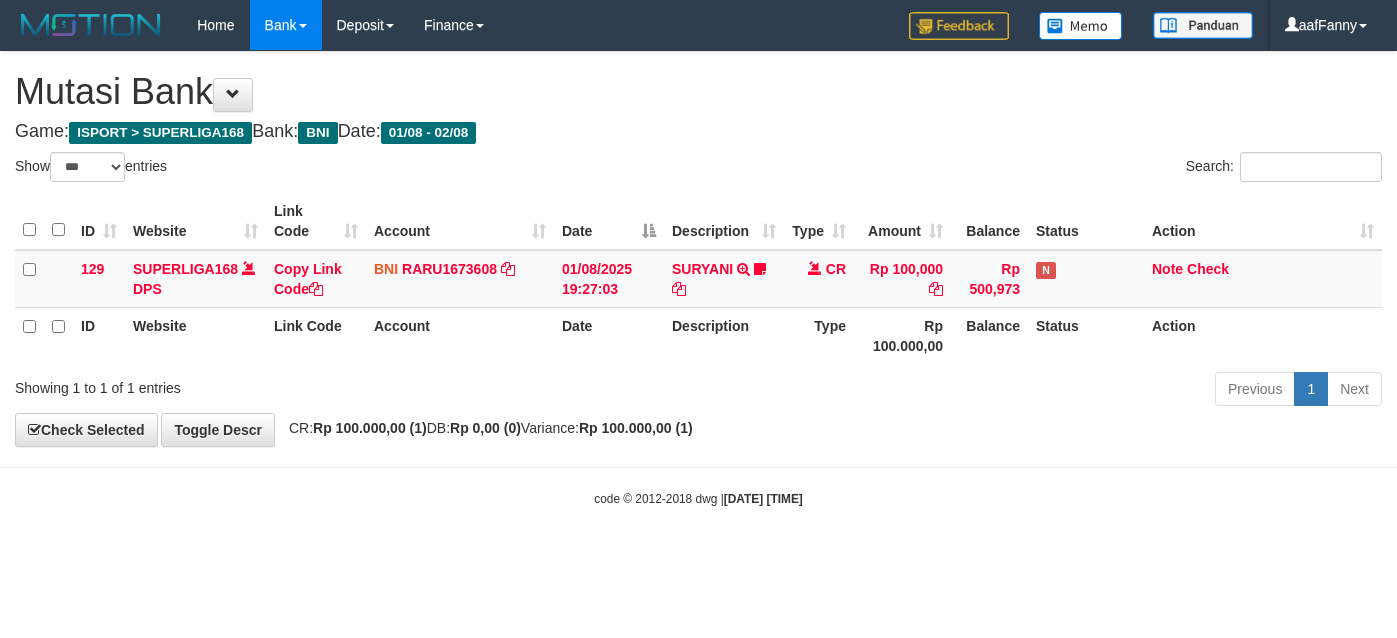 select on "***" 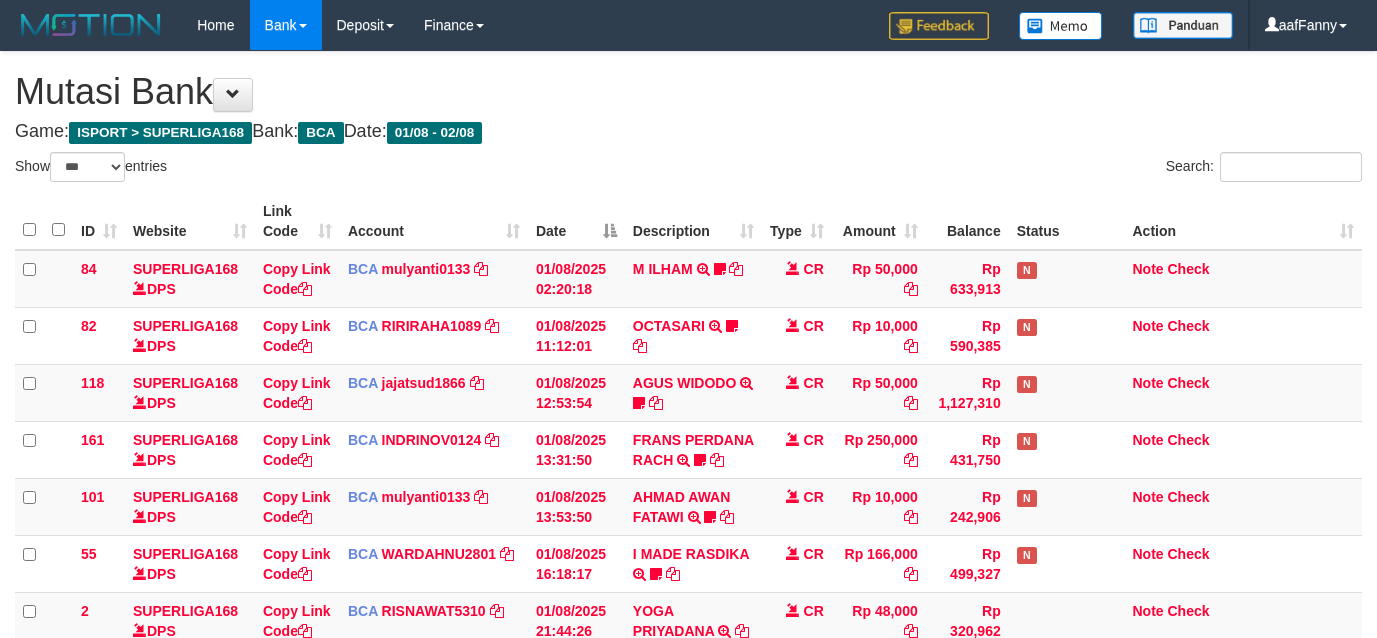 select on "***" 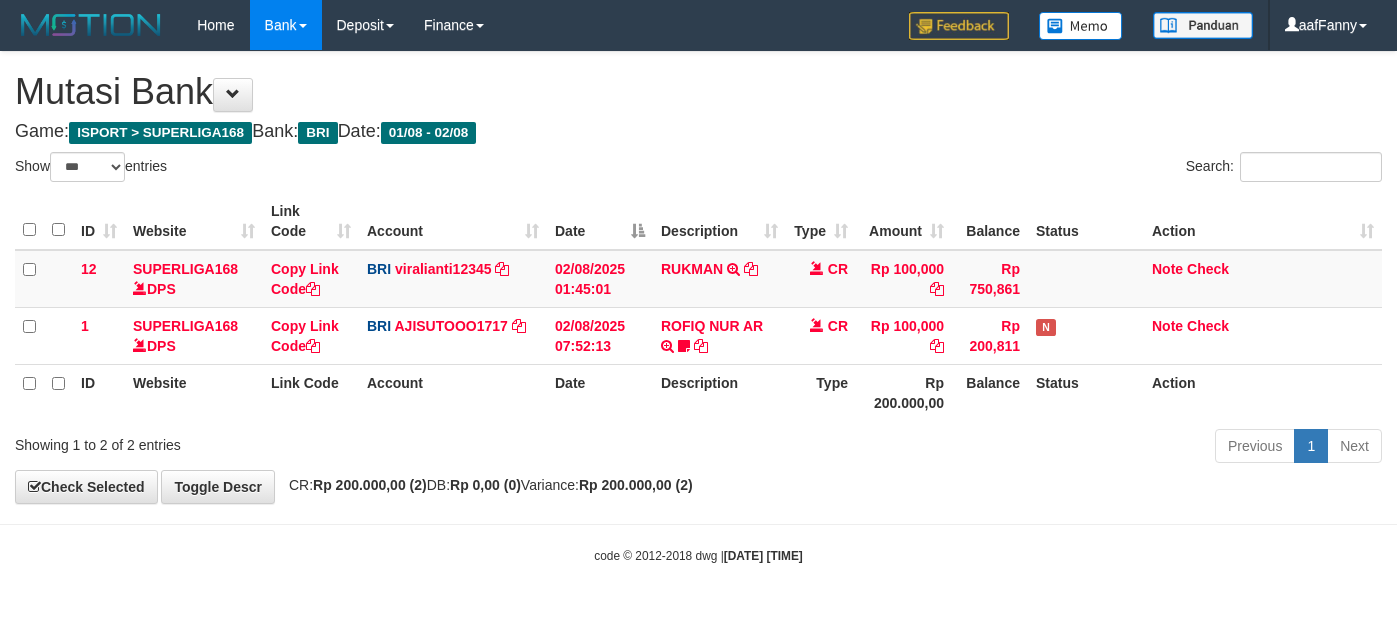 select on "***" 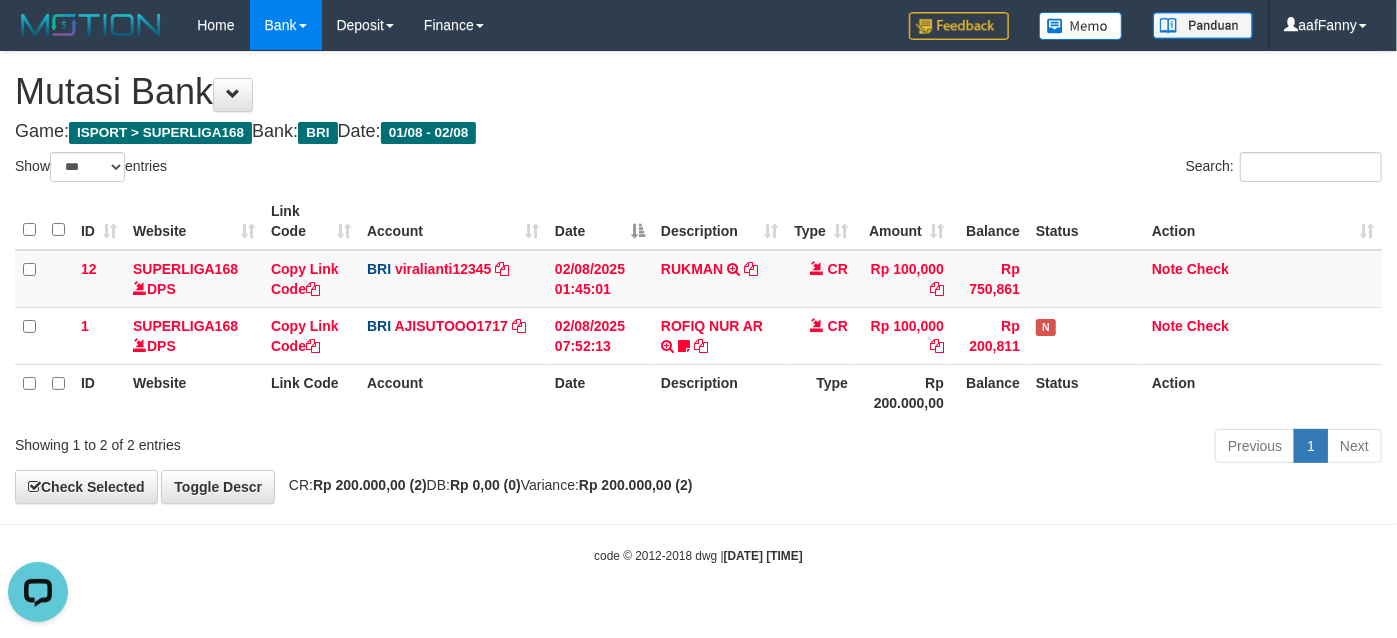 scroll, scrollTop: 0, scrollLeft: 0, axis: both 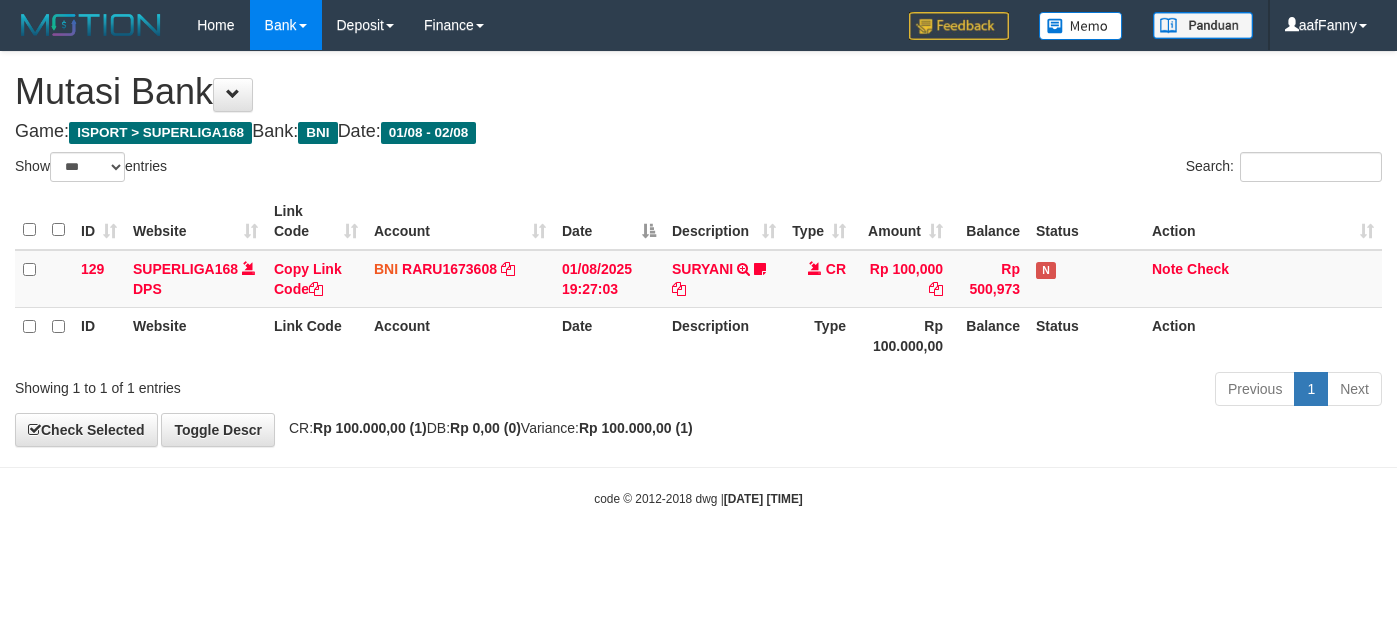 select on "***" 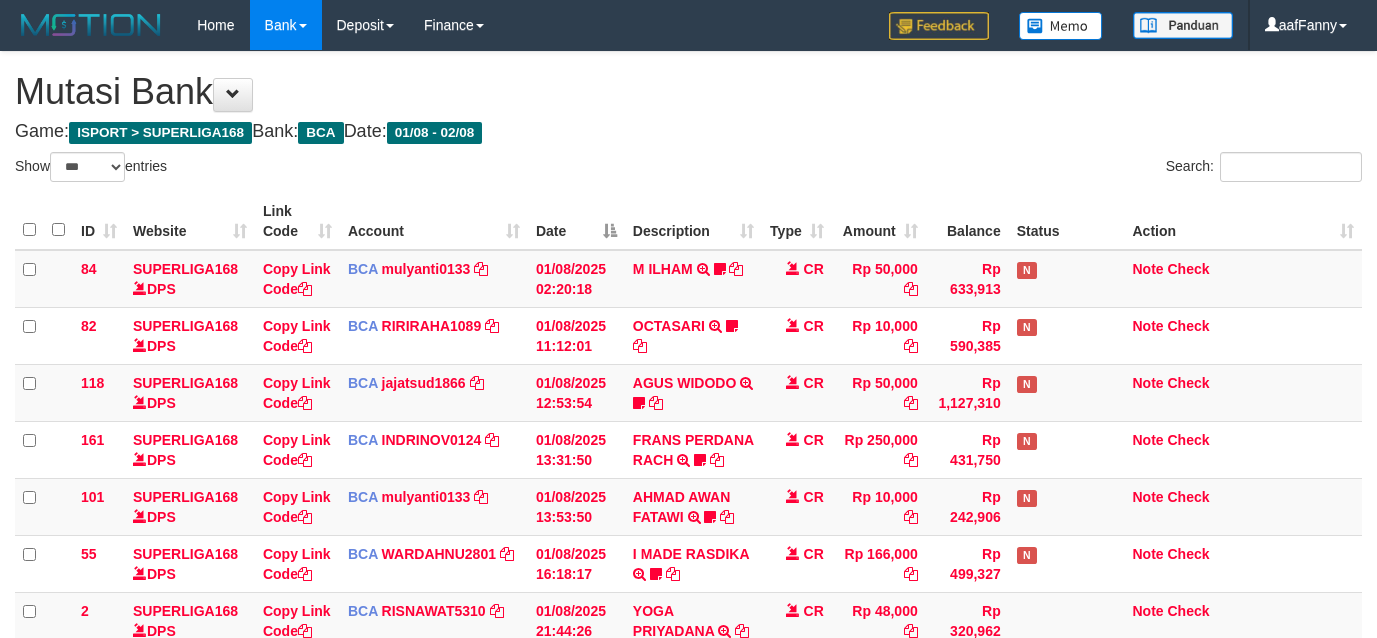 select on "***" 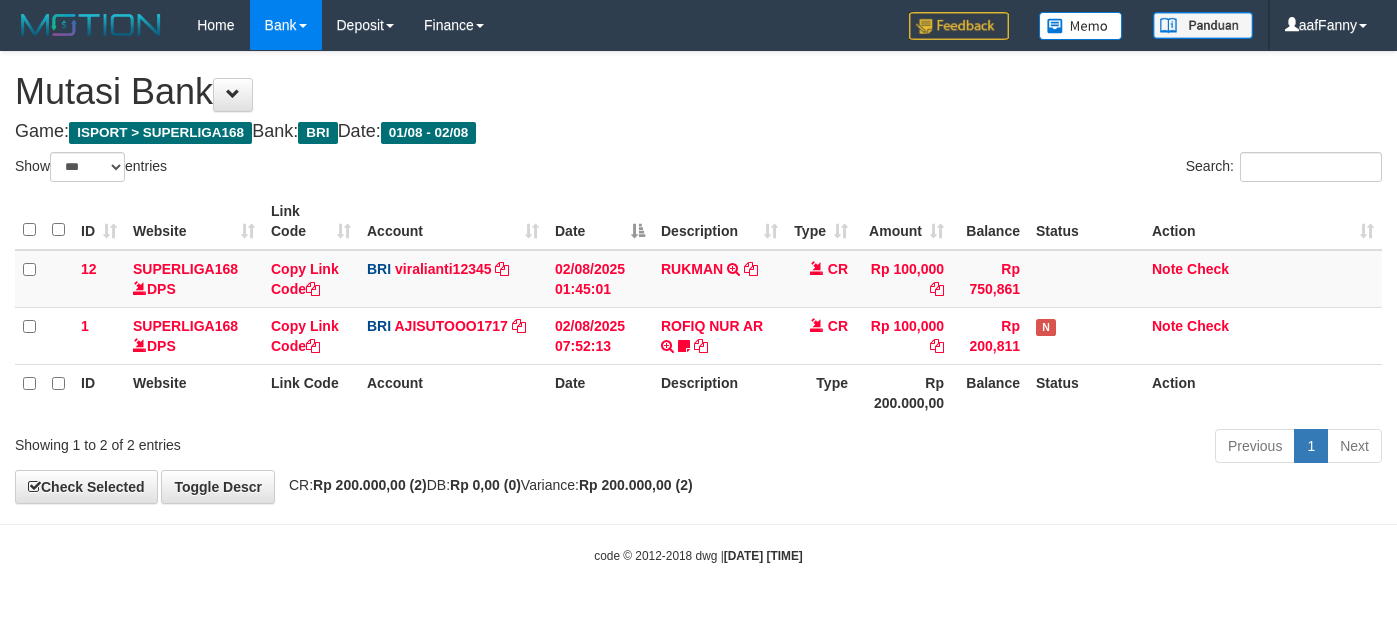 select on "***" 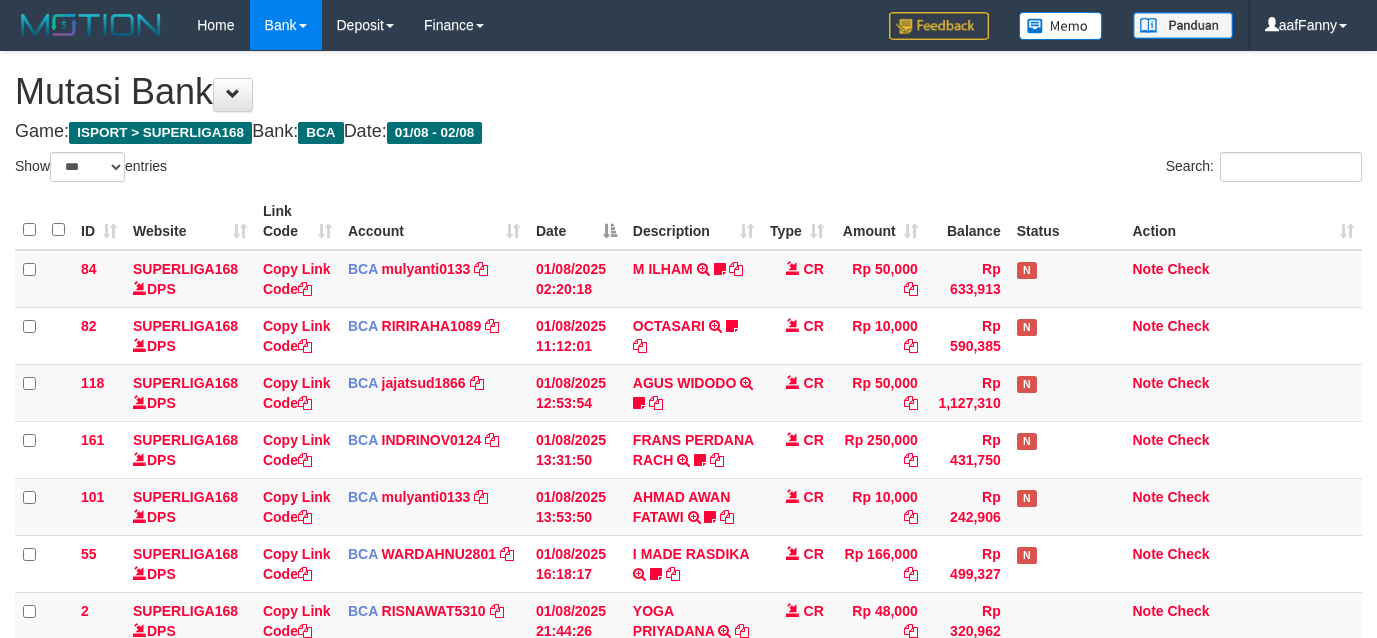 select on "***" 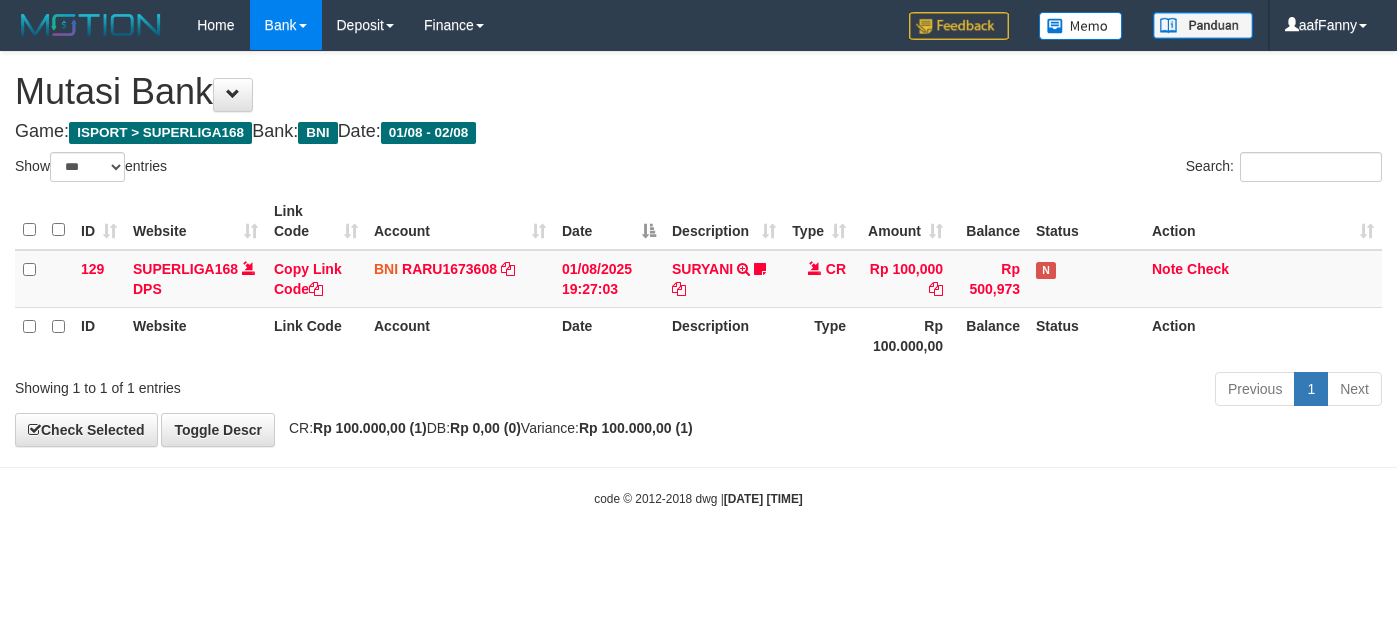 select on "***" 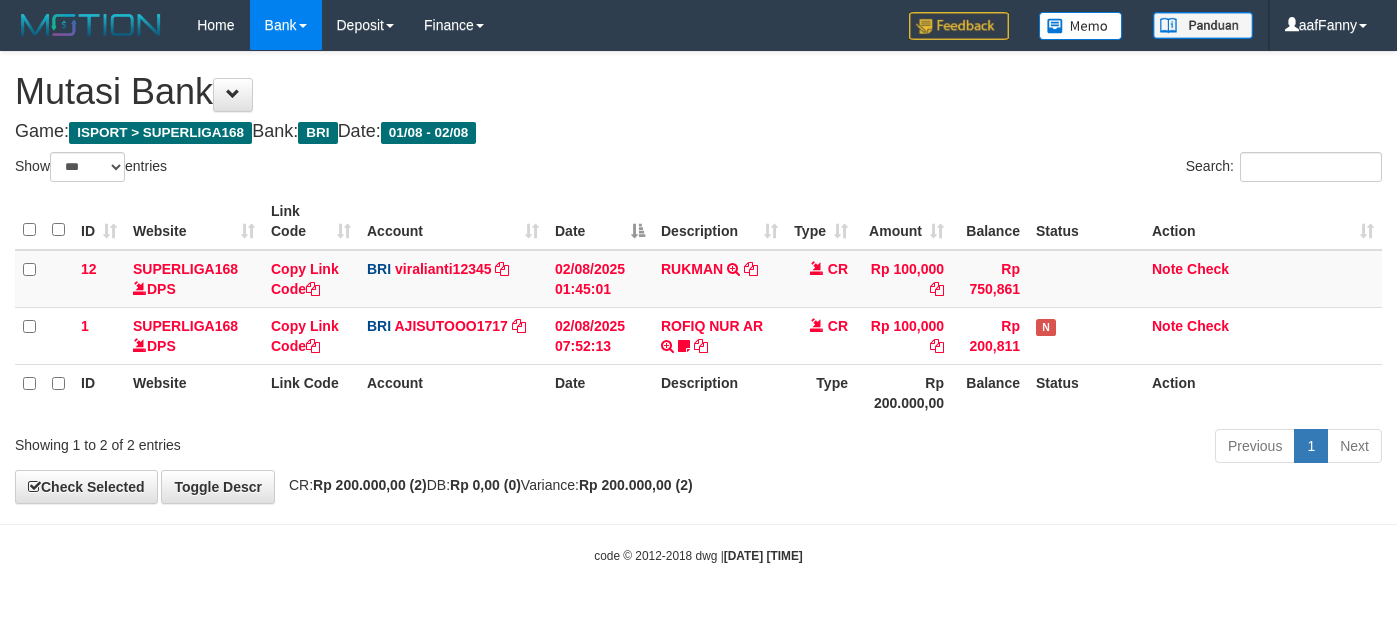 select on "***" 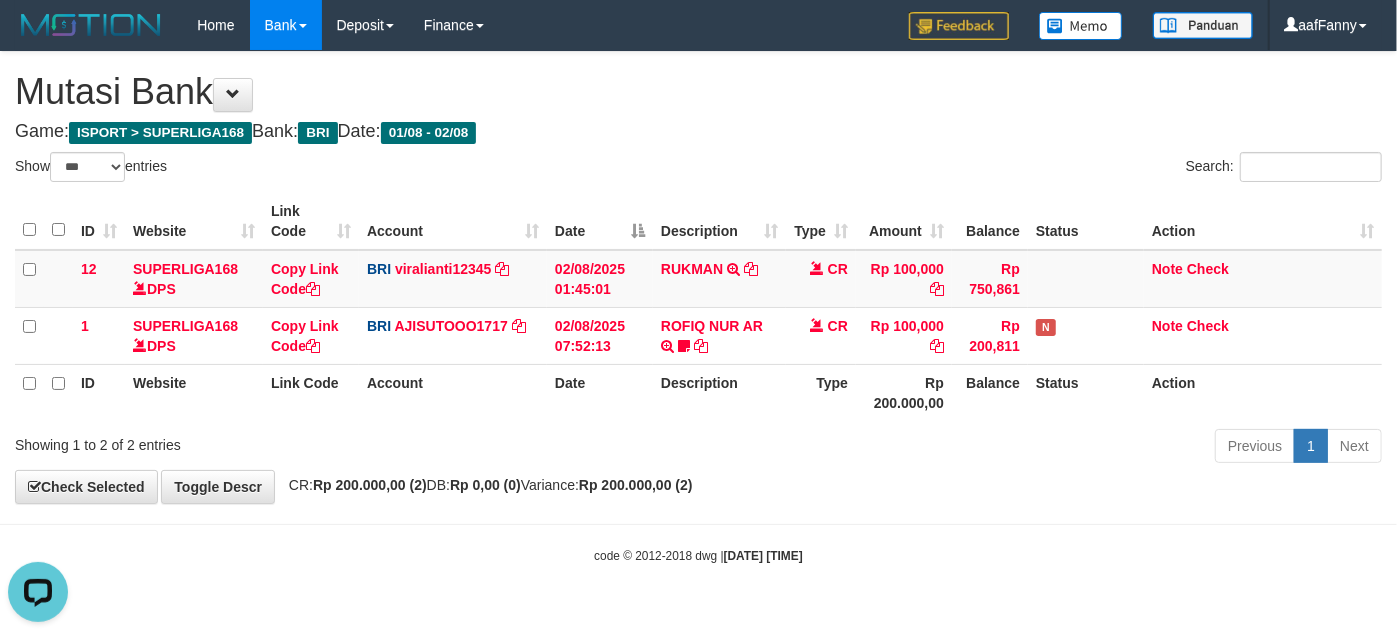 scroll, scrollTop: 0, scrollLeft: 0, axis: both 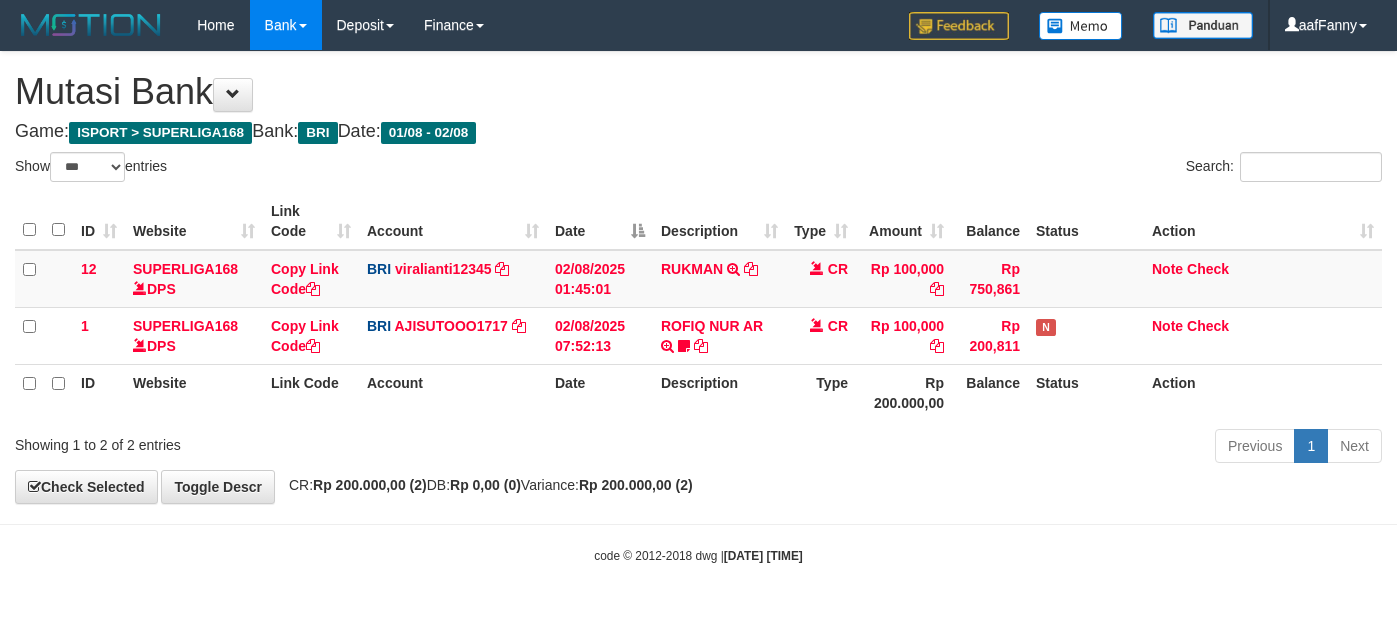 select on "***" 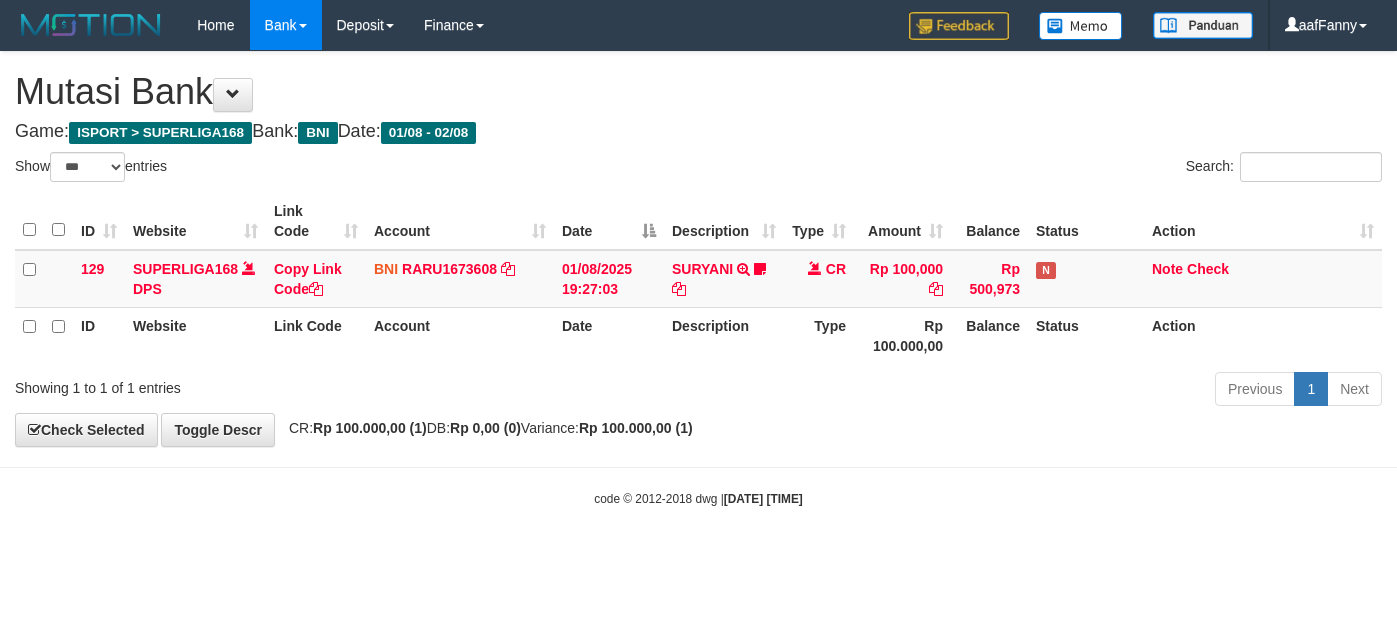 select on "***" 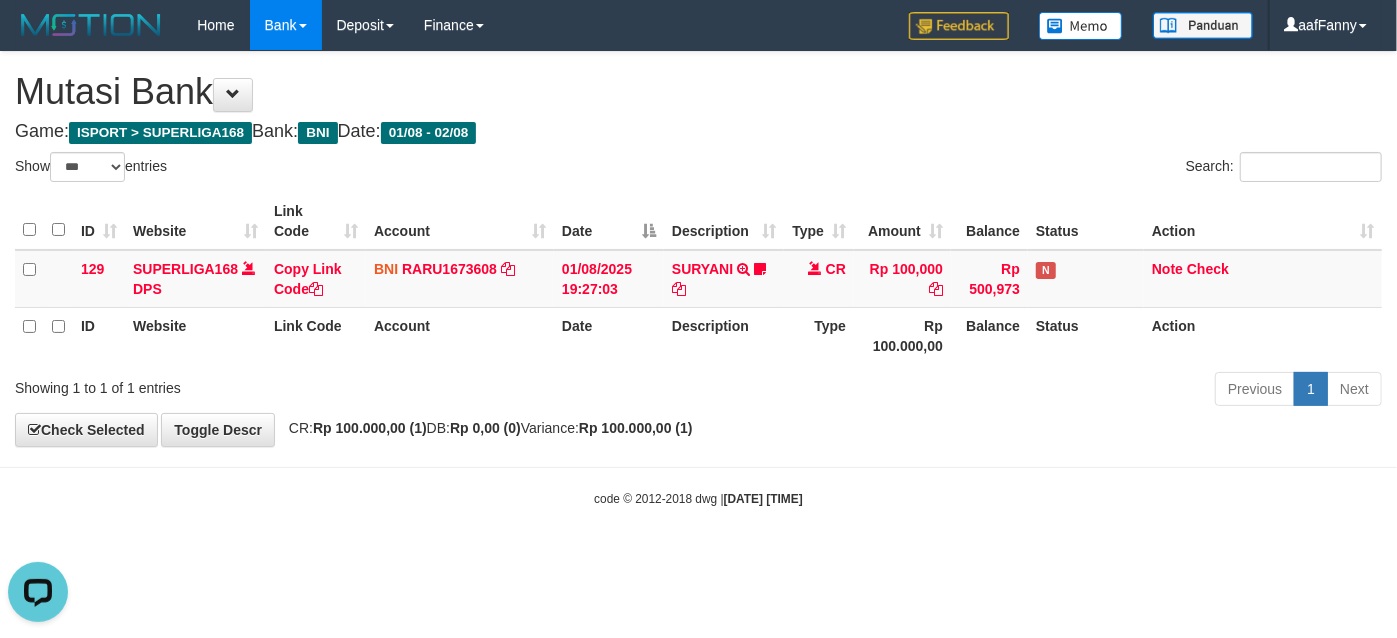 scroll, scrollTop: 0, scrollLeft: 0, axis: both 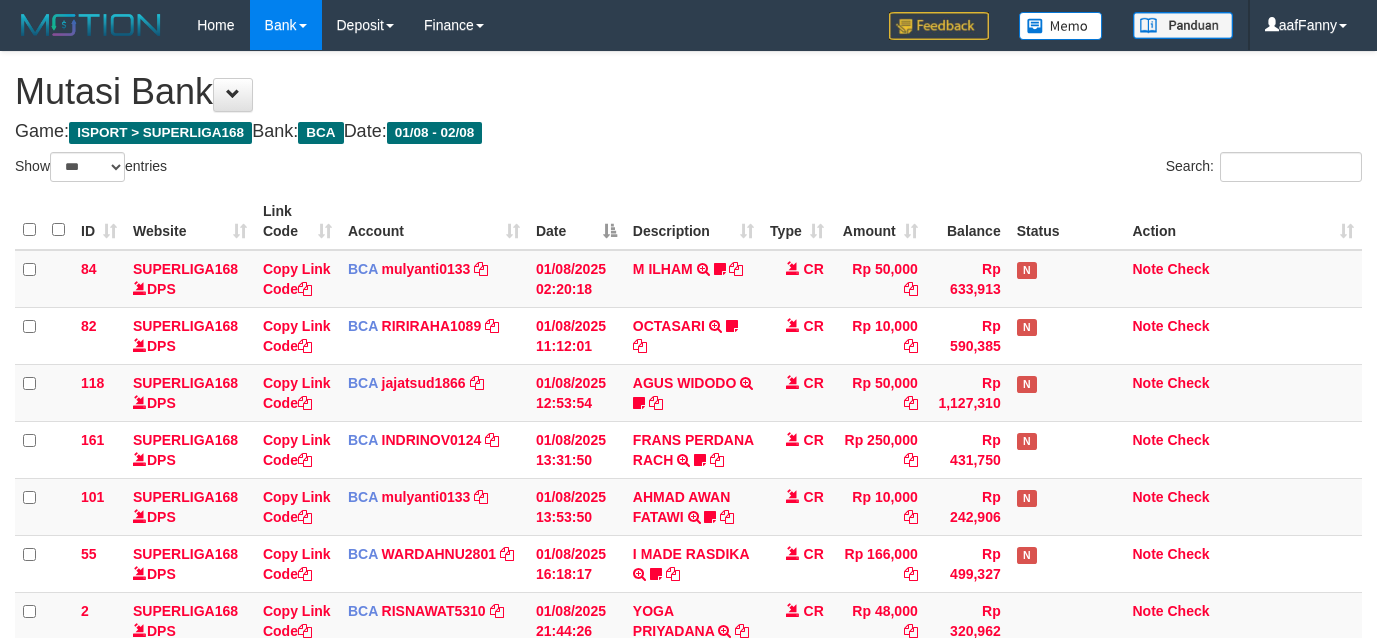 select on "***" 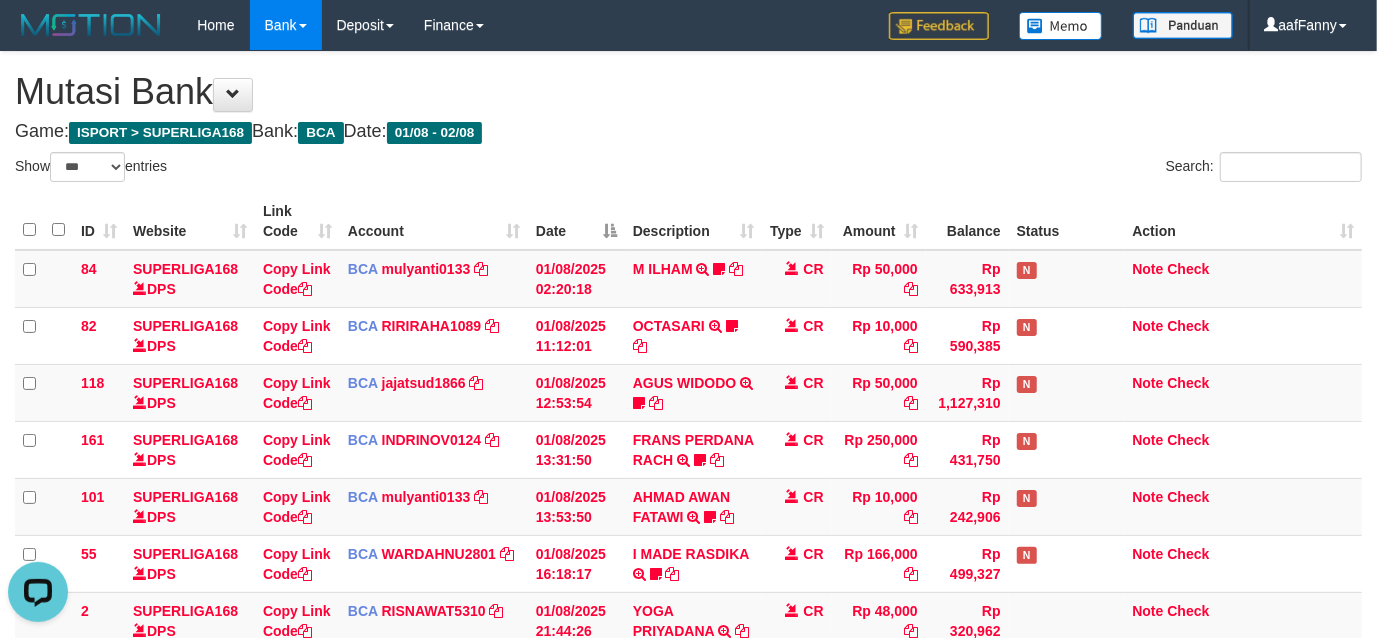 scroll, scrollTop: 0, scrollLeft: 0, axis: both 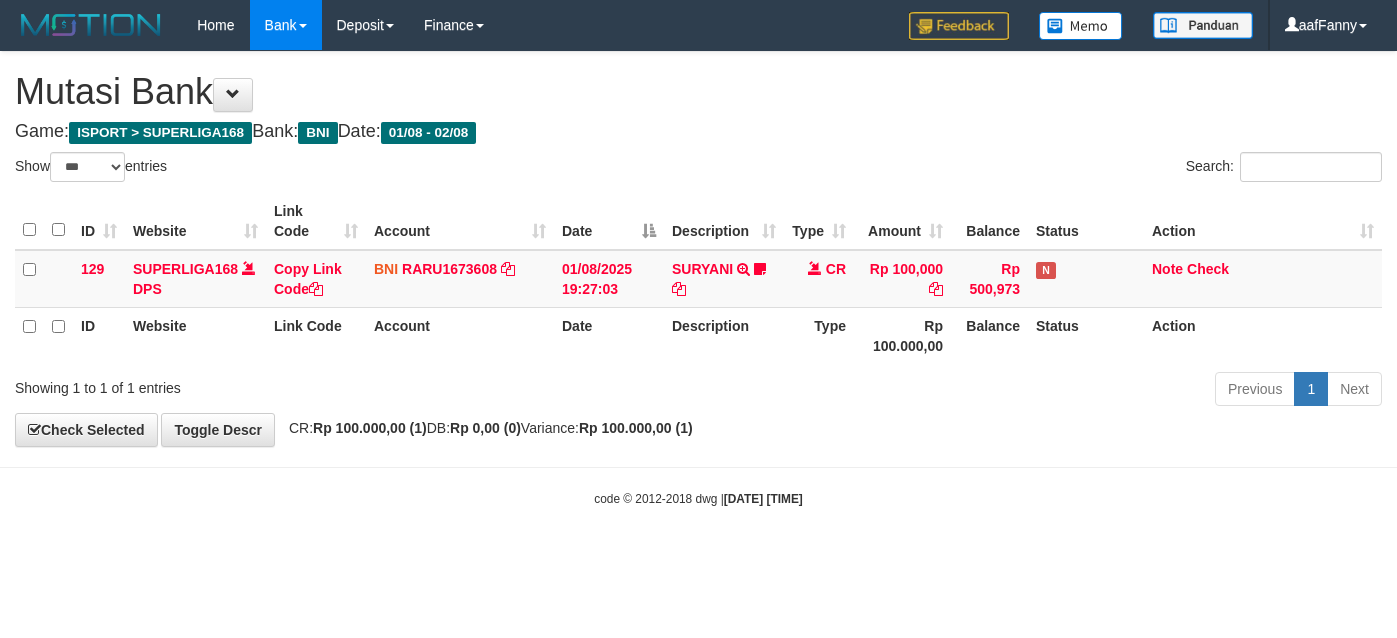 select on "***" 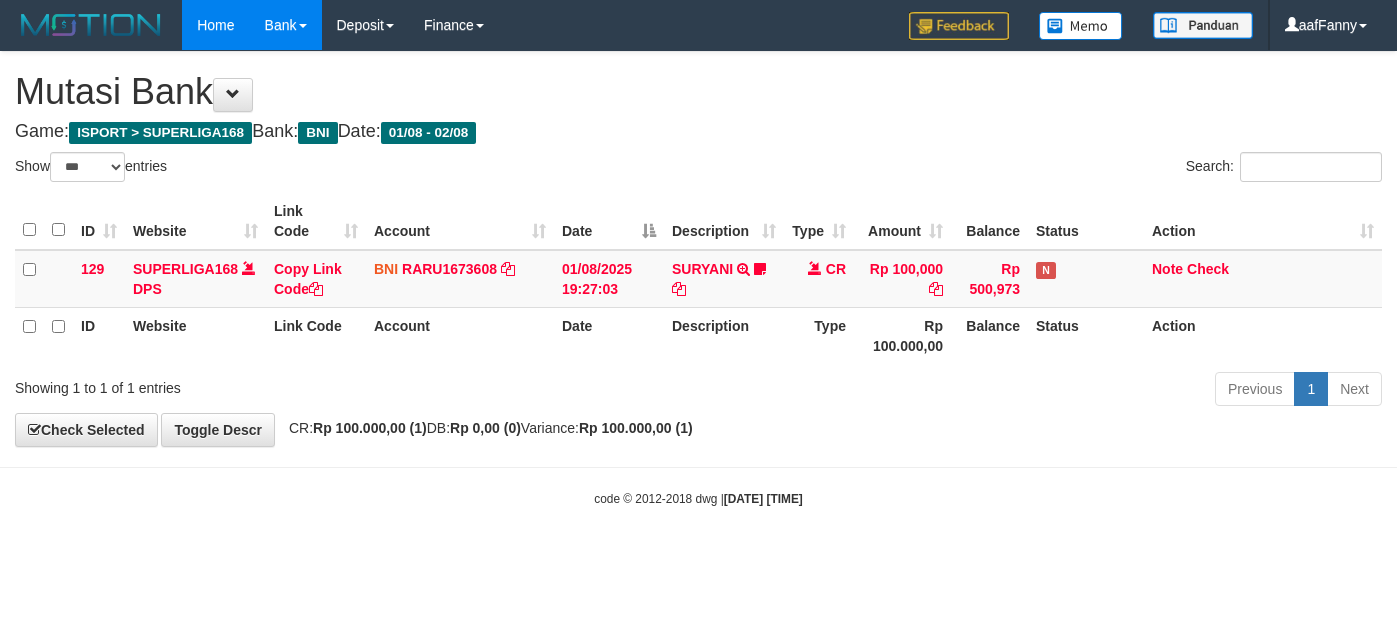 scroll, scrollTop: 0, scrollLeft: 0, axis: both 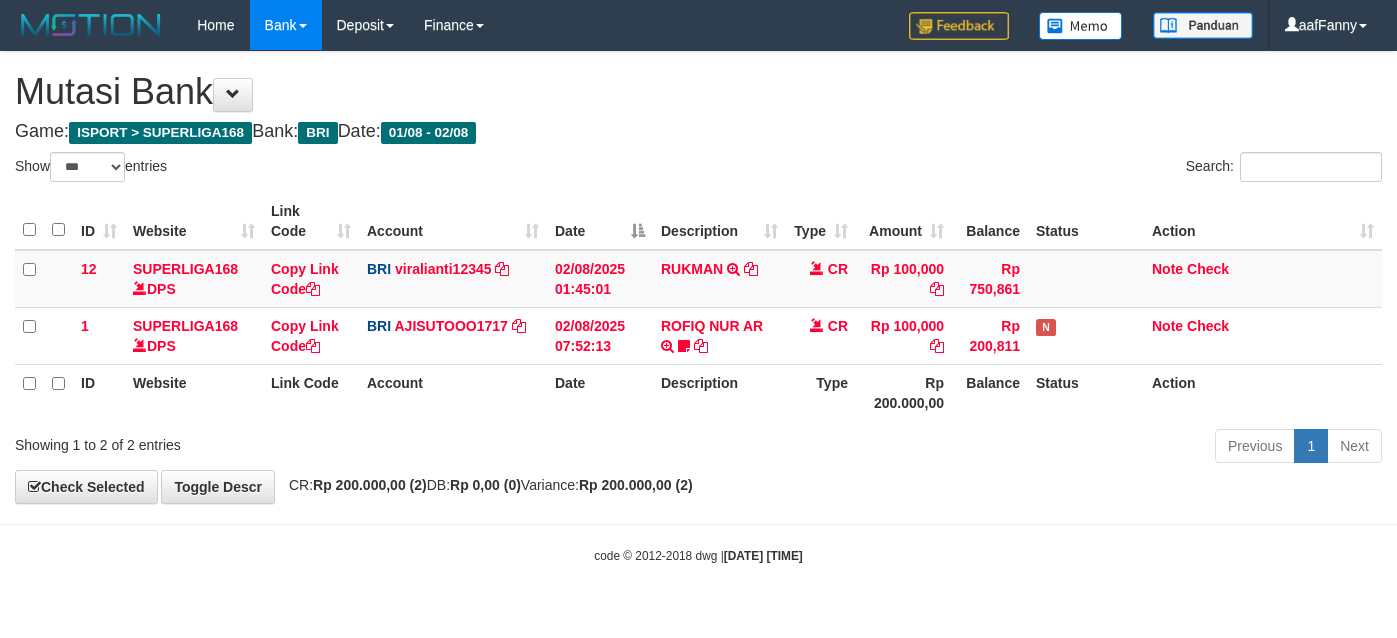 select on "***" 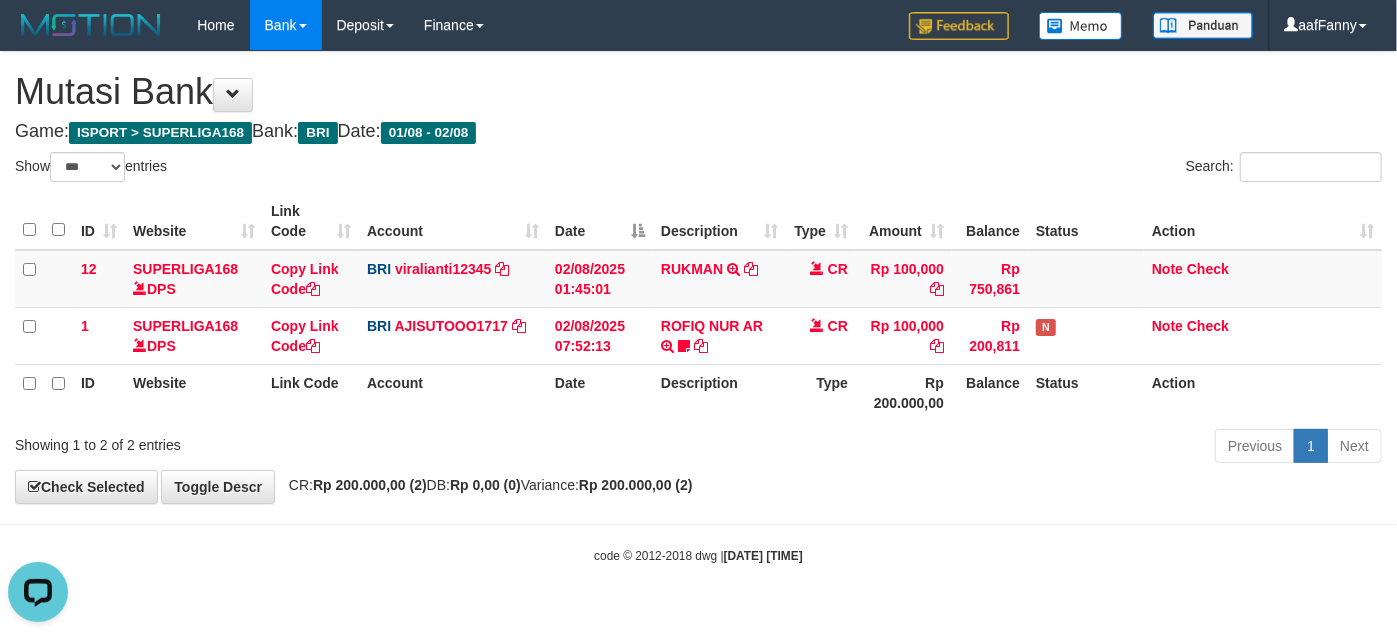 scroll, scrollTop: 0, scrollLeft: 0, axis: both 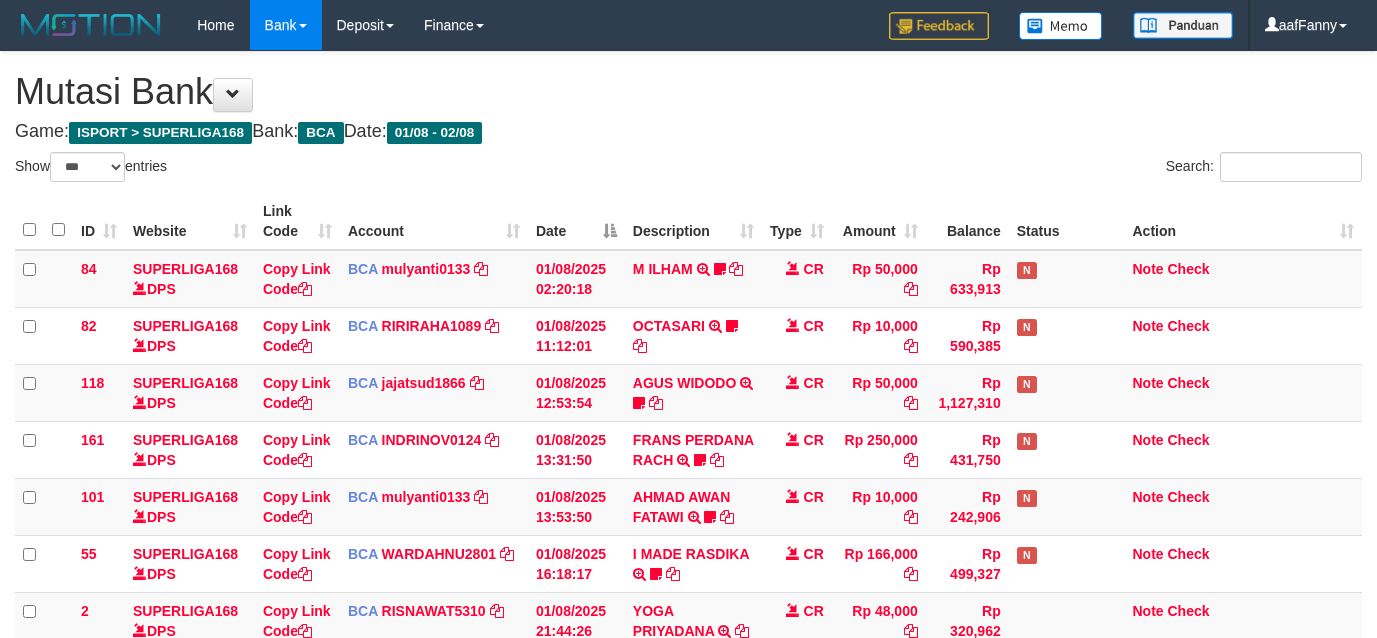 select on "***" 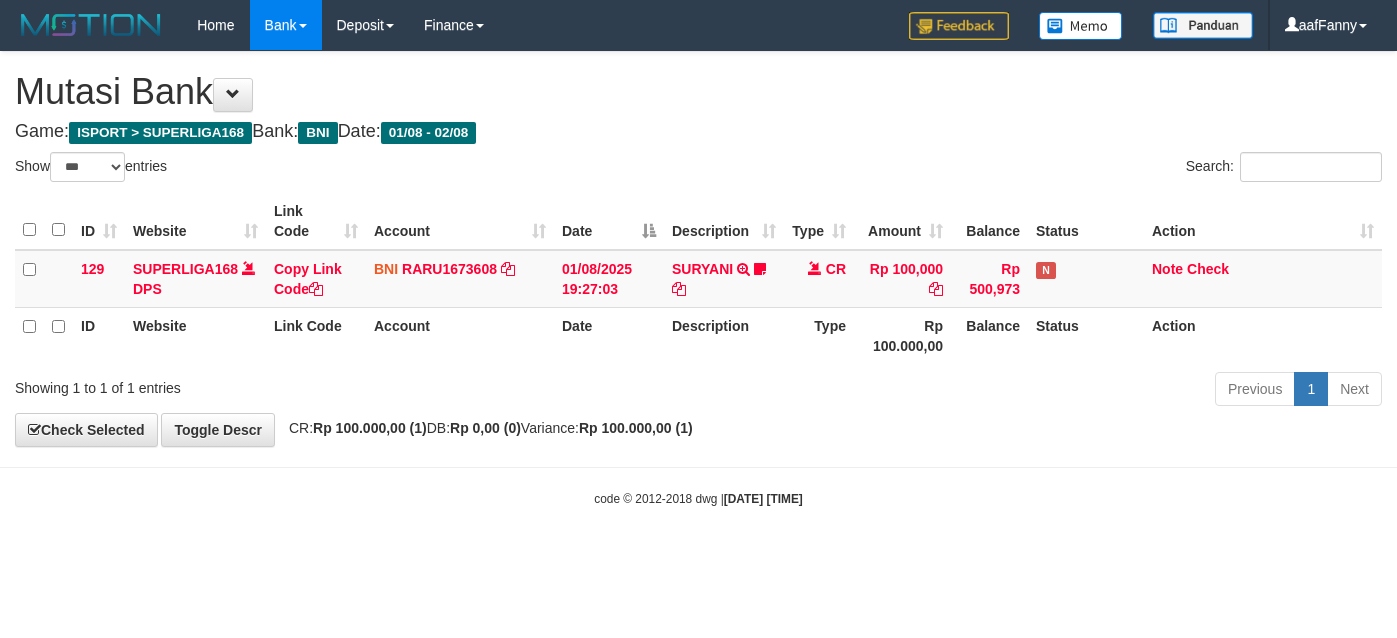 select on "***" 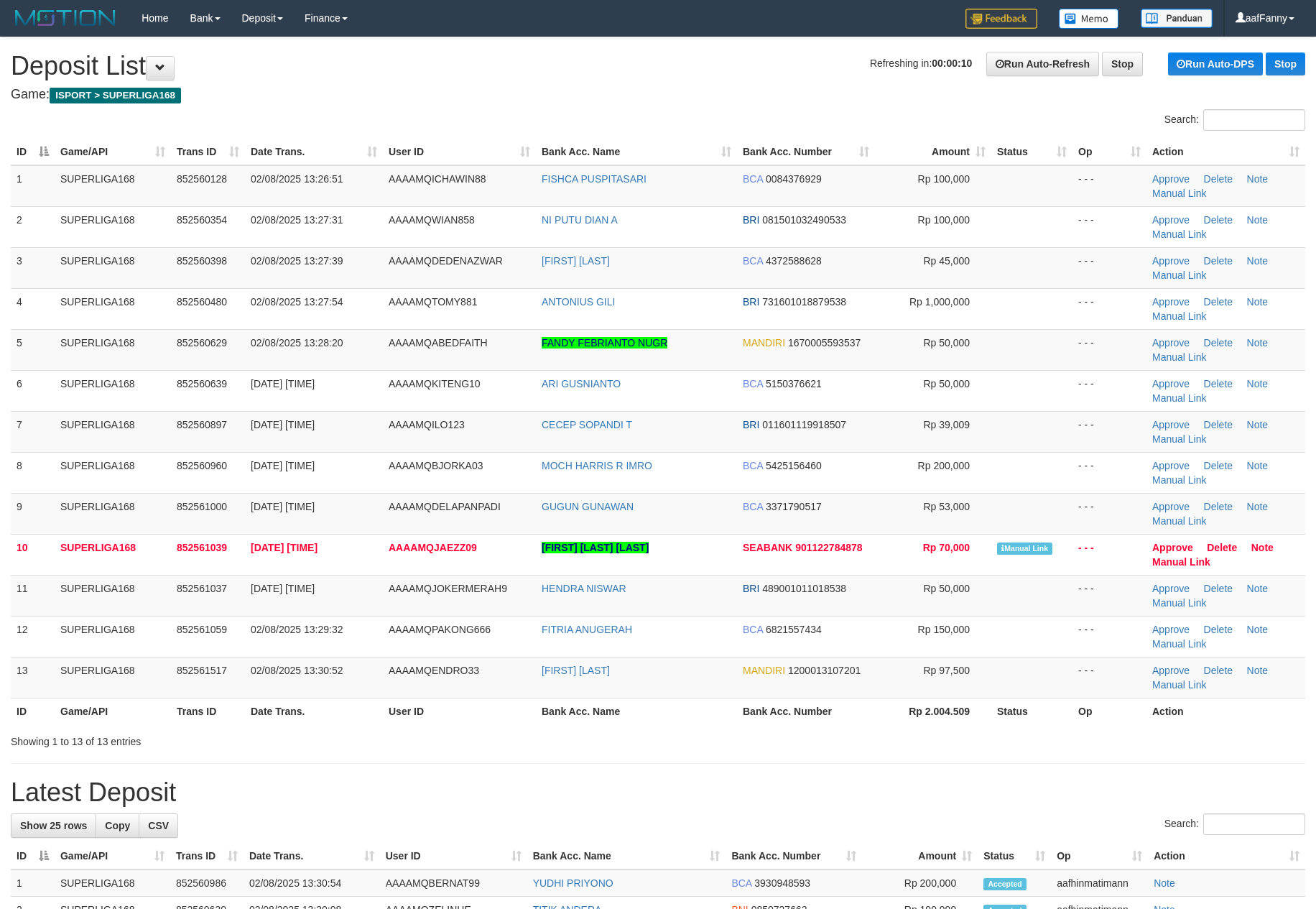 scroll, scrollTop: 0, scrollLeft: 0, axis: both 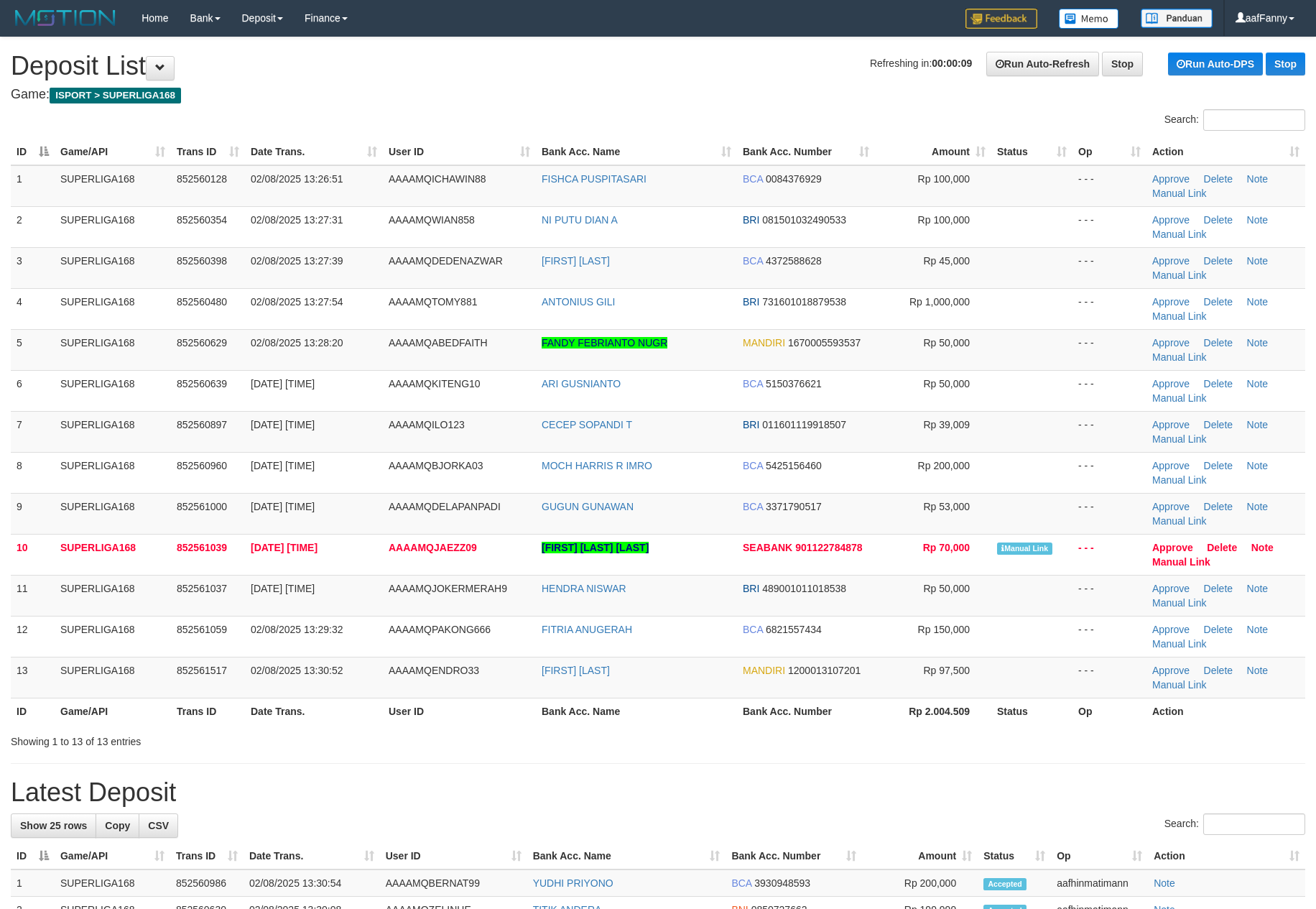 click on "Refreshing in:  00:00:09
Run Auto-Refresh
Stop
Run Auto-DPS
Stop
Deposit List" at bounding box center (658, 66) 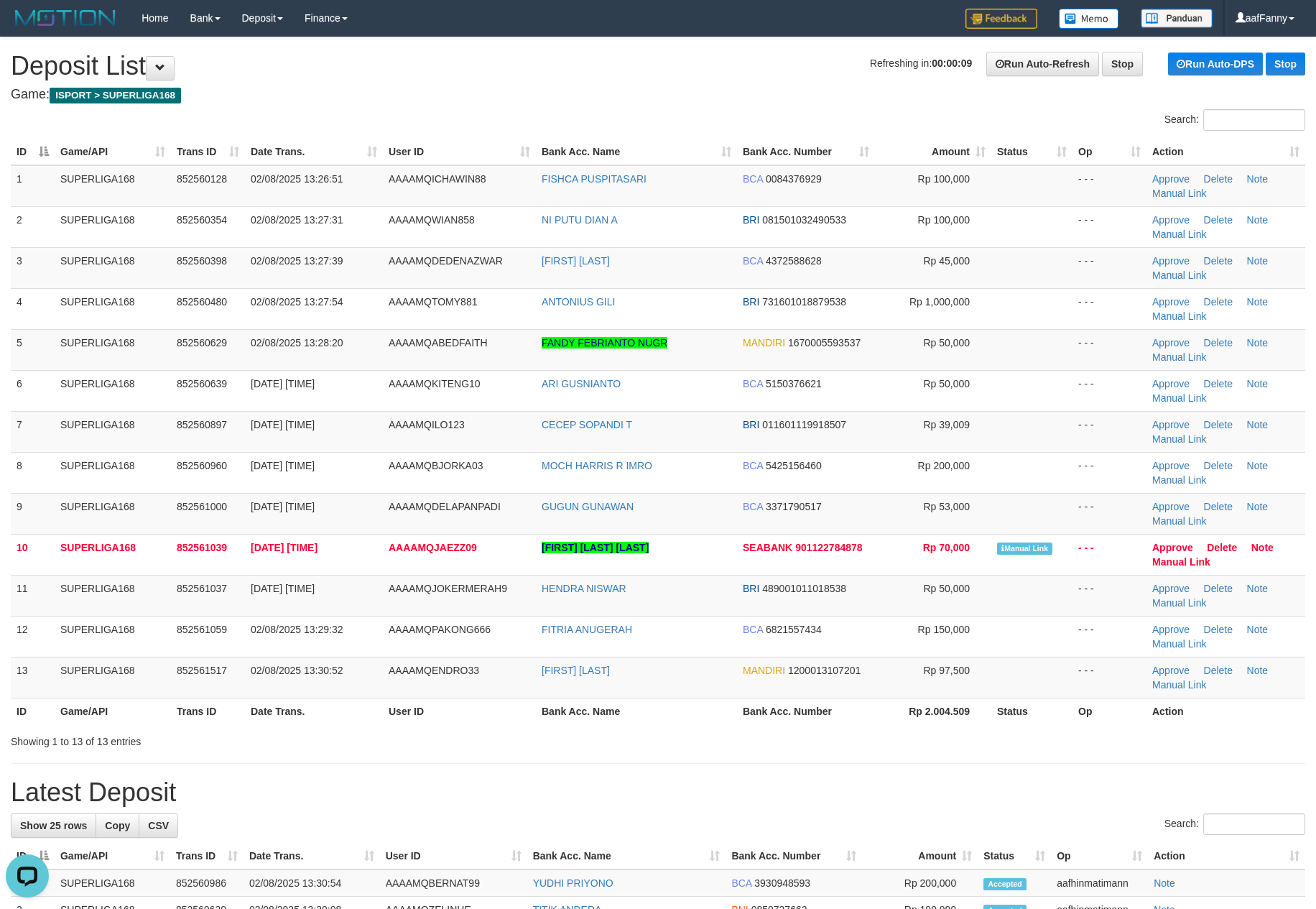 scroll, scrollTop: 0, scrollLeft: 0, axis: both 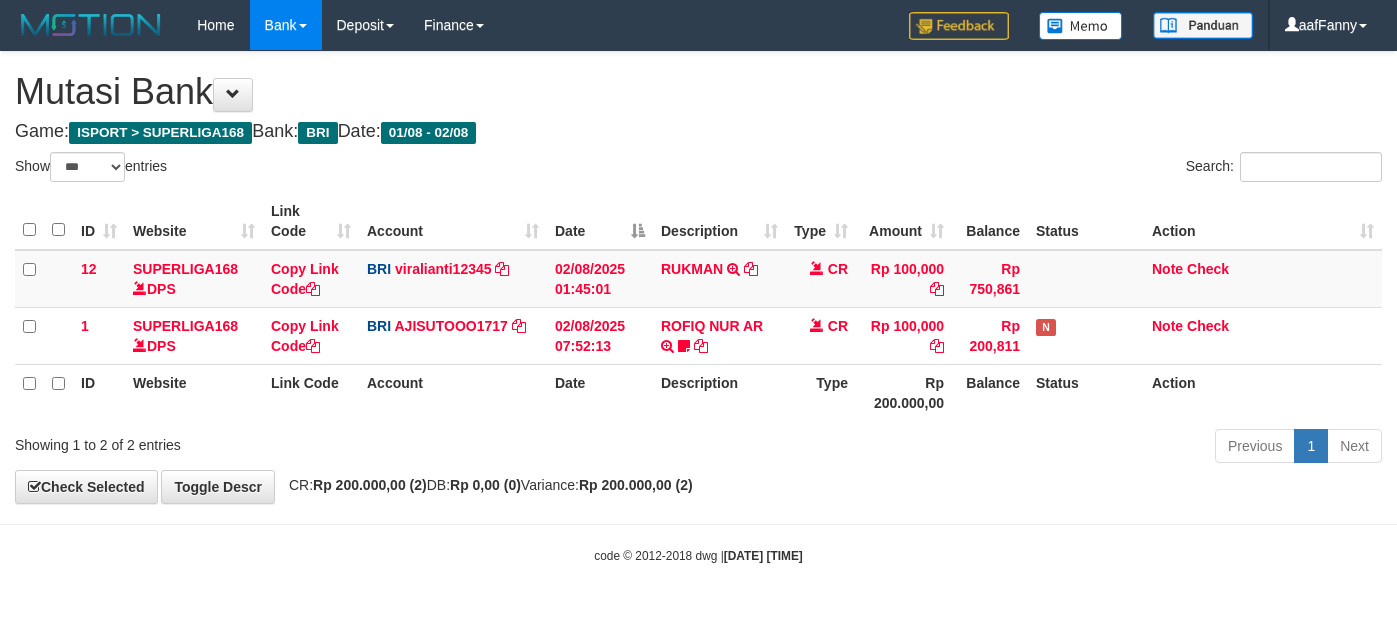 select on "***" 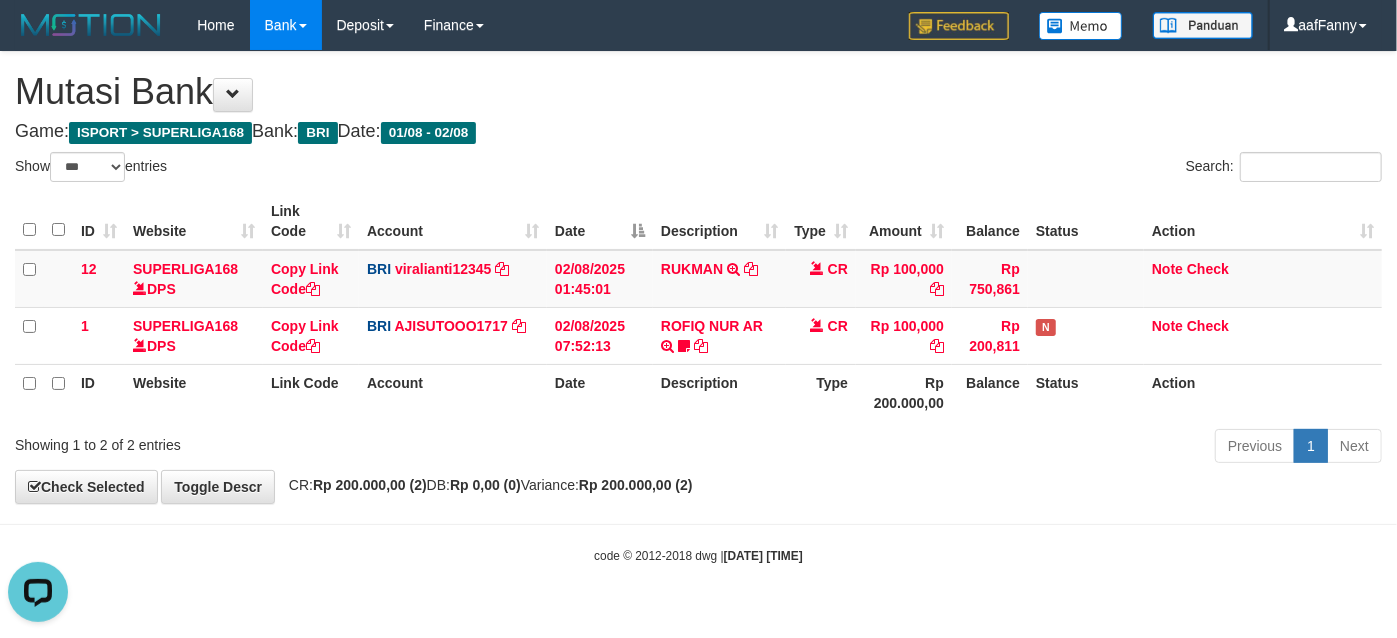 scroll, scrollTop: 0, scrollLeft: 0, axis: both 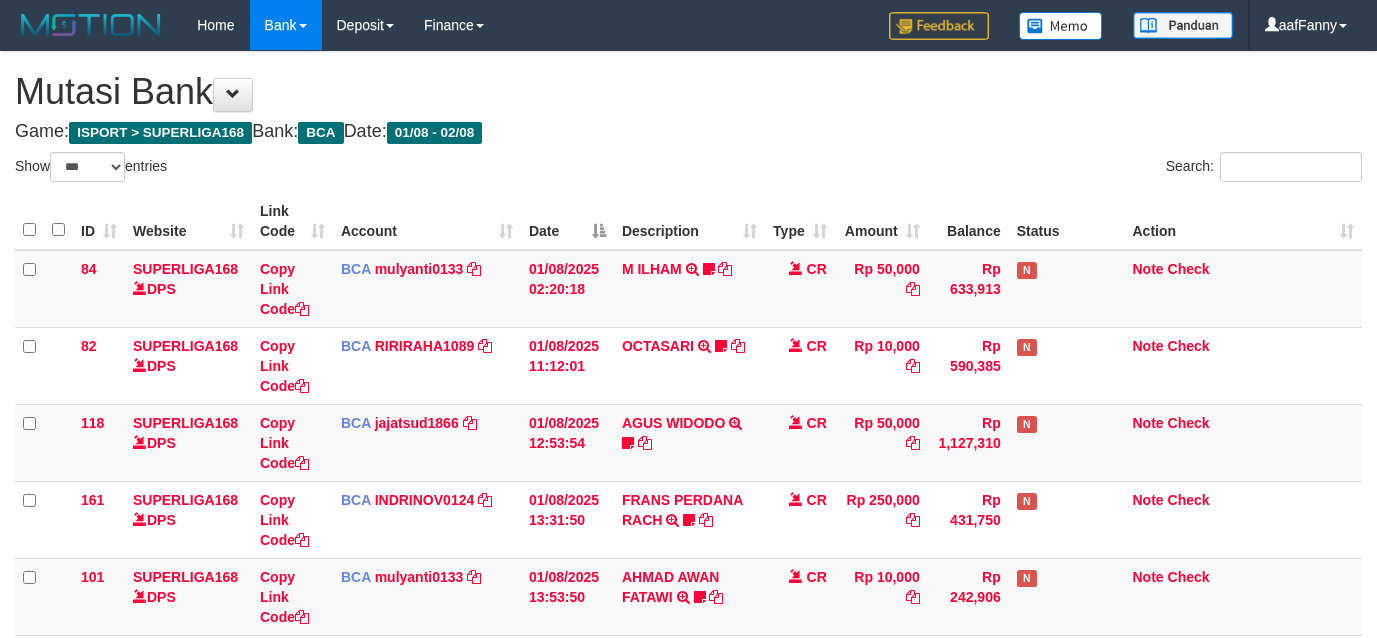 select on "***" 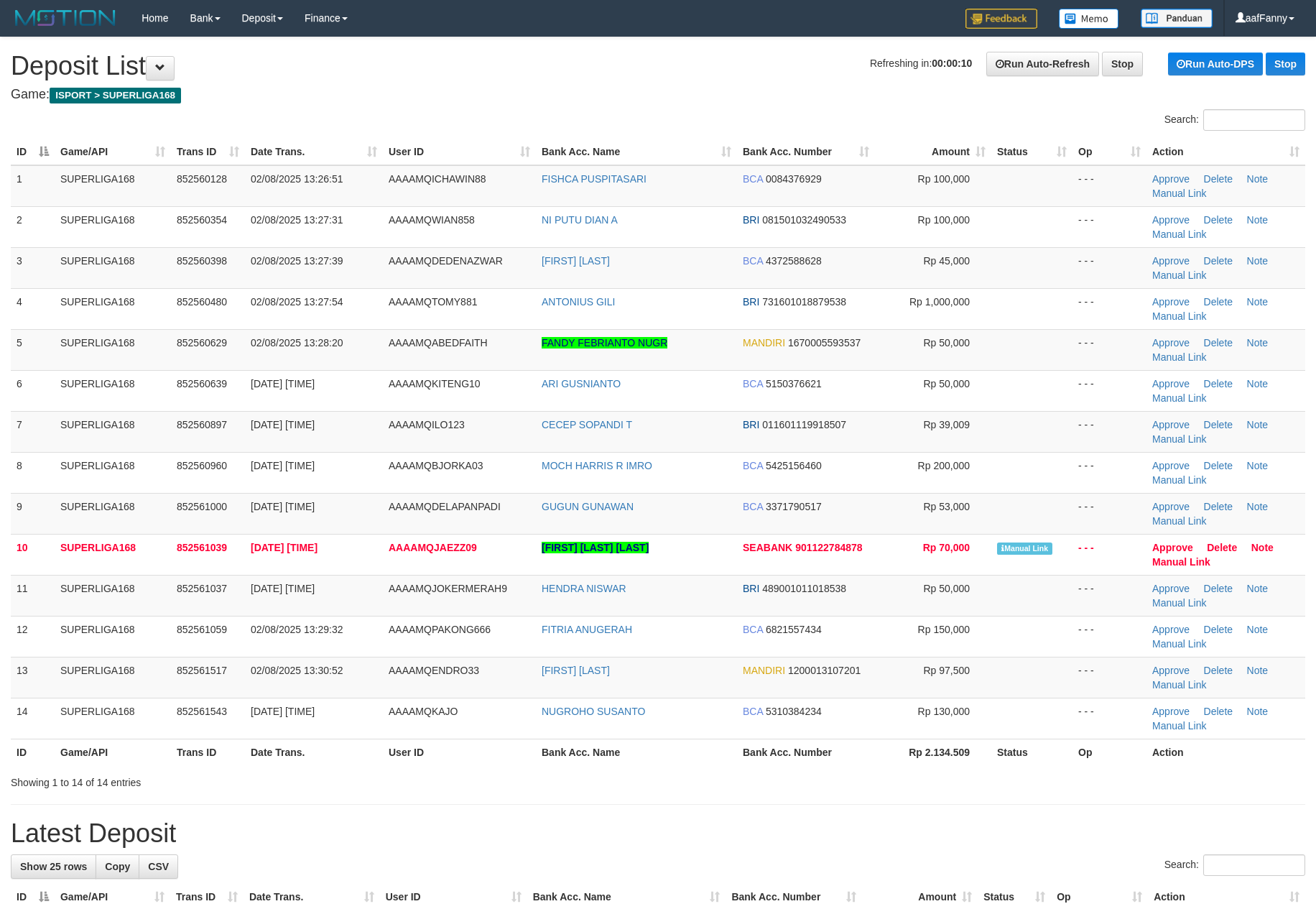 scroll, scrollTop: 0, scrollLeft: 0, axis: both 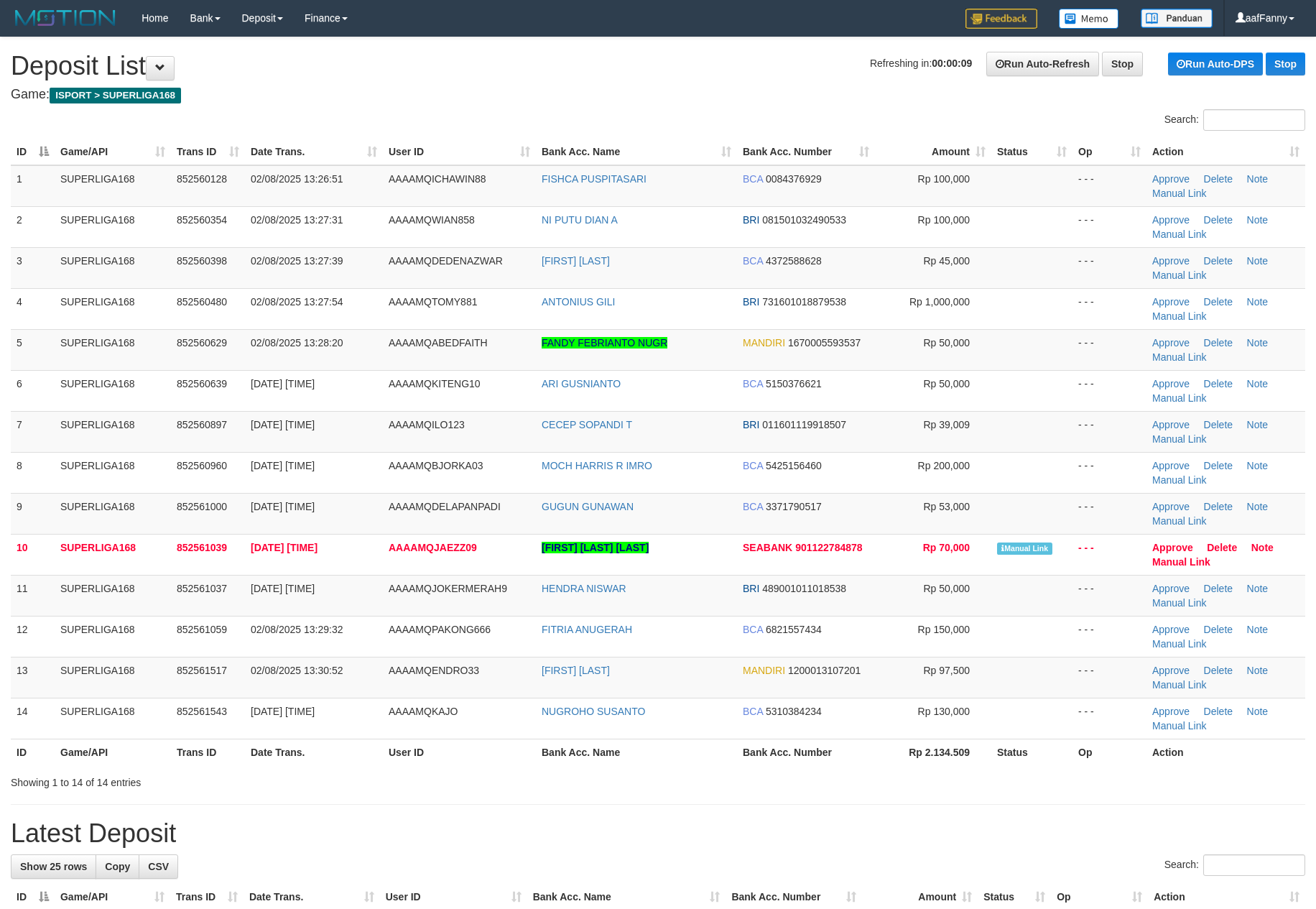 click on "ID Game/API Trans ID Date Trans. User ID Bank Acc. Name Bank Acc. Number Amount Status Op Action
1
SUPERLIGA168
852560128
02/08/2025 13:26:51
AAAAMQICHAWIN88
FISHCA PUSPITASARI
BCA
0084376929
Rp 100,000
- - -
Approve
Delete
Note
Manual Link
2
SUPERLIGA168
852560354
02/08/2025 13:27:31
AAAAMQWIAN858
NI PUTU DIAN A" at bounding box center (658, 452) 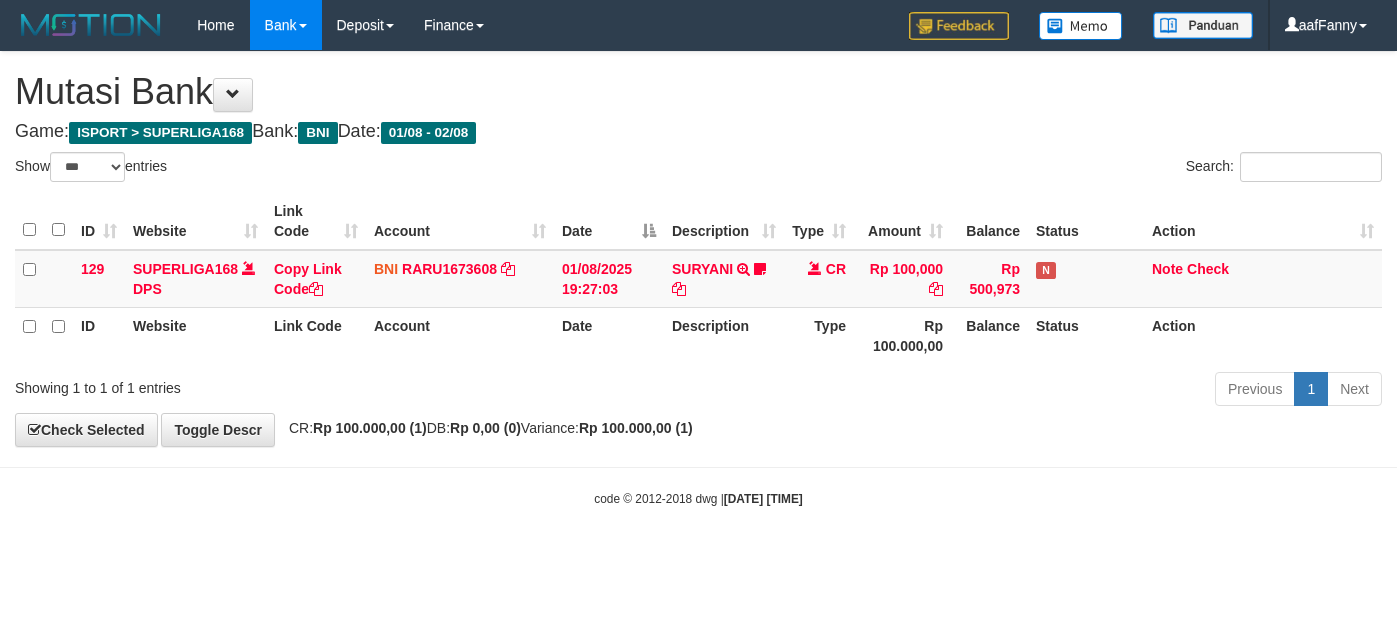 select on "***" 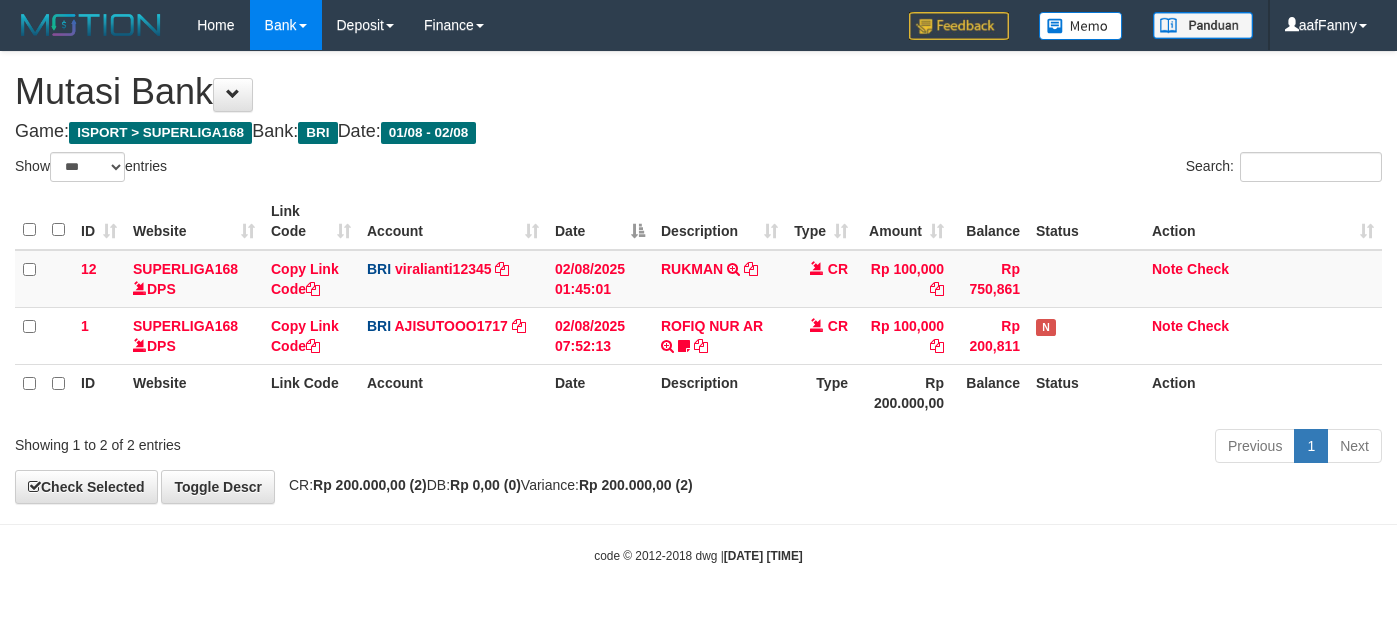 select on "***" 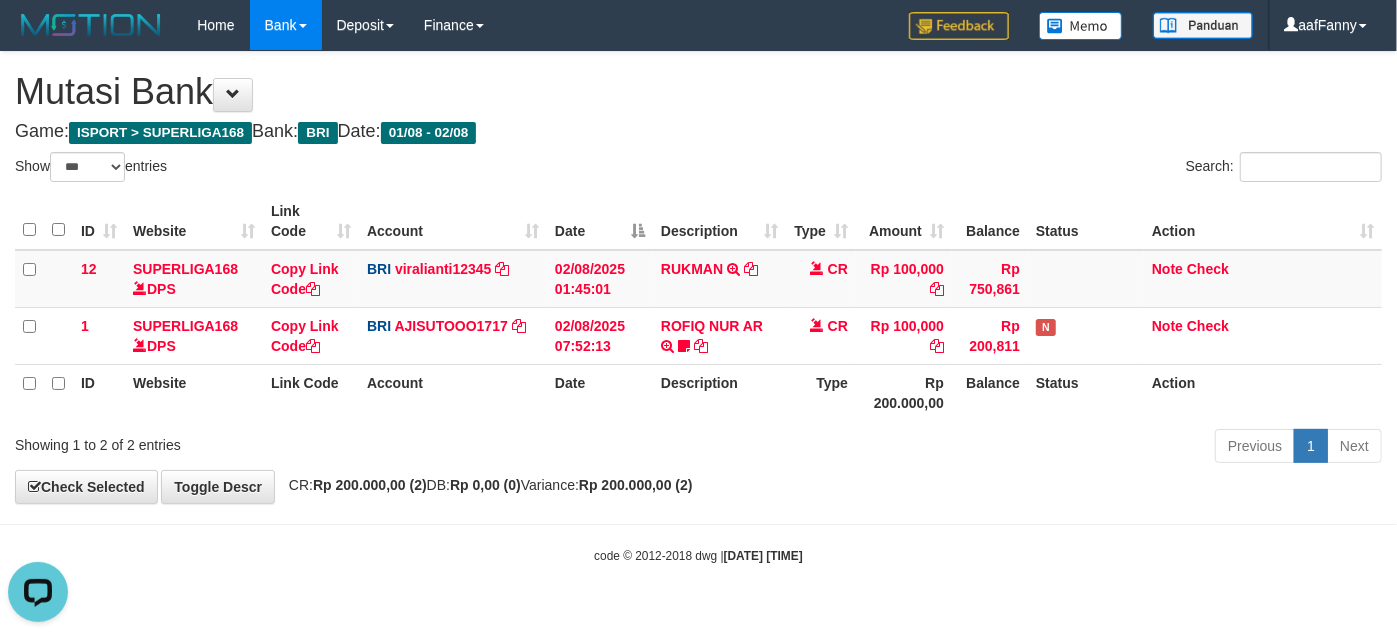 scroll, scrollTop: 0, scrollLeft: 0, axis: both 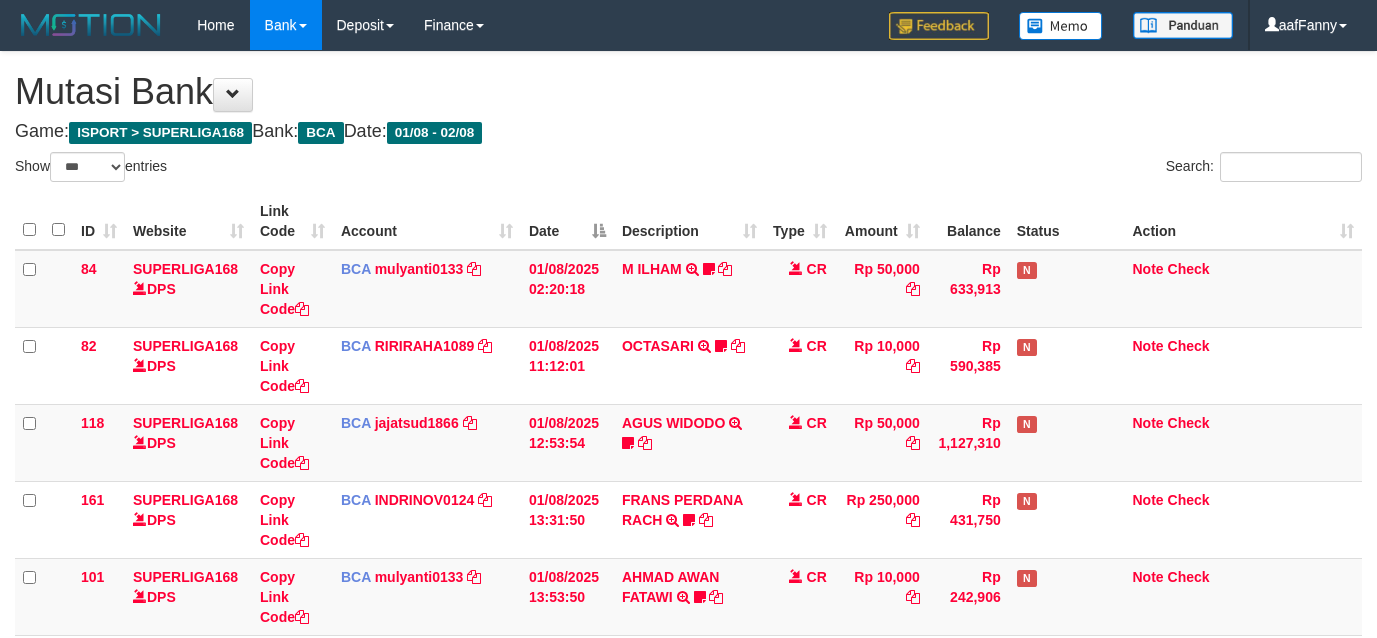 select on "***" 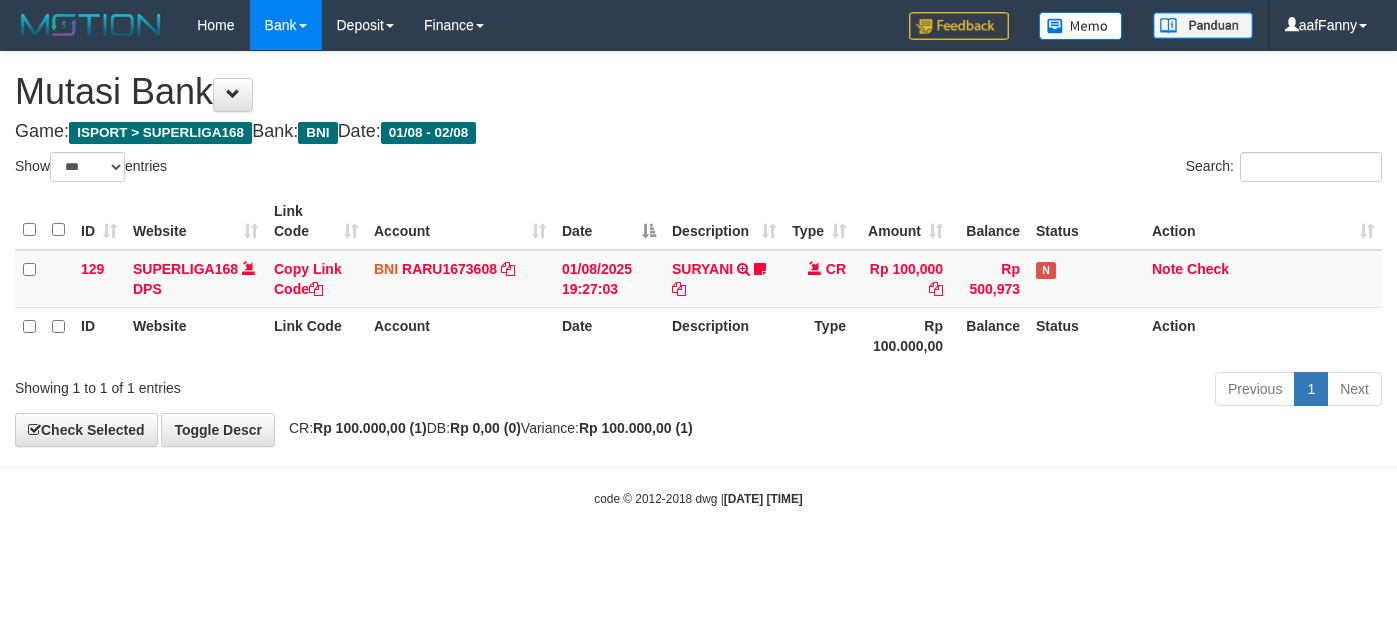select on "***" 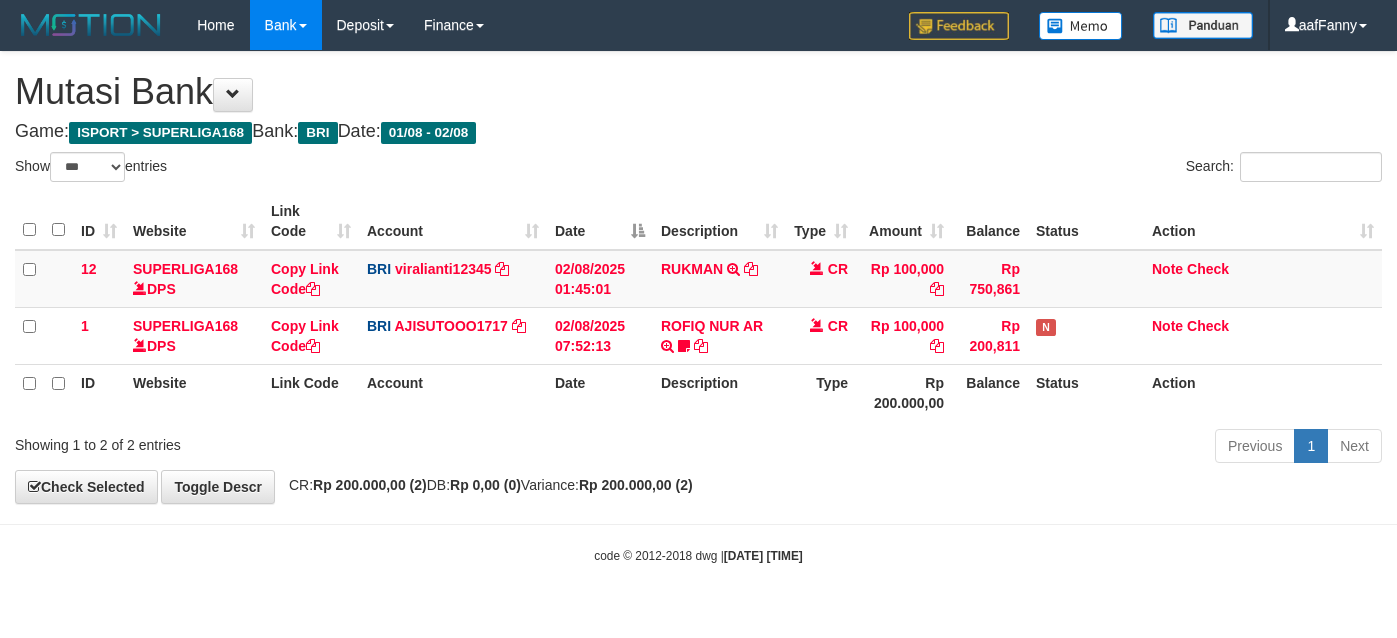 select on "***" 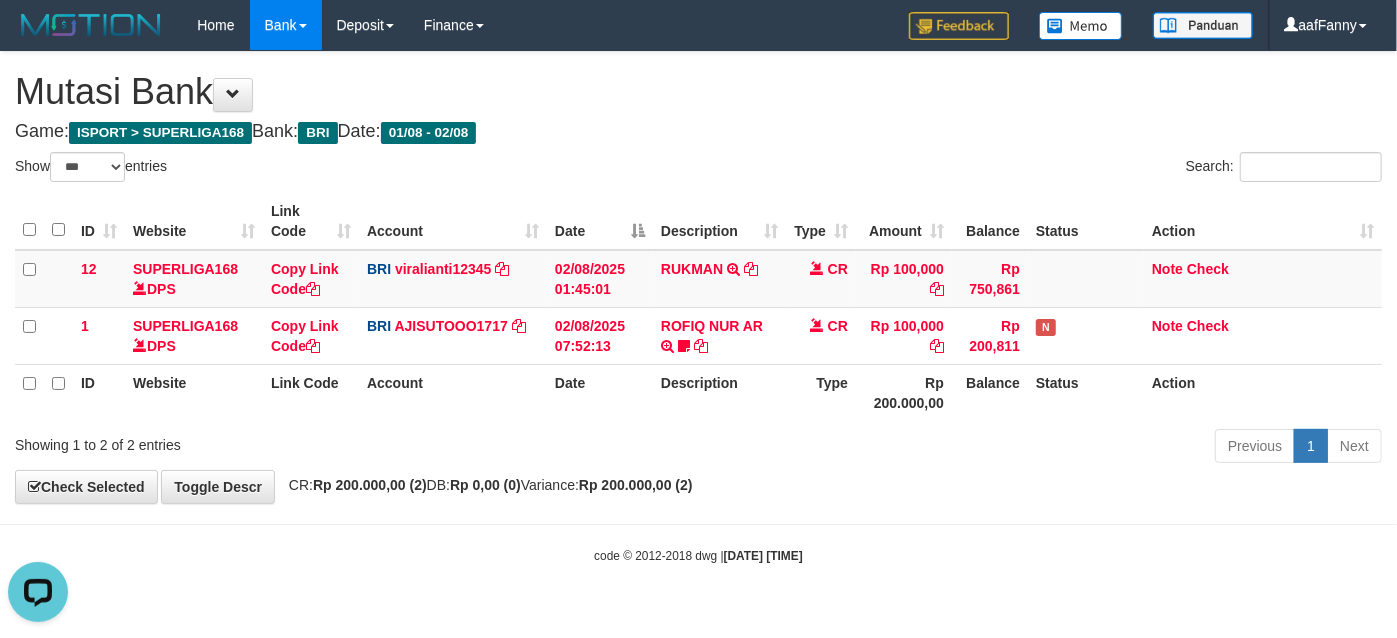 scroll, scrollTop: 0, scrollLeft: 0, axis: both 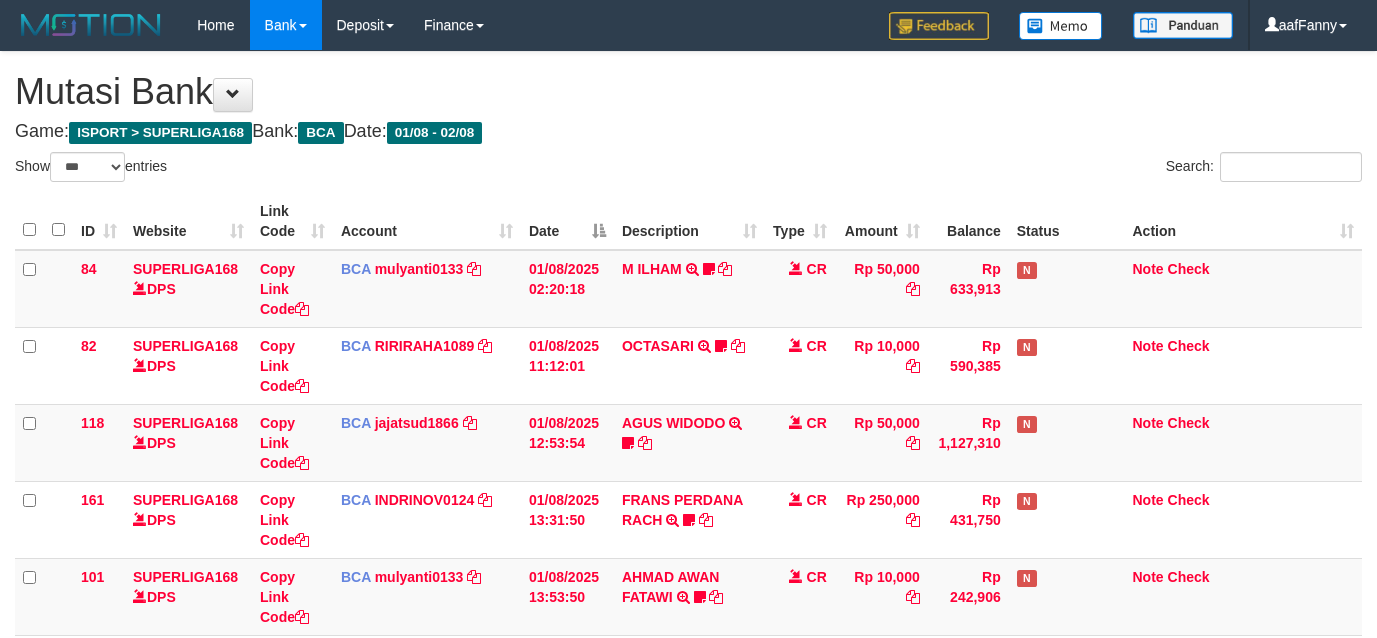 select on "***" 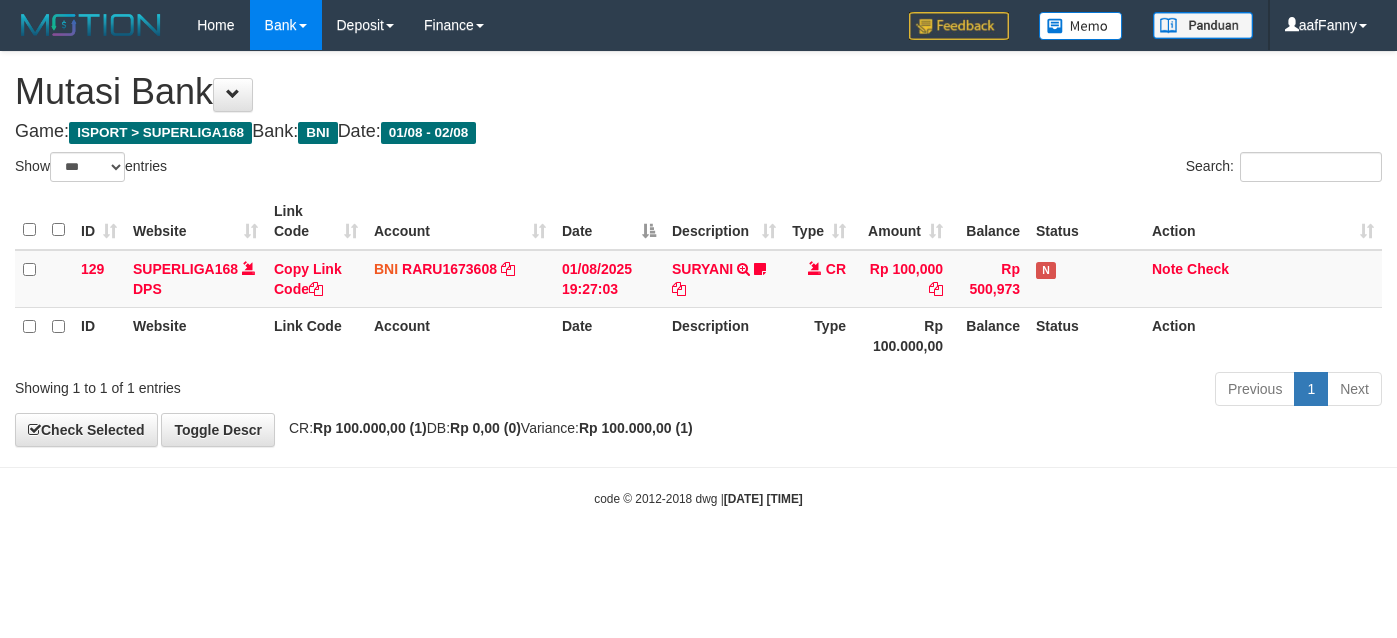 select on "***" 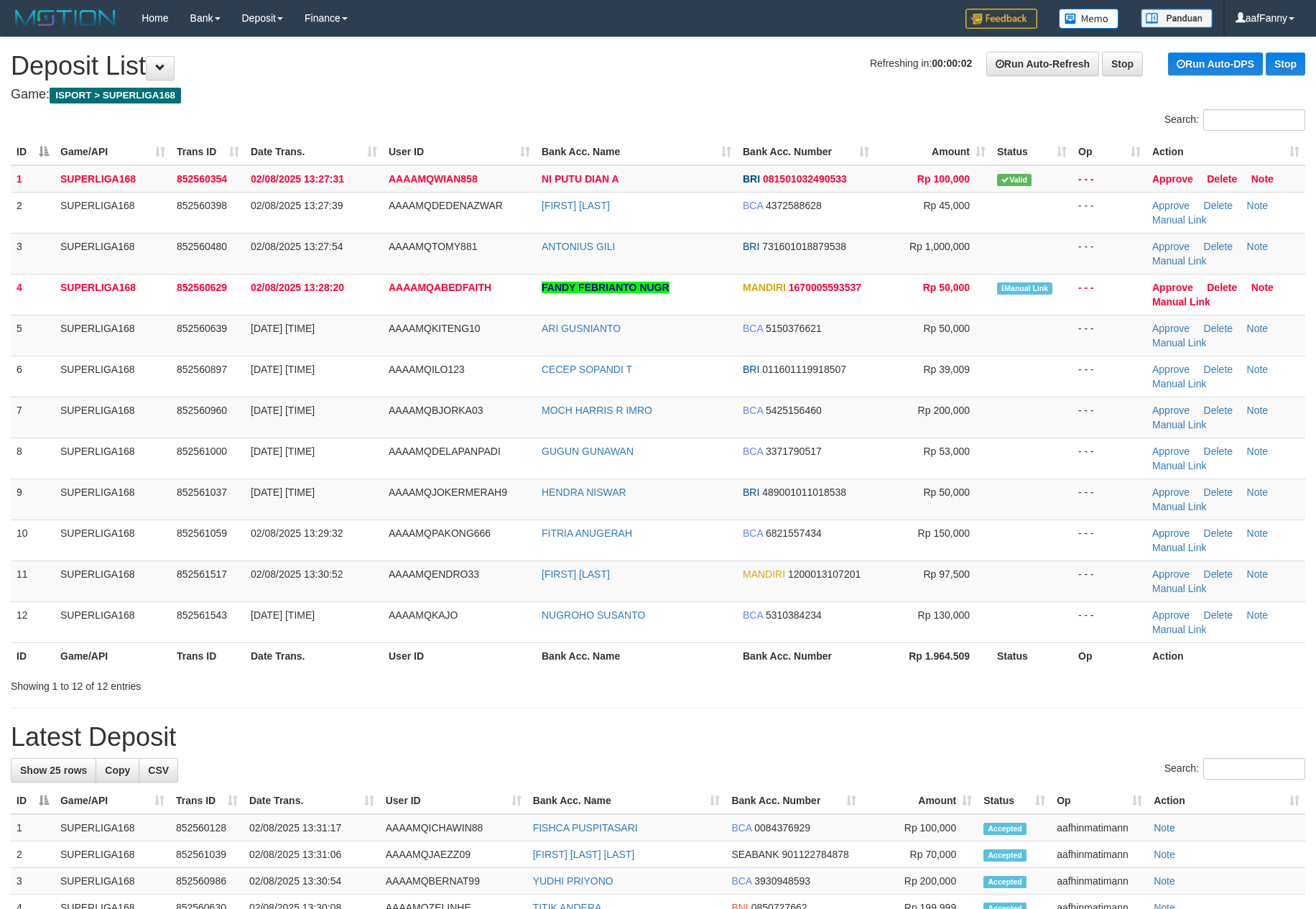 scroll, scrollTop: 0, scrollLeft: 0, axis: both 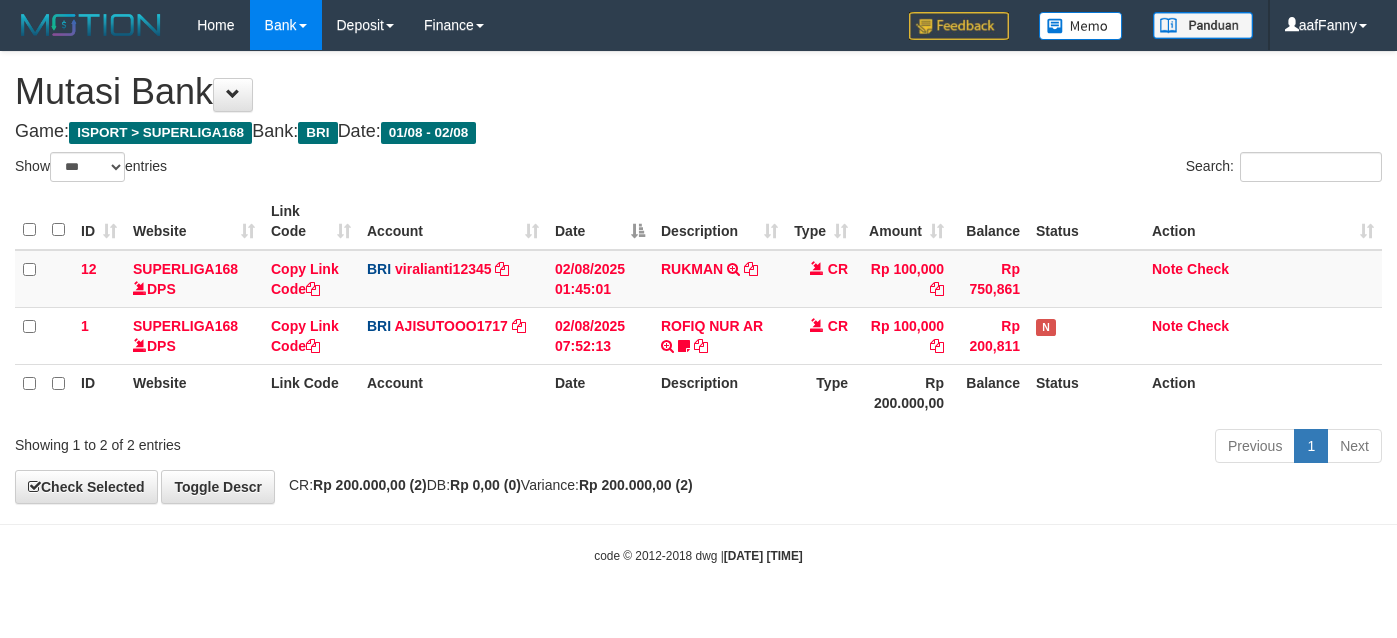 select on "***" 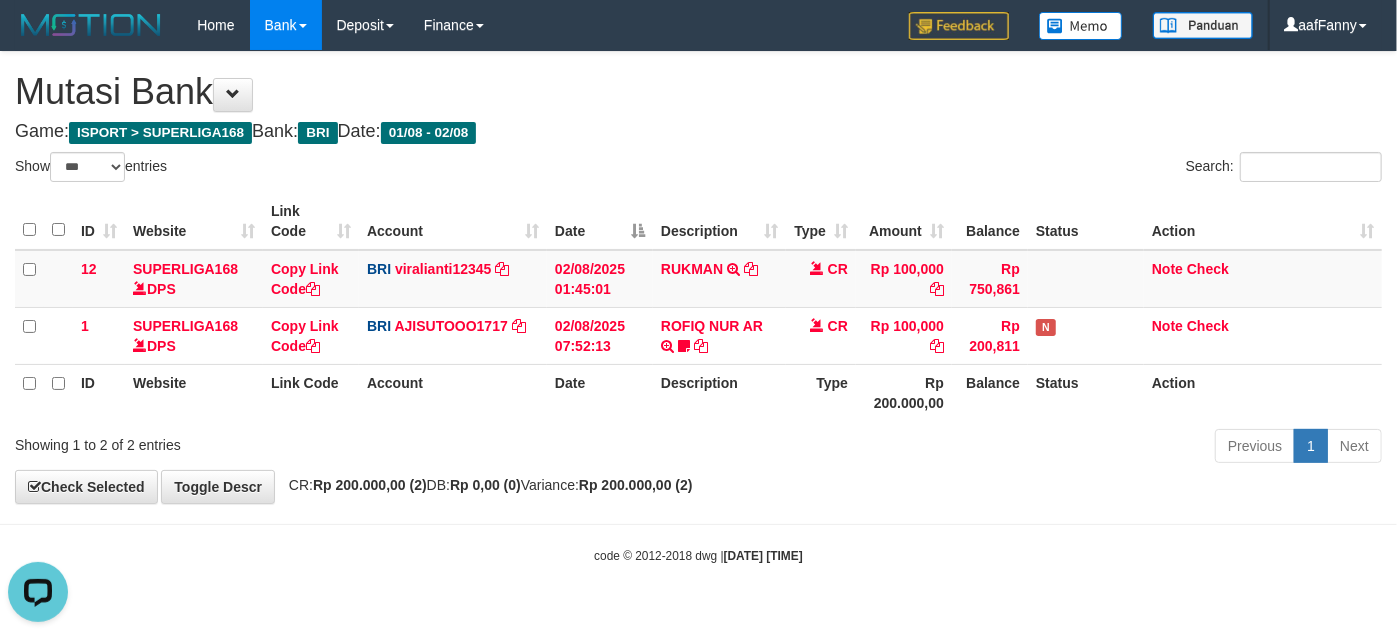 scroll, scrollTop: 0, scrollLeft: 0, axis: both 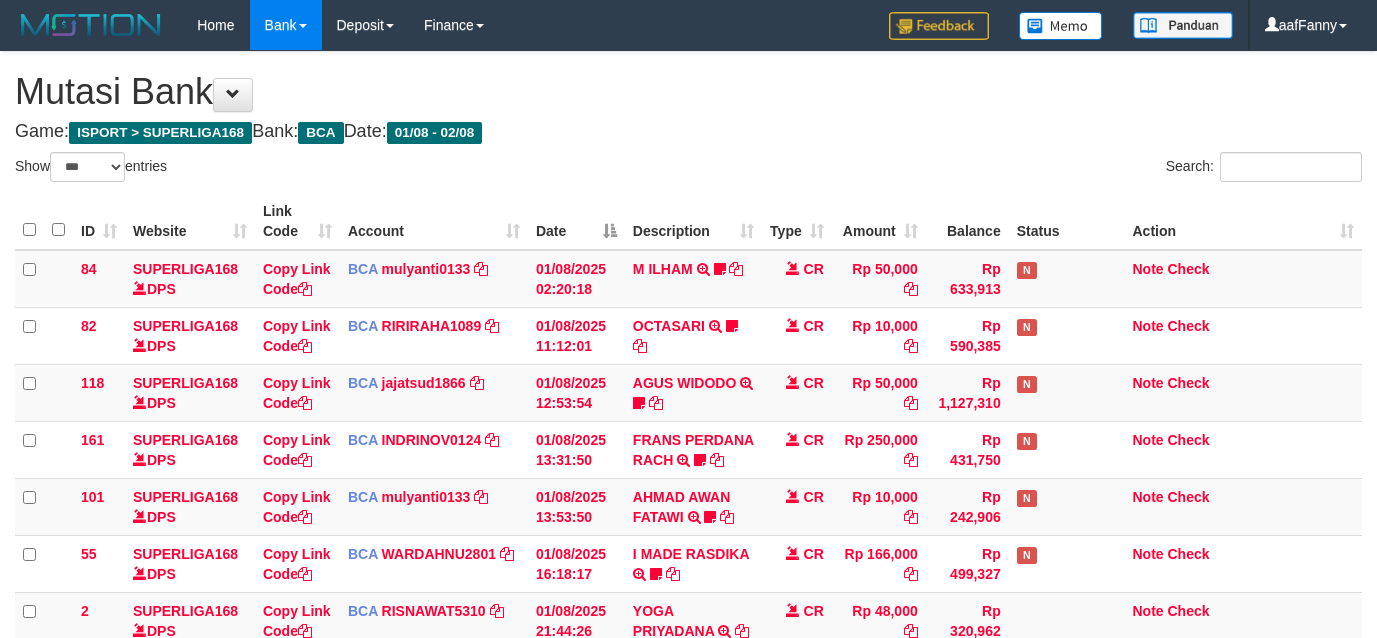 select on "***" 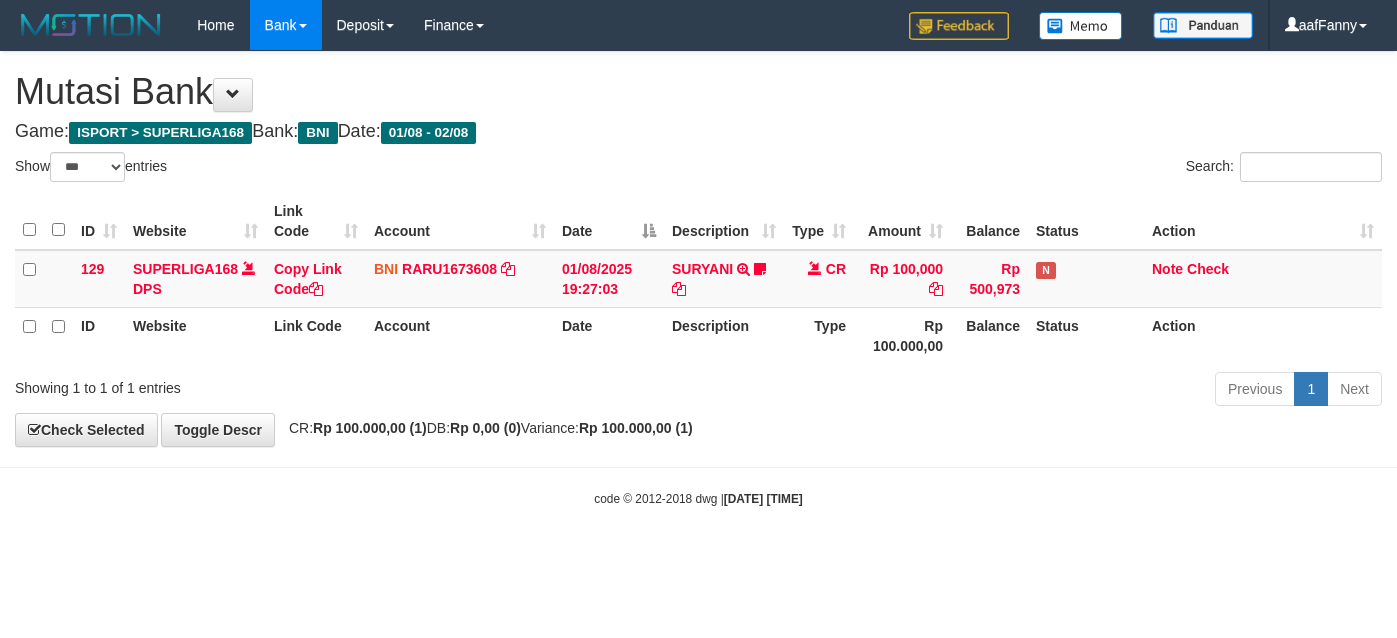 select on "***" 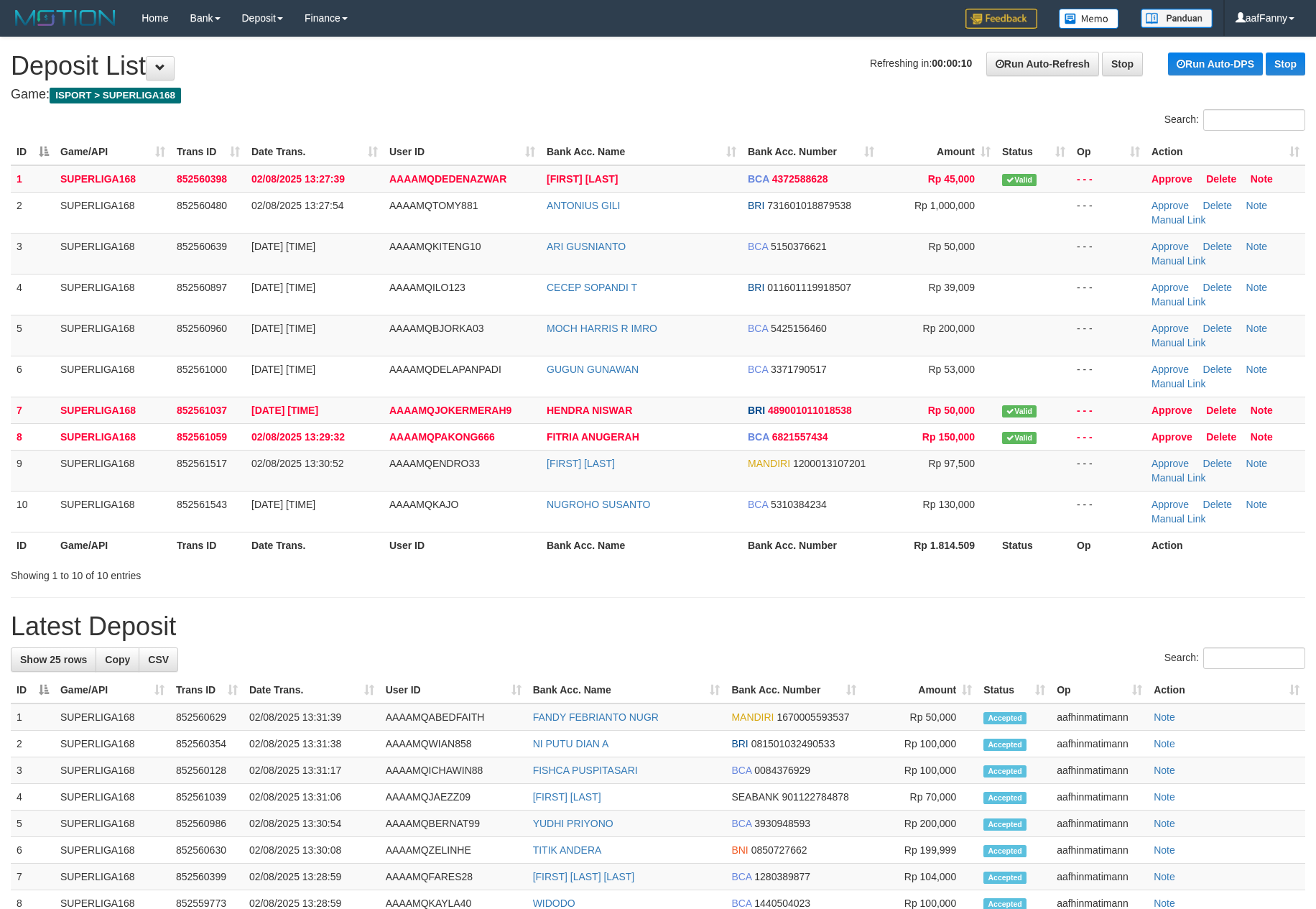 scroll, scrollTop: 0, scrollLeft: 0, axis: both 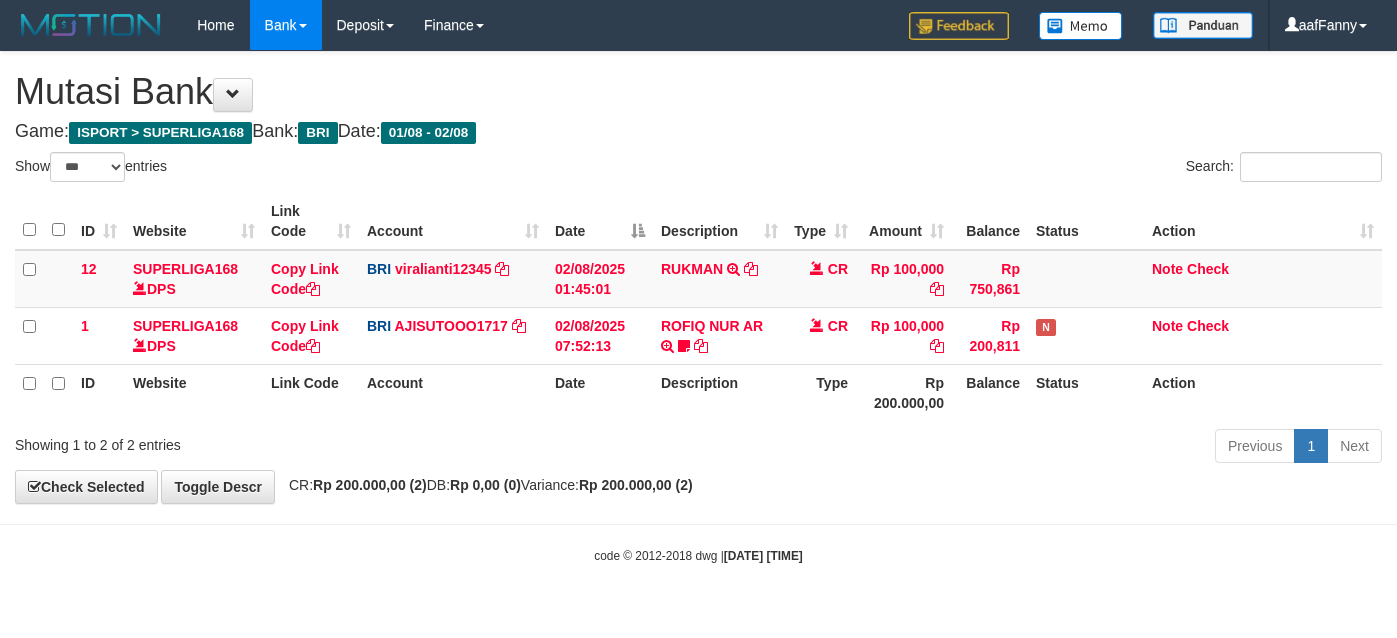 select on "***" 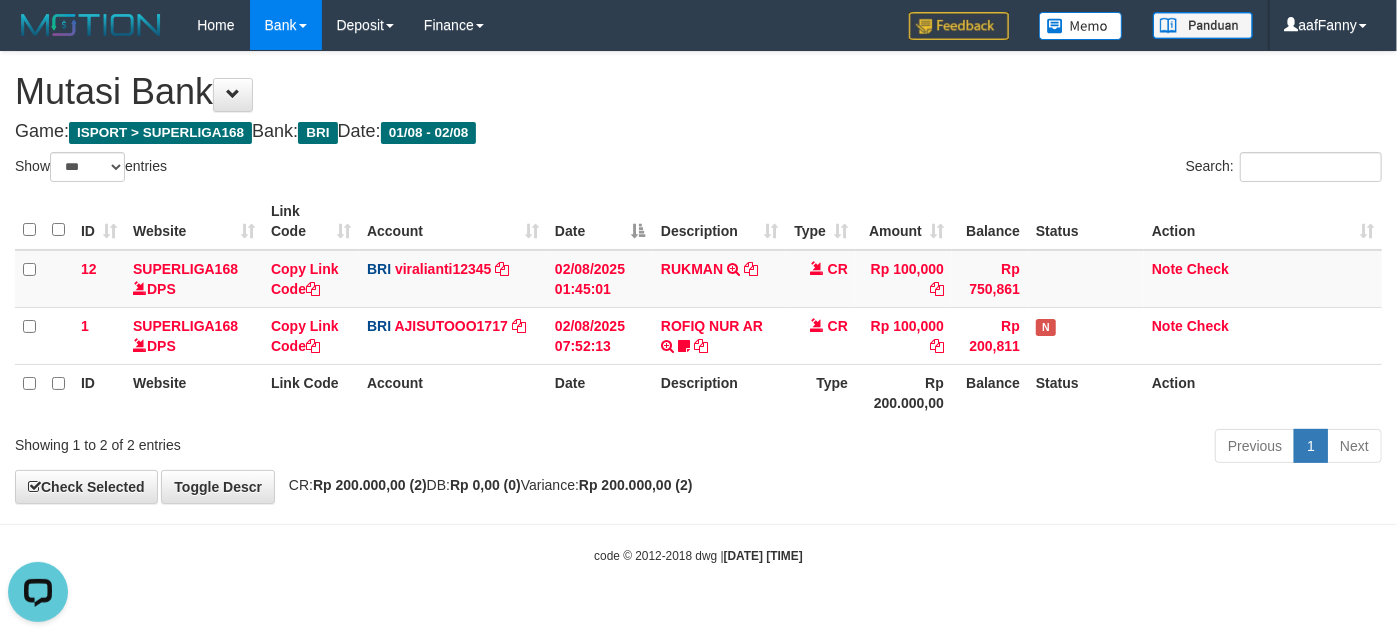 scroll, scrollTop: 0, scrollLeft: 0, axis: both 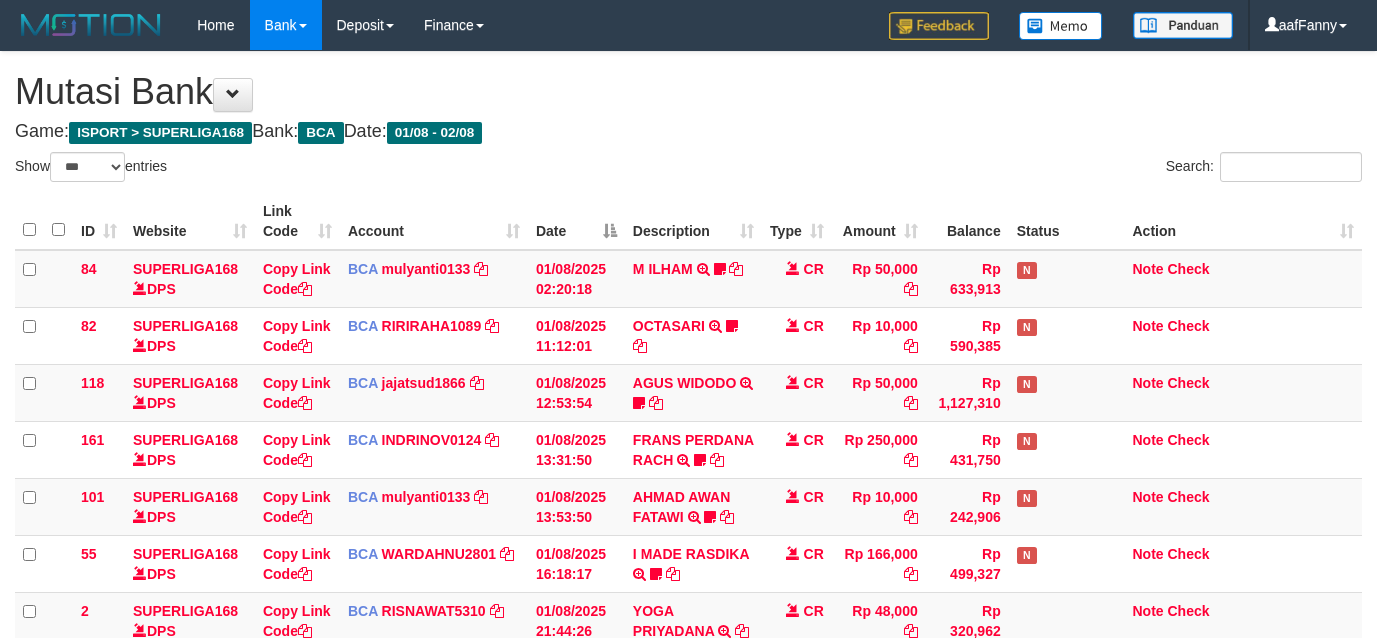 select on "***" 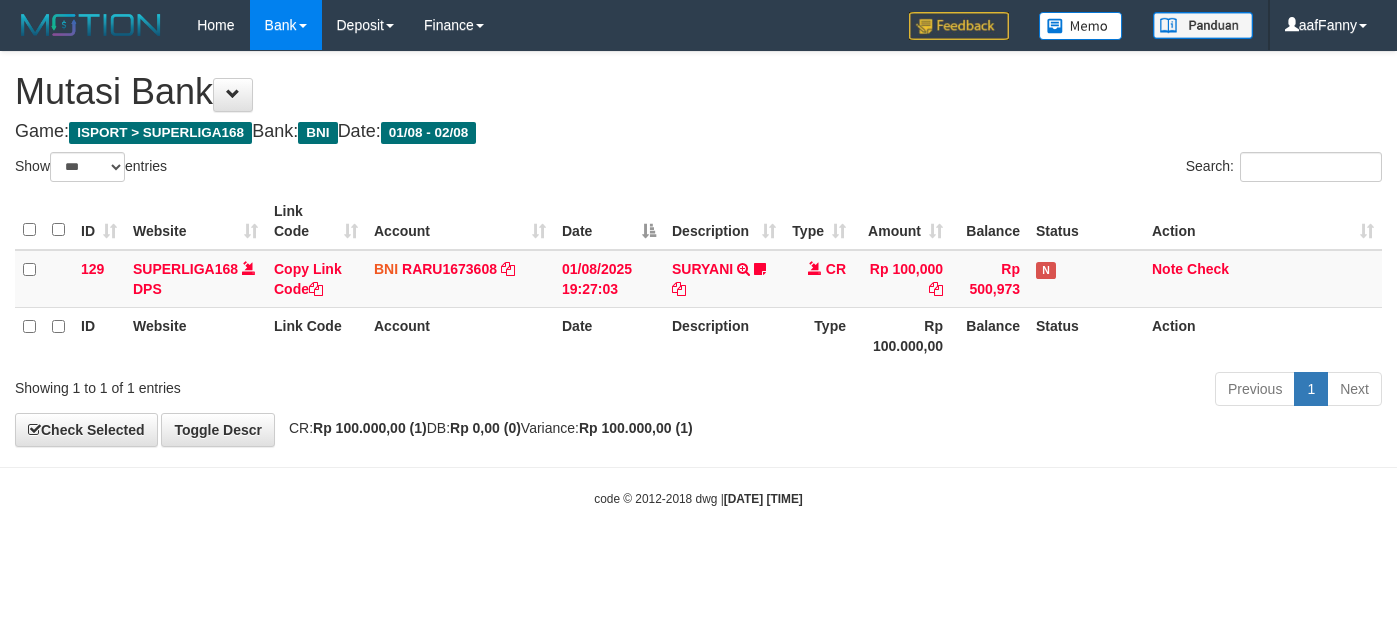 select on "***" 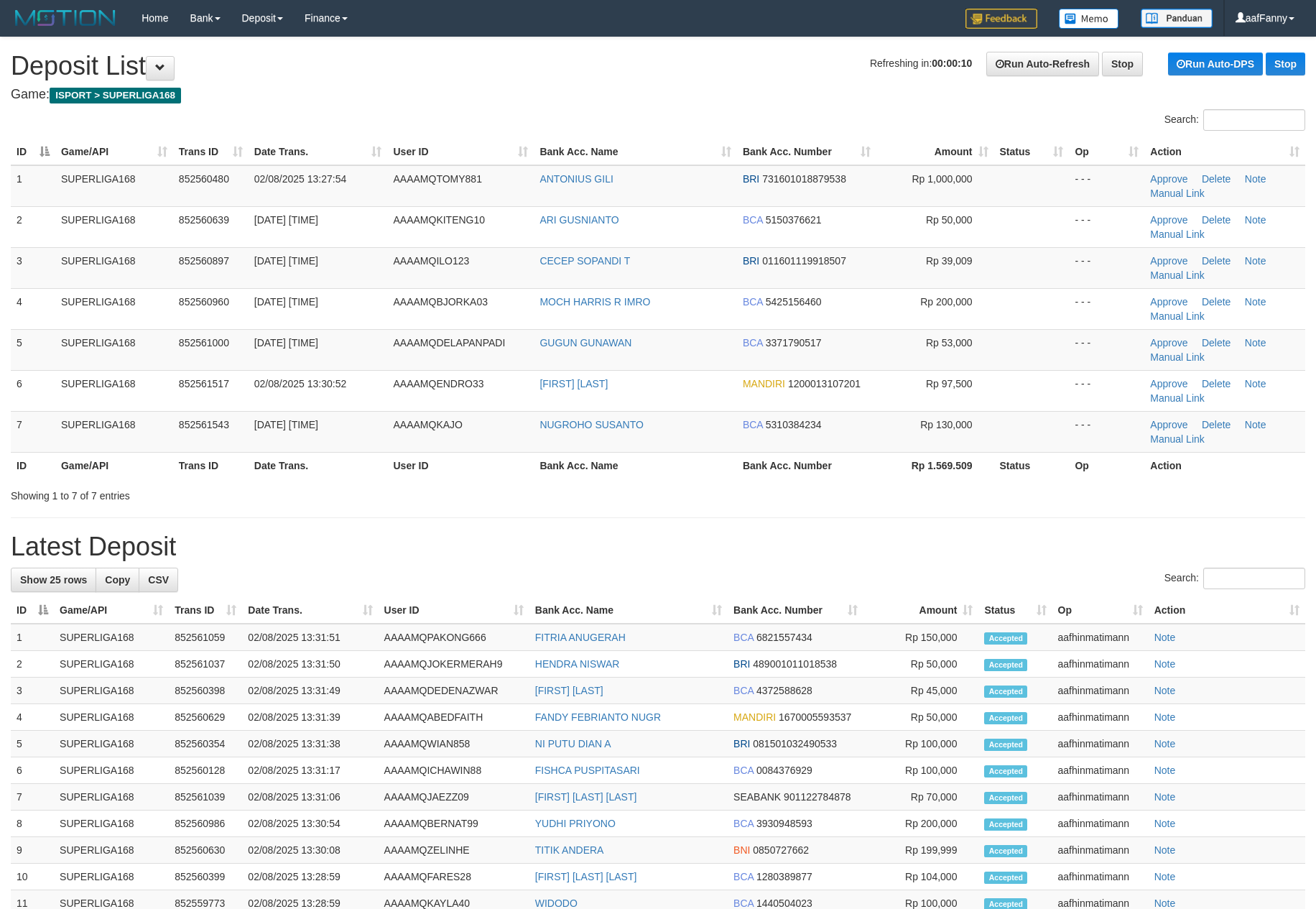 scroll, scrollTop: 0, scrollLeft: 0, axis: both 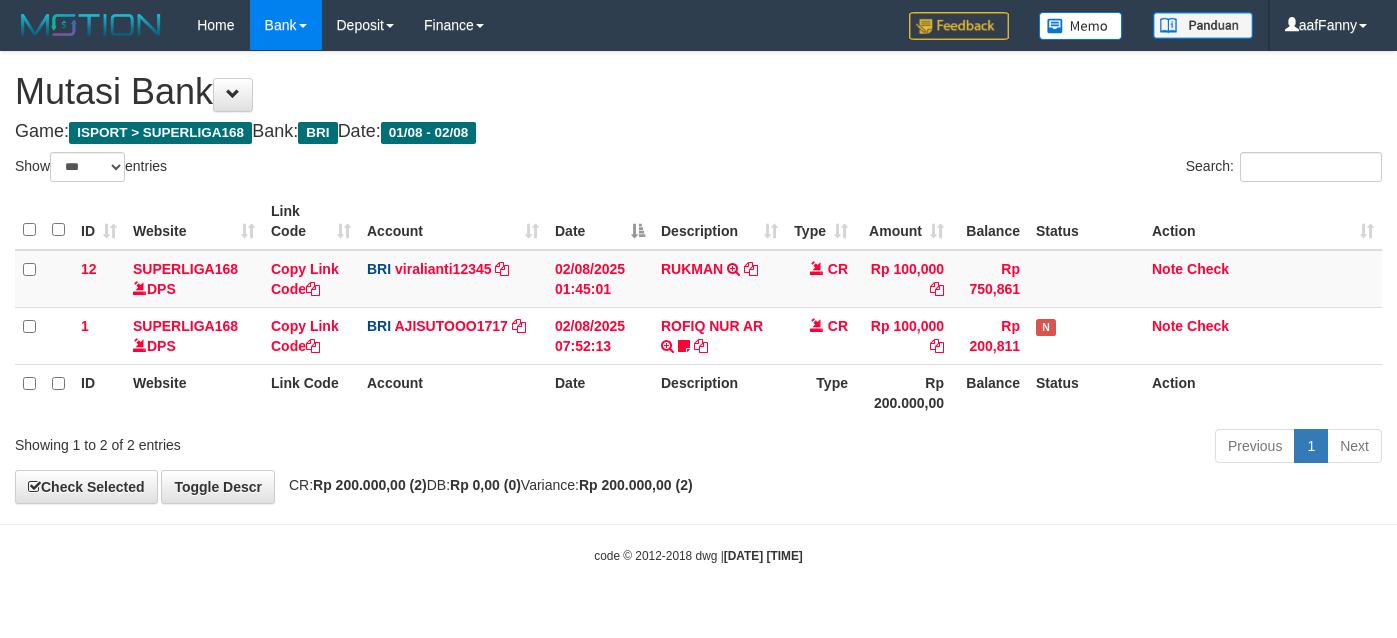 select on "***" 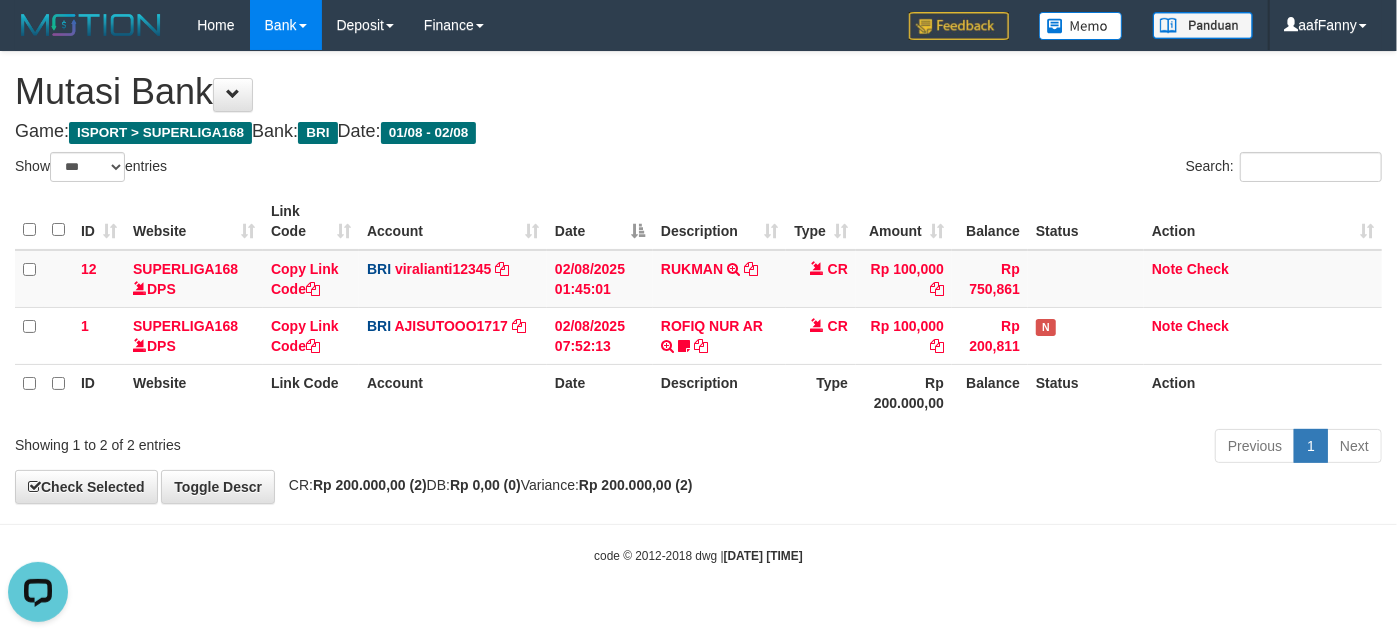 scroll, scrollTop: 0, scrollLeft: 0, axis: both 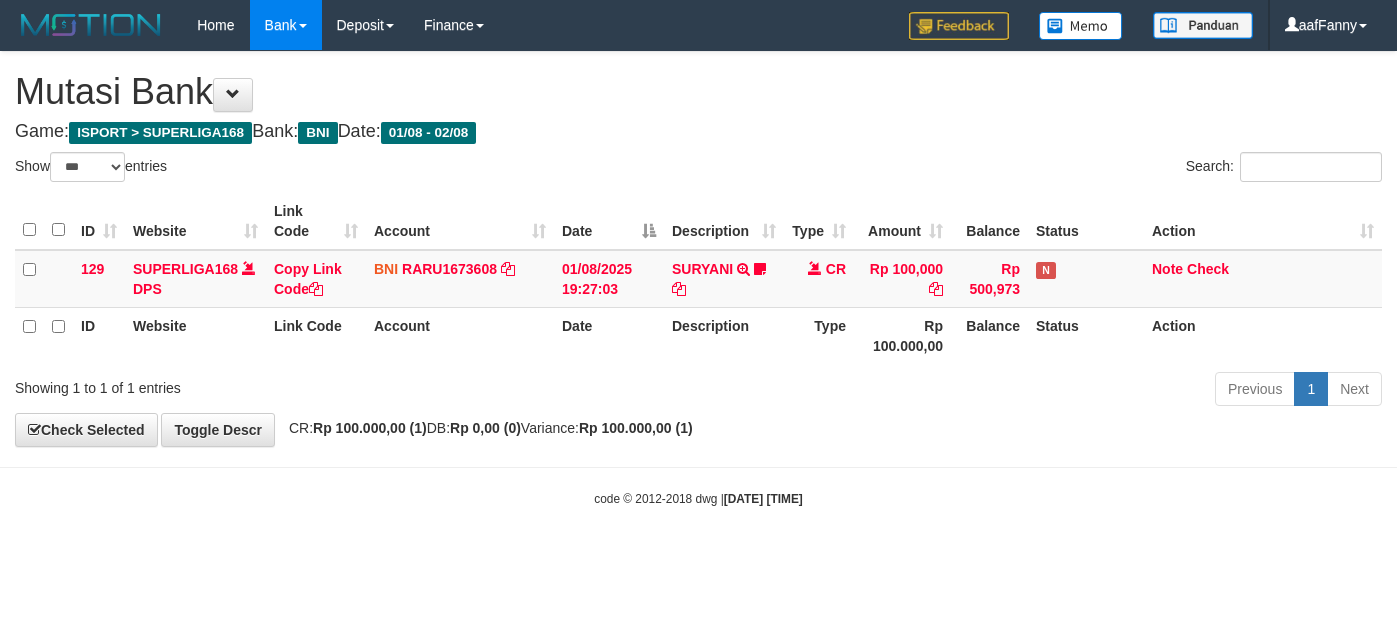 select on "***" 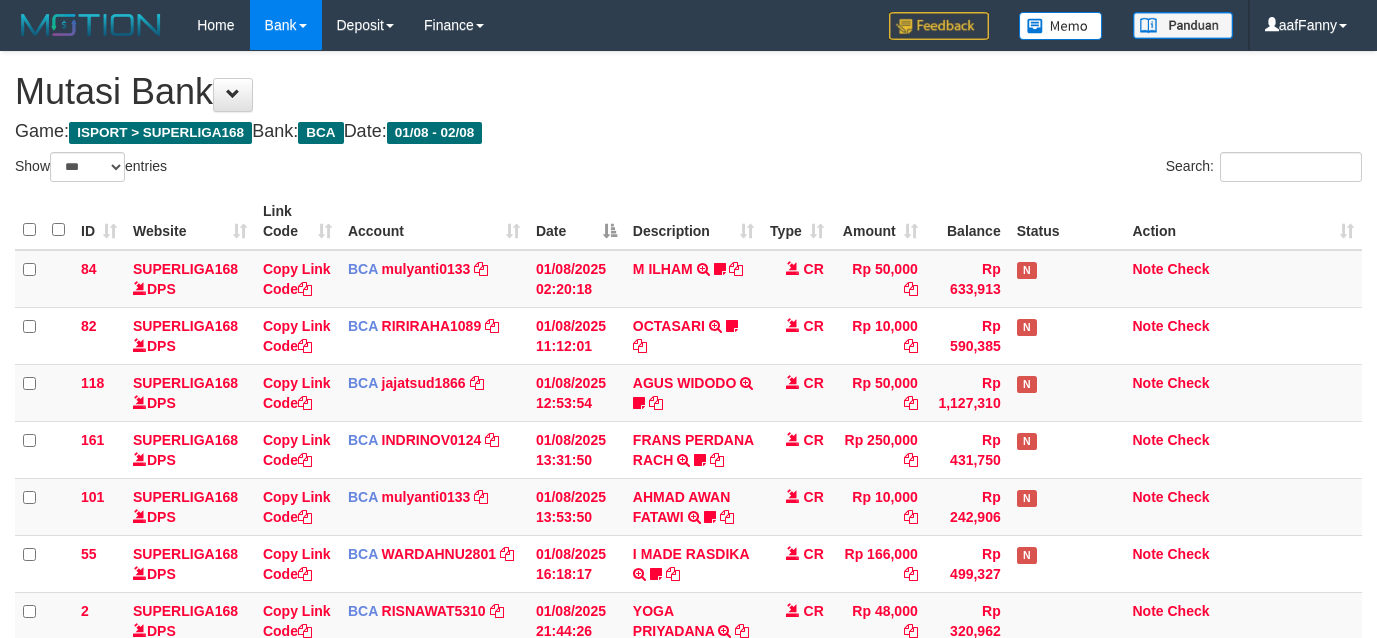 select on "***" 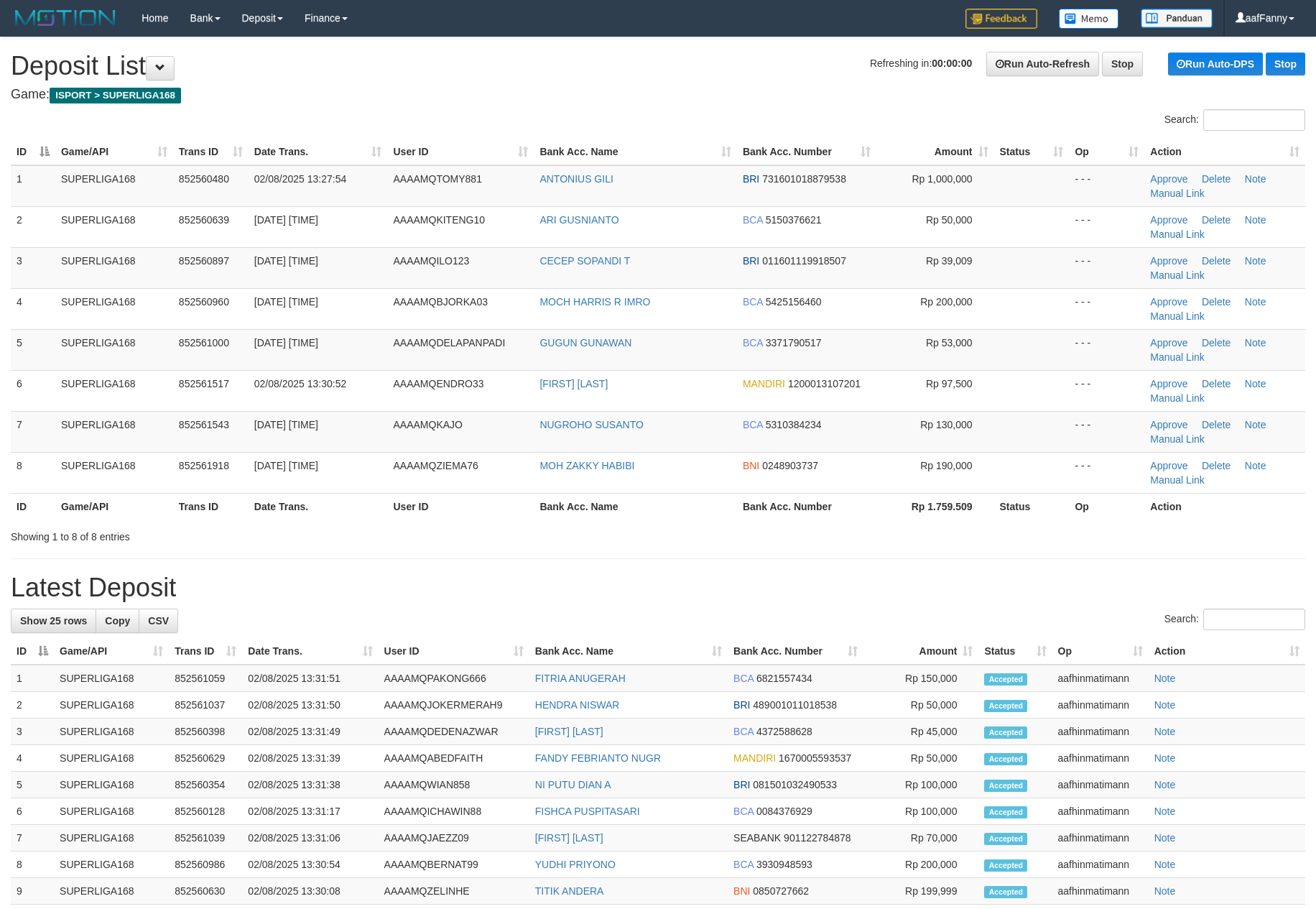 scroll, scrollTop: 0, scrollLeft: 0, axis: both 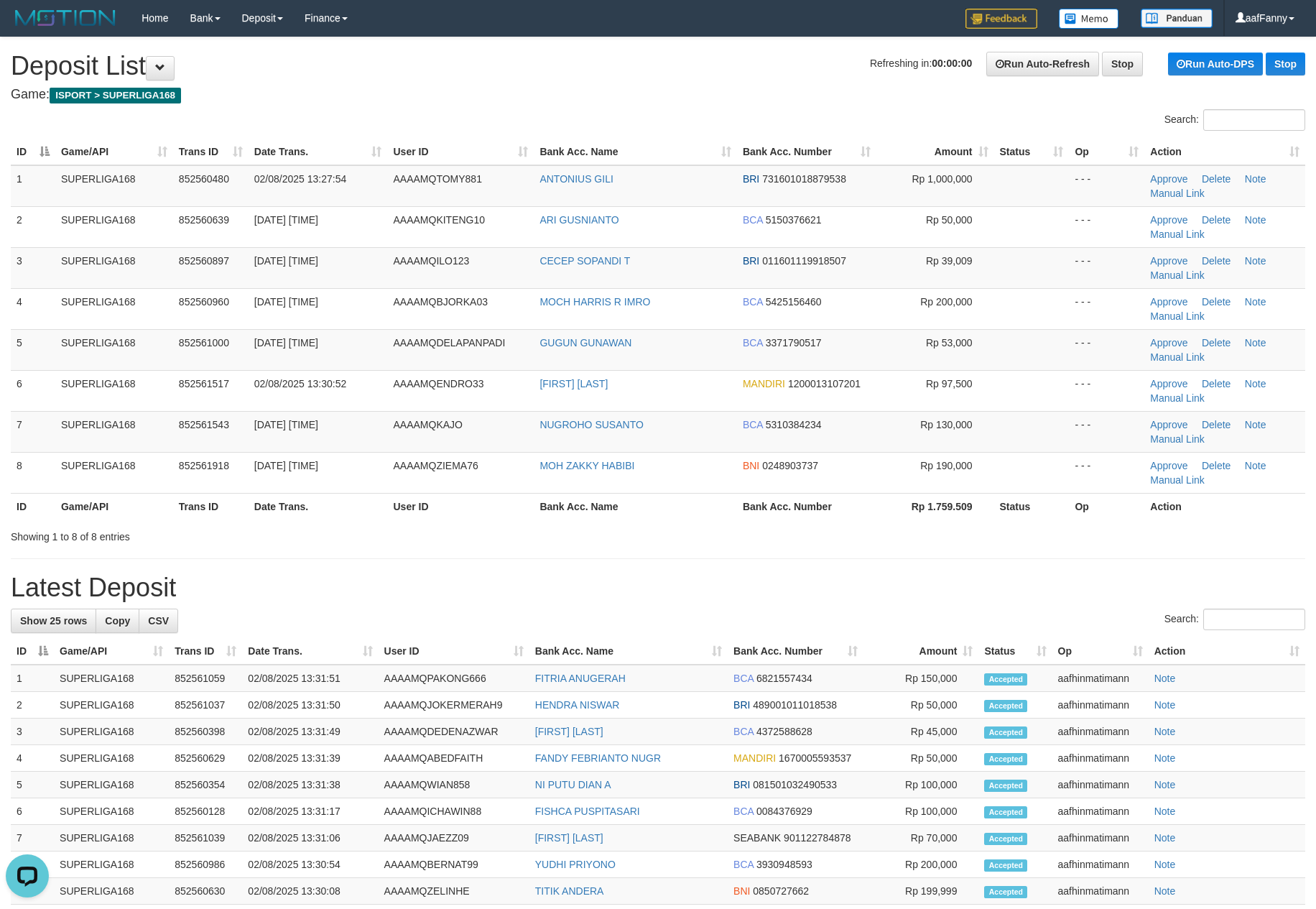 click on "Bank Acc. Number" at bounding box center [807, 152] 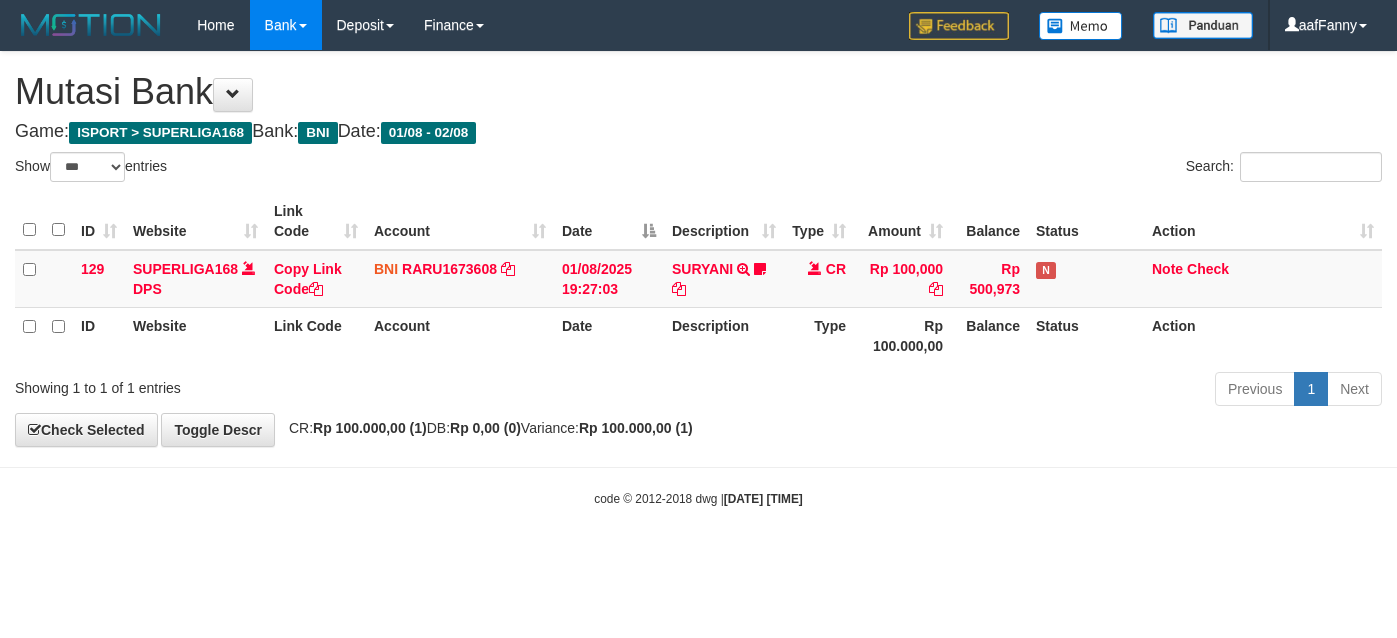 select on "***" 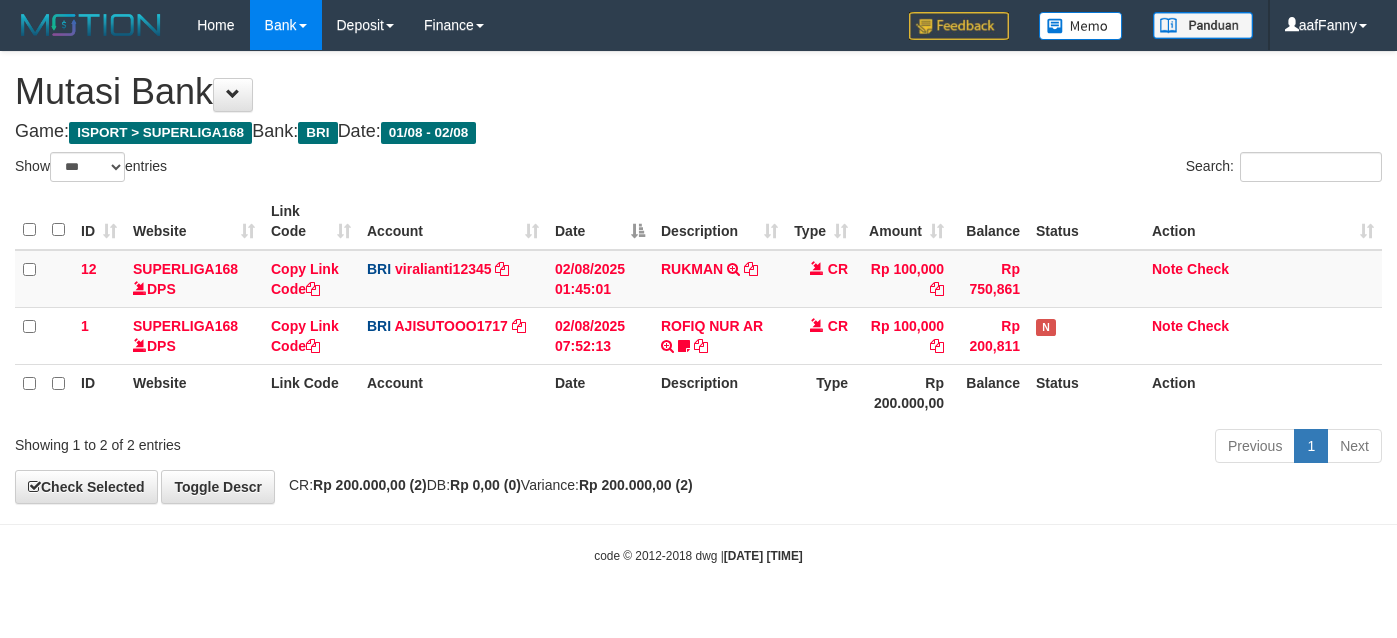 select on "***" 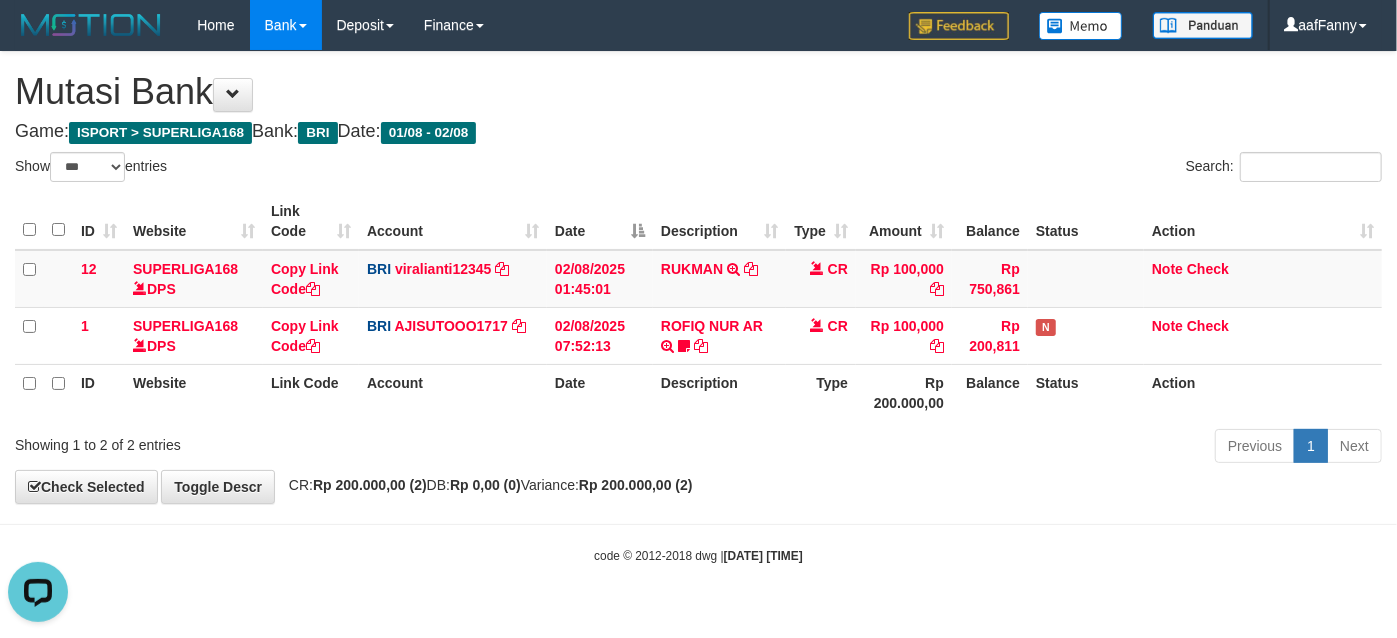 scroll, scrollTop: 0, scrollLeft: 0, axis: both 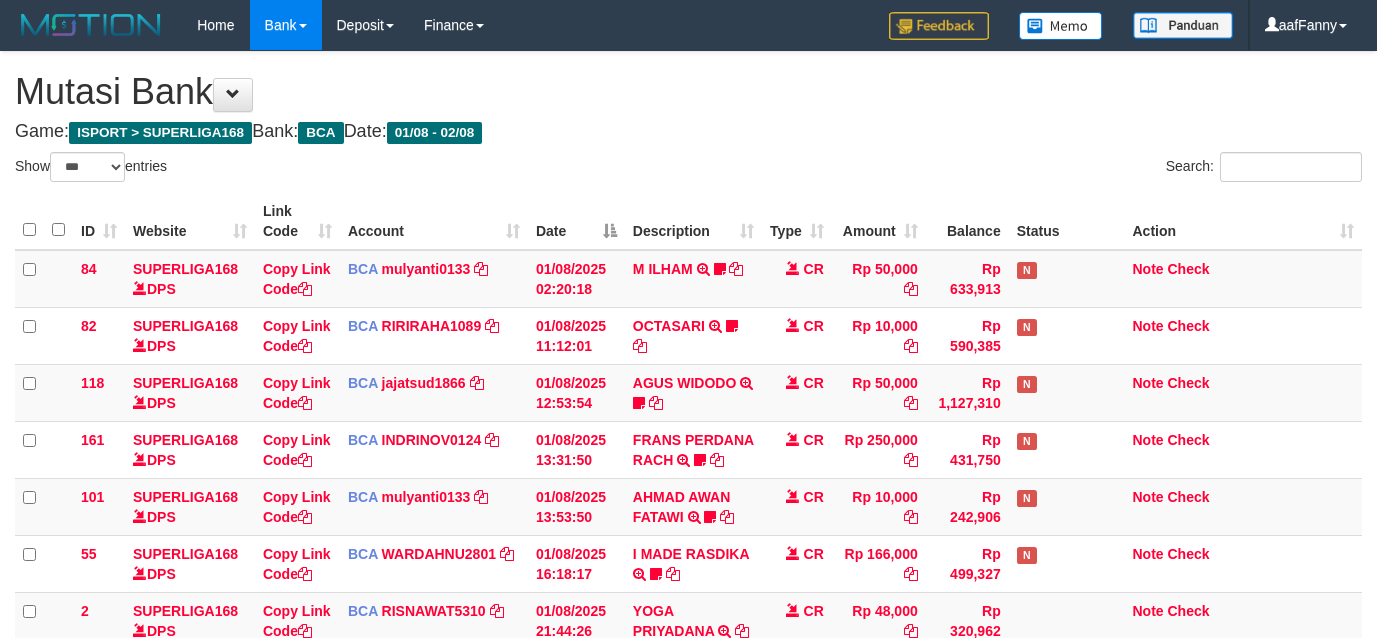 select on "***" 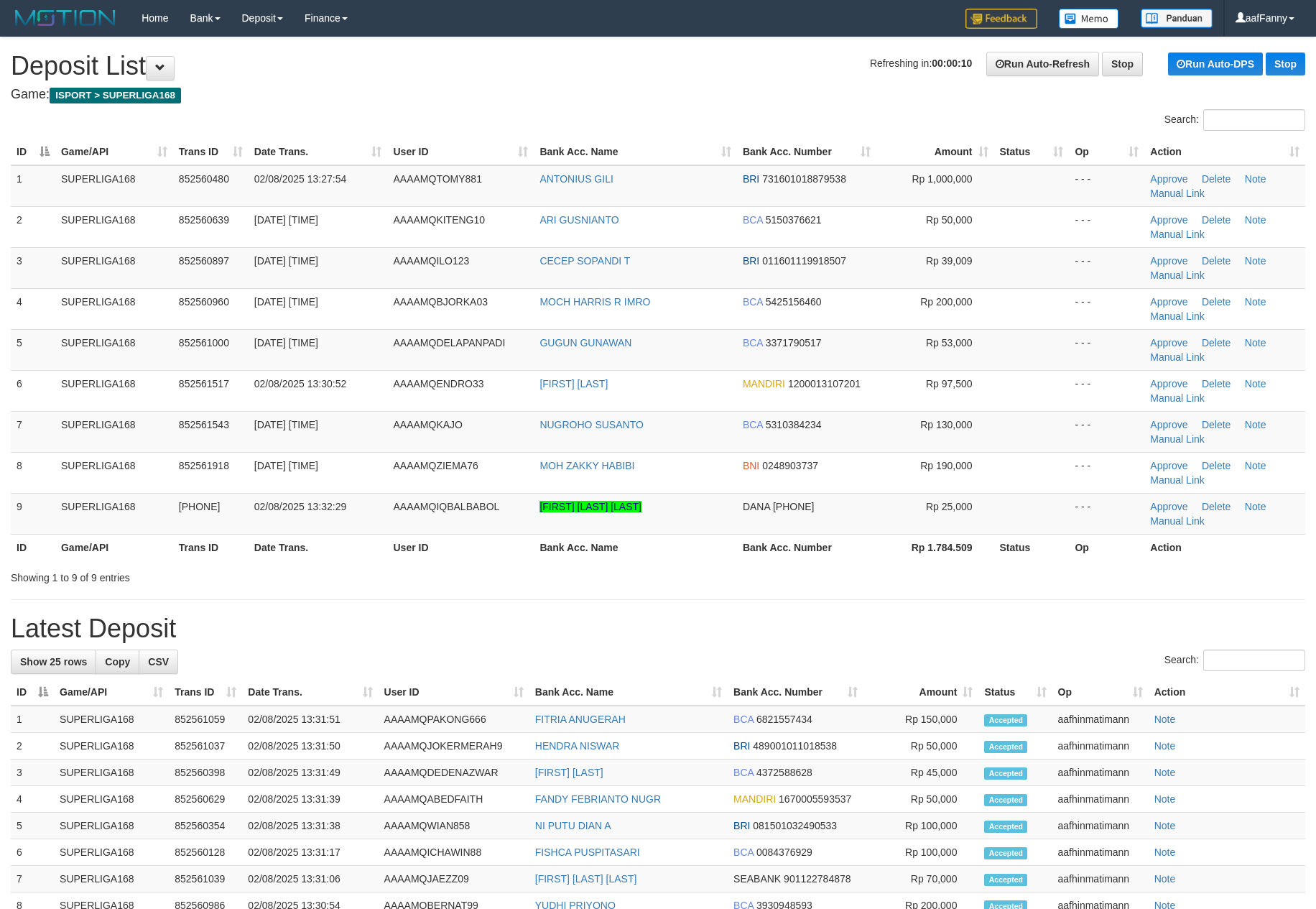 scroll, scrollTop: 0, scrollLeft: 0, axis: both 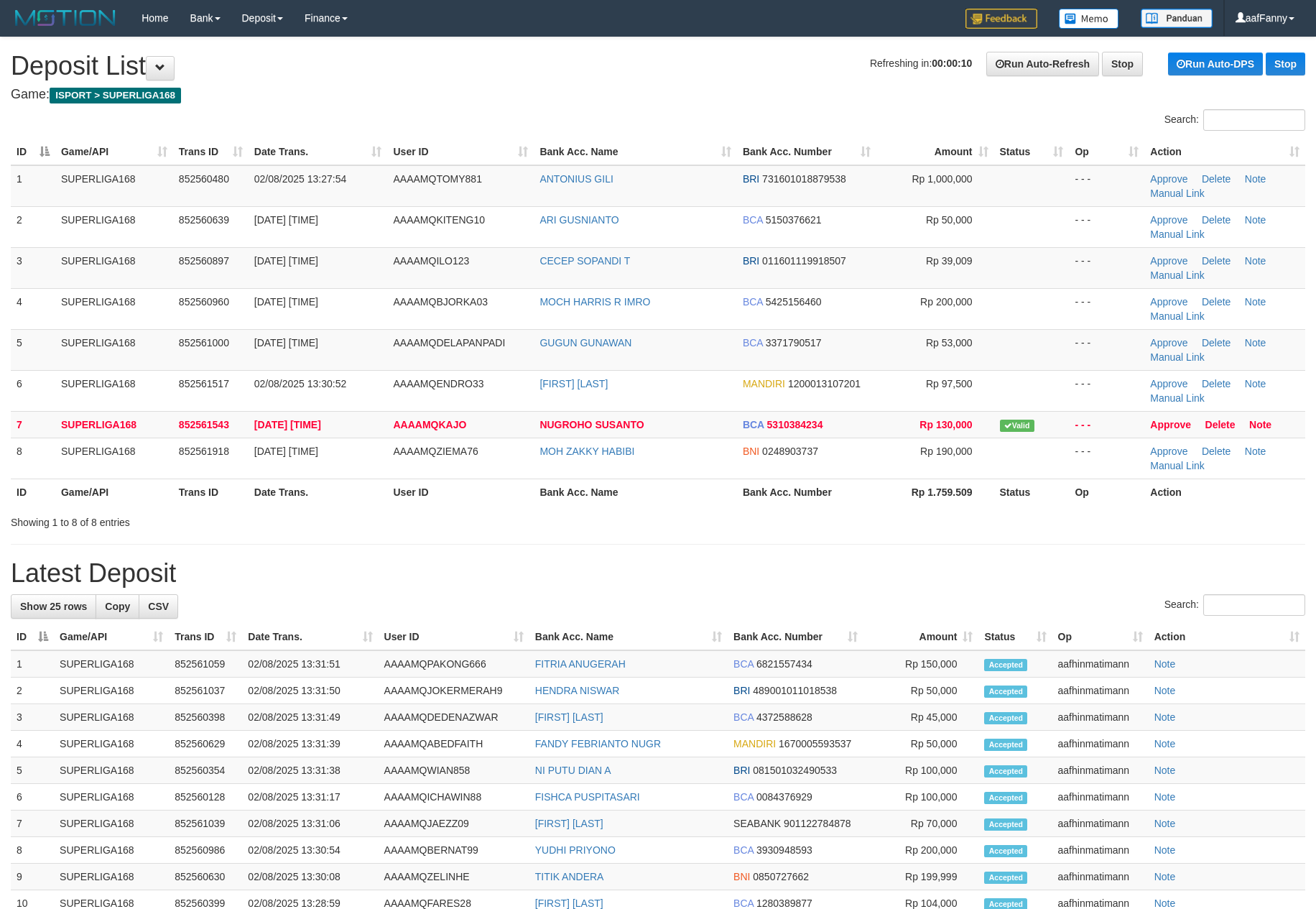 click on "Refreshing in:  00:00:10
Run Auto-Refresh
Stop
Run Auto-DPS
Stop
Deposit List" at bounding box center [658, 66] 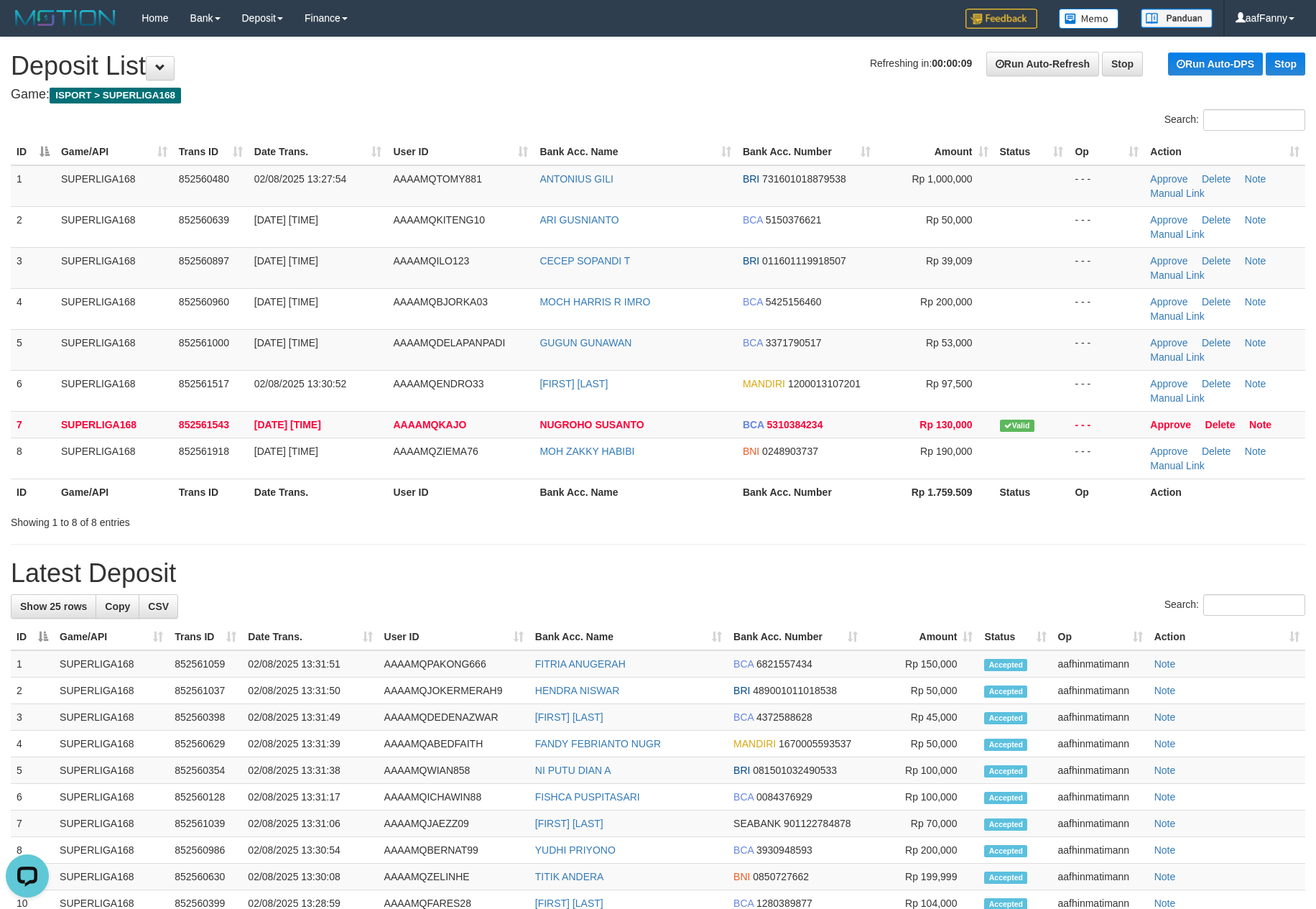 scroll, scrollTop: 0, scrollLeft: 0, axis: both 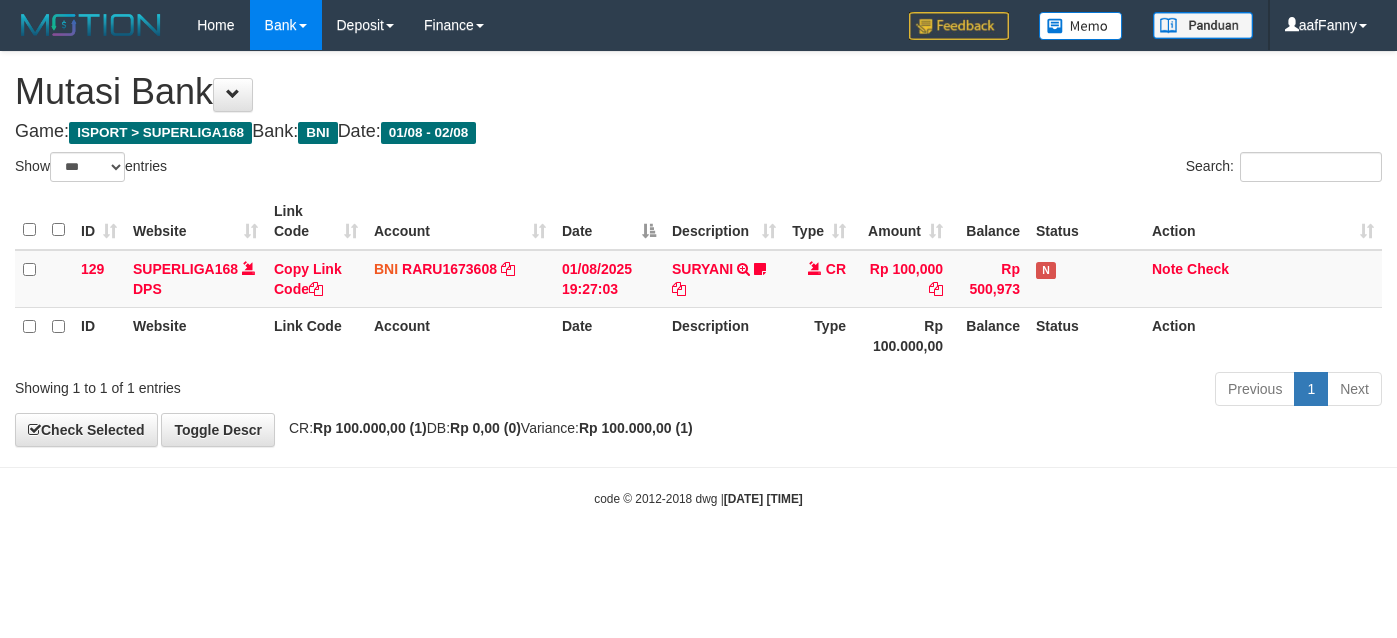 select on "***" 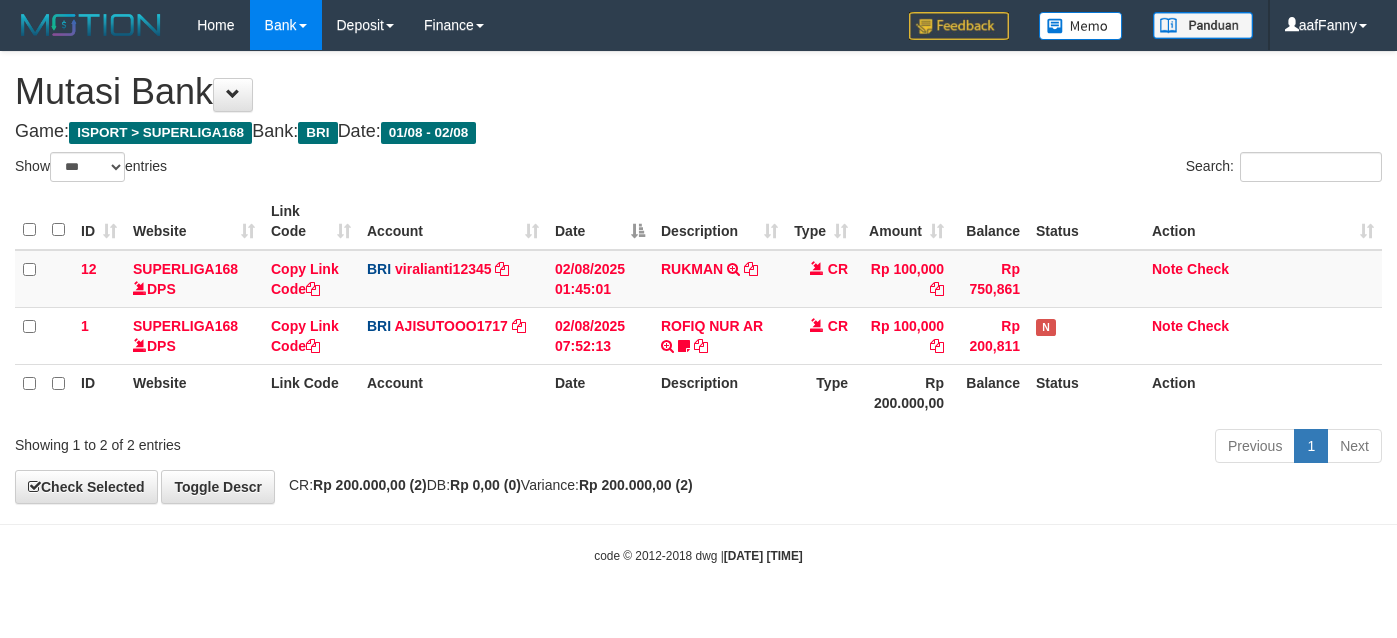 select on "***" 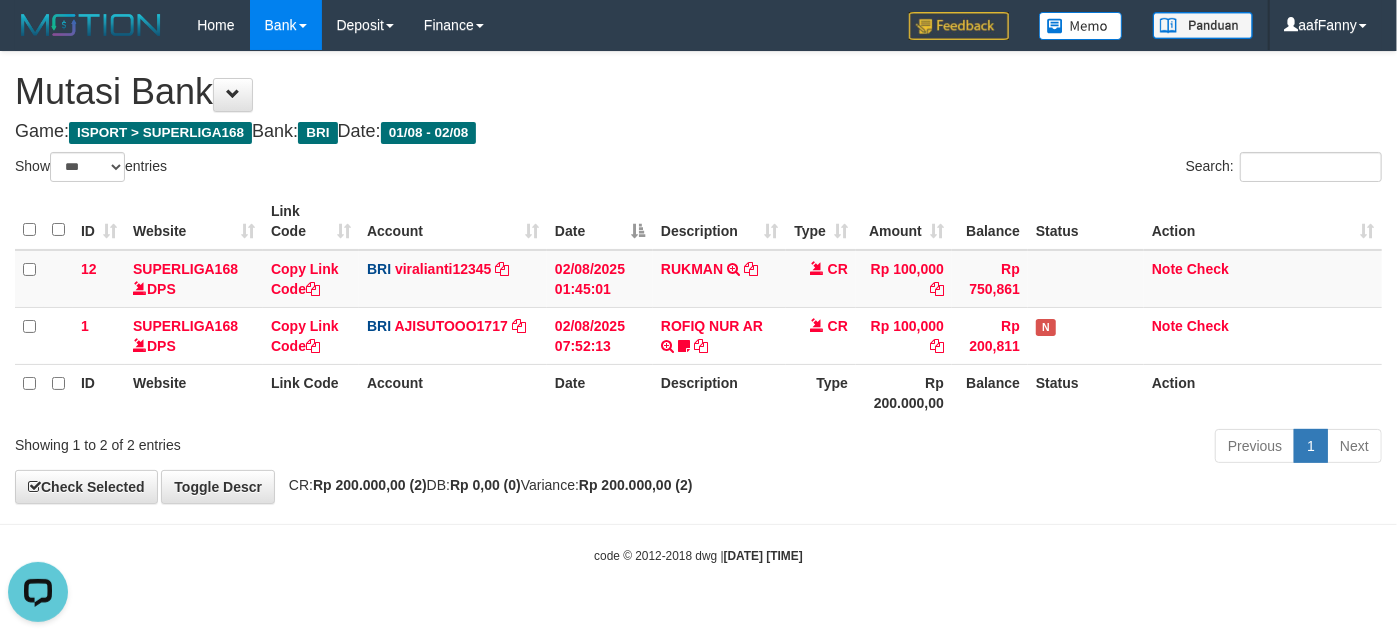 scroll, scrollTop: 0, scrollLeft: 0, axis: both 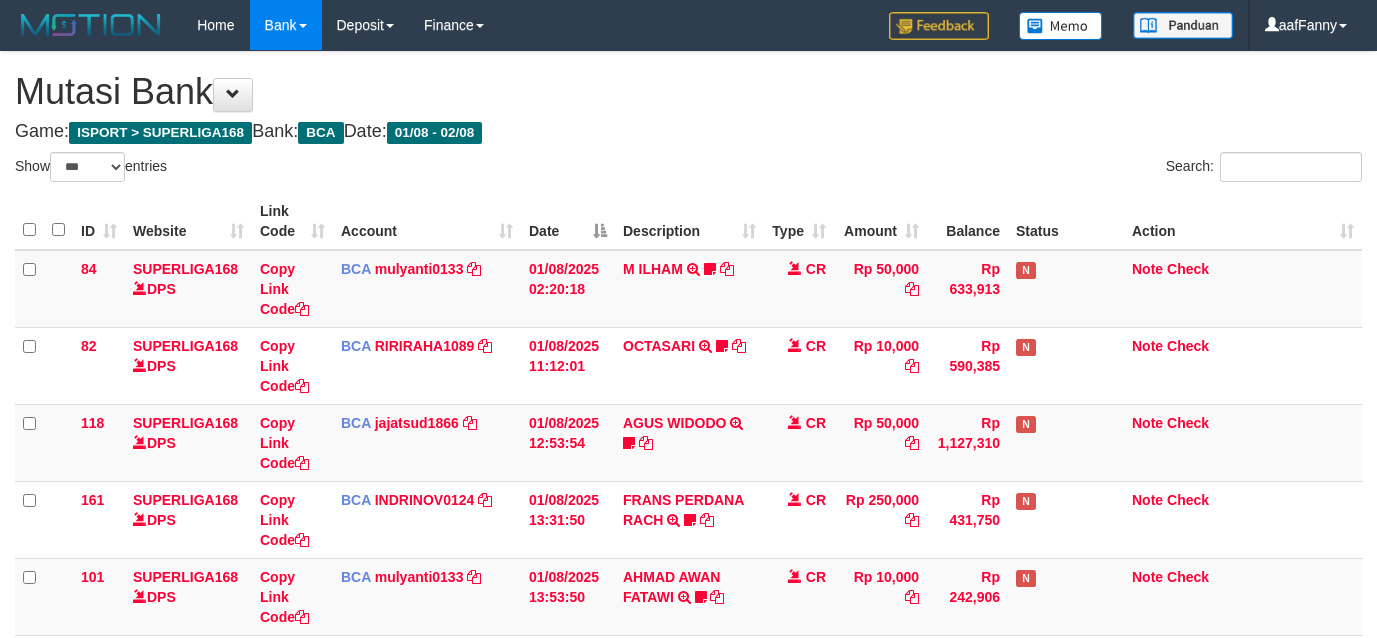 select on "***" 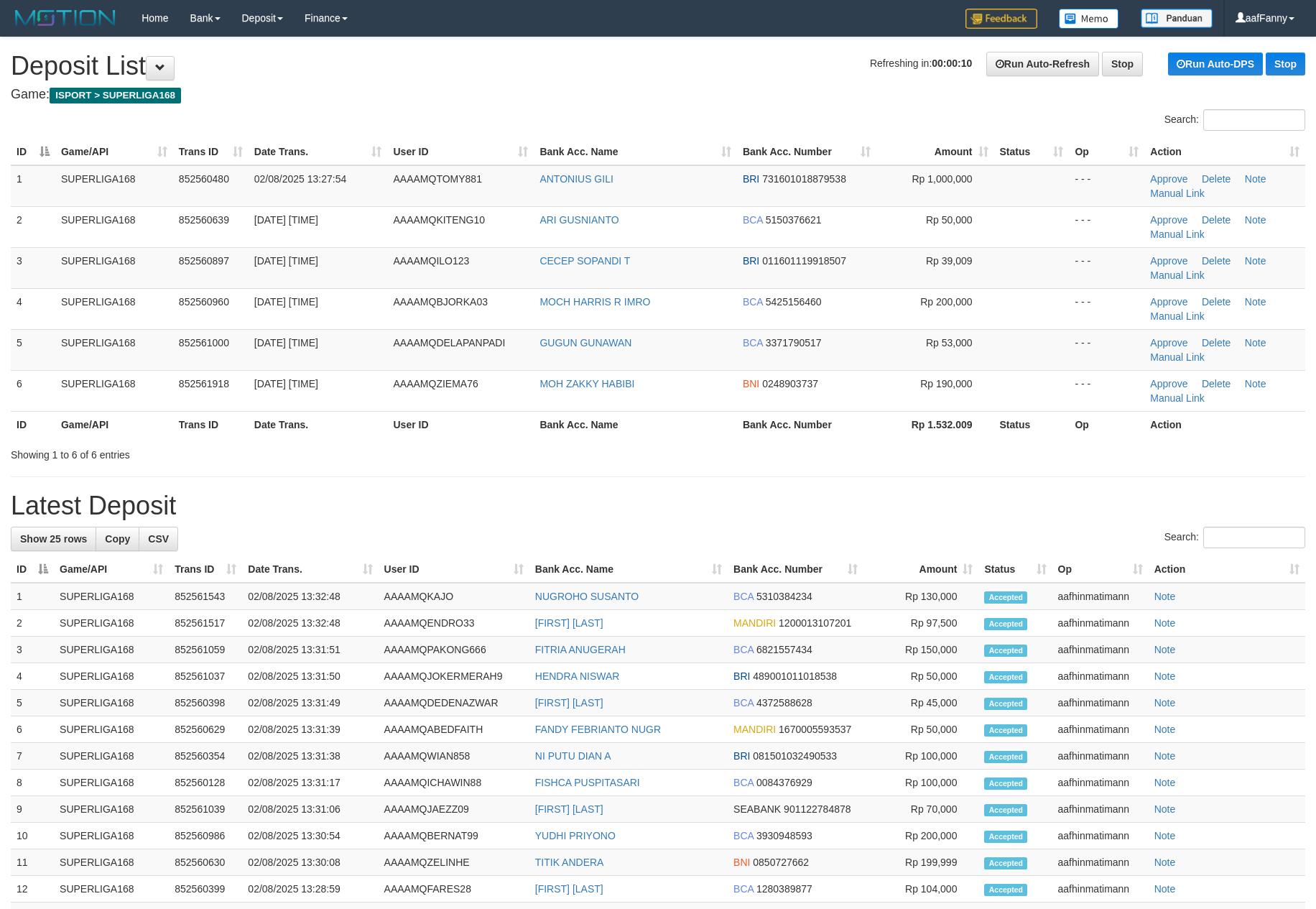 scroll, scrollTop: 0, scrollLeft: 0, axis: both 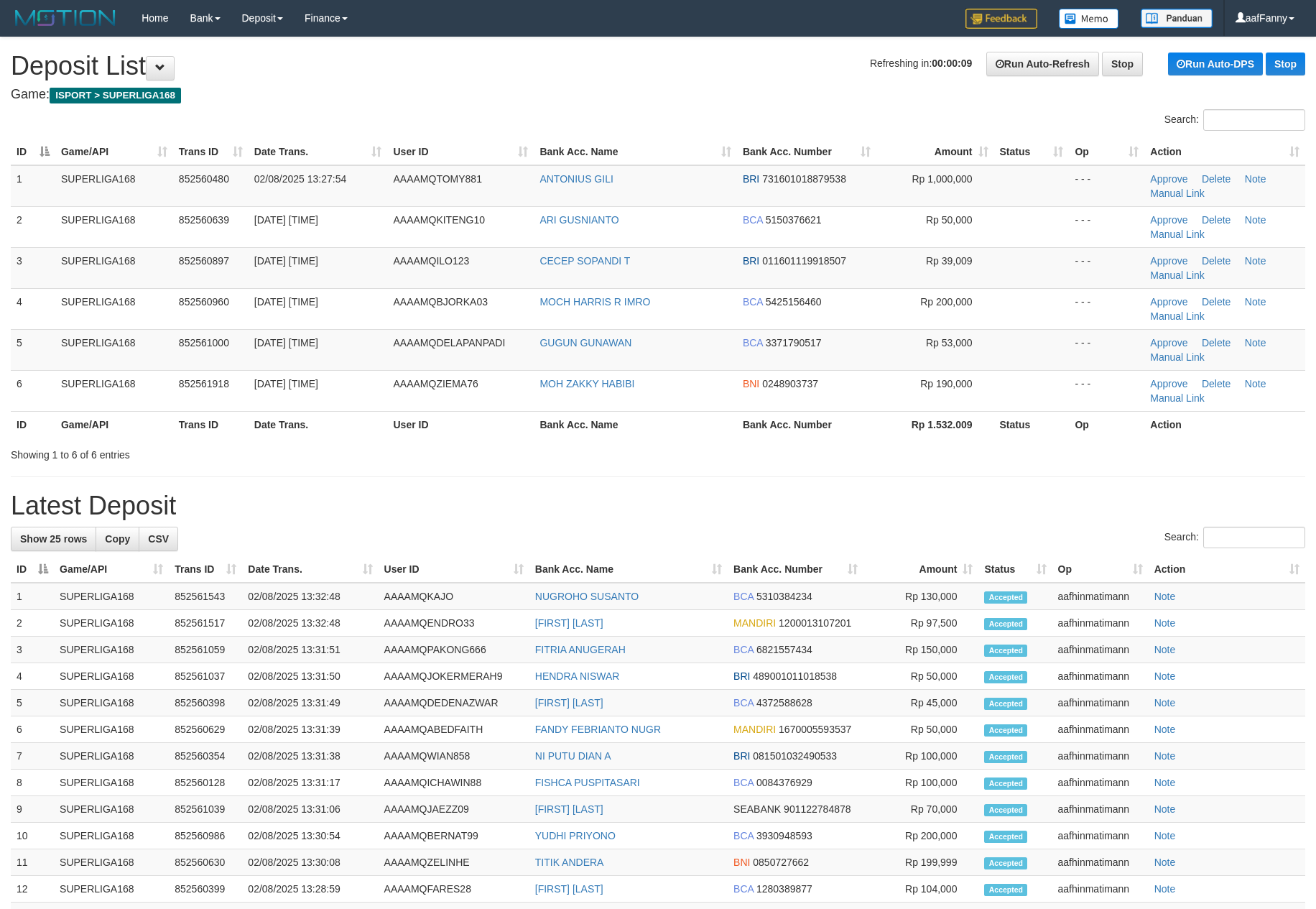 click on "Game:   ISPORT > SUPERLIGA168" at bounding box center [658, 95] 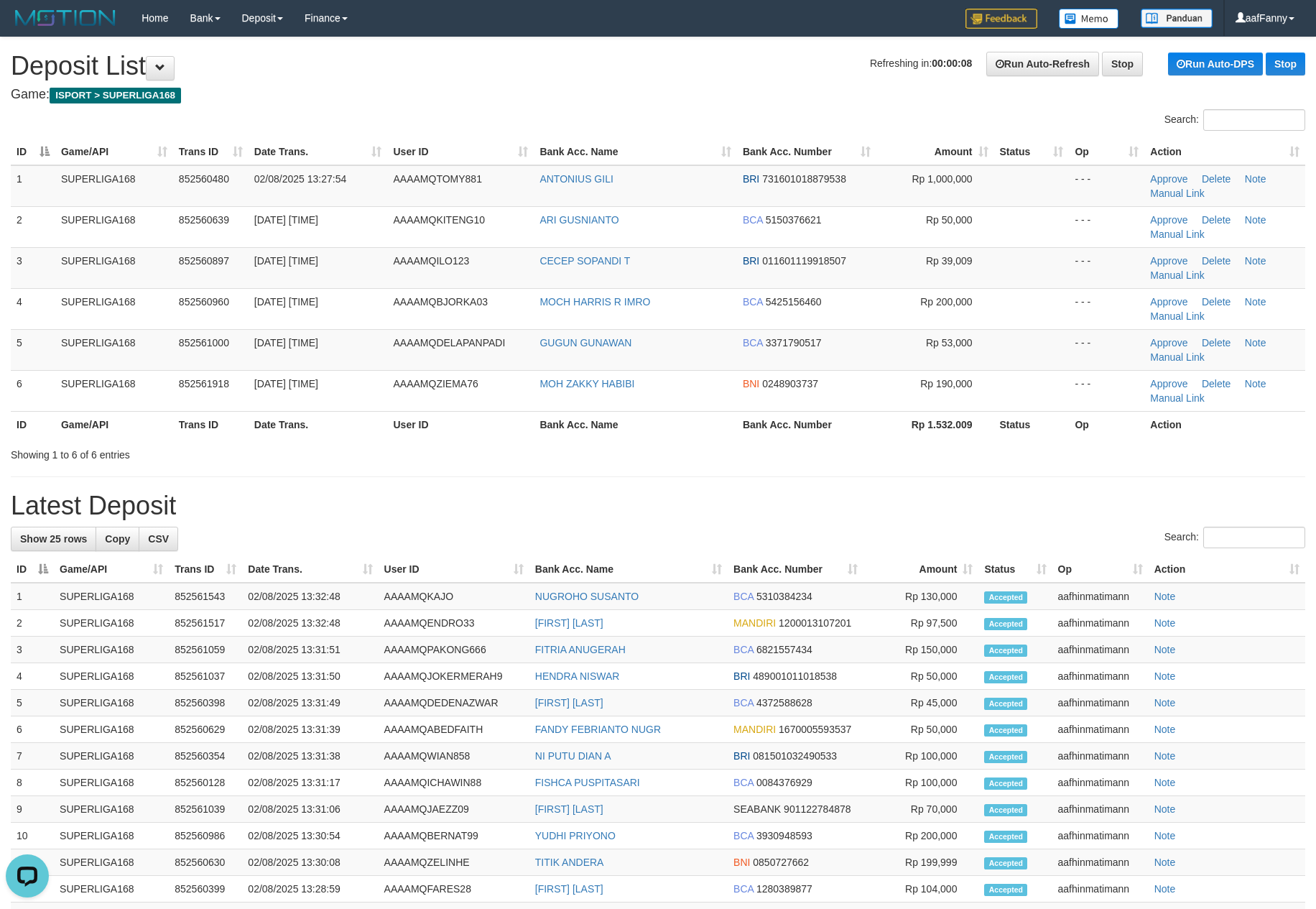 scroll, scrollTop: 0, scrollLeft: 0, axis: both 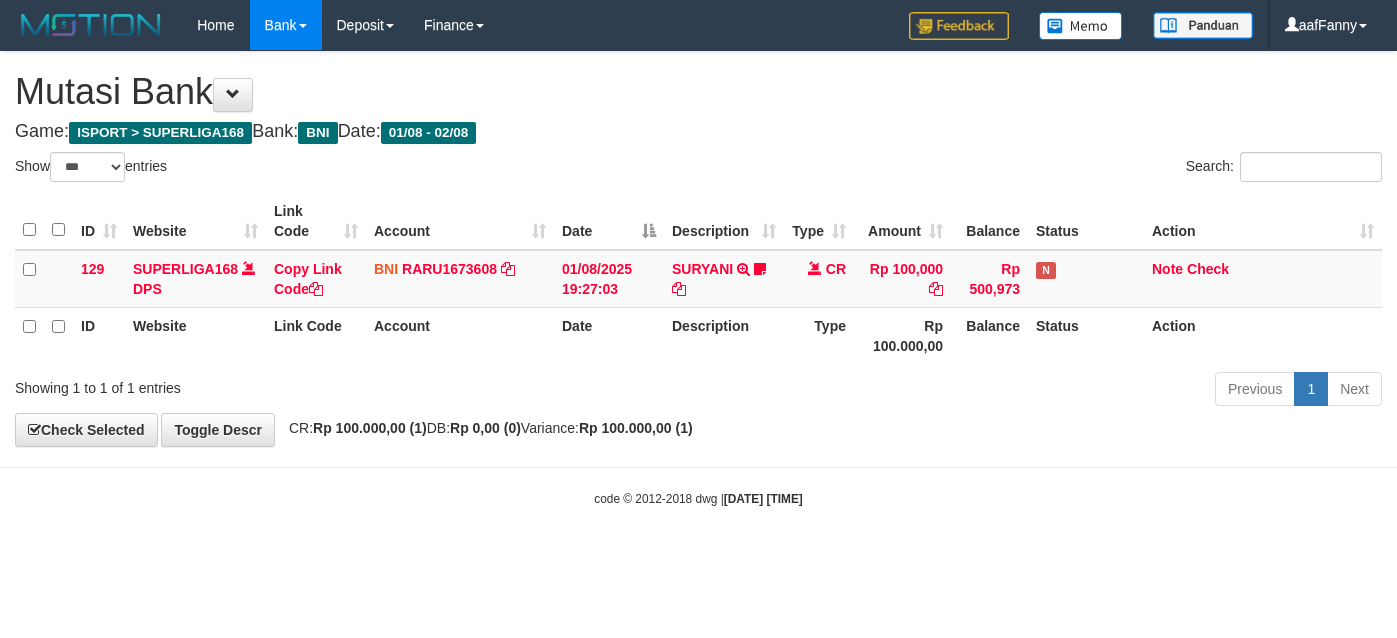 select on "***" 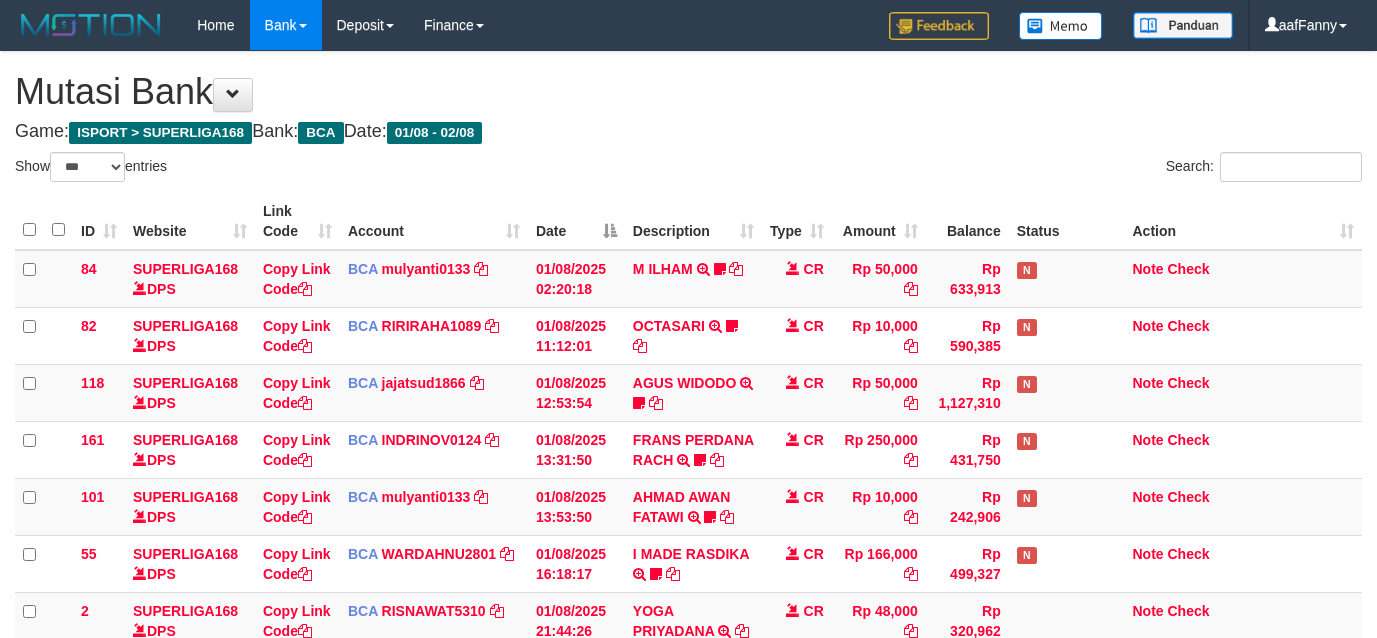 select on "***" 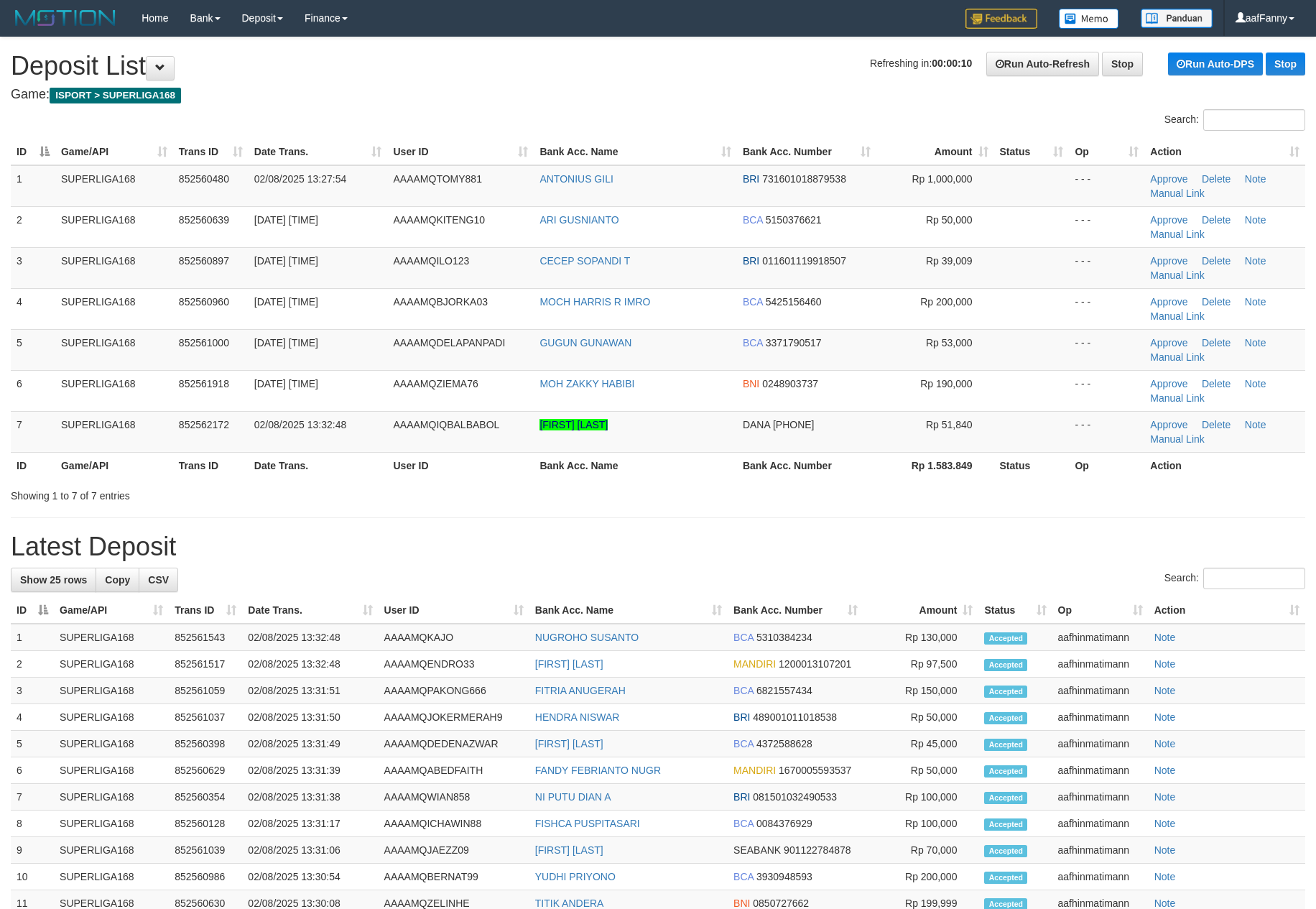 scroll, scrollTop: 0, scrollLeft: 0, axis: both 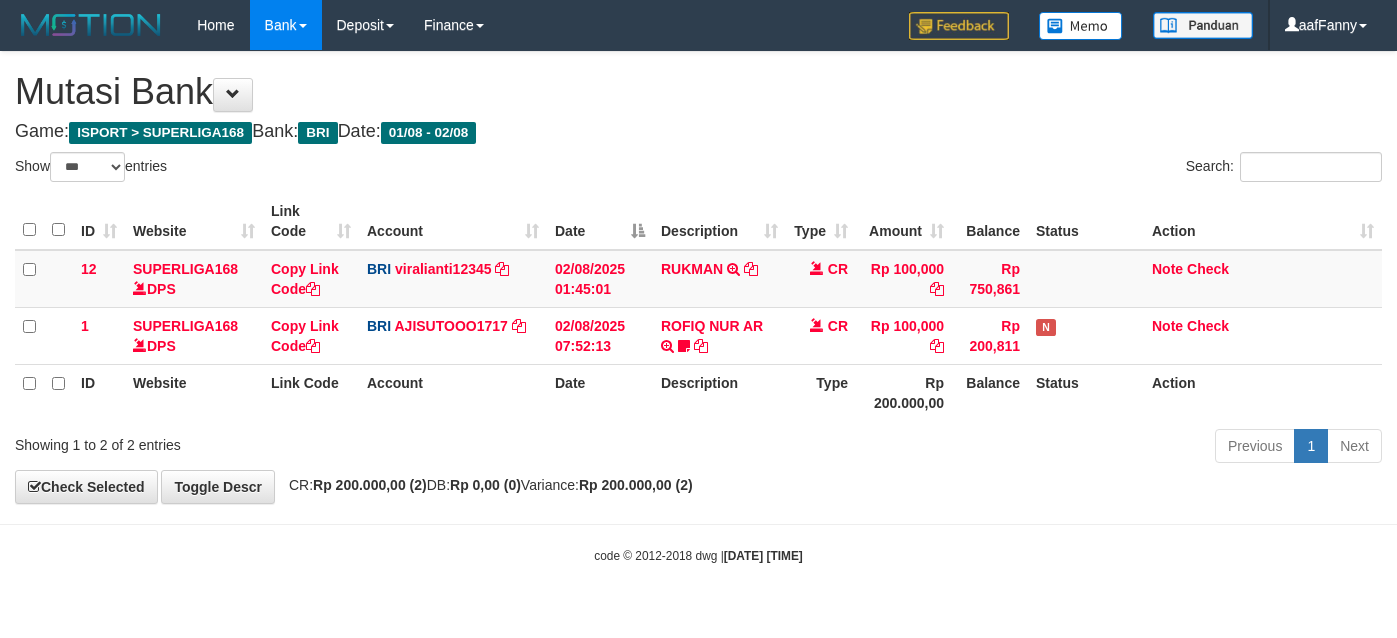 select on "***" 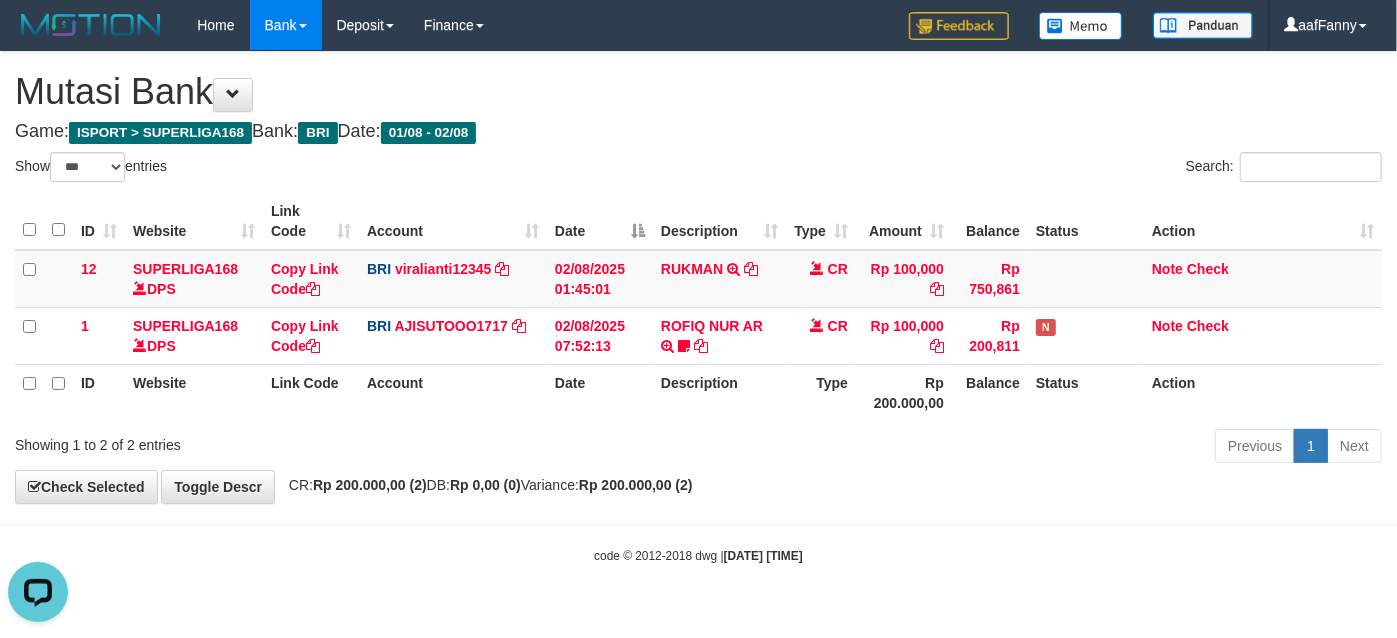 scroll, scrollTop: 0, scrollLeft: 0, axis: both 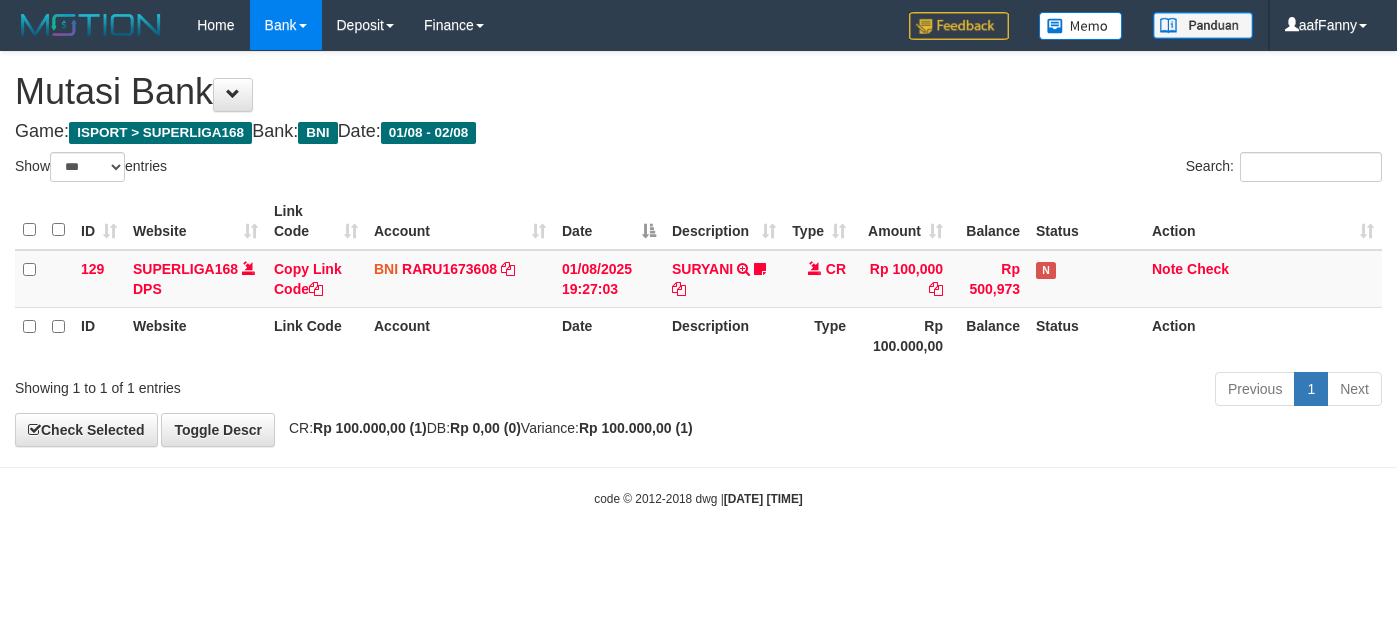 select on "***" 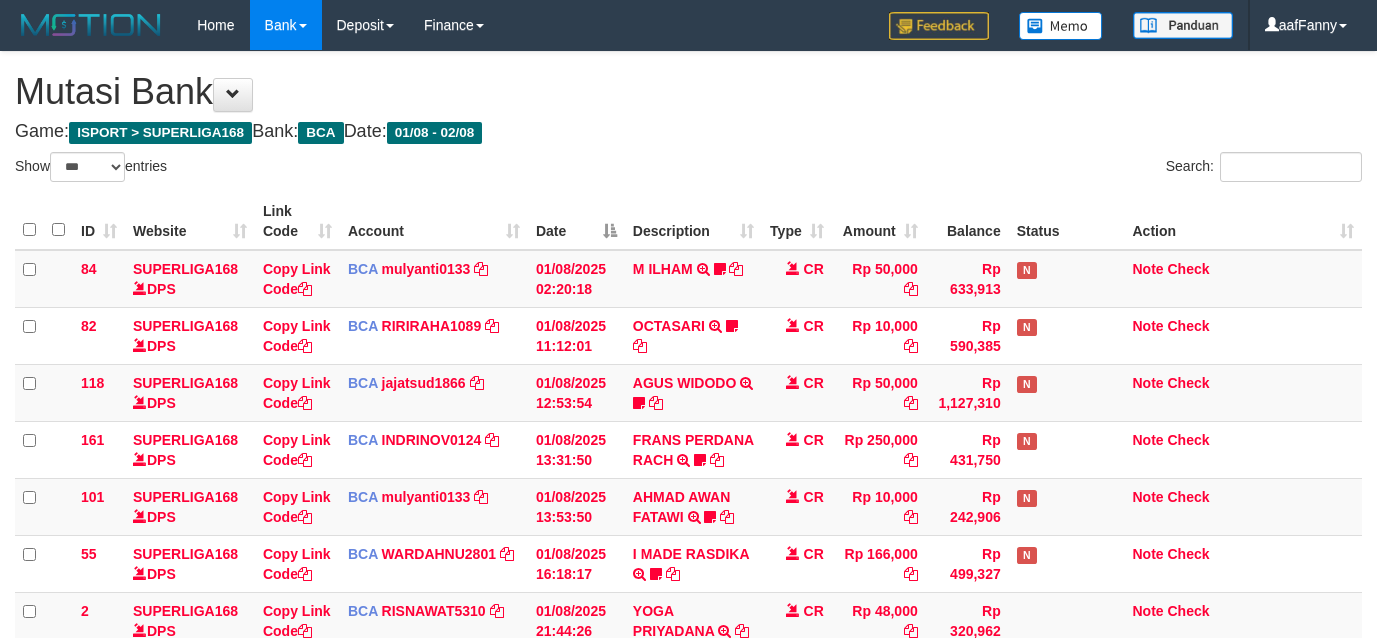 select on "***" 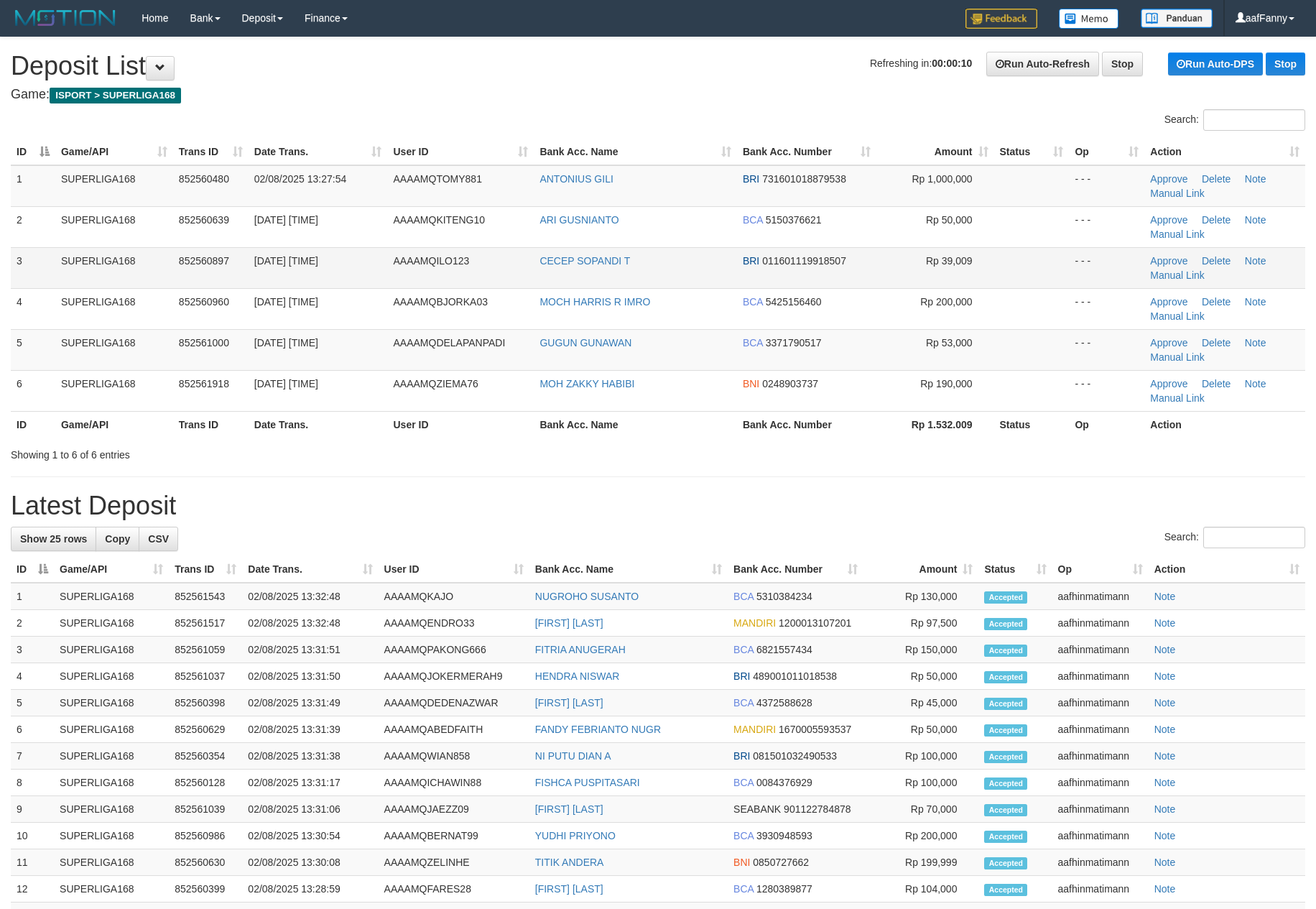 scroll, scrollTop: 0, scrollLeft: 0, axis: both 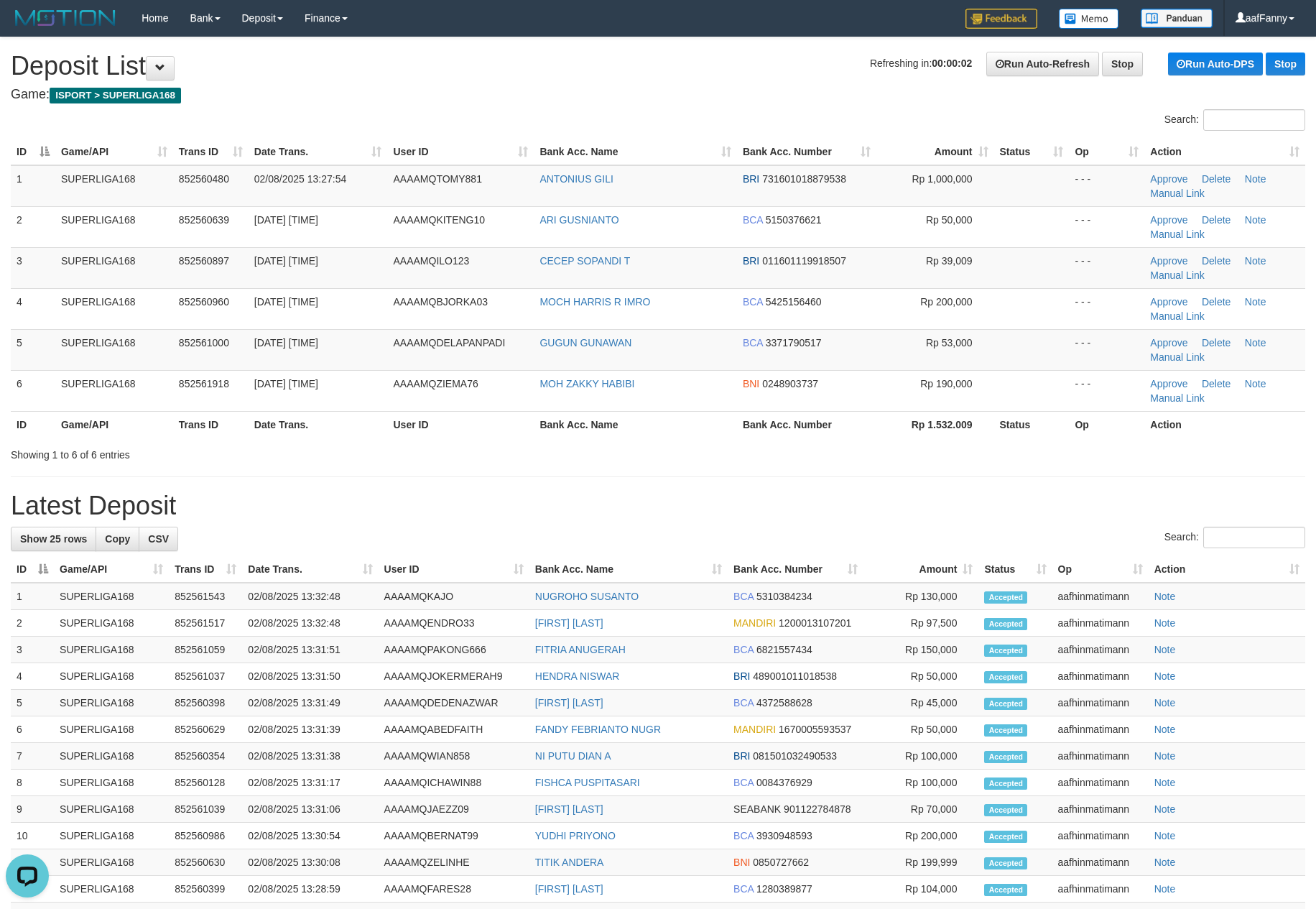 click on "Game:   ISPORT > SUPERLIGA168" at bounding box center [658, 95] 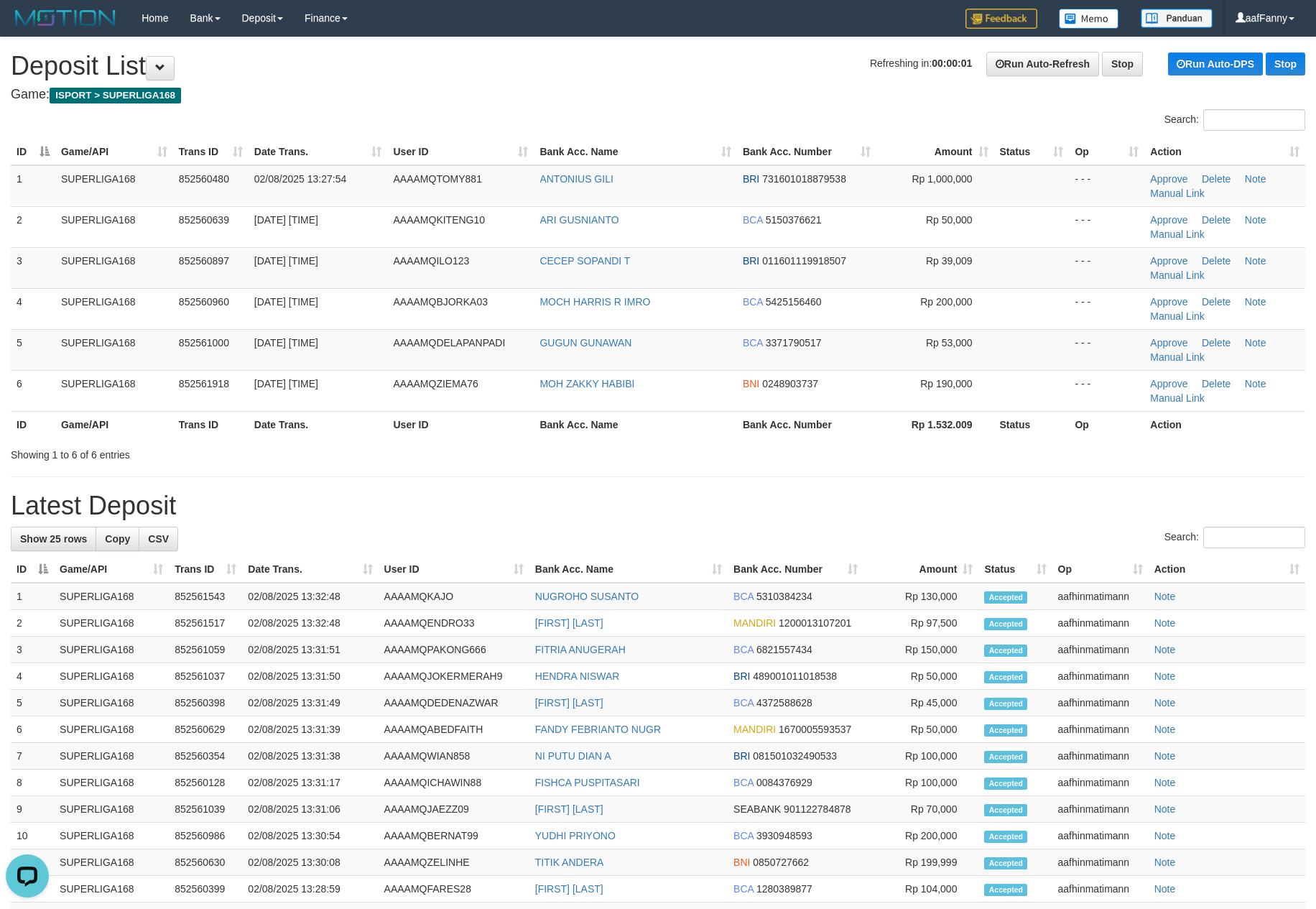 click on "Game:   ISPORT > SUPERLIGA168" at bounding box center (658, 95) 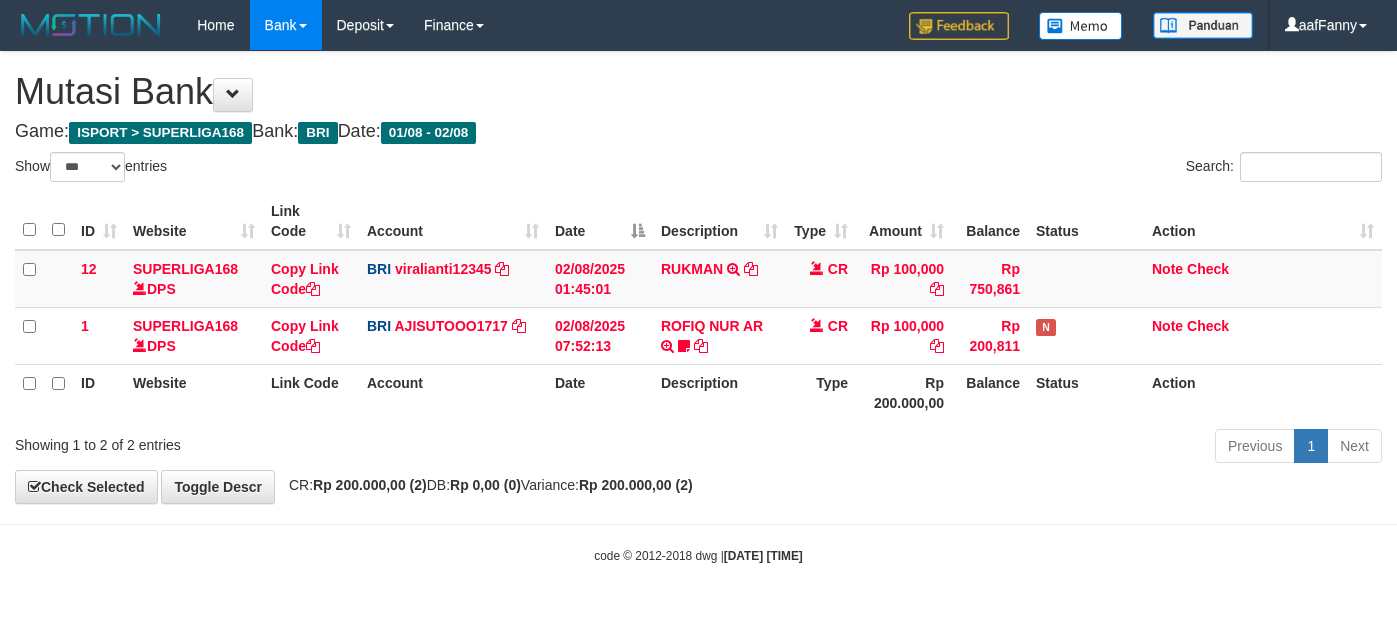select on "***" 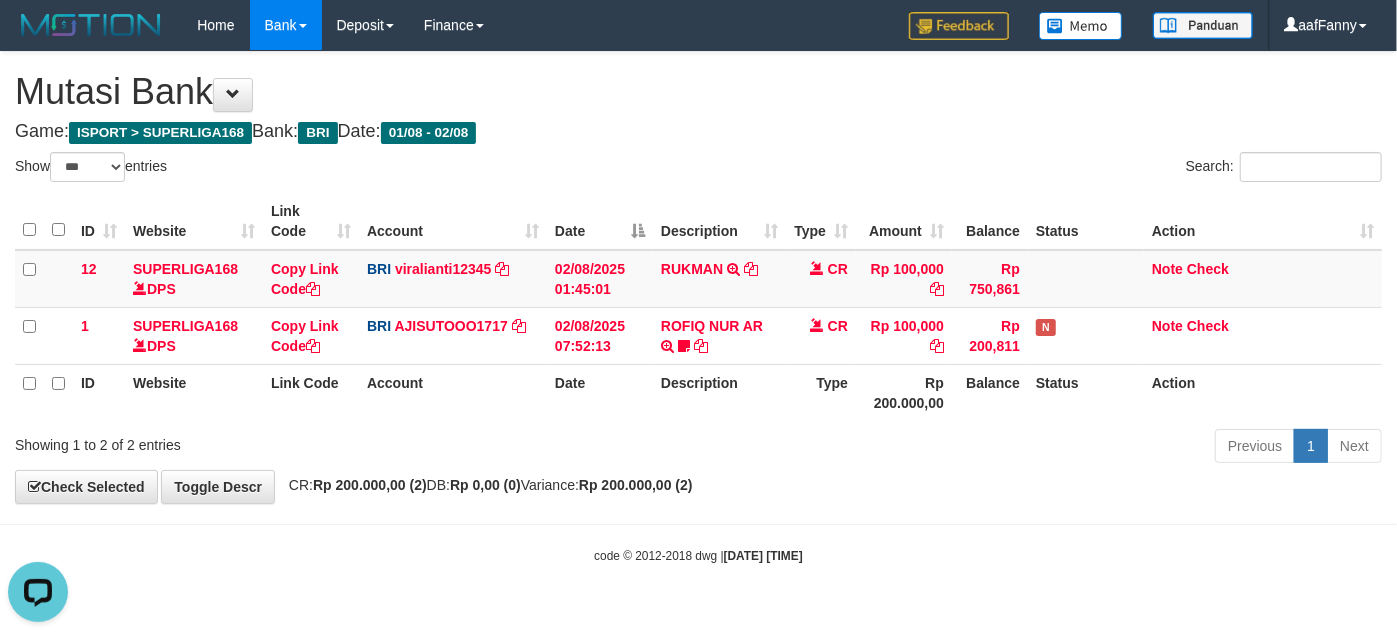 scroll, scrollTop: 0, scrollLeft: 0, axis: both 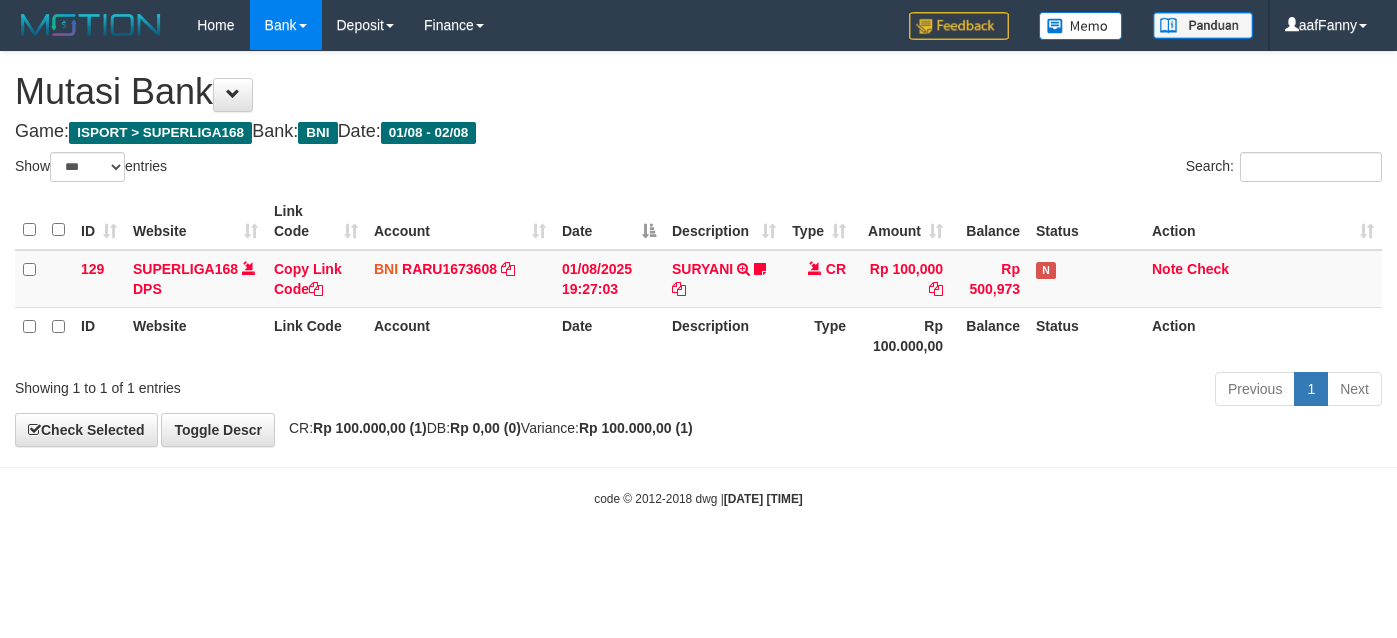 select on "***" 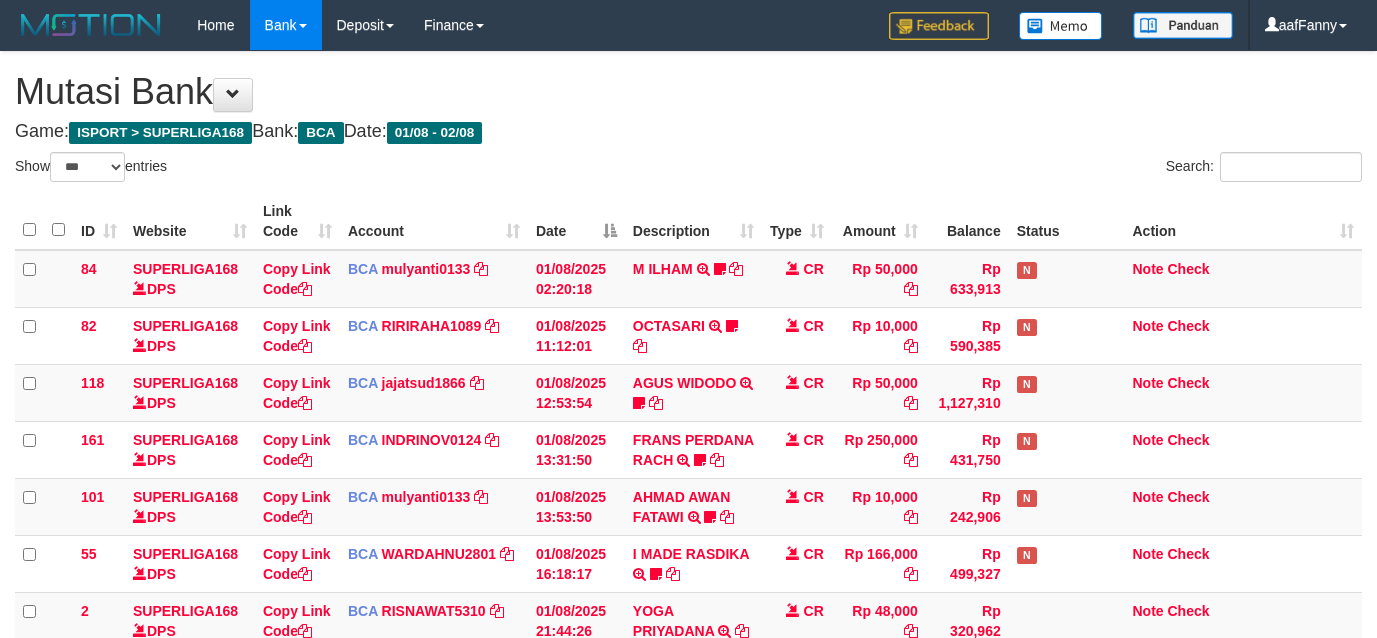 select on "***" 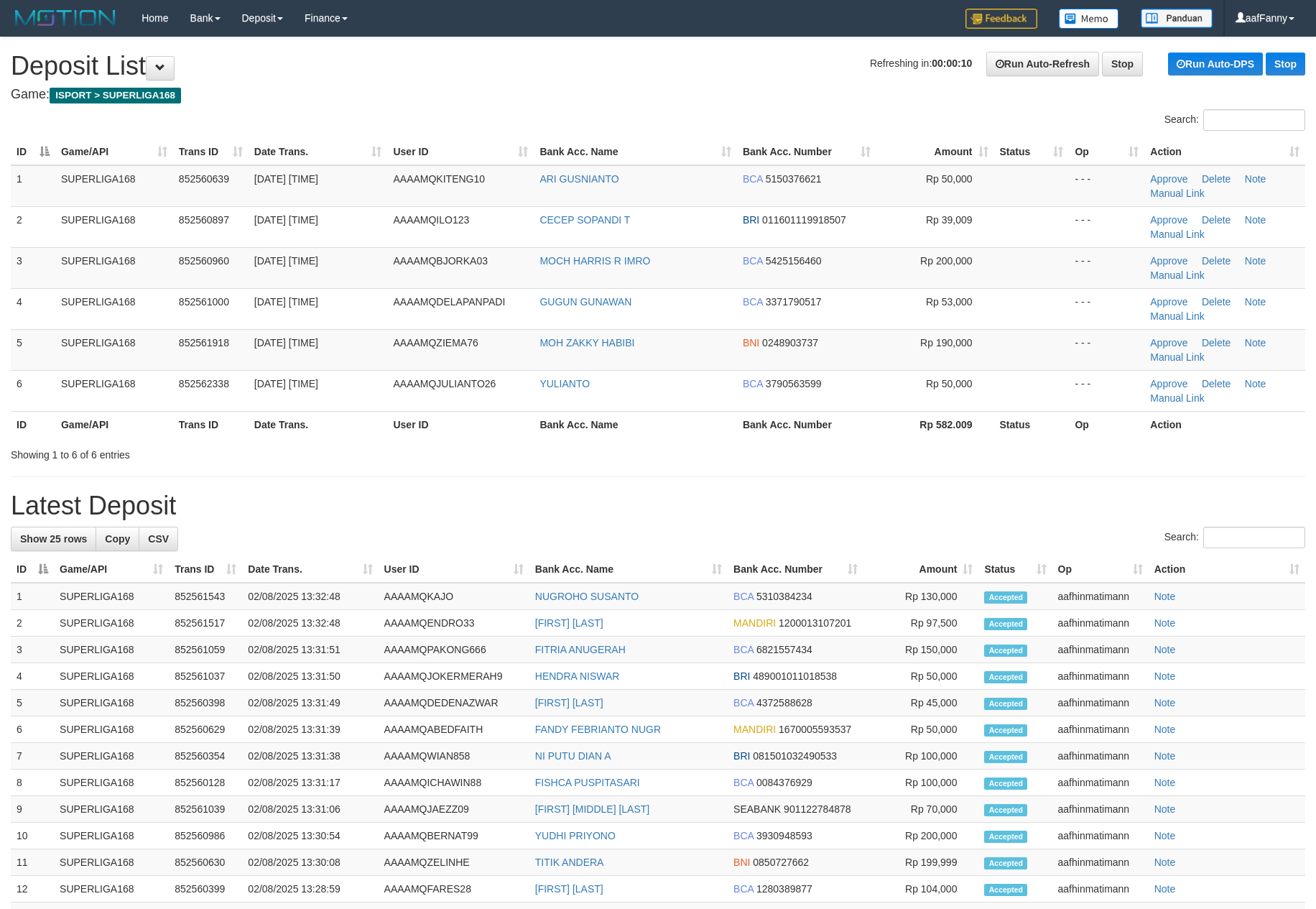 click on "Game:   ISPORT > SUPERLIGA168" at bounding box center (658, 95) 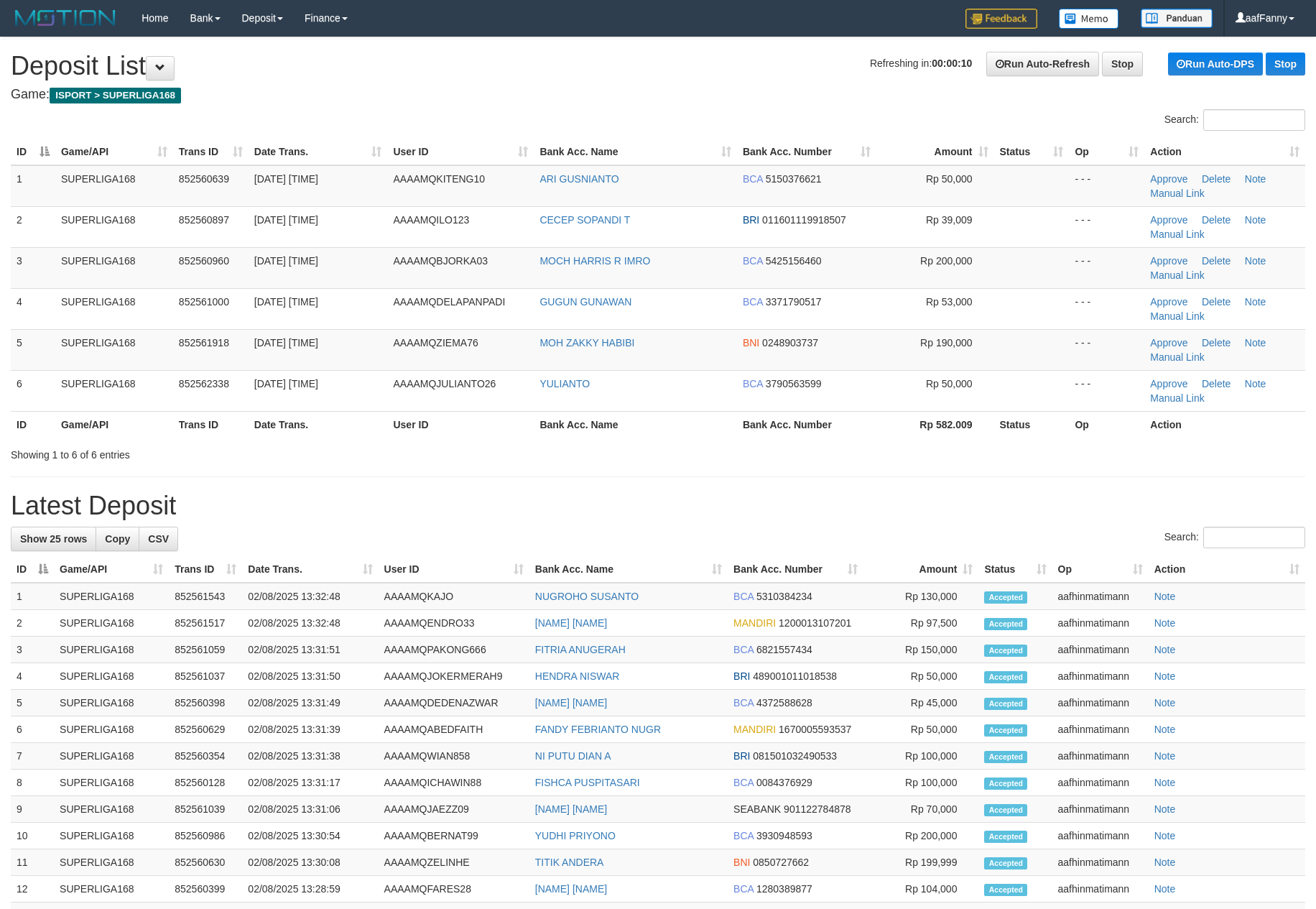 scroll, scrollTop: 0, scrollLeft: 0, axis: both 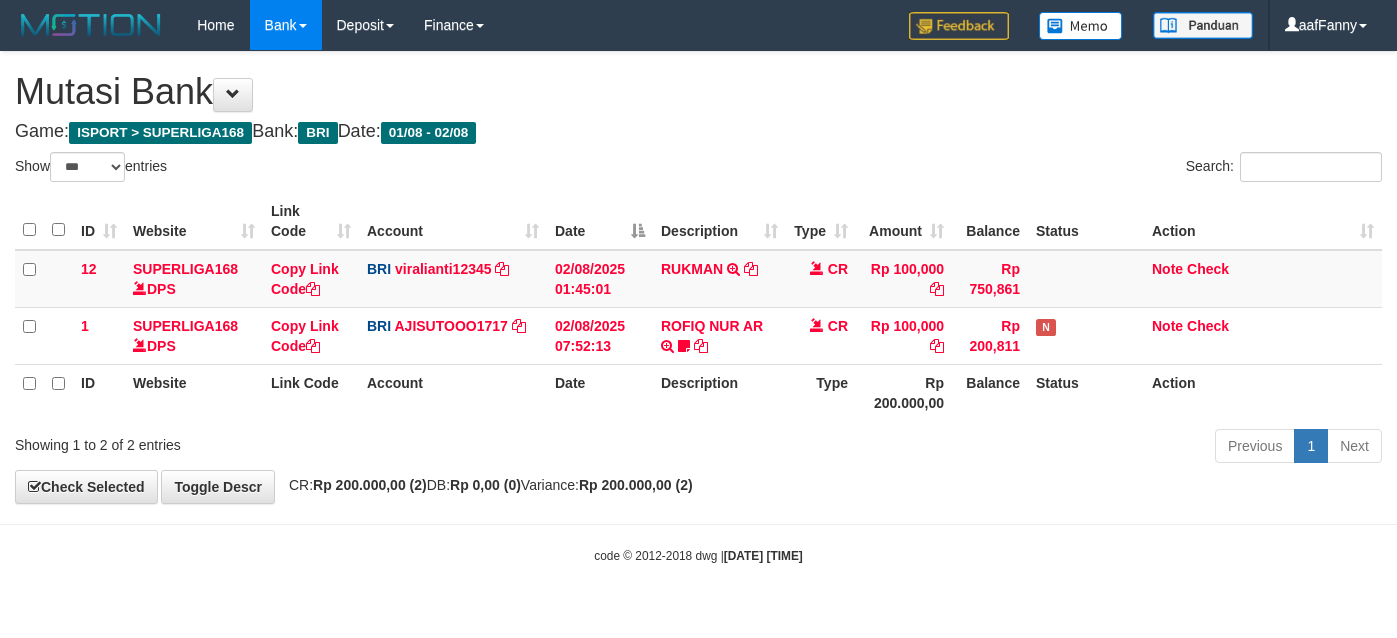 select on "***" 